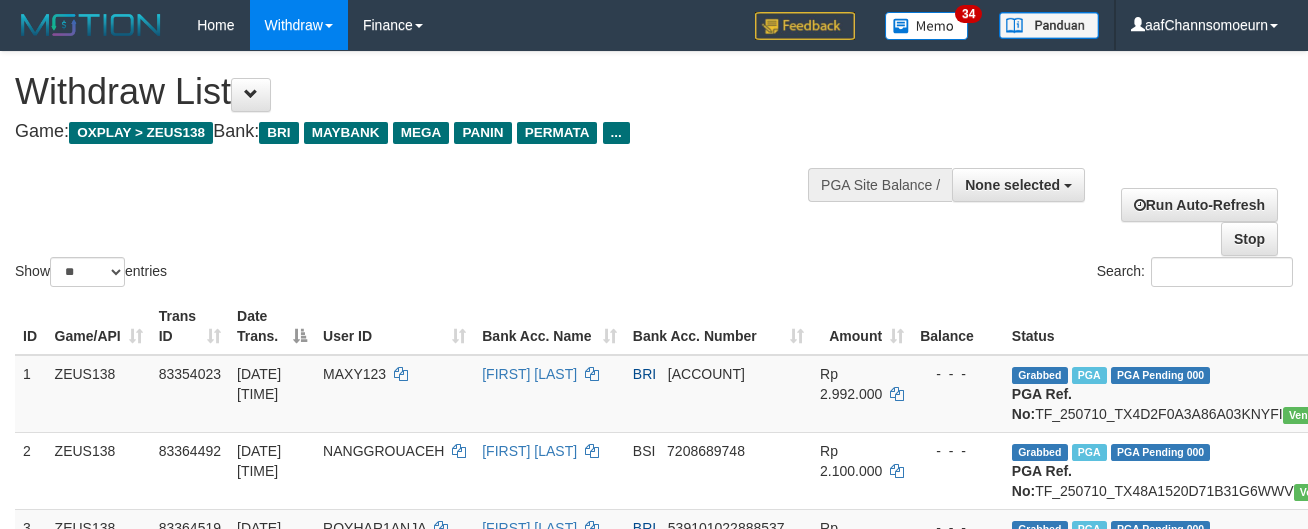 select 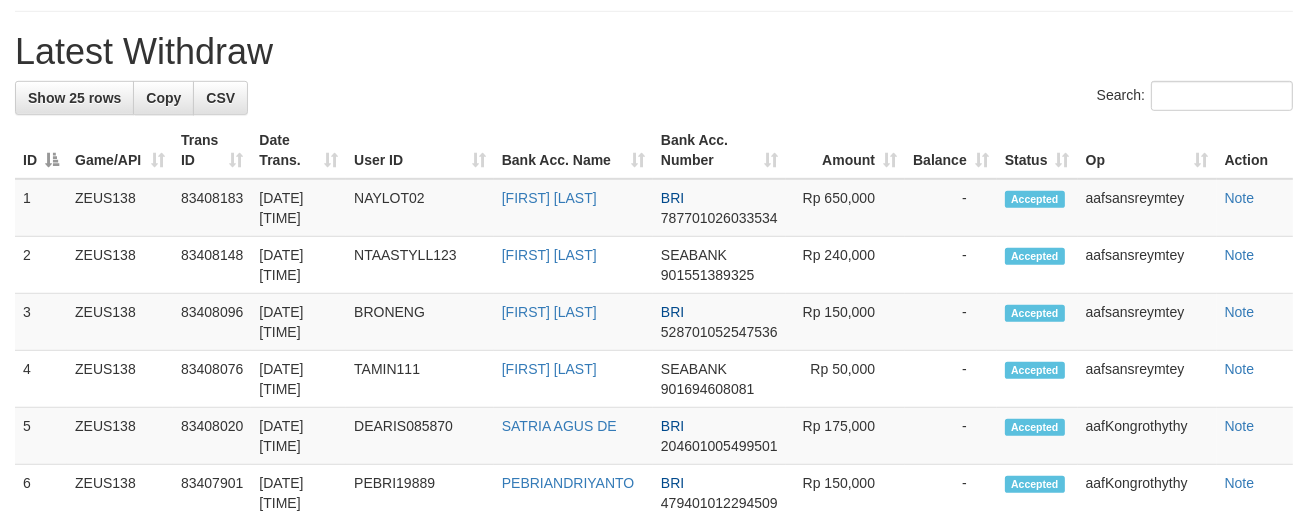 scroll, scrollTop: 1185, scrollLeft: 0, axis: vertical 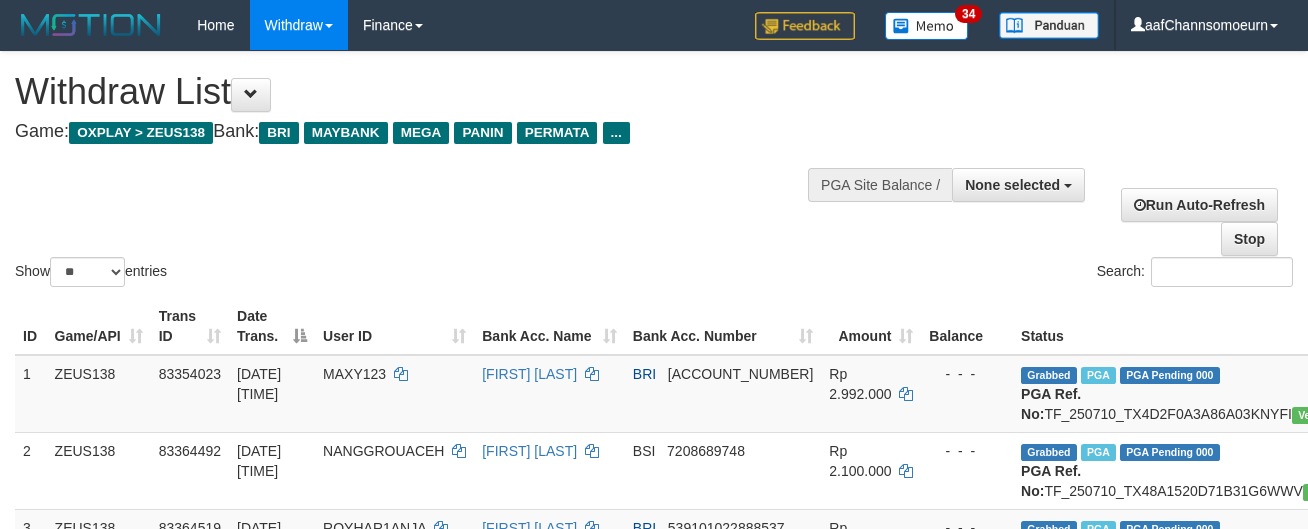 select 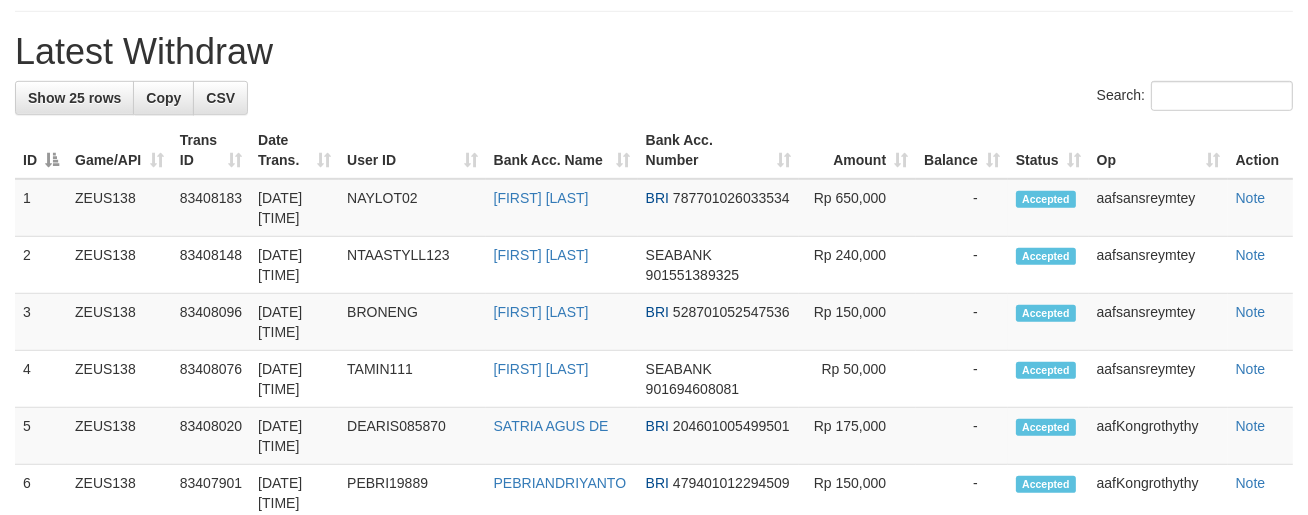scroll, scrollTop: 1185, scrollLeft: 0, axis: vertical 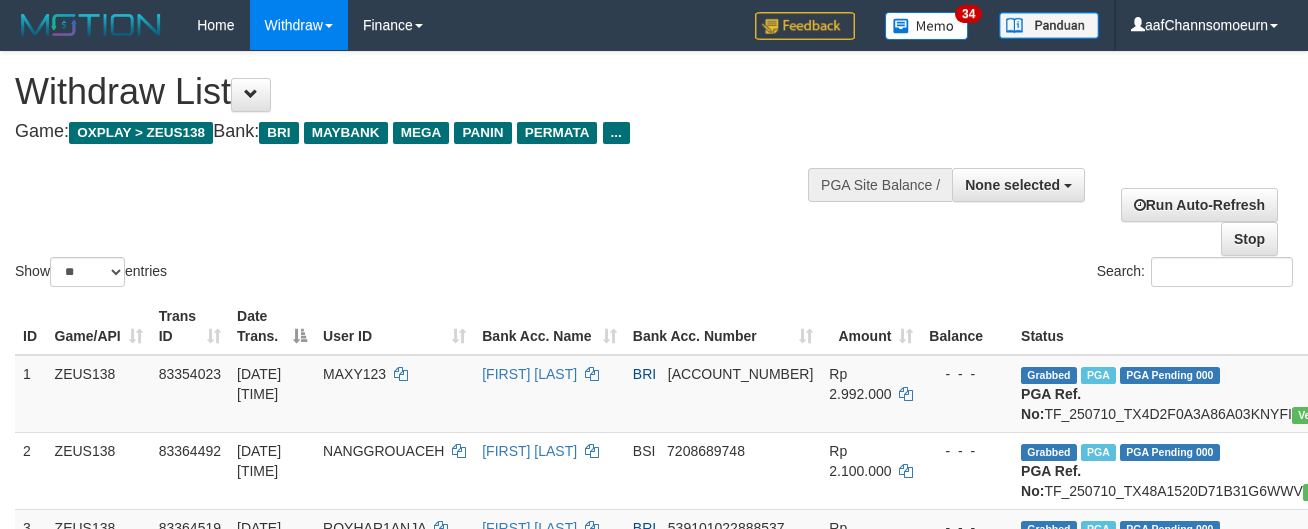 select 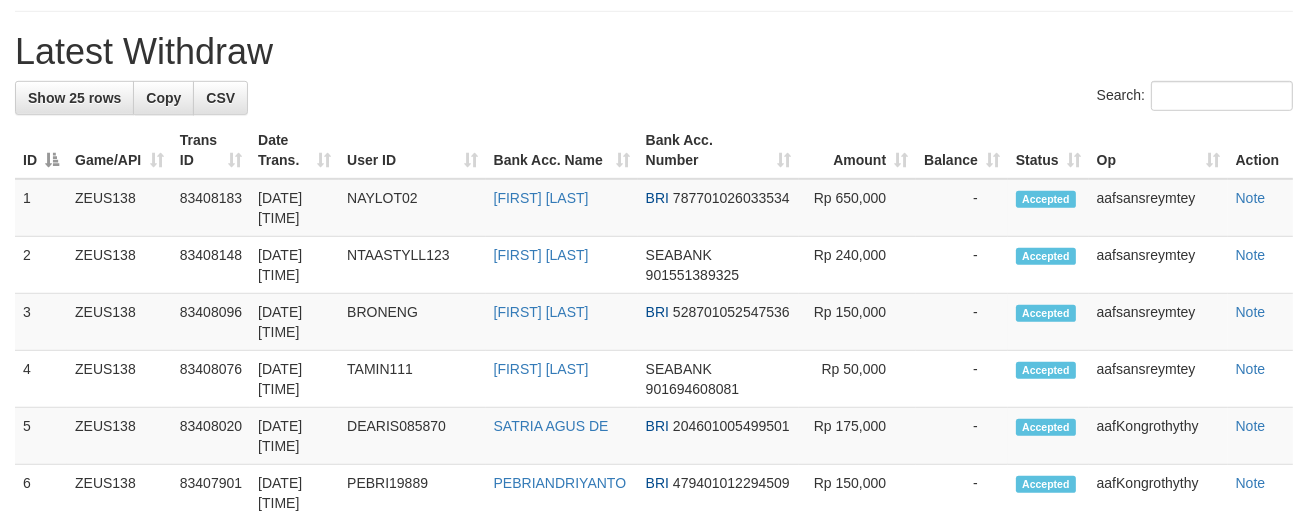 scroll, scrollTop: 1185, scrollLeft: 0, axis: vertical 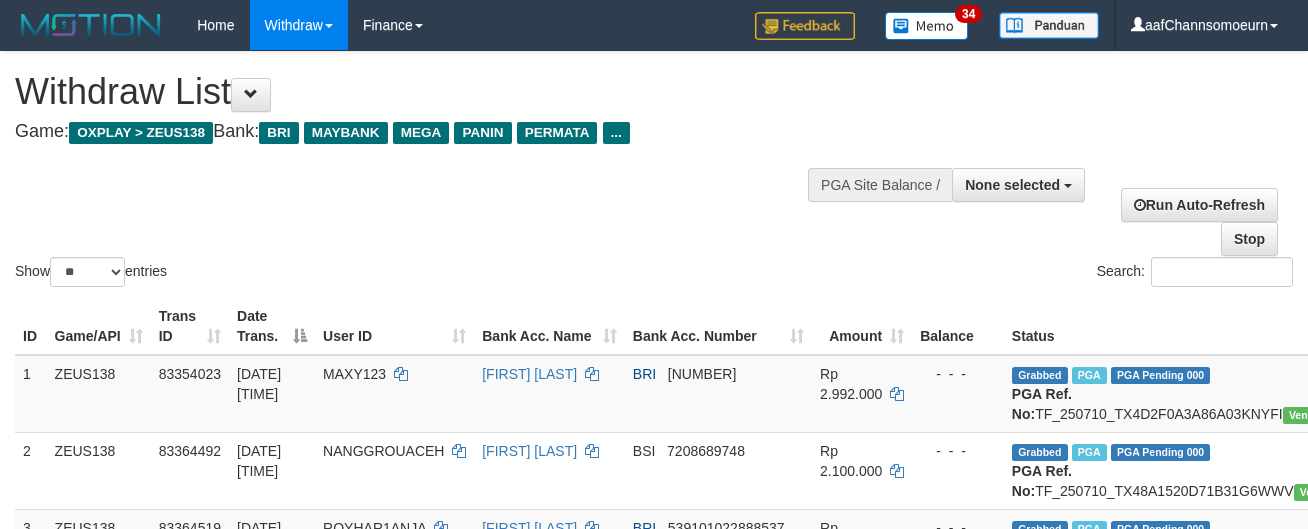 select 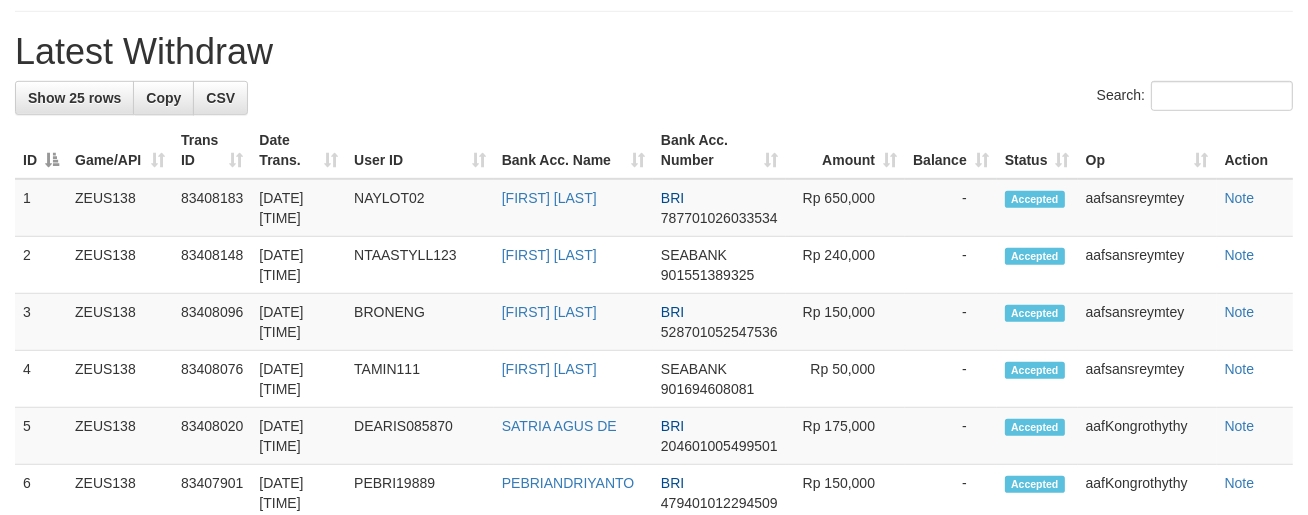 scroll, scrollTop: 1185, scrollLeft: 0, axis: vertical 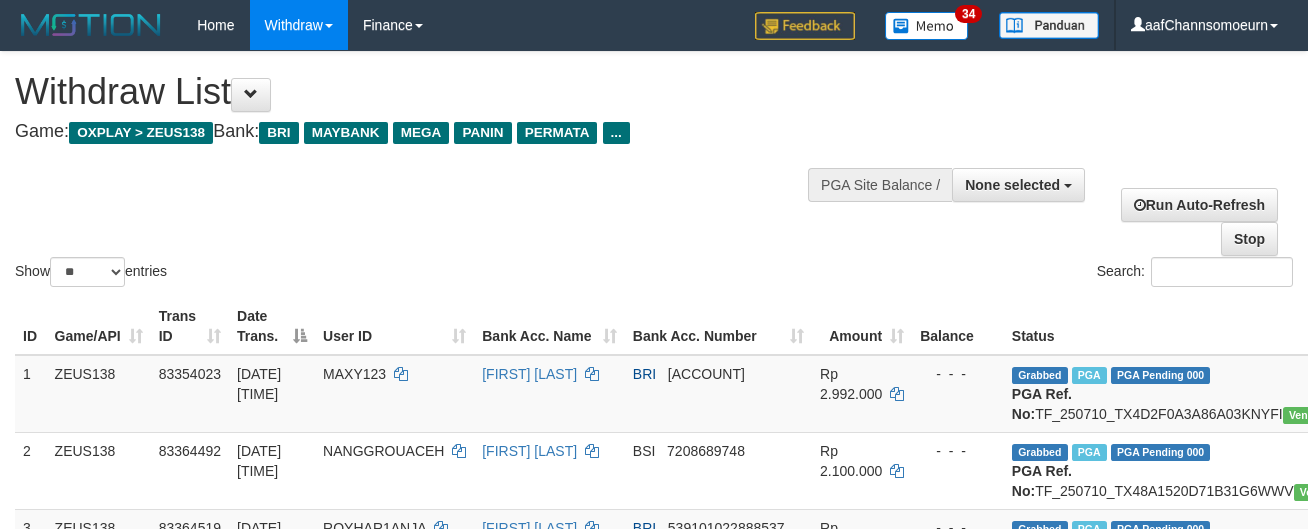 select 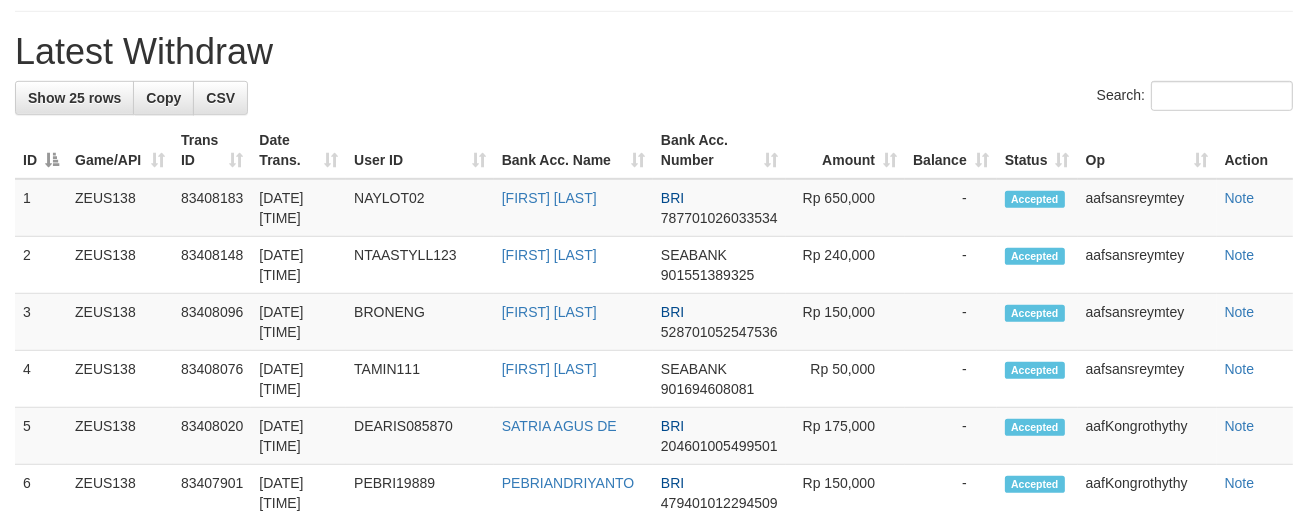 scroll, scrollTop: 1185, scrollLeft: 0, axis: vertical 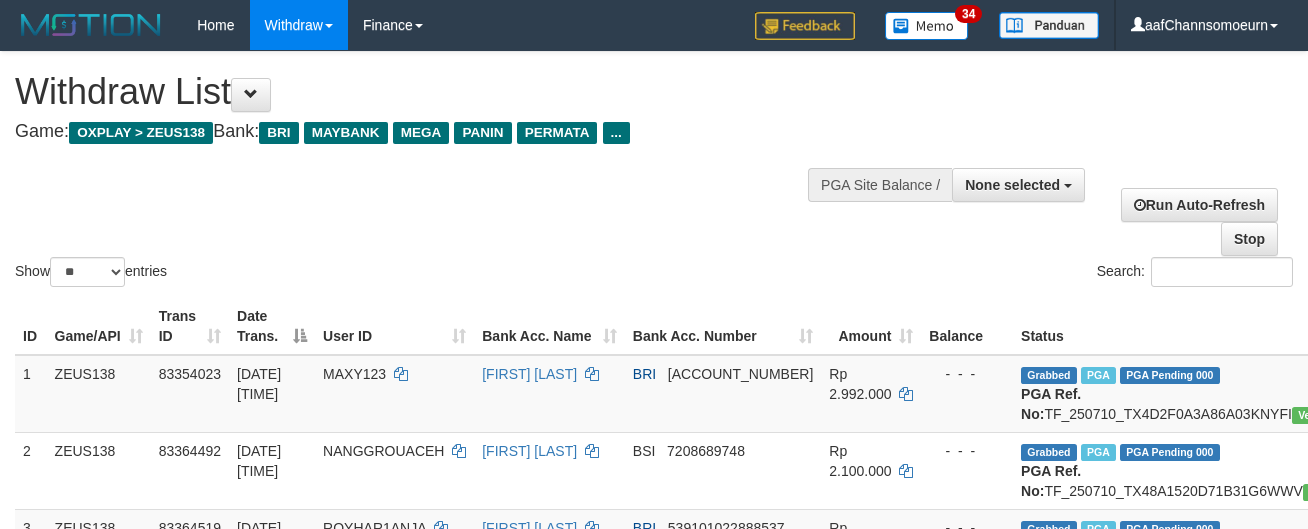 select 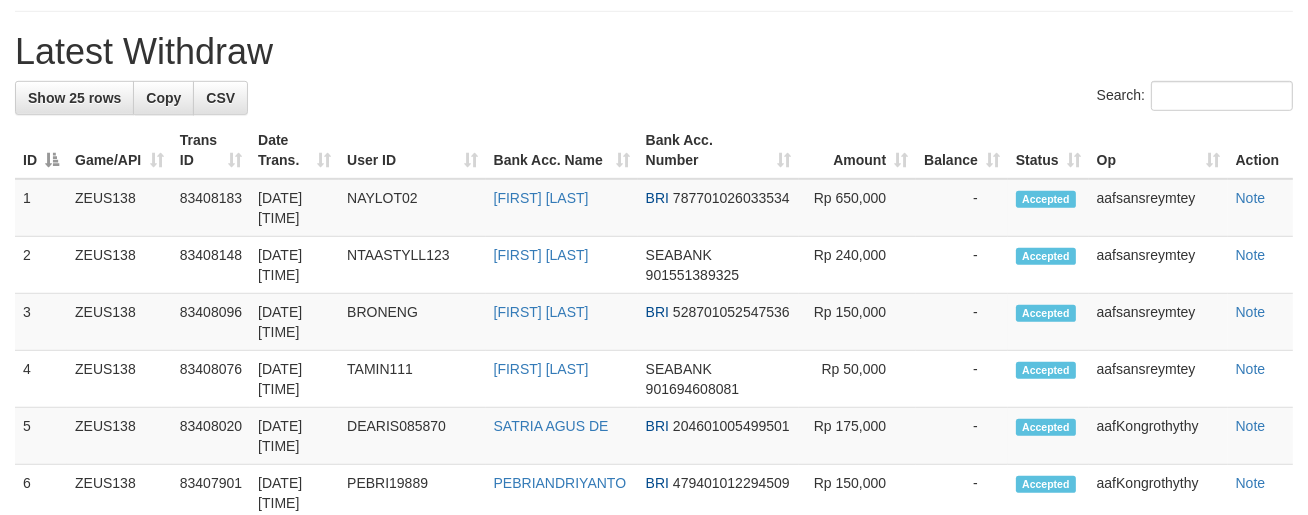 scroll, scrollTop: 1185, scrollLeft: 0, axis: vertical 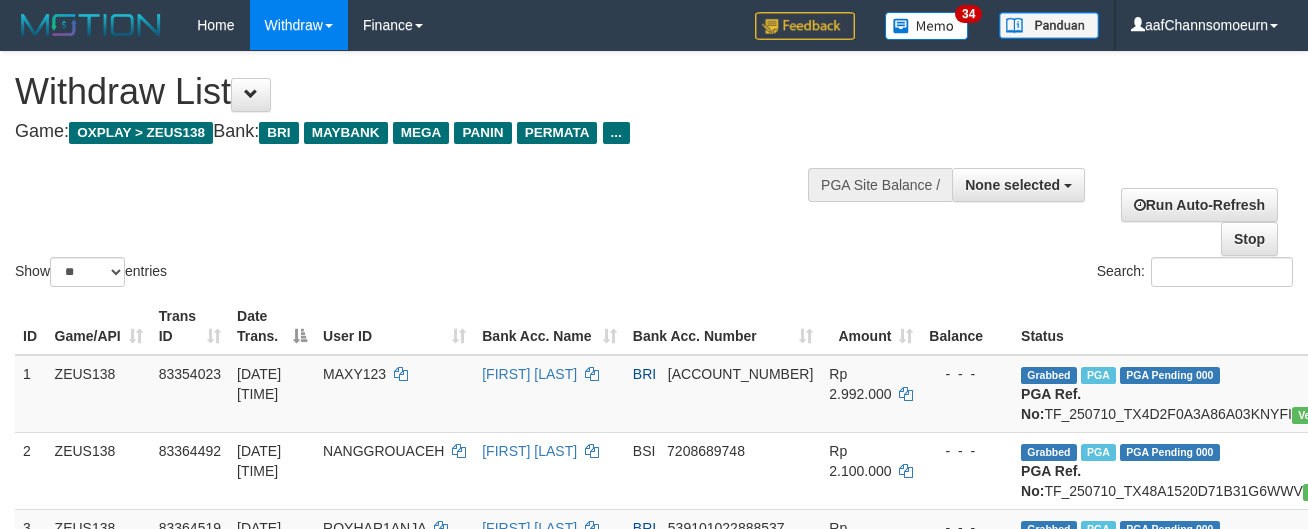 select 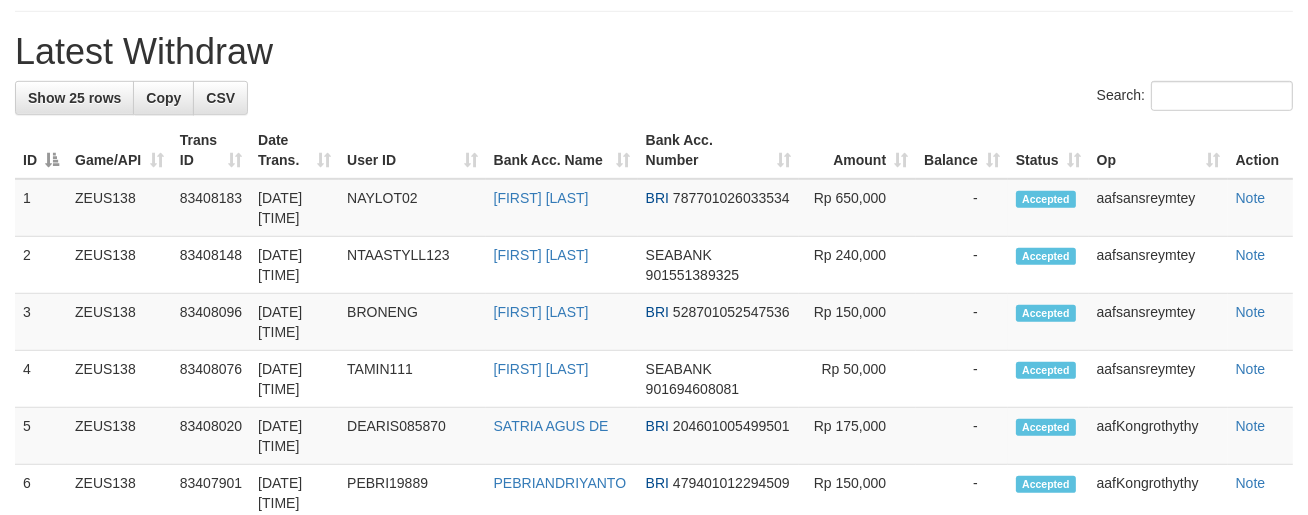 scroll, scrollTop: 1185, scrollLeft: 0, axis: vertical 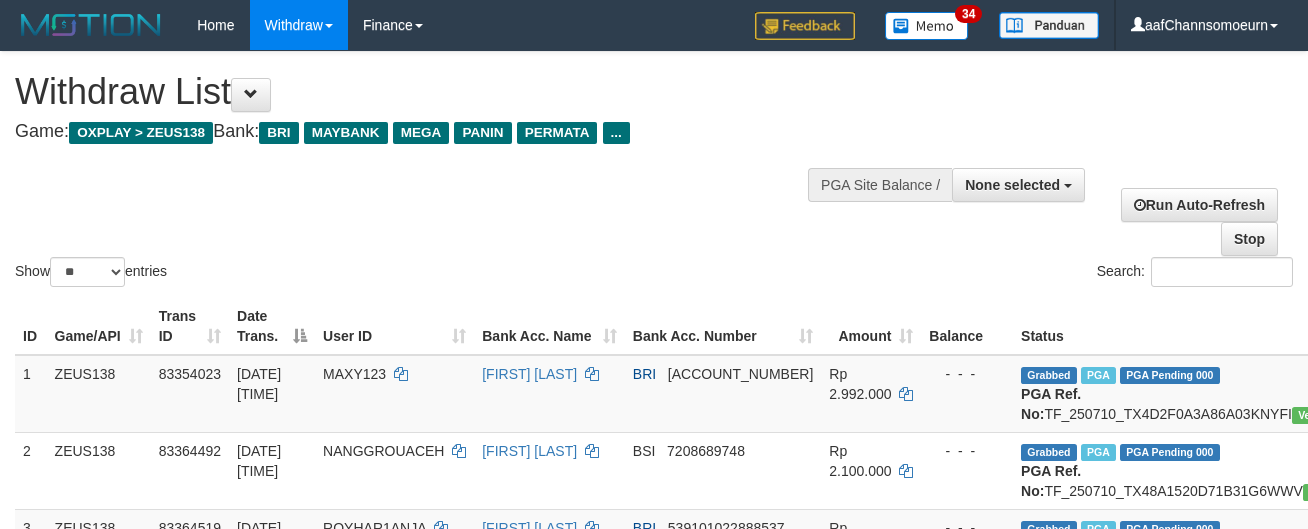 select 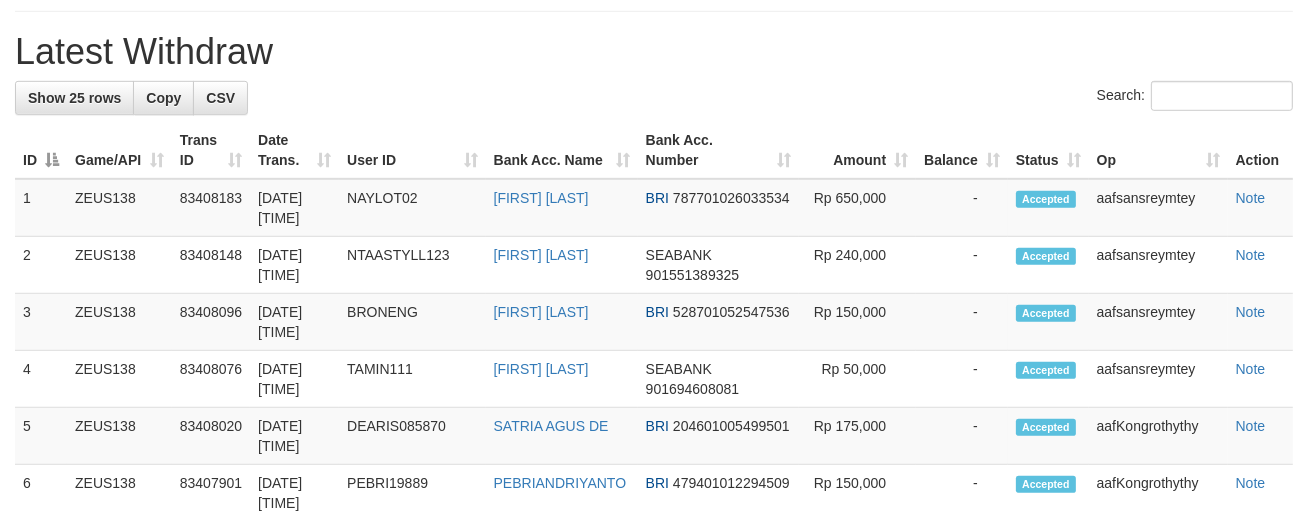 scroll, scrollTop: 1185, scrollLeft: 0, axis: vertical 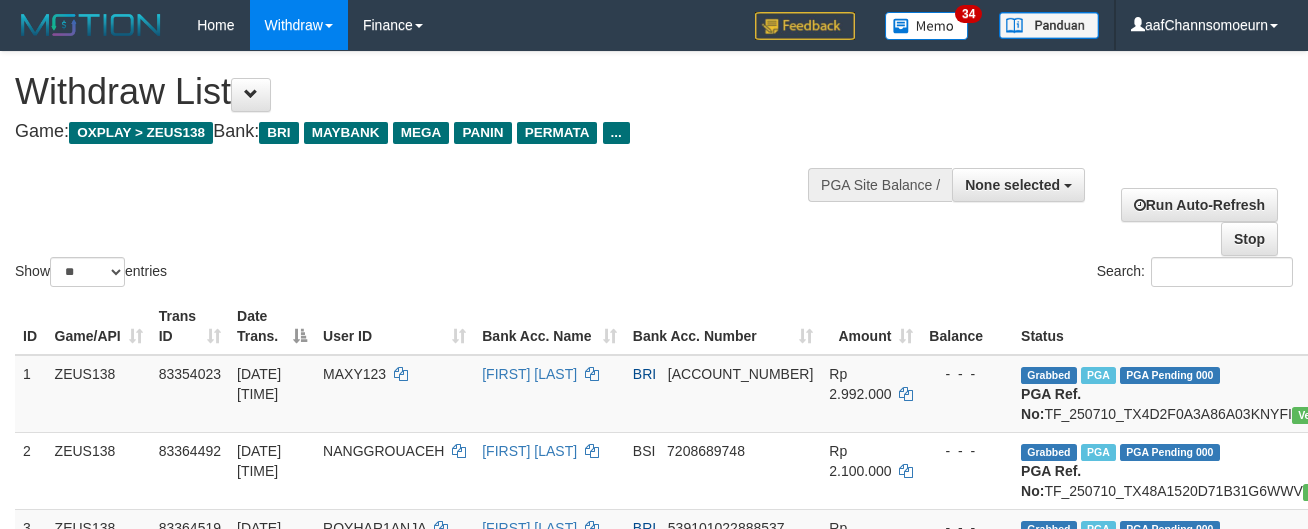 select 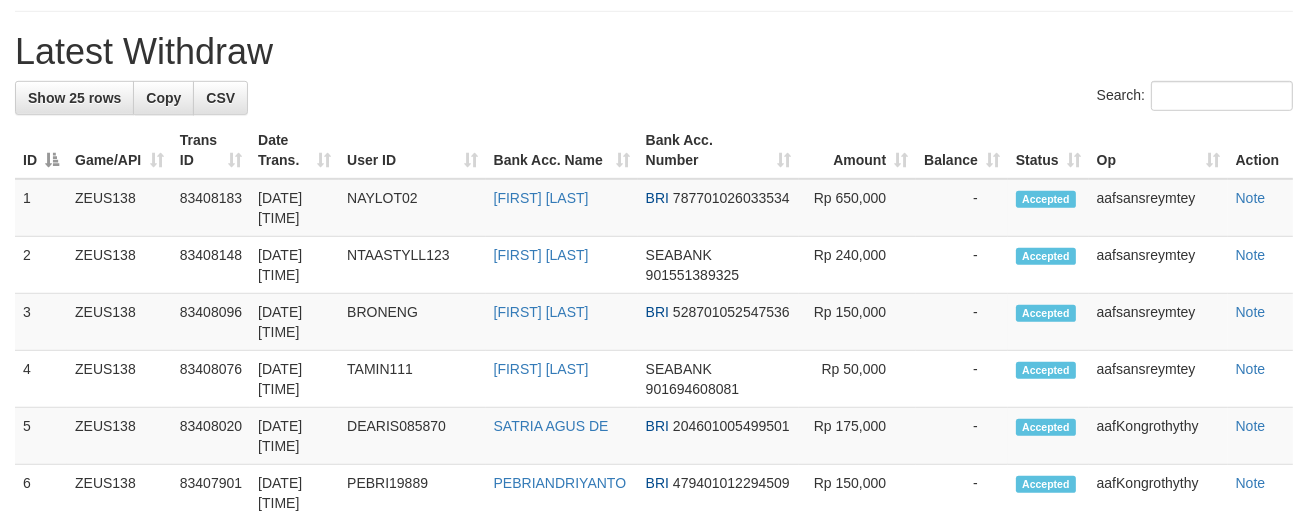 scroll, scrollTop: 1185, scrollLeft: 0, axis: vertical 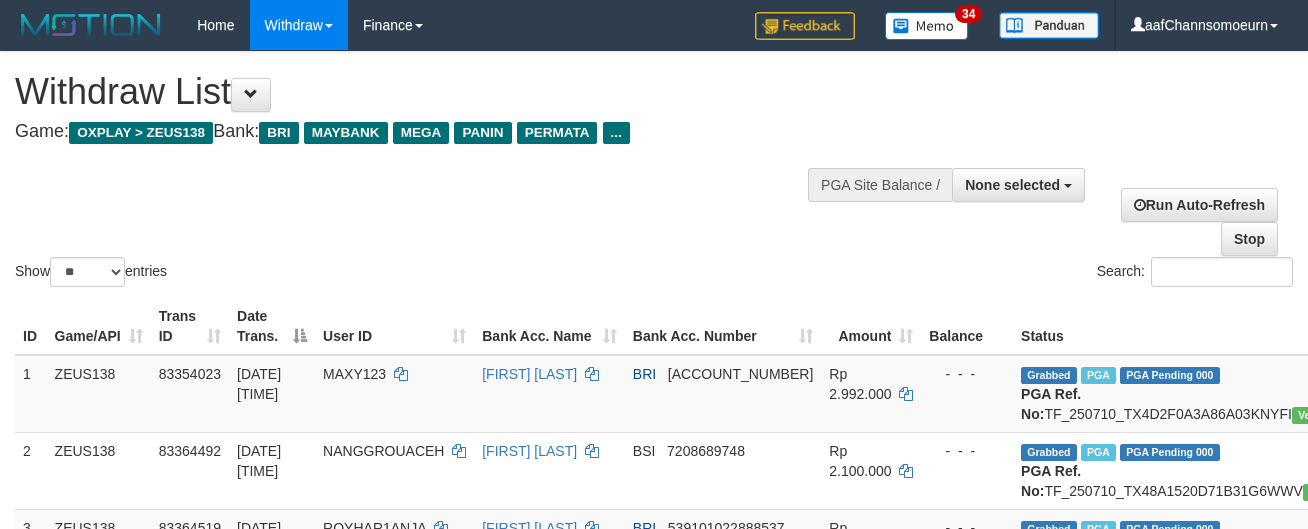 select 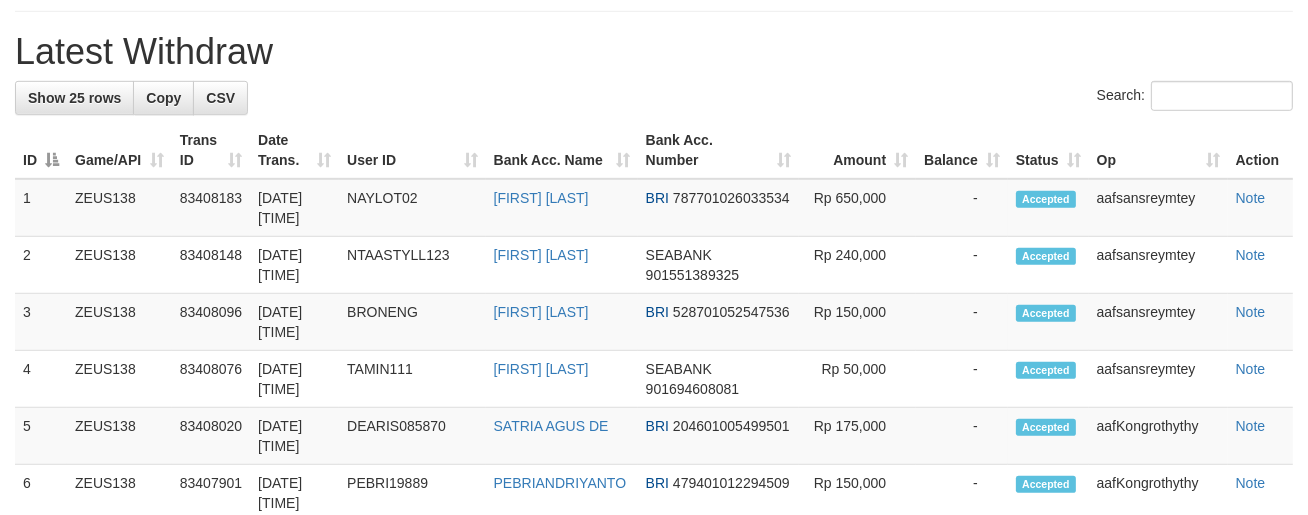 scroll, scrollTop: 1185, scrollLeft: 0, axis: vertical 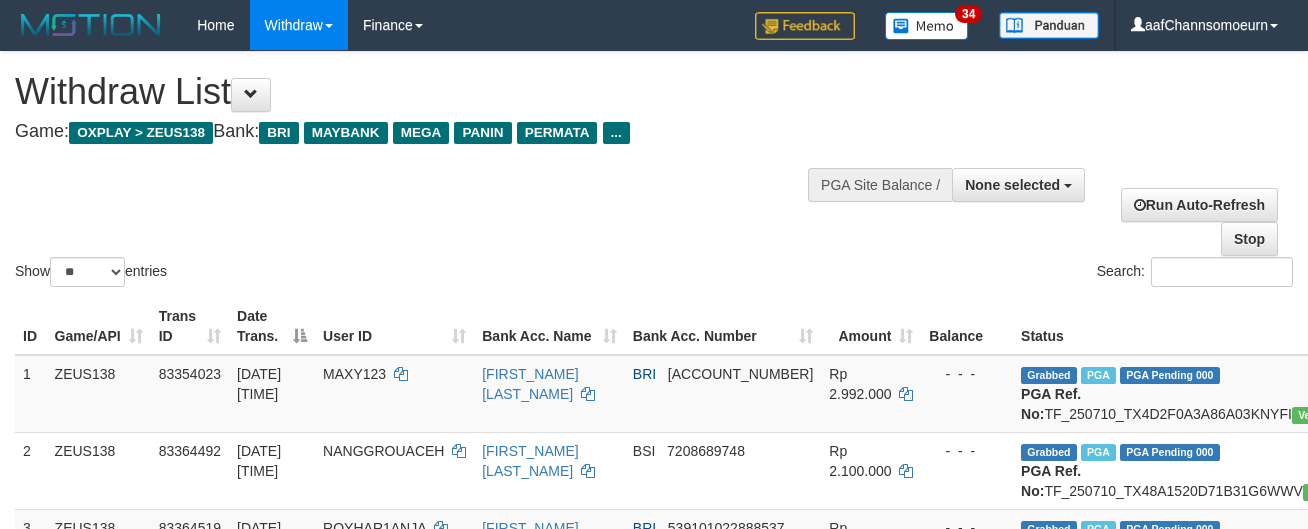 select 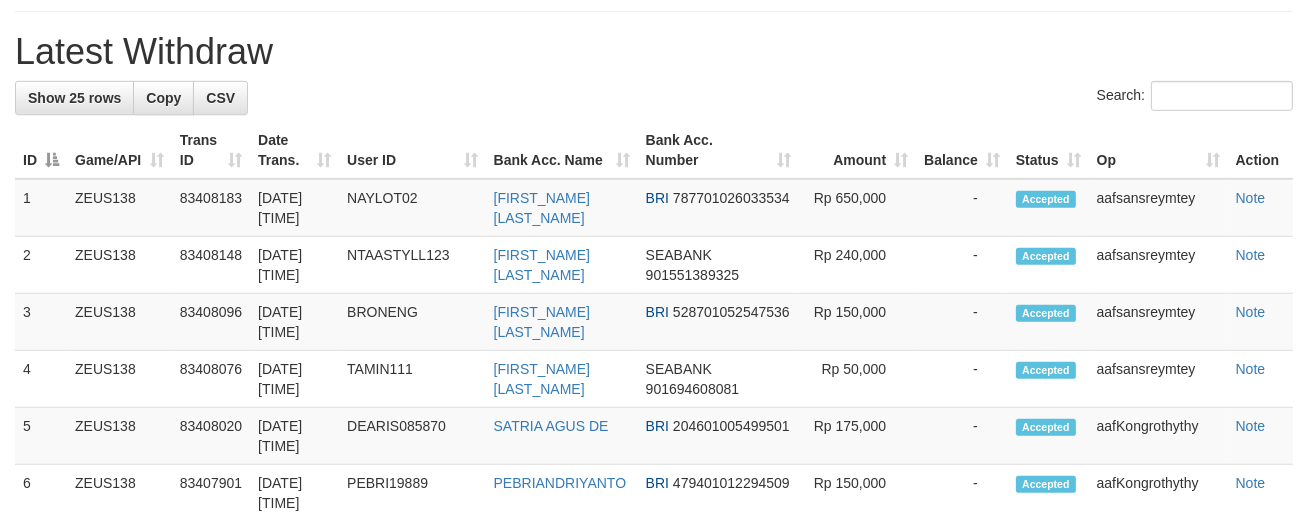 scroll, scrollTop: 1185, scrollLeft: 0, axis: vertical 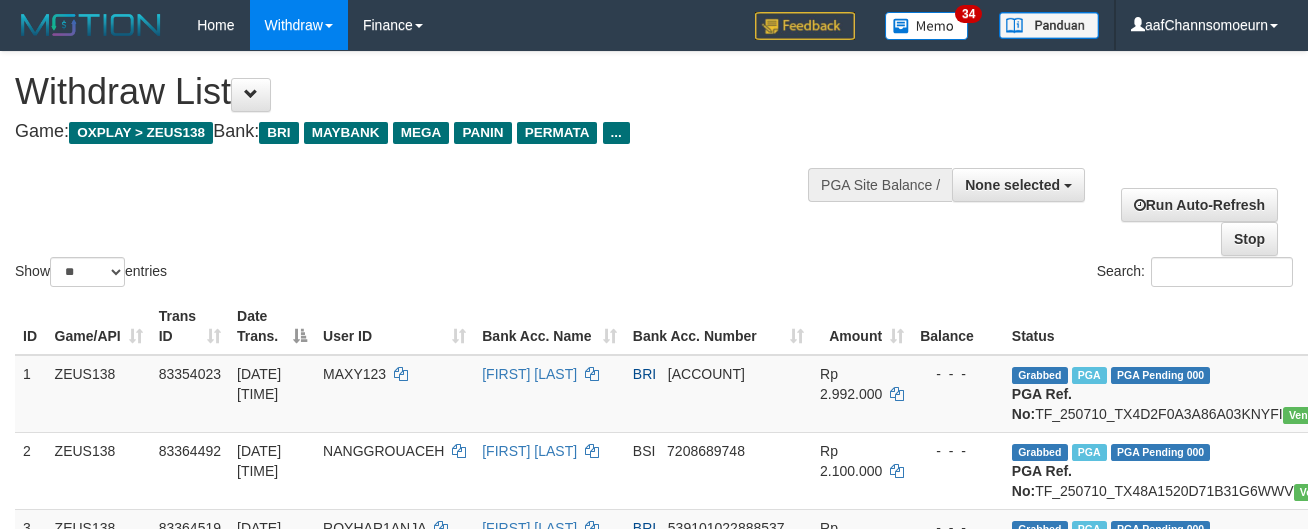 select 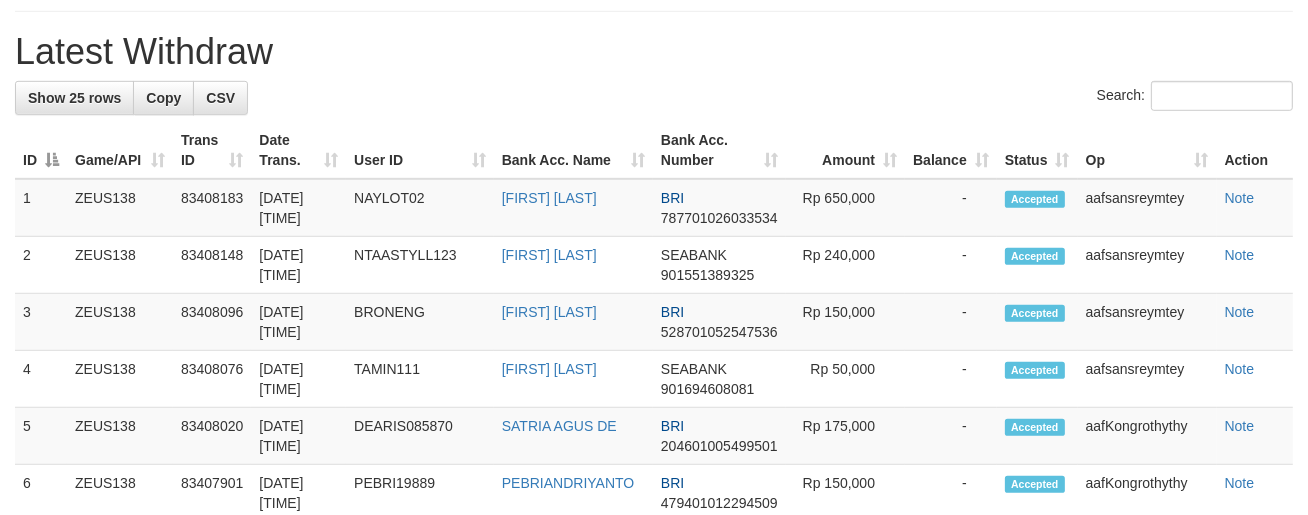 scroll, scrollTop: 1185, scrollLeft: 0, axis: vertical 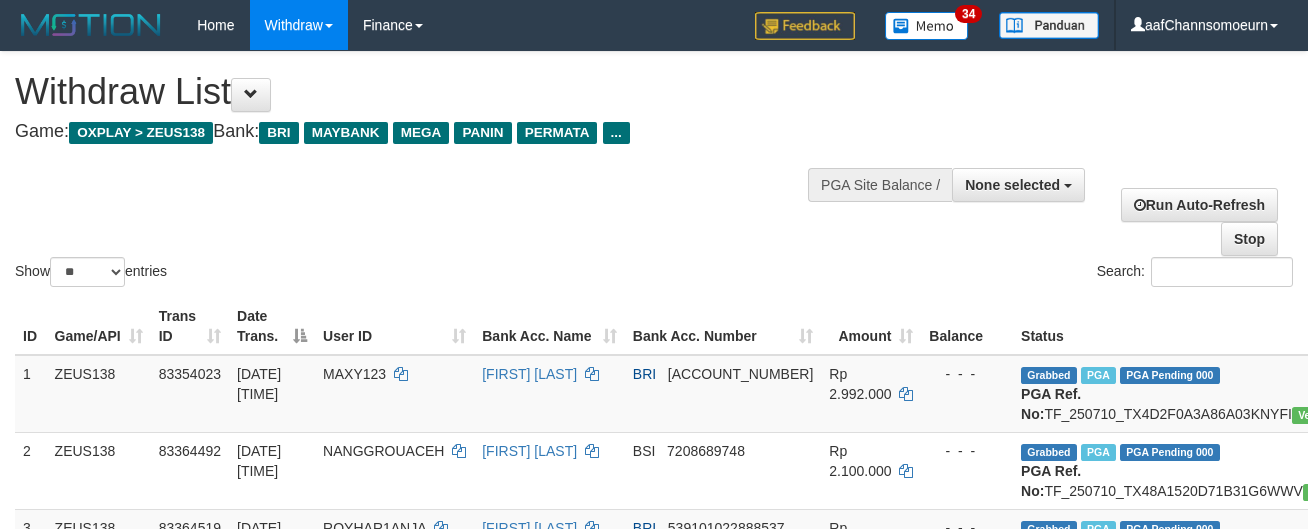select 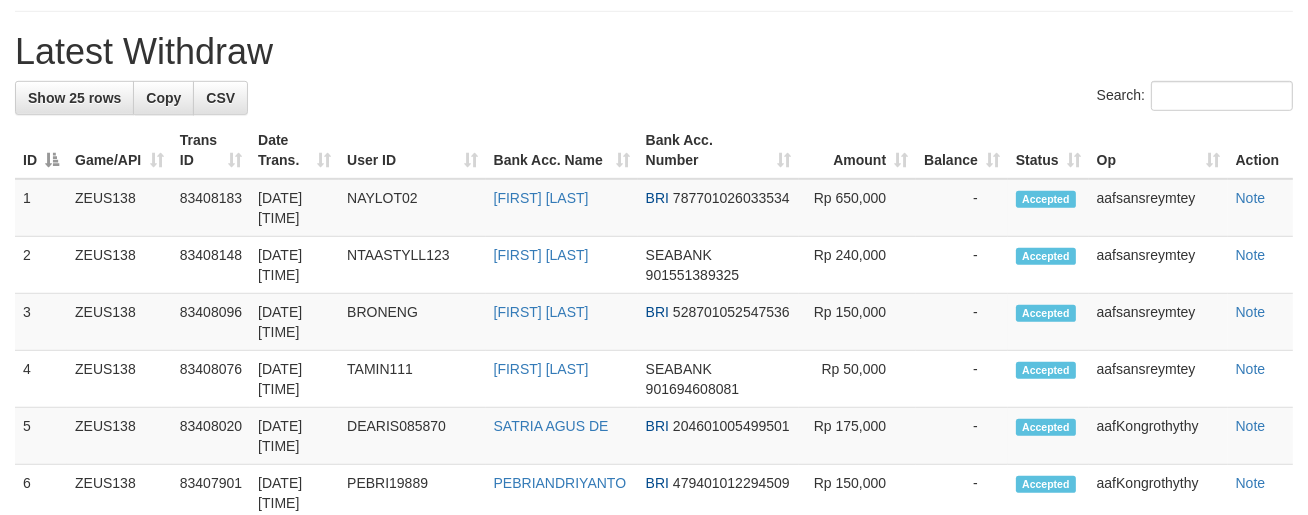 scroll, scrollTop: 1185, scrollLeft: 0, axis: vertical 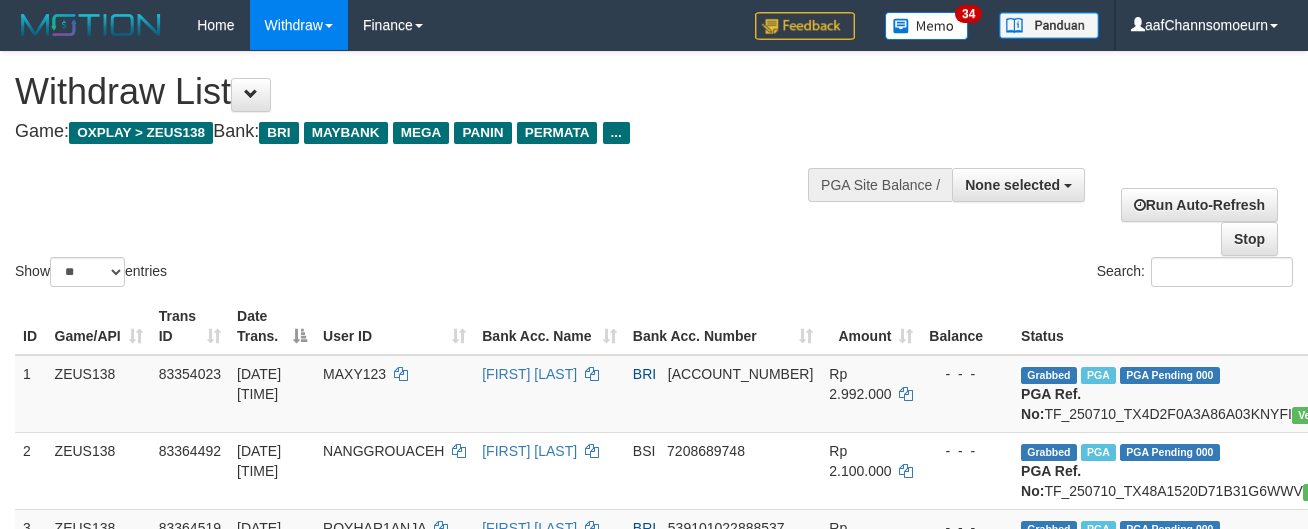 select 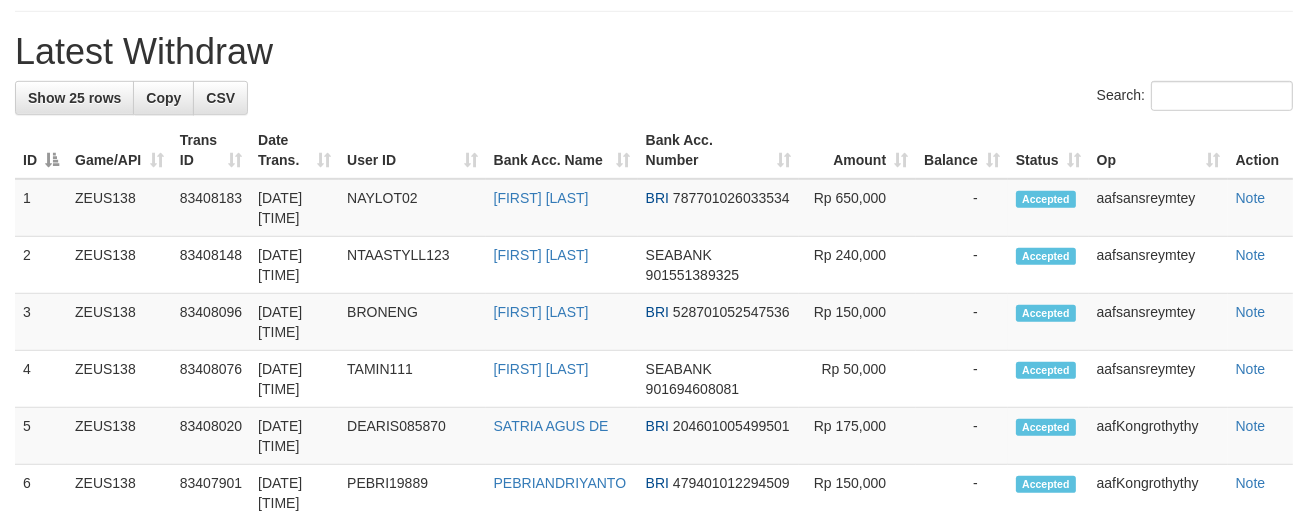 scroll, scrollTop: 1185, scrollLeft: 0, axis: vertical 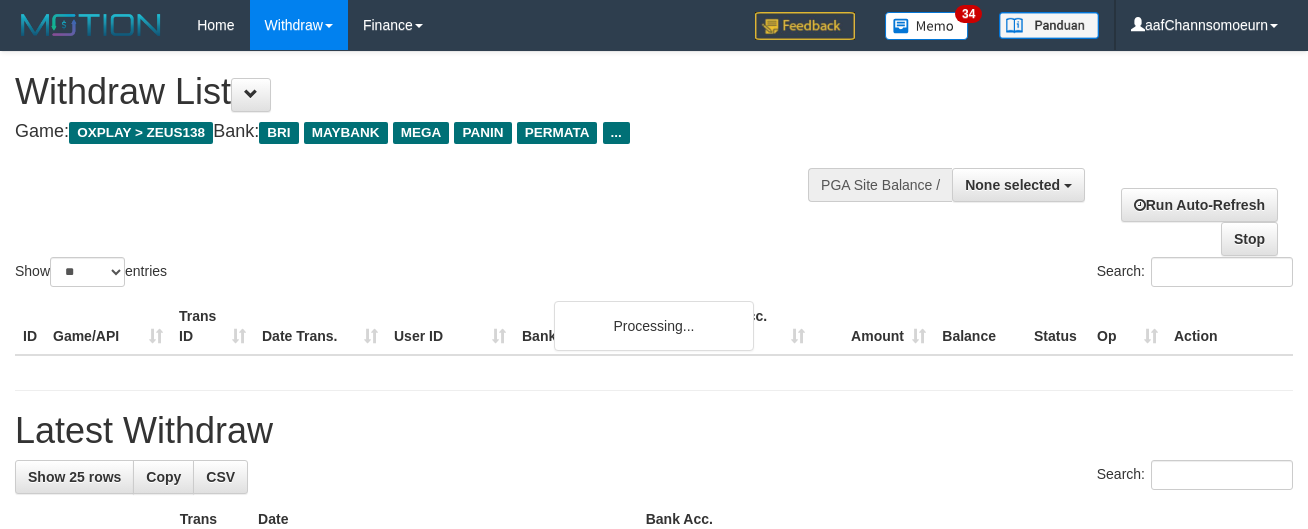 select 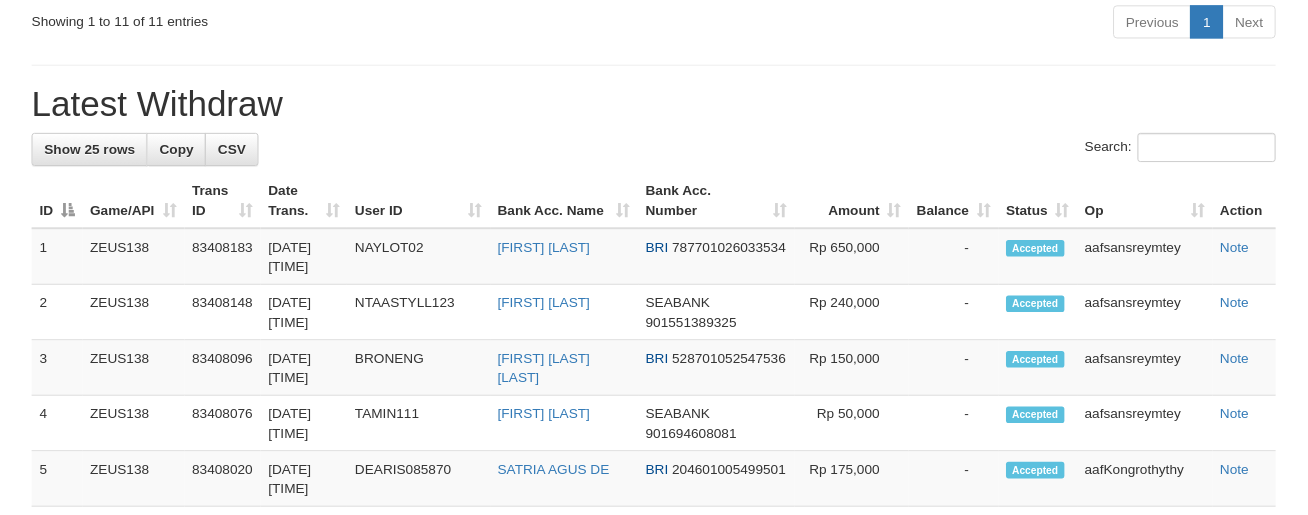 scroll, scrollTop: 2246, scrollLeft: 0, axis: vertical 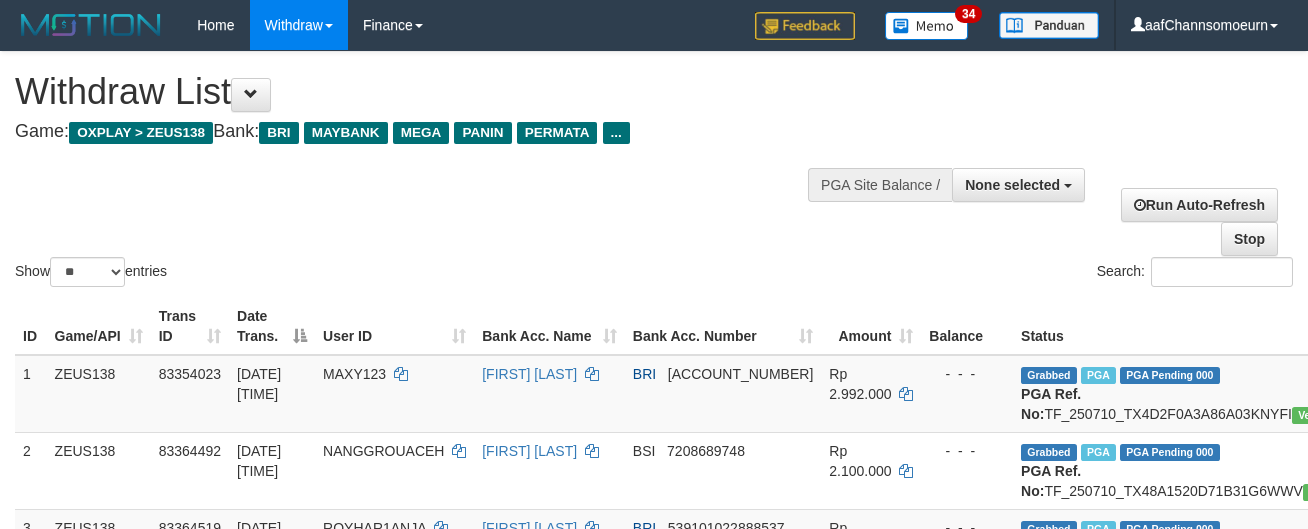 select 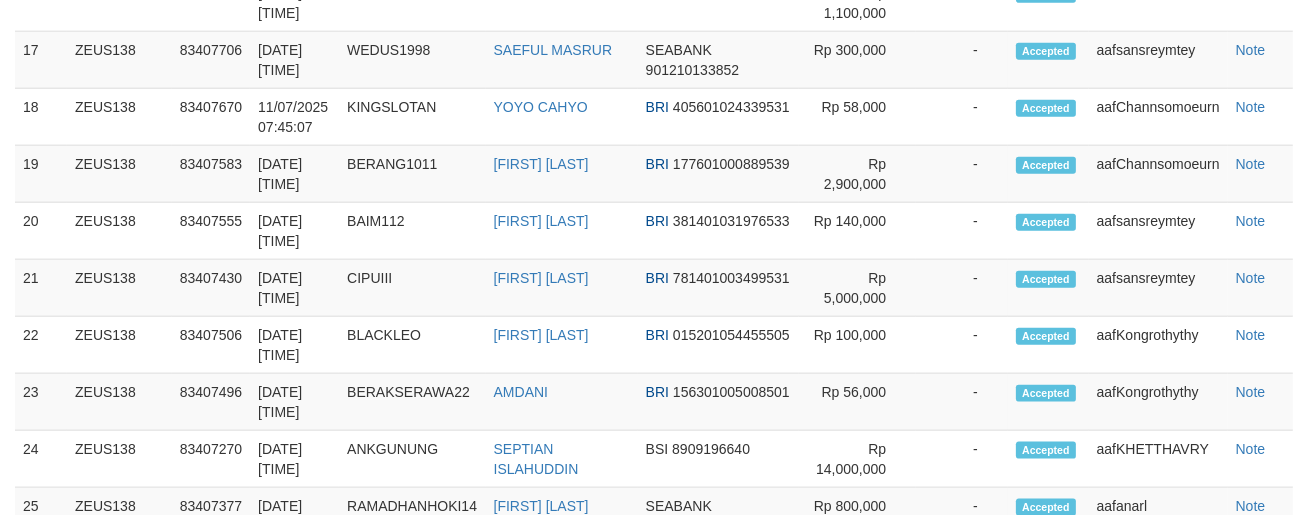 scroll, scrollTop: 2246, scrollLeft: 0, axis: vertical 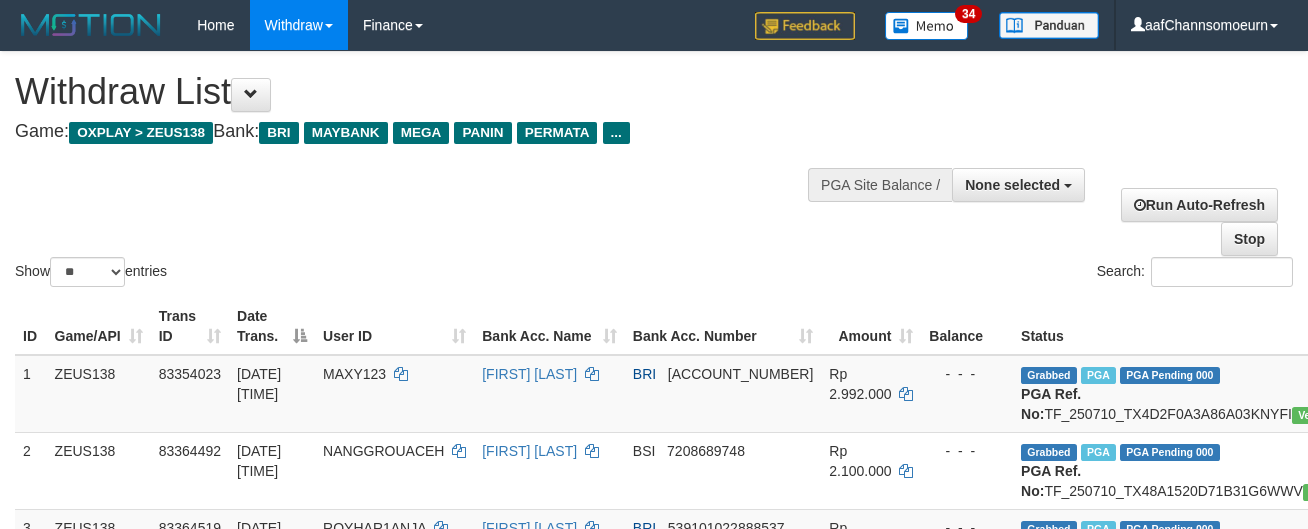 select 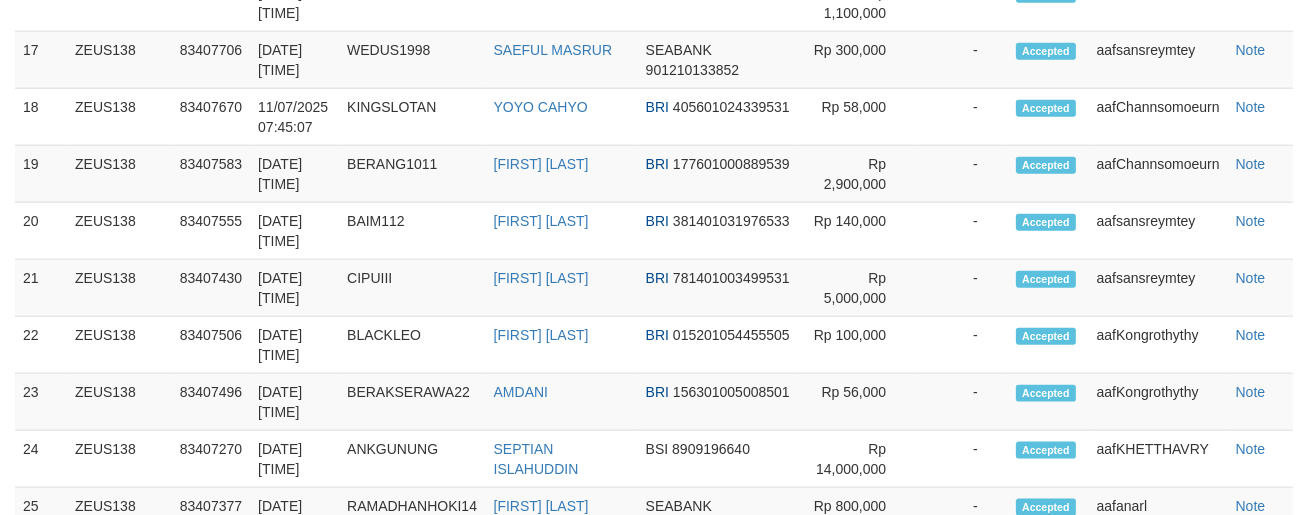 scroll, scrollTop: 2246, scrollLeft: 0, axis: vertical 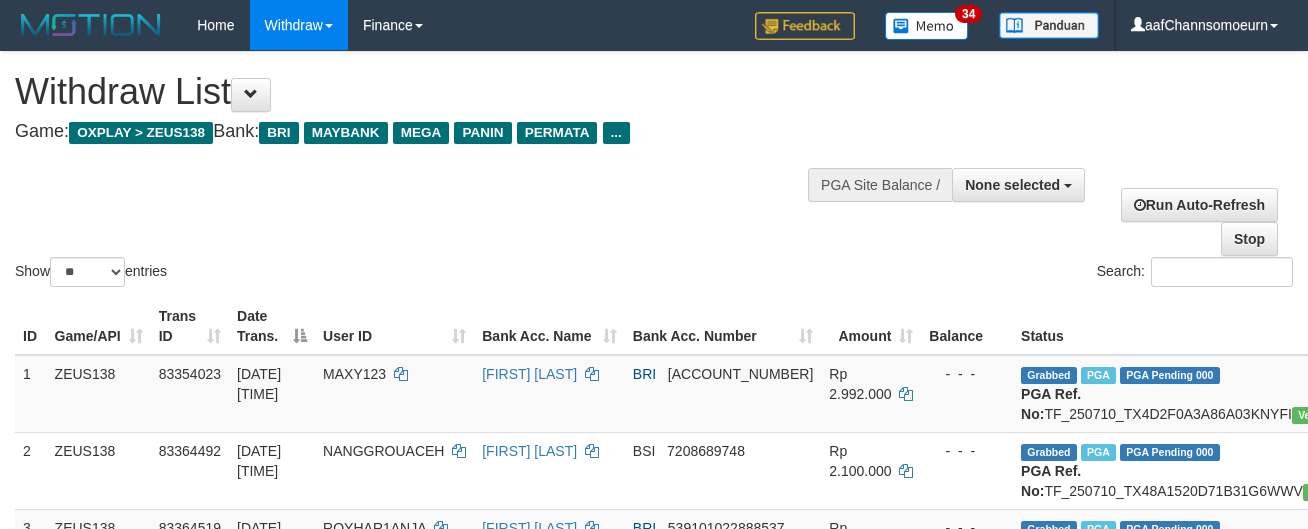 select 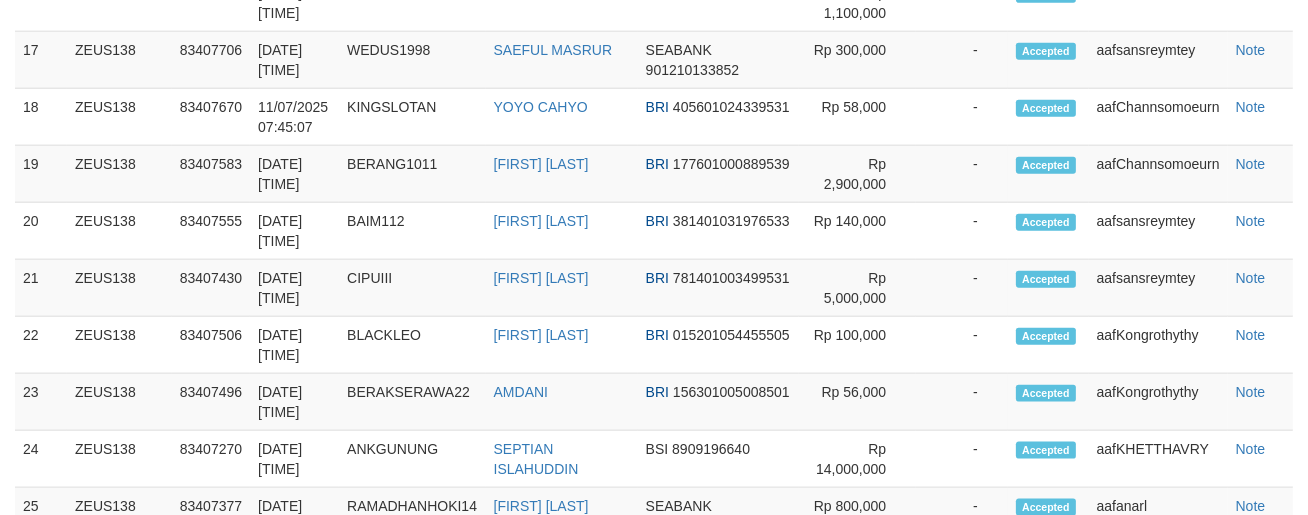 scroll, scrollTop: 2246, scrollLeft: 0, axis: vertical 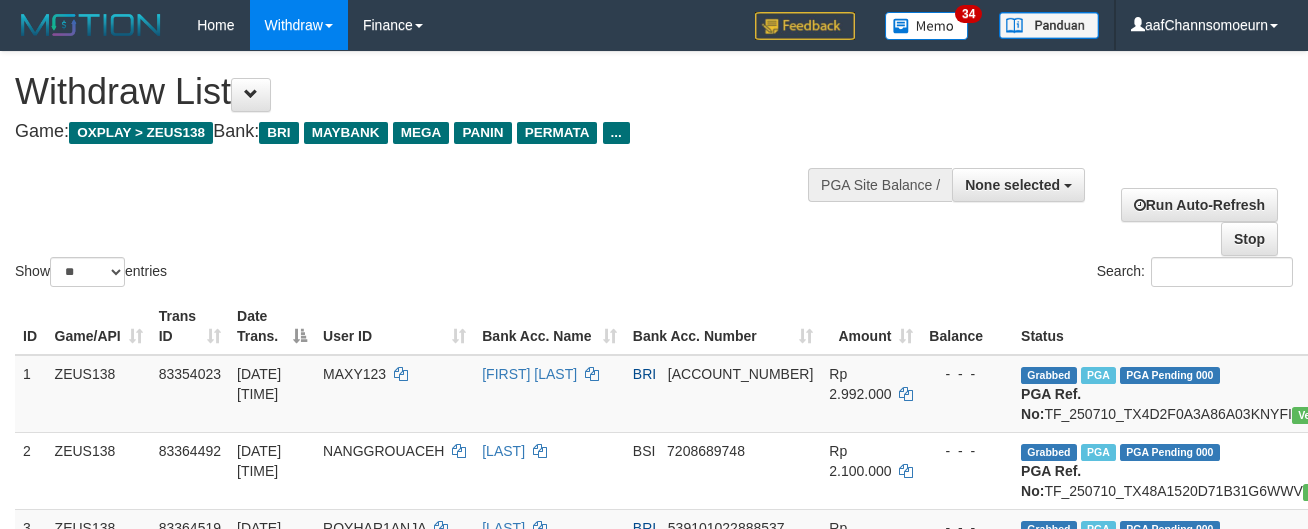 select 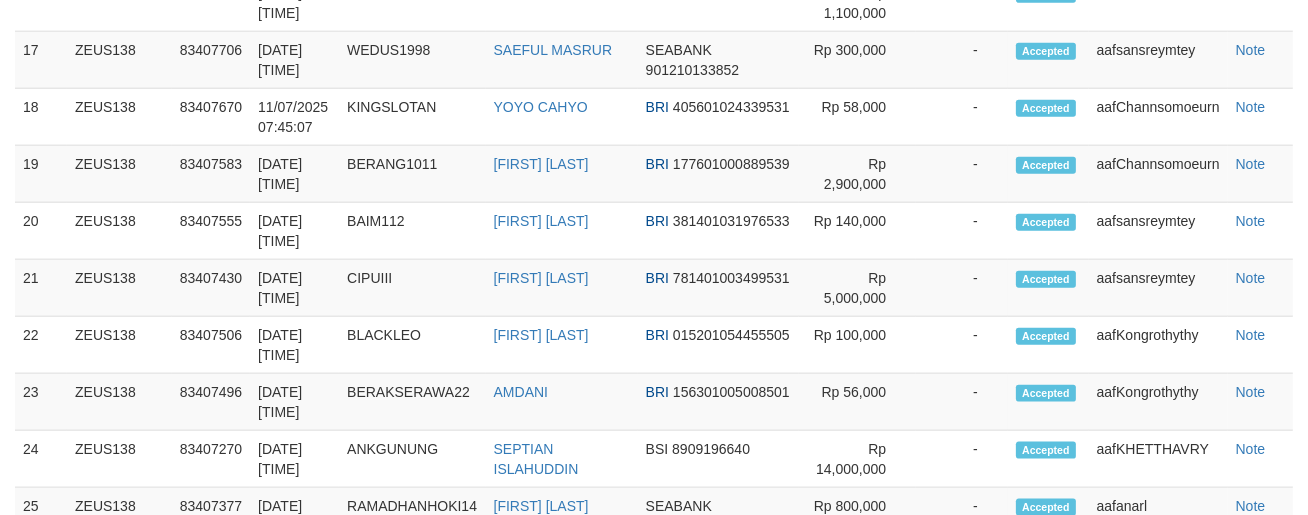 scroll, scrollTop: 2246, scrollLeft: 0, axis: vertical 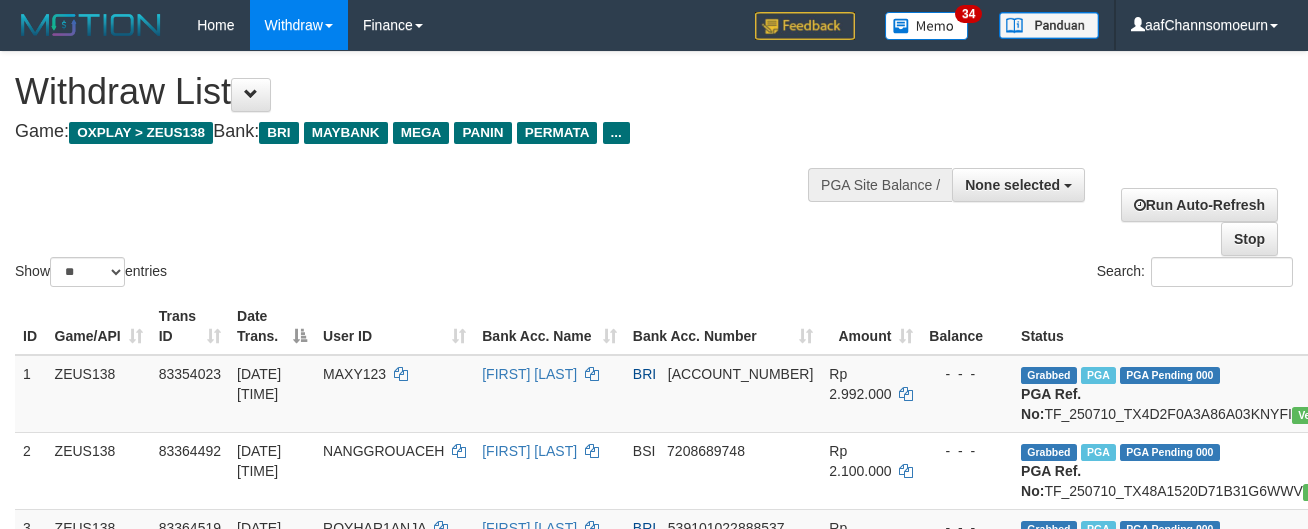 select 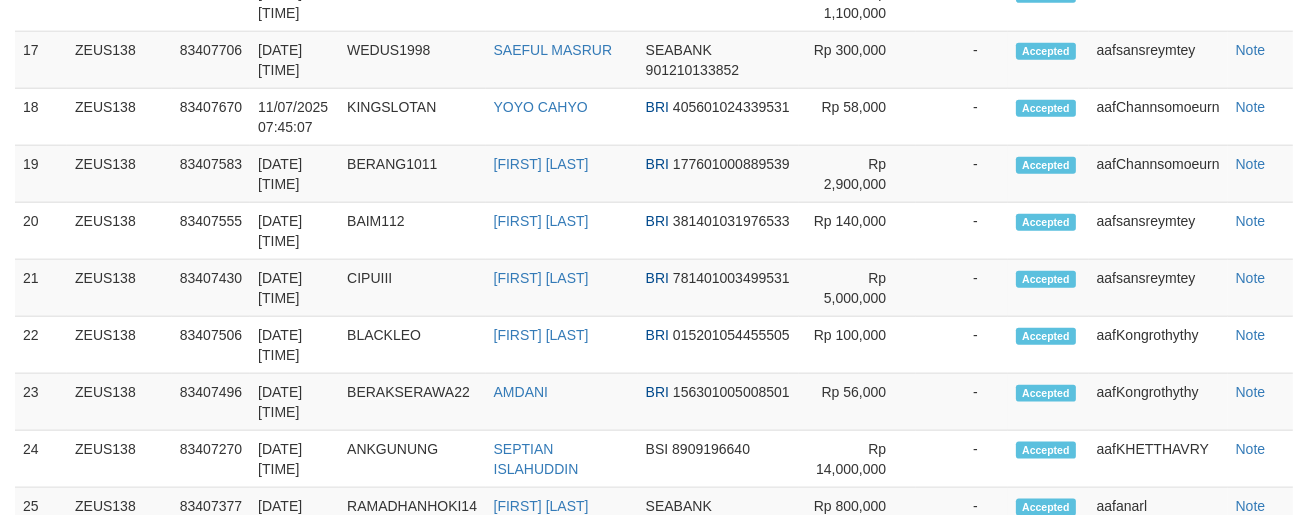 scroll, scrollTop: 2246, scrollLeft: 0, axis: vertical 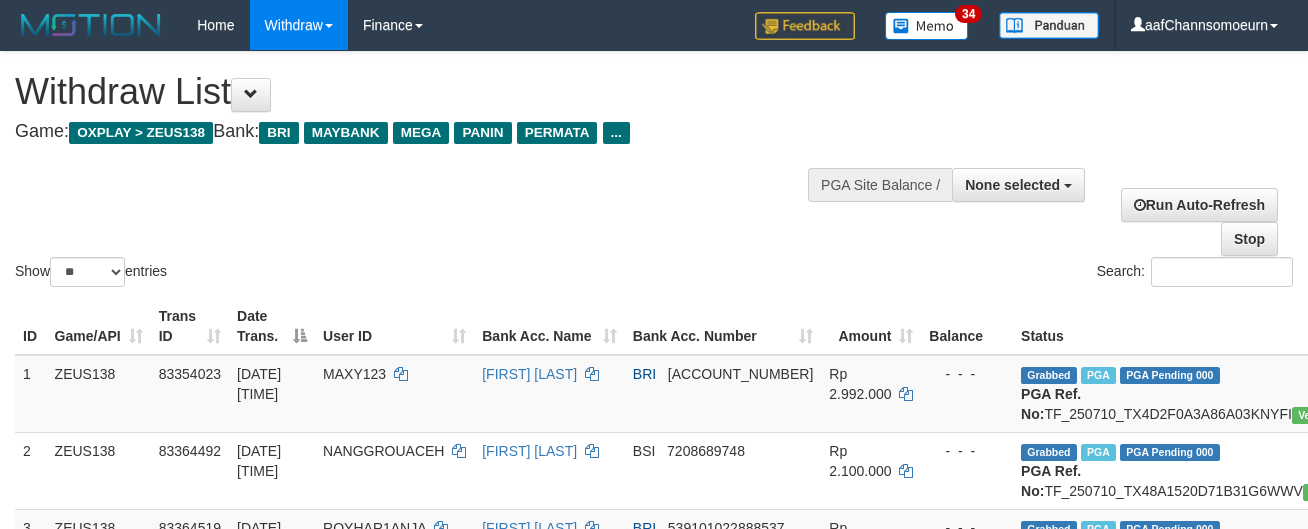 select 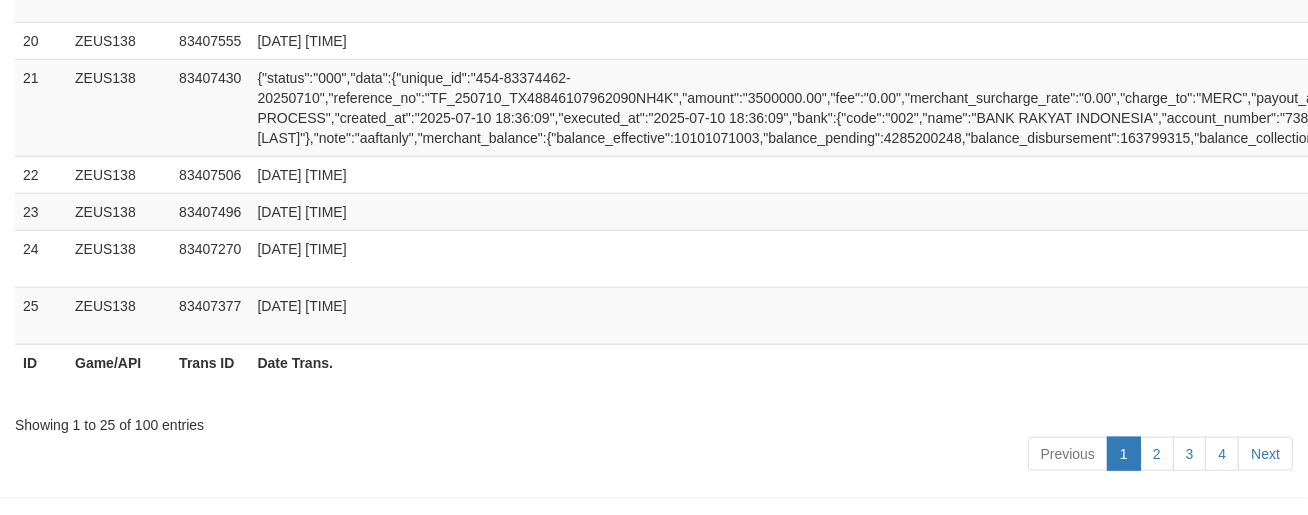 scroll, scrollTop: 2246, scrollLeft: 0, axis: vertical 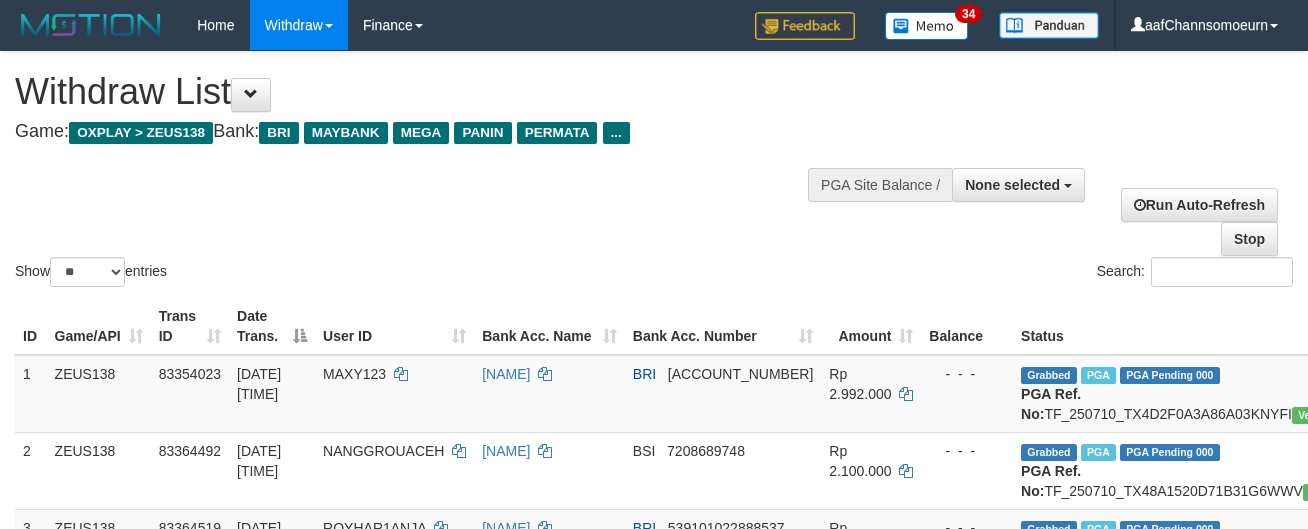 select 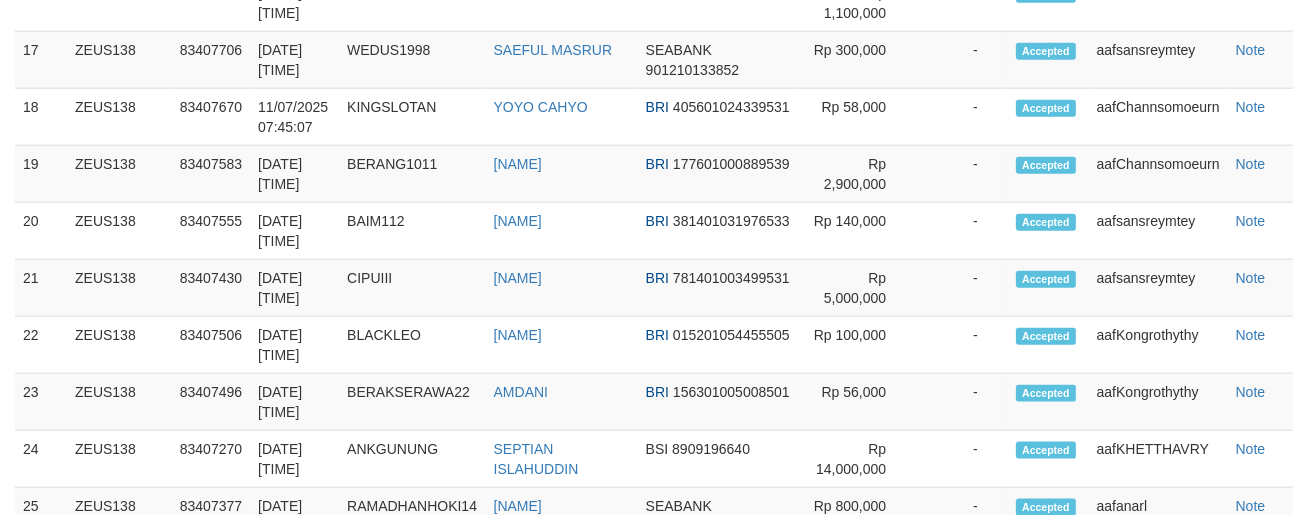 scroll, scrollTop: 2246, scrollLeft: 0, axis: vertical 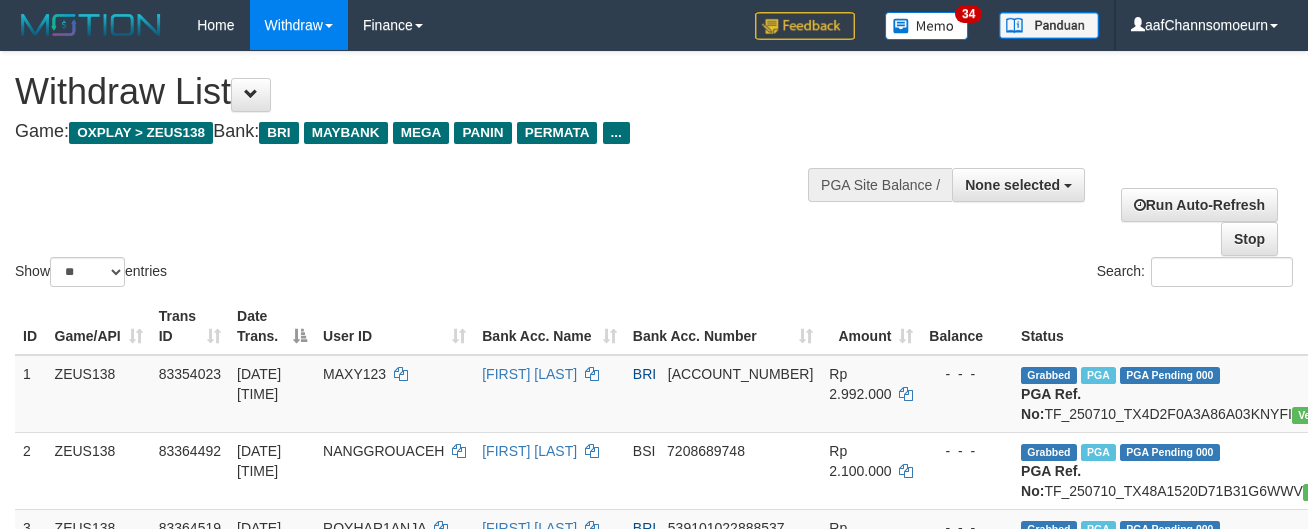 select 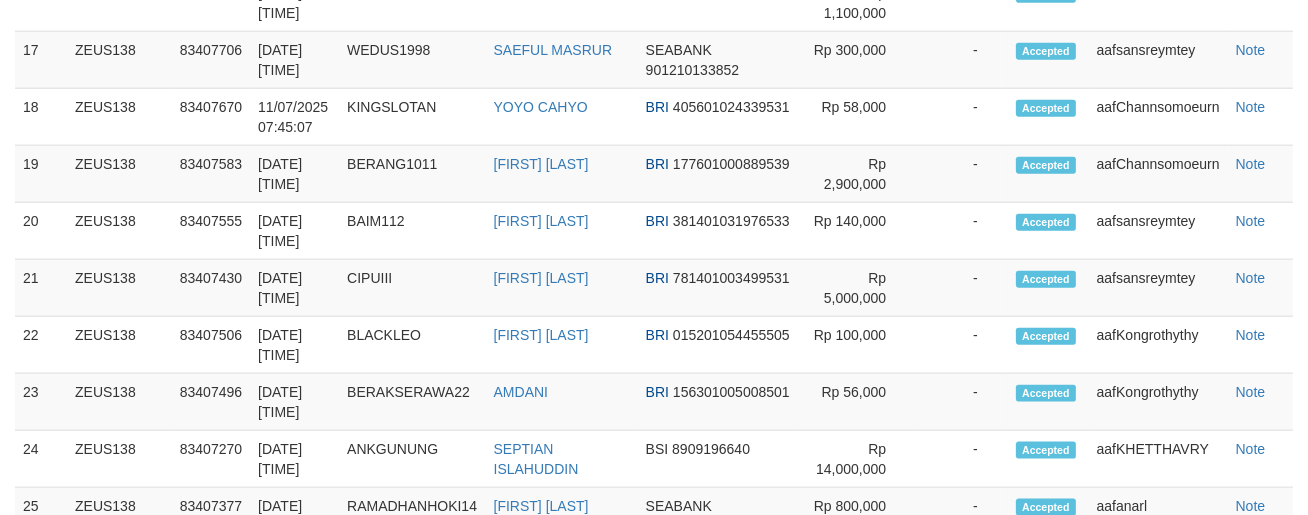 scroll, scrollTop: 2246, scrollLeft: 0, axis: vertical 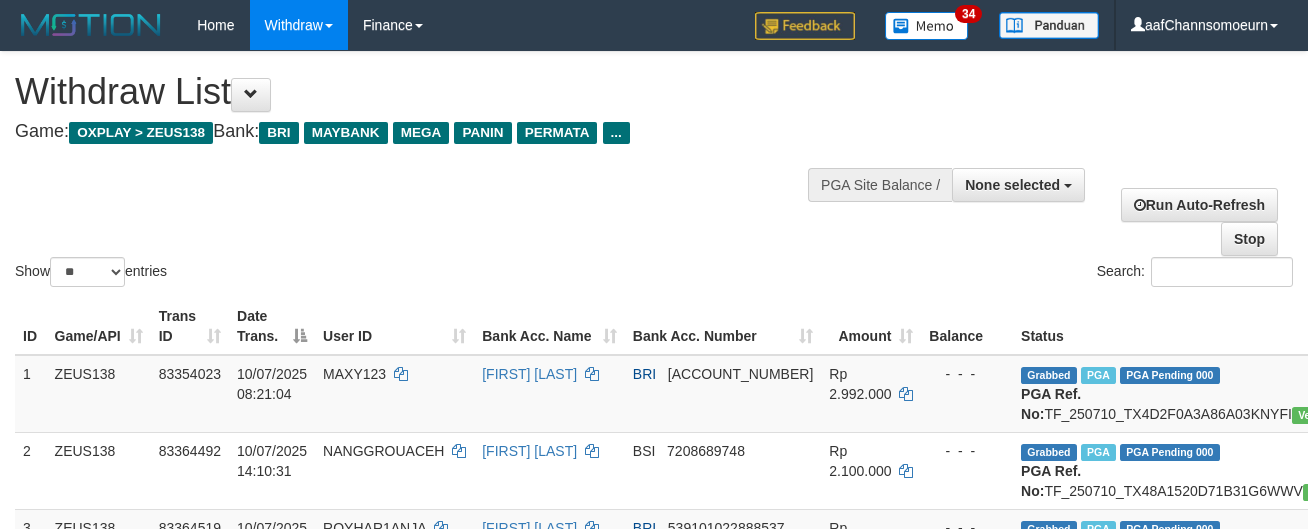 select 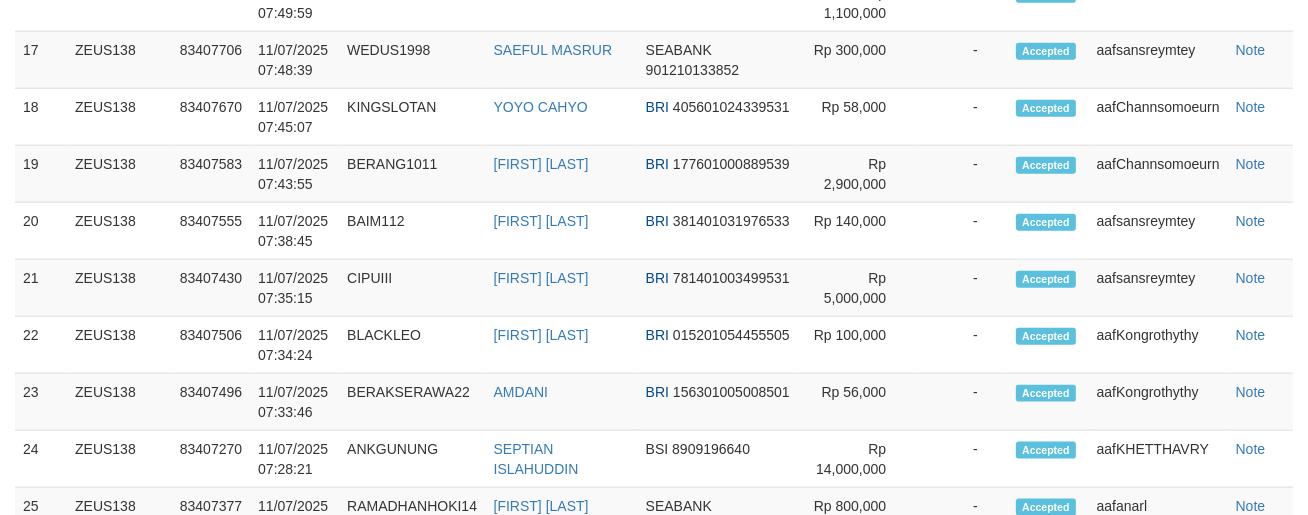 scroll, scrollTop: 2246, scrollLeft: 0, axis: vertical 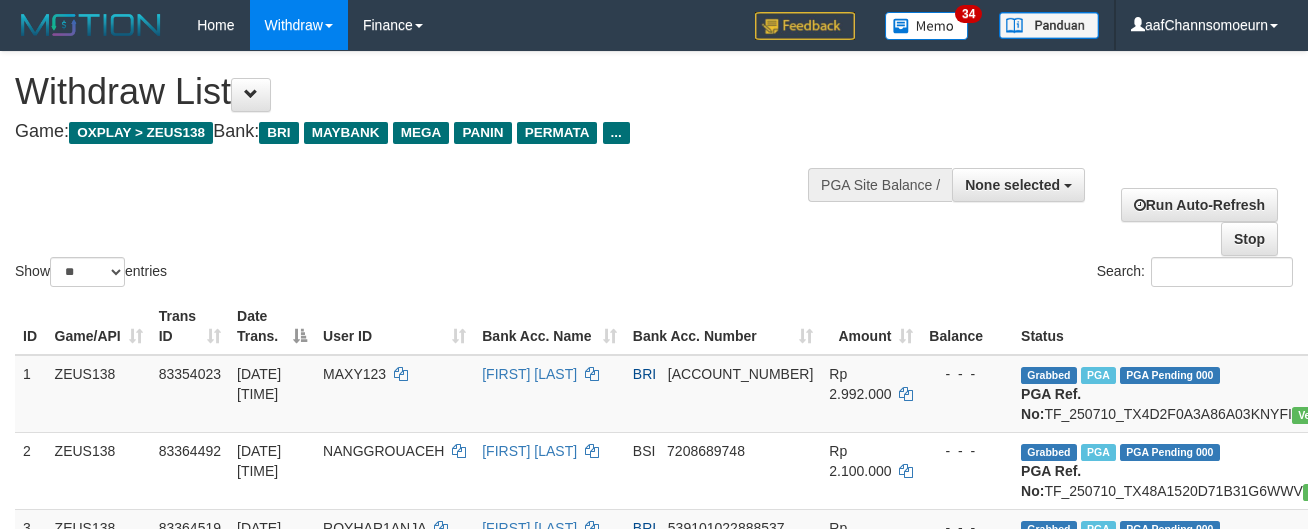 select 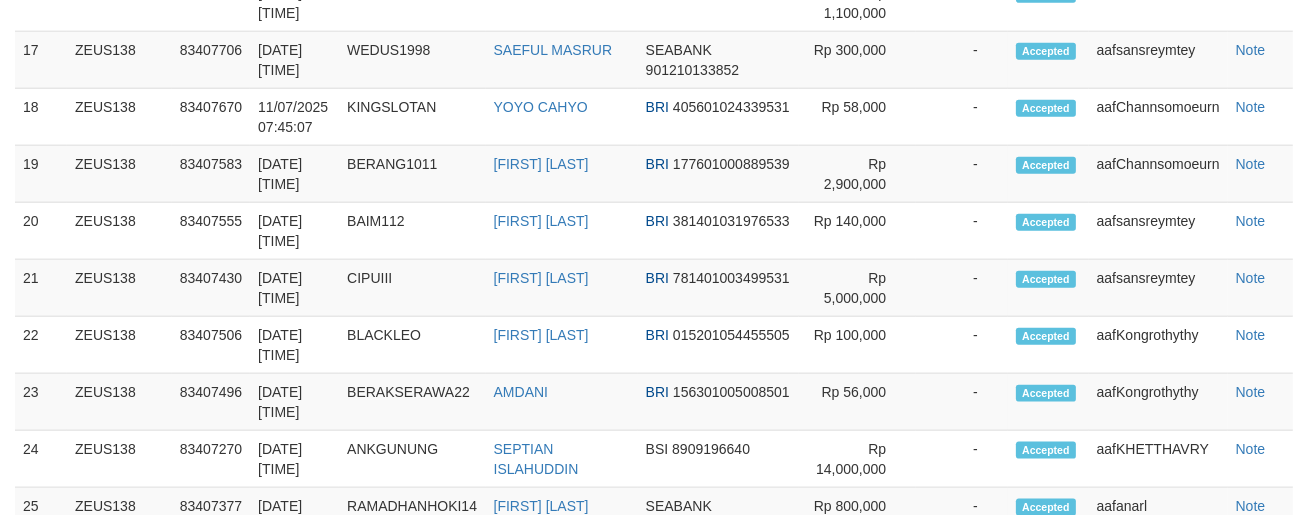 scroll, scrollTop: 2246, scrollLeft: 0, axis: vertical 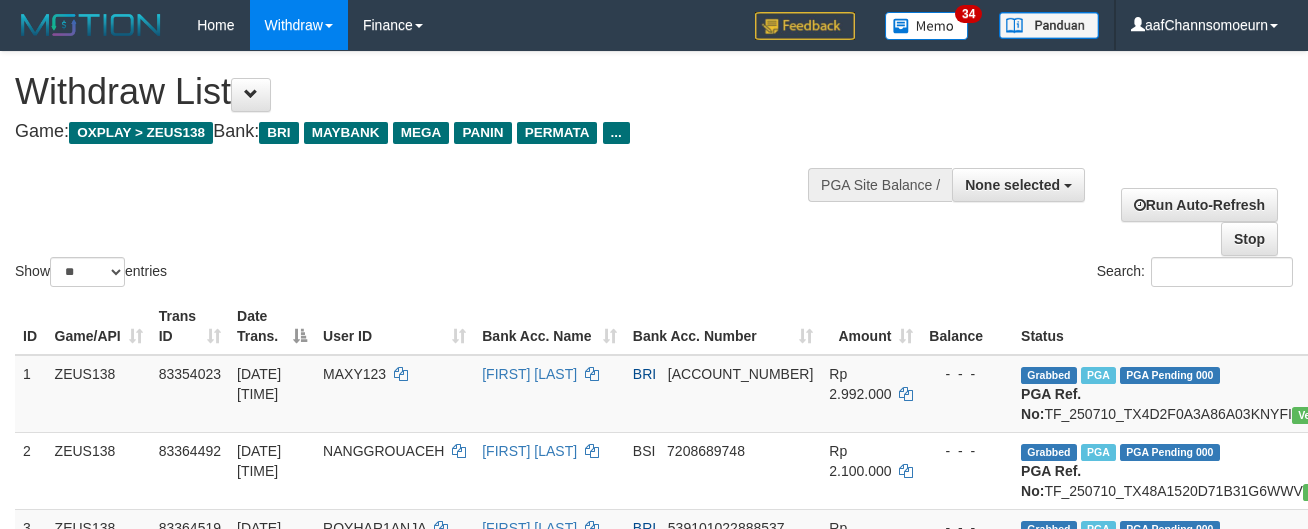 select 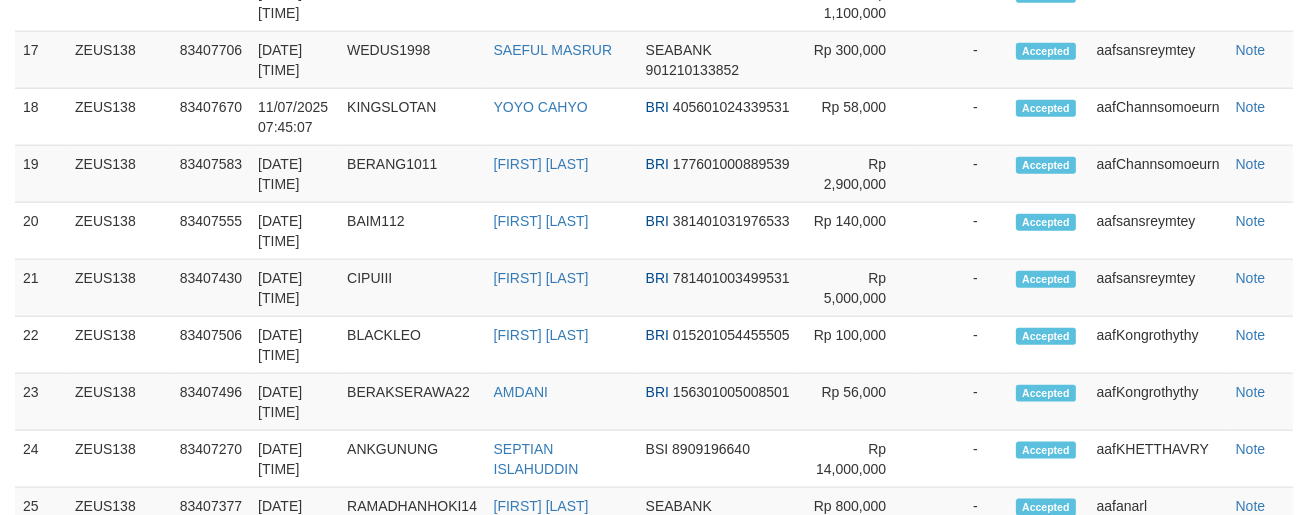 scroll, scrollTop: 2246, scrollLeft: 0, axis: vertical 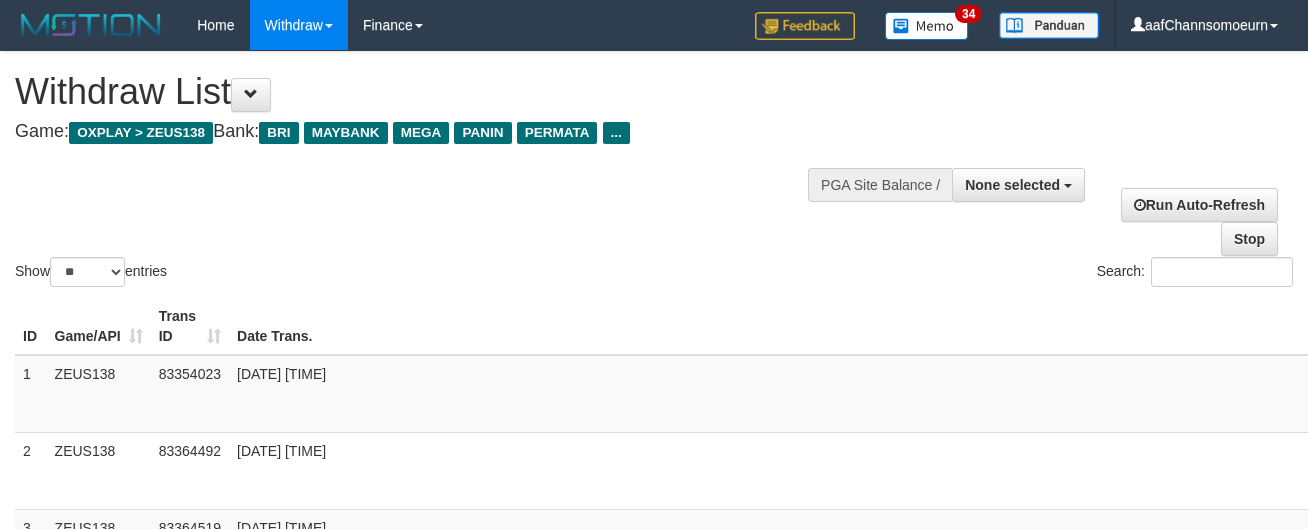 select 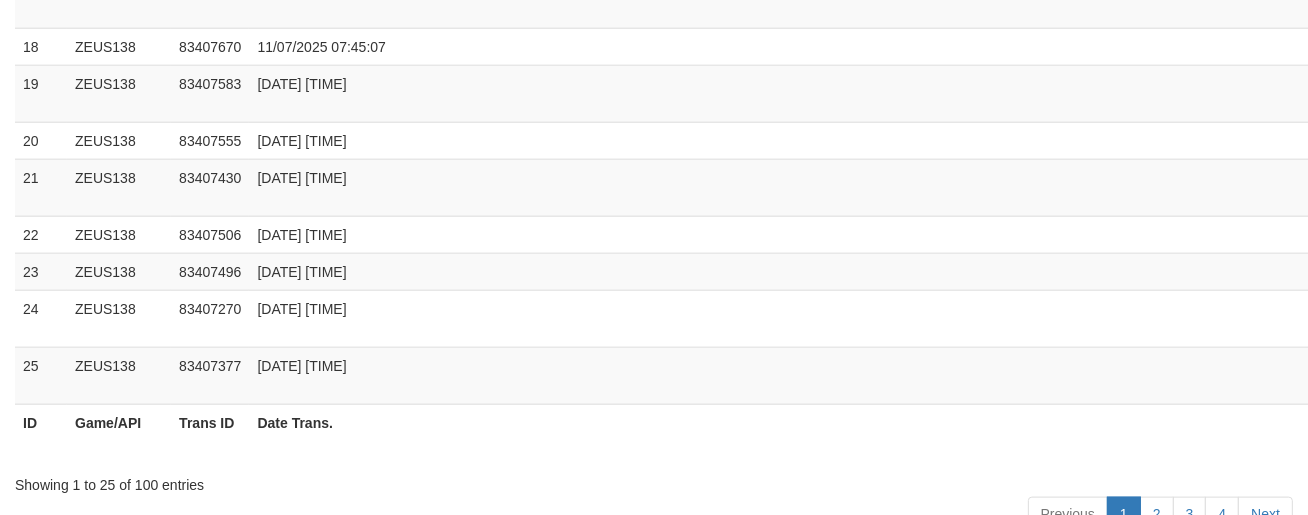 scroll, scrollTop: 2246, scrollLeft: 0, axis: vertical 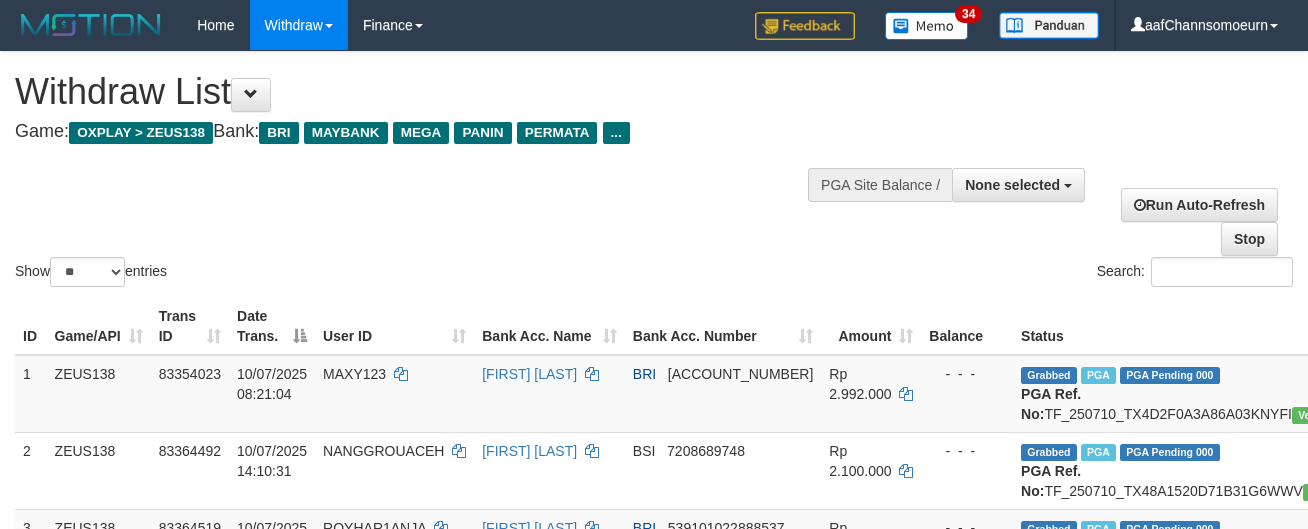 select 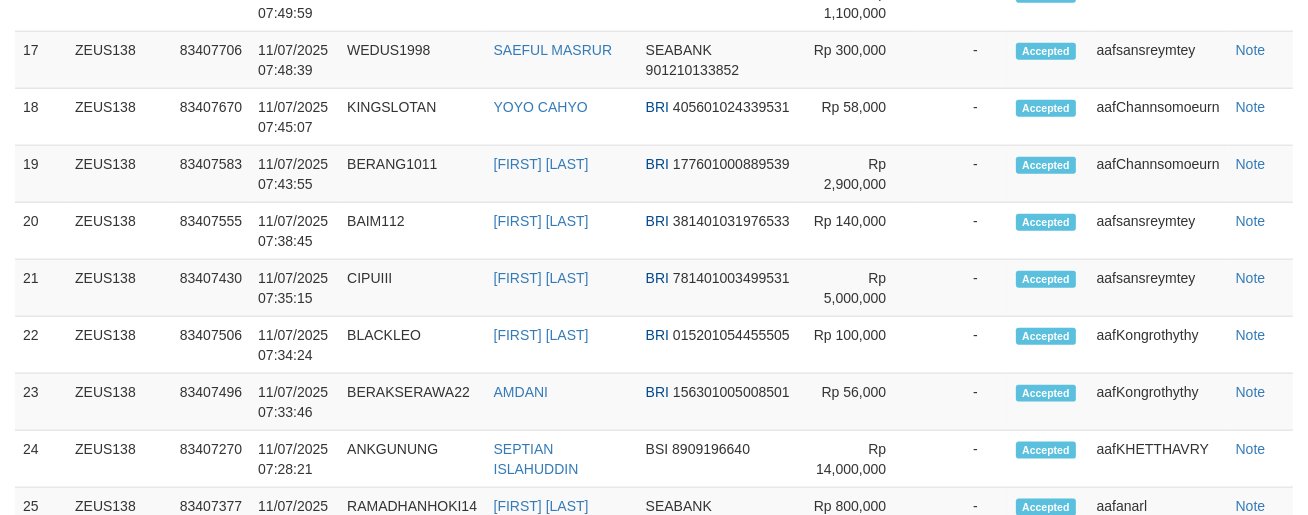 scroll, scrollTop: 2246, scrollLeft: 0, axis: vertical 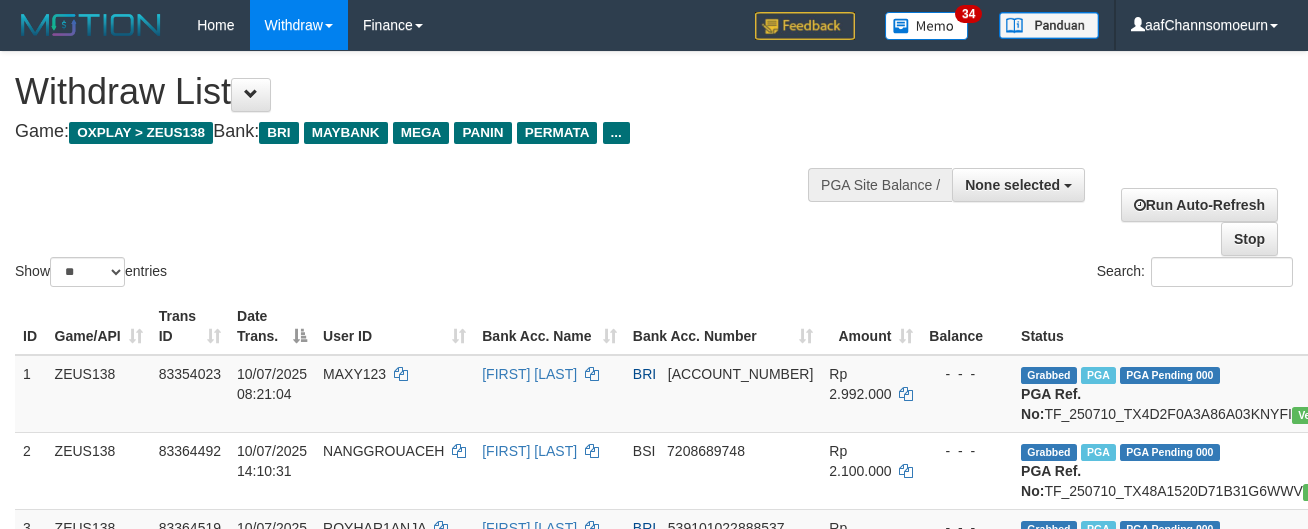 select 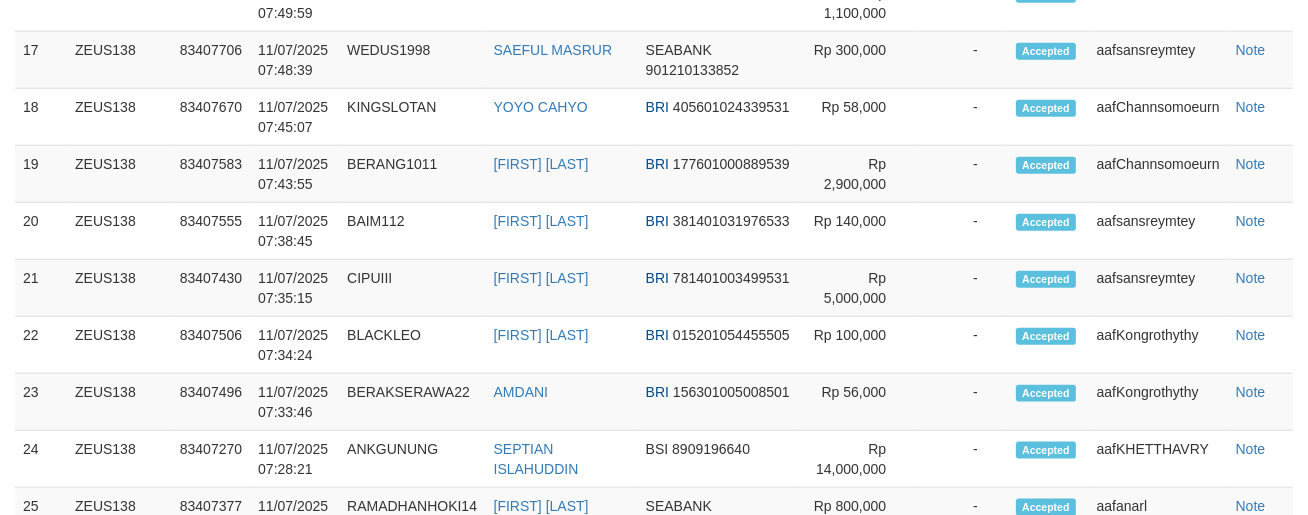 scroll, scrollTop: 2246, scrollLeft: 0, axis: vertical 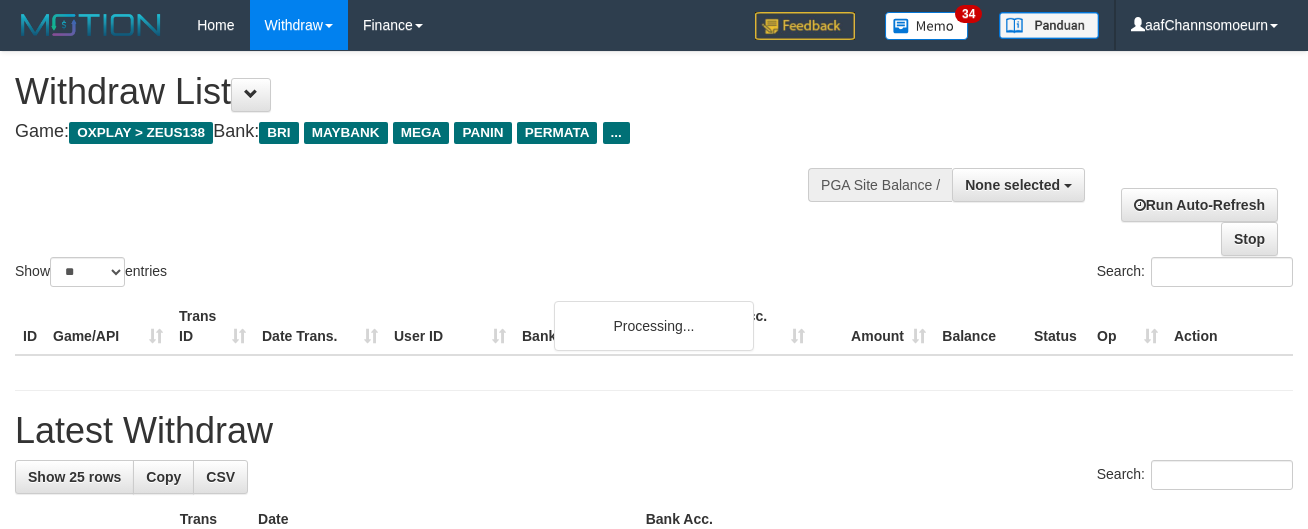 select 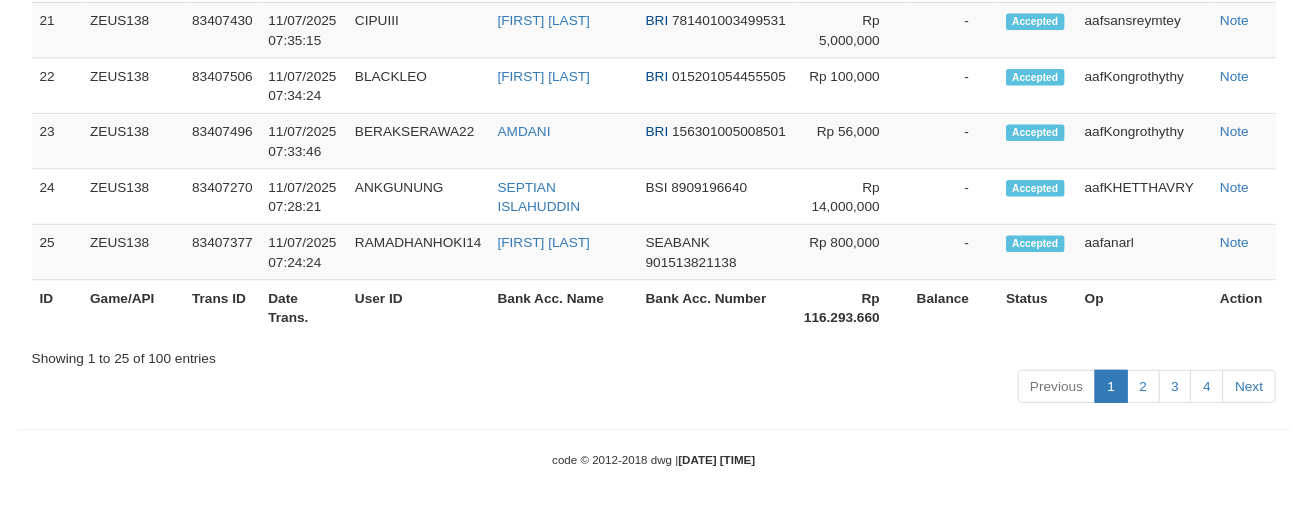 scroll, scrollTop: 2300, scrollLeft: 0, axis: vertical 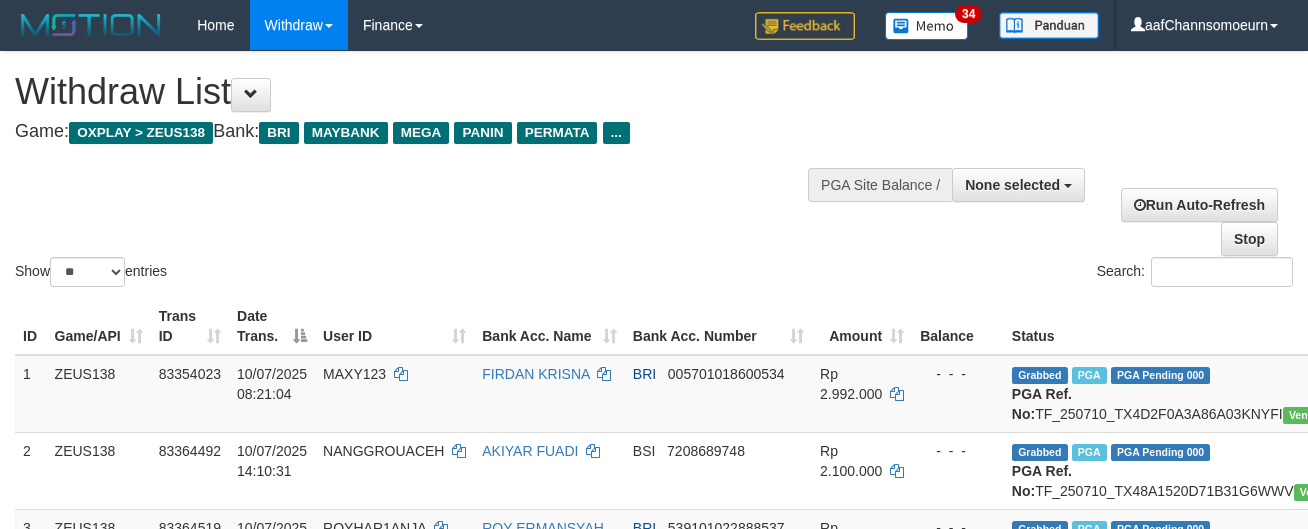 select 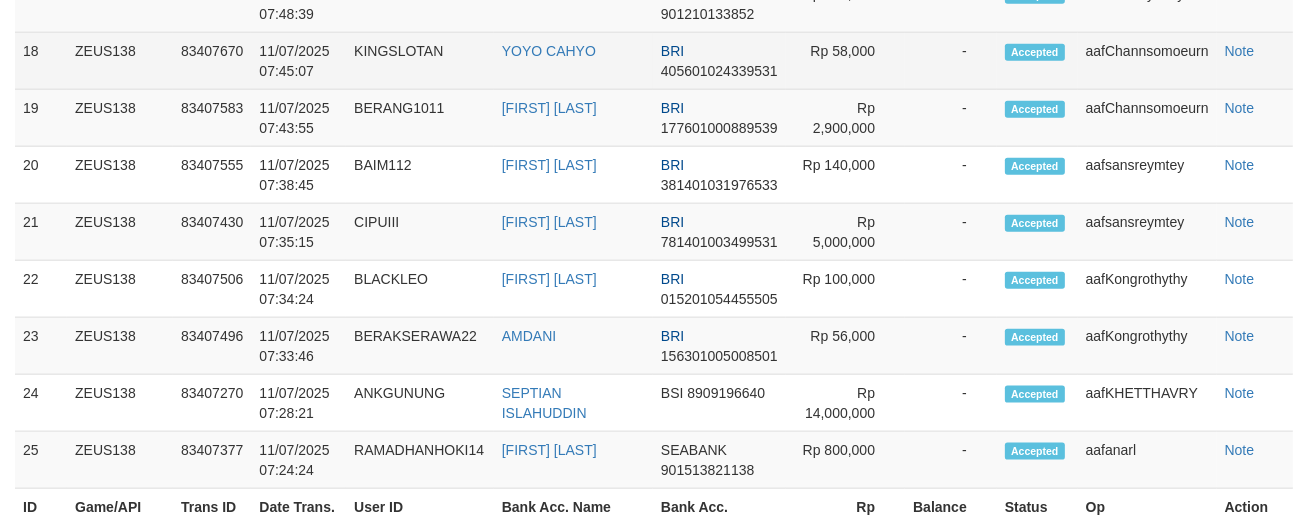 scroll, scrollTop: 2300, scrollLeft: 0, axis: vertical 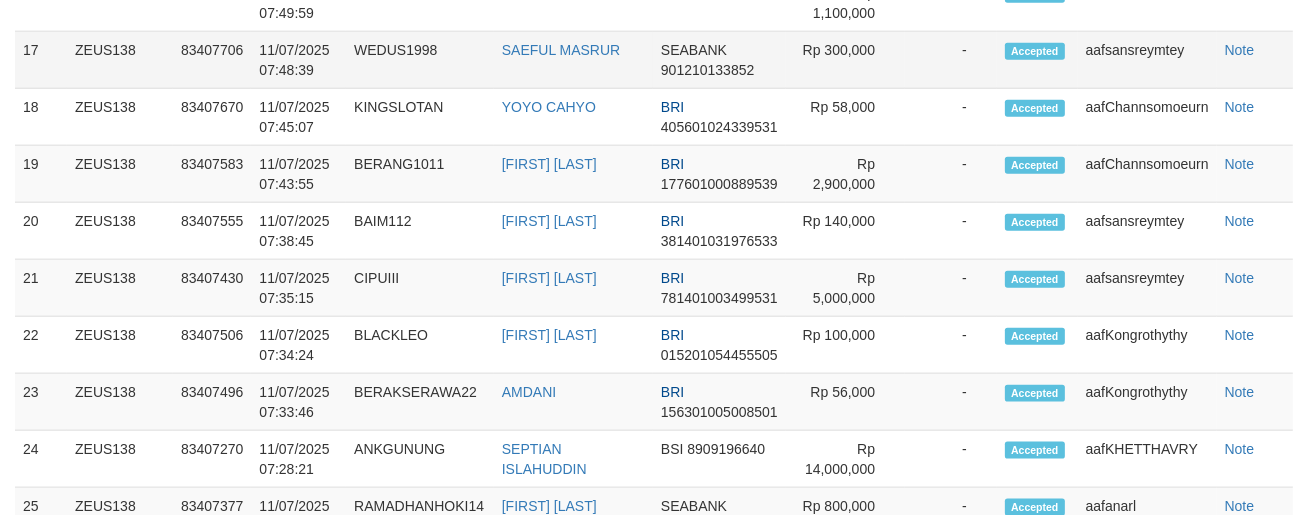 click on "Accepted" at bounding box center (1037, 60) 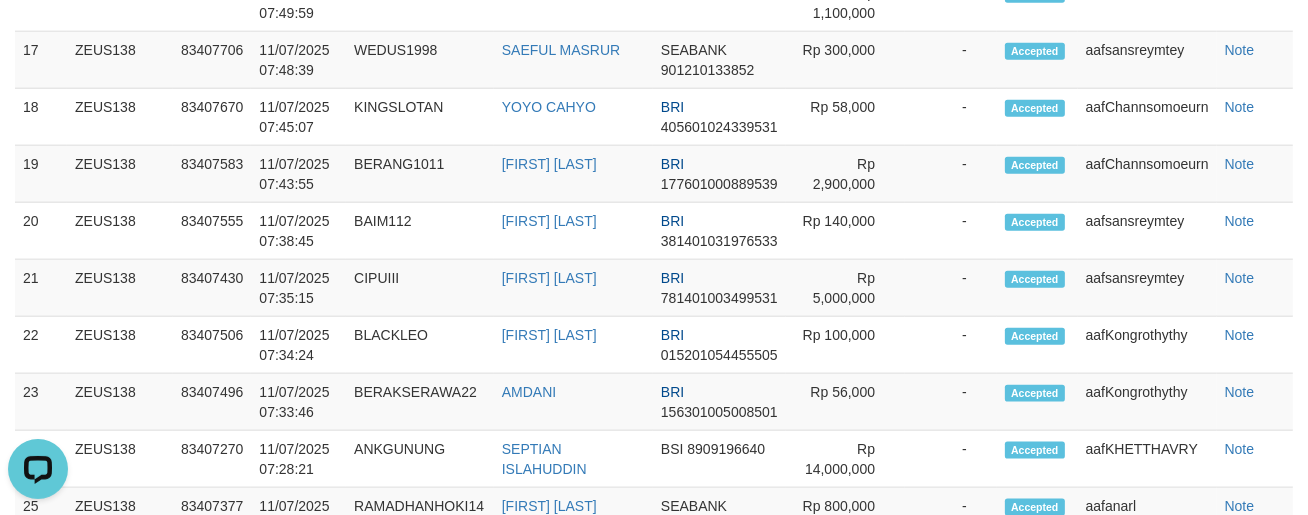 scroll, scrollTop: 0, scrollLeft: 0, axis: both 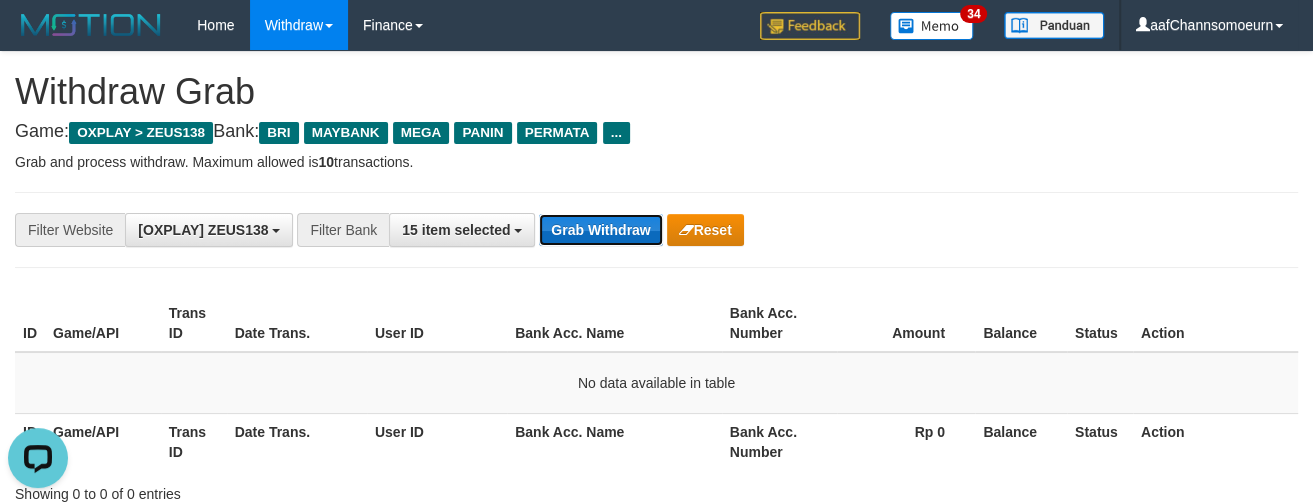 click on "Grab Withdraw" at bounding box center [600, 230] 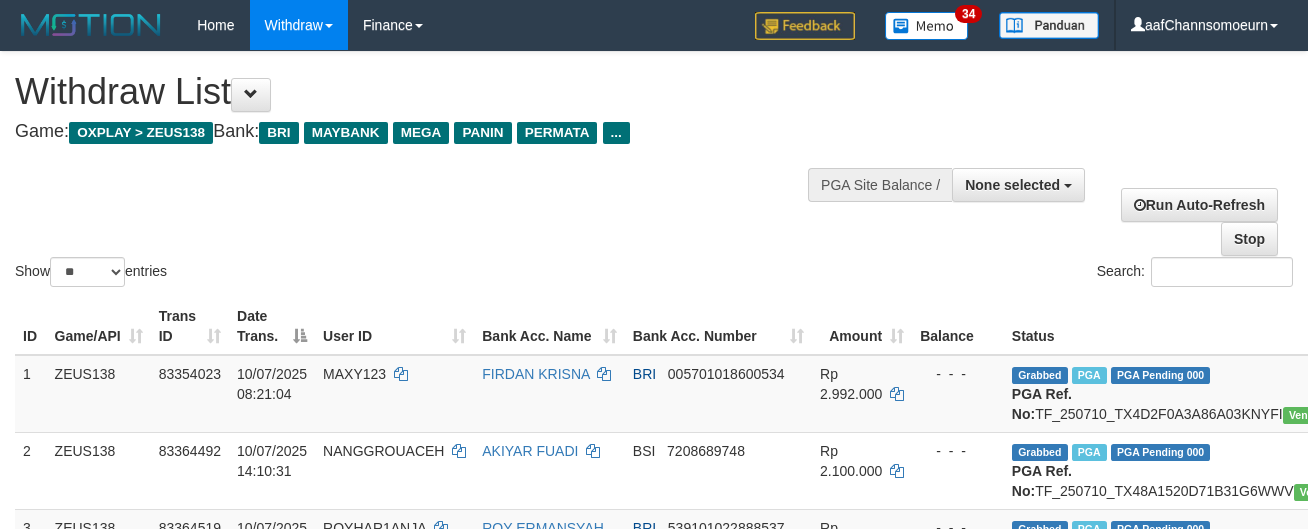 select 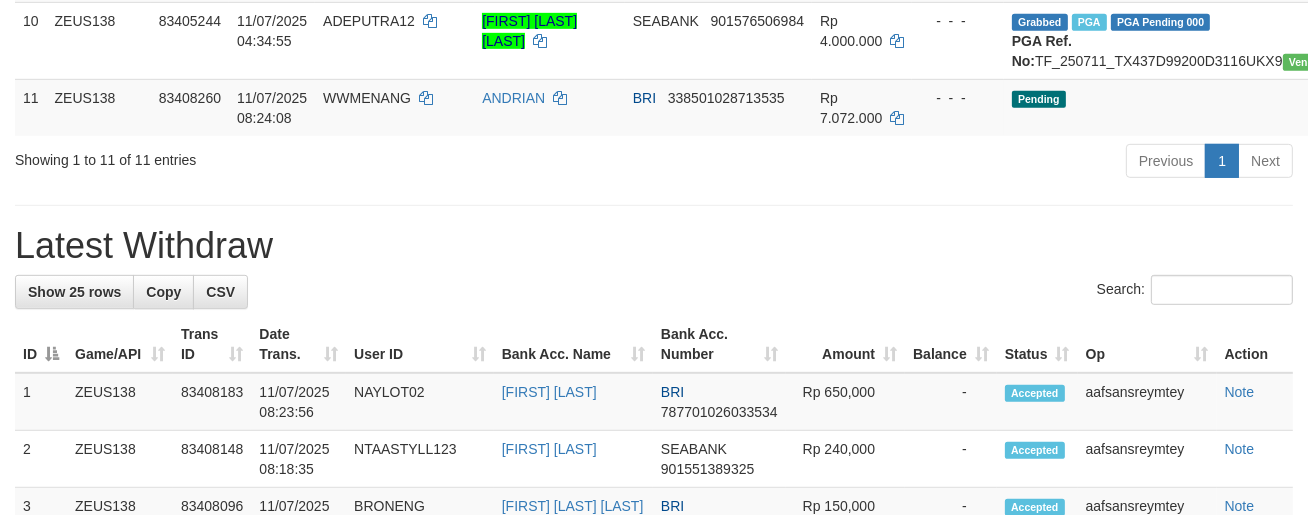 scroll, scrollTop: 928, scrollLeft: 0, axis: vertical 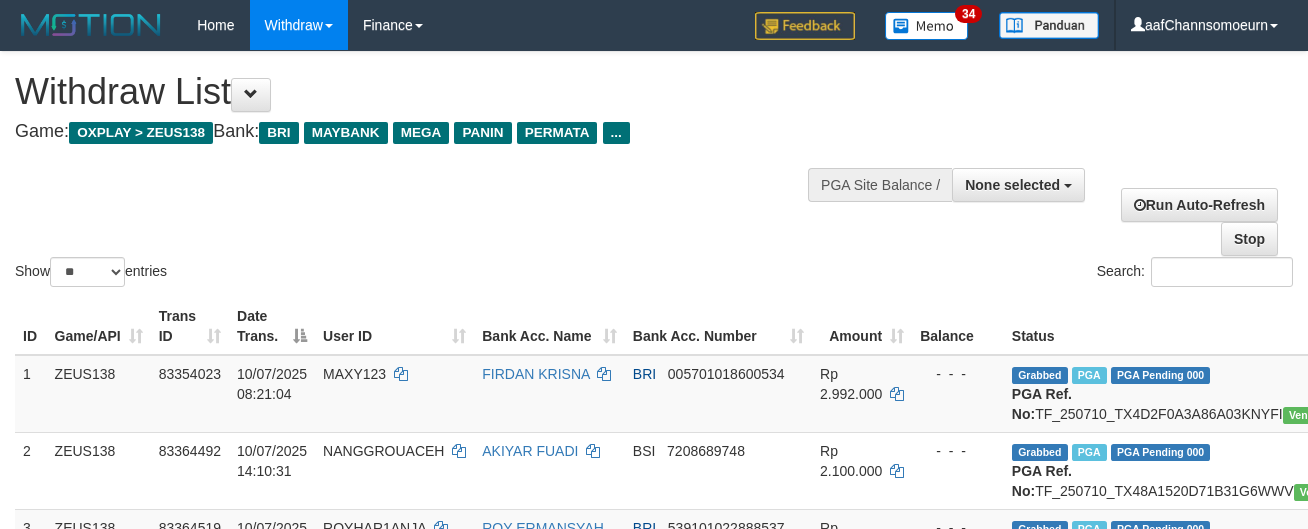 select 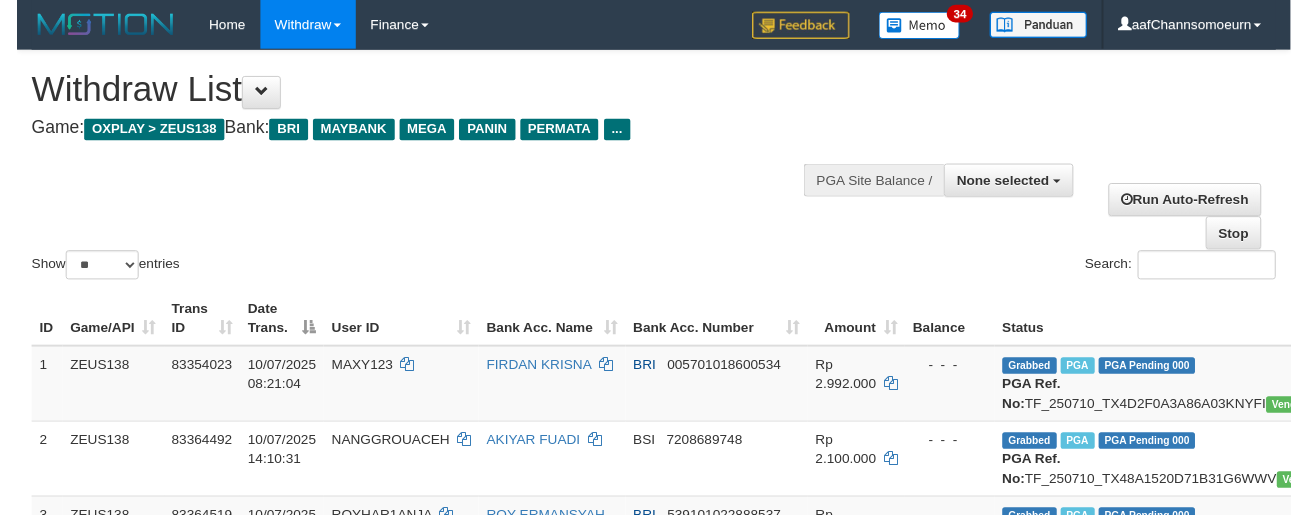 scroll, scrollTop: 1293, scrollLeft: 0, axis: vertical 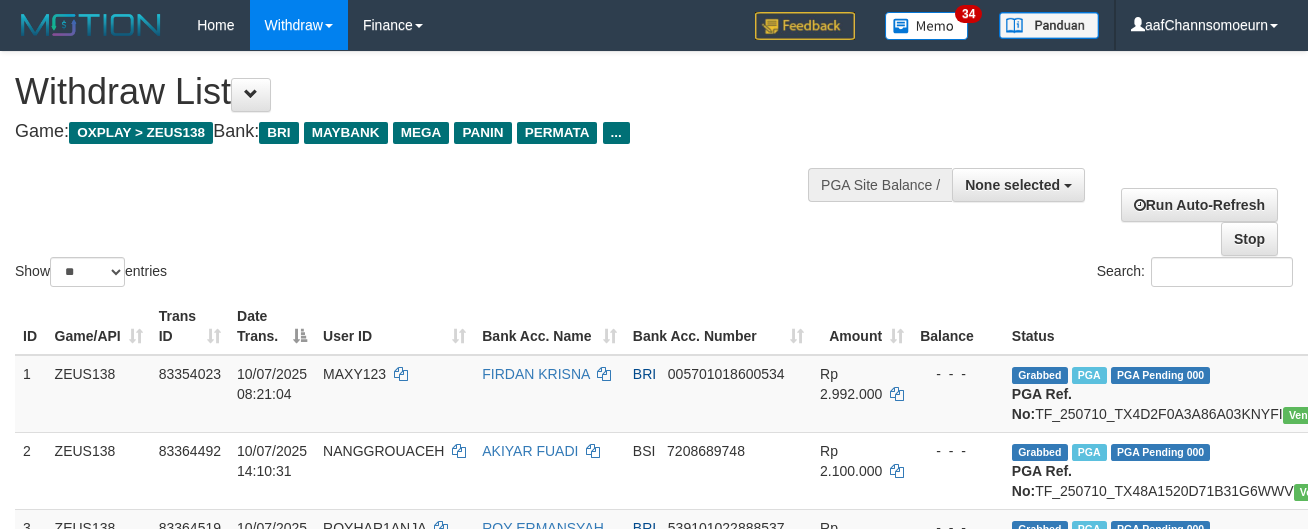 select 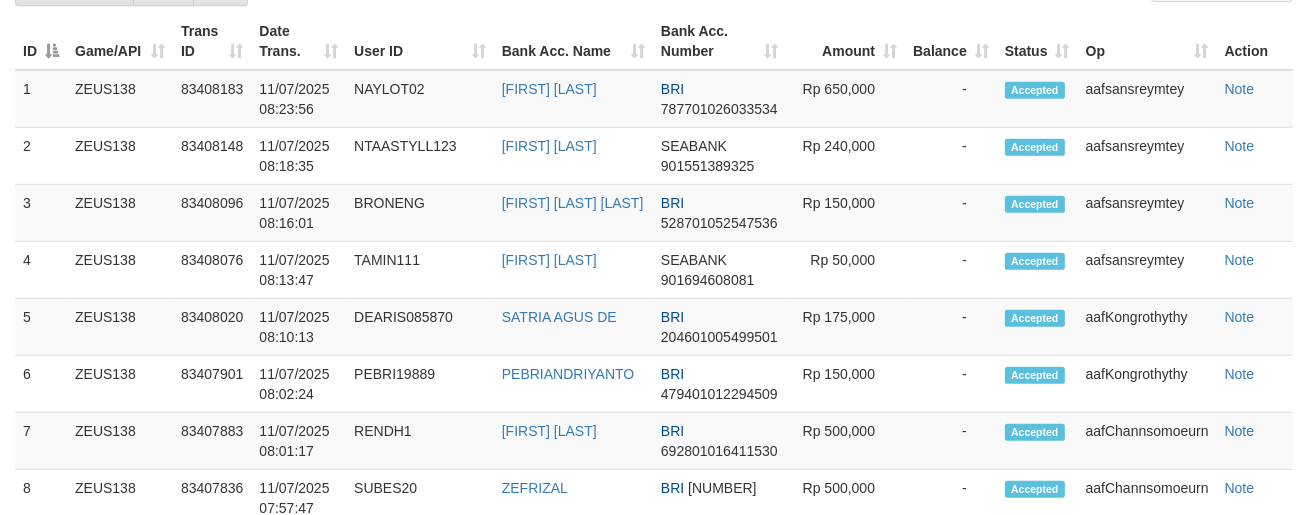scroll, scrollTop: 1293, scrollLeft: 0, axis: vertical 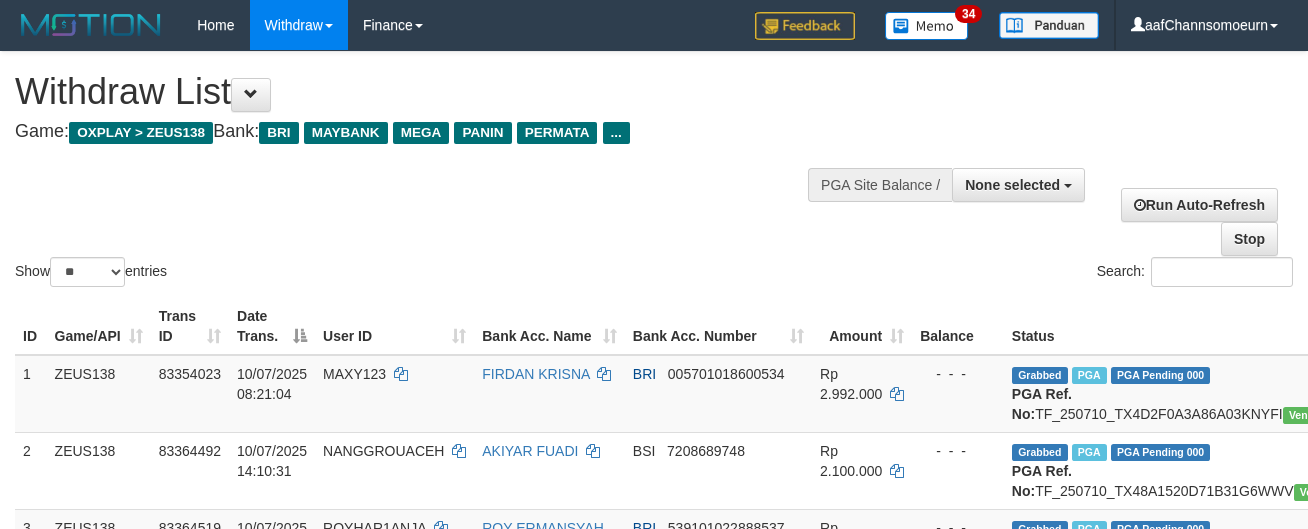 select 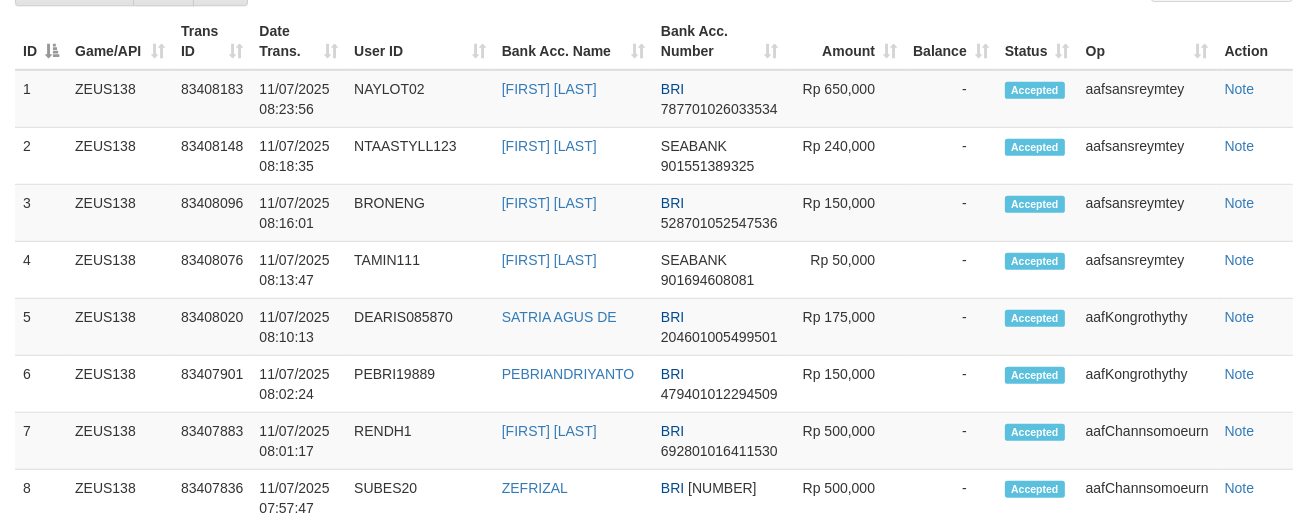 scroll, scrollTop: 1293, scrollLeft: 0, axis: vertical 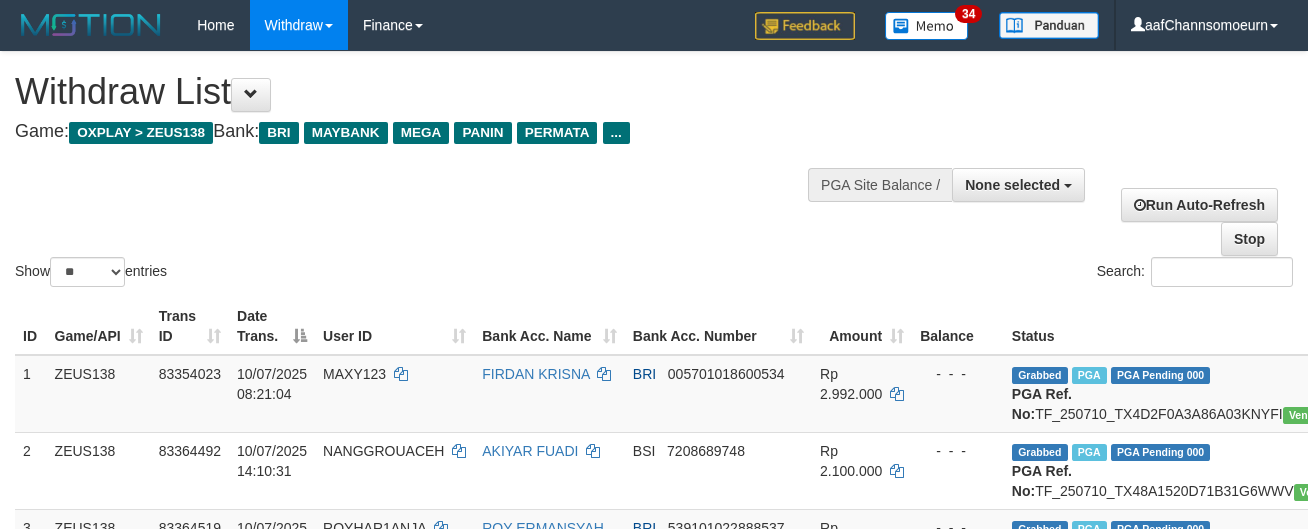 select 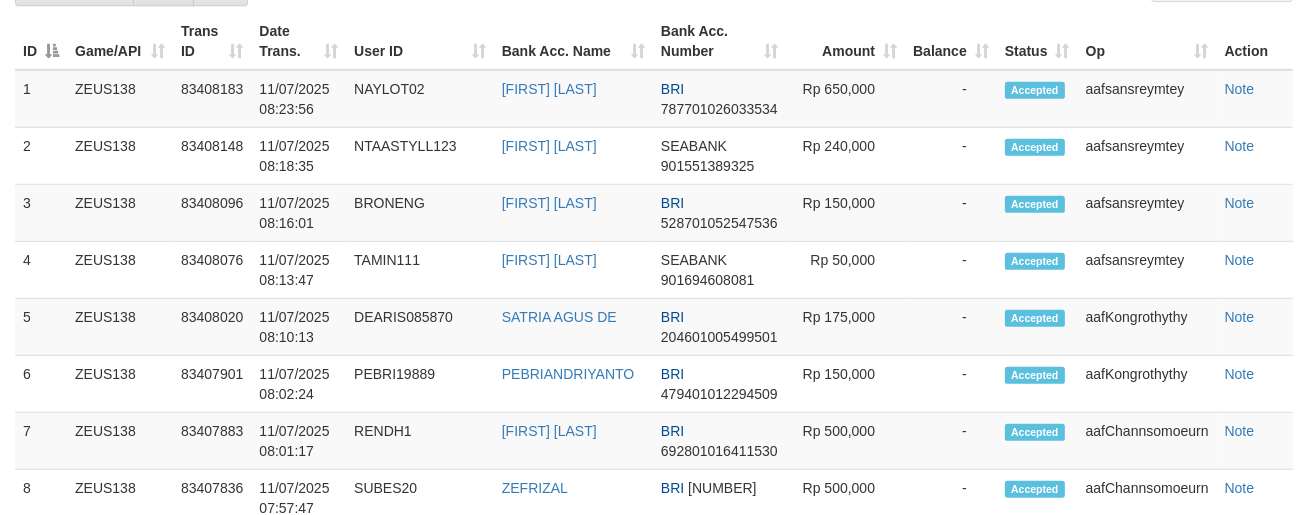 scroll, scrollTop: 1293, scrollLeft: 0, axis: vertical 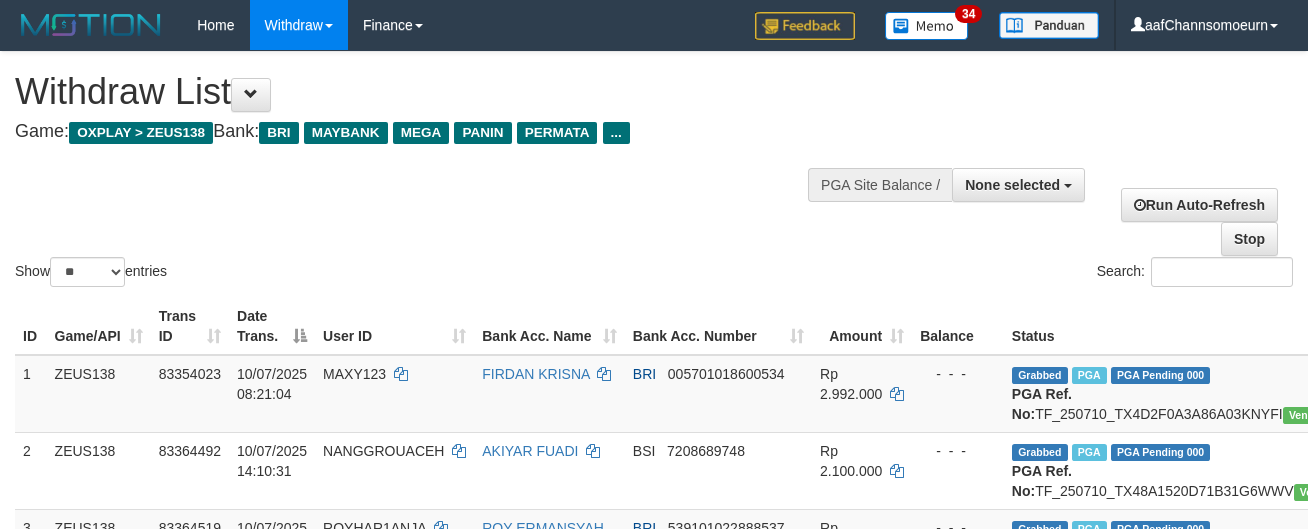 select 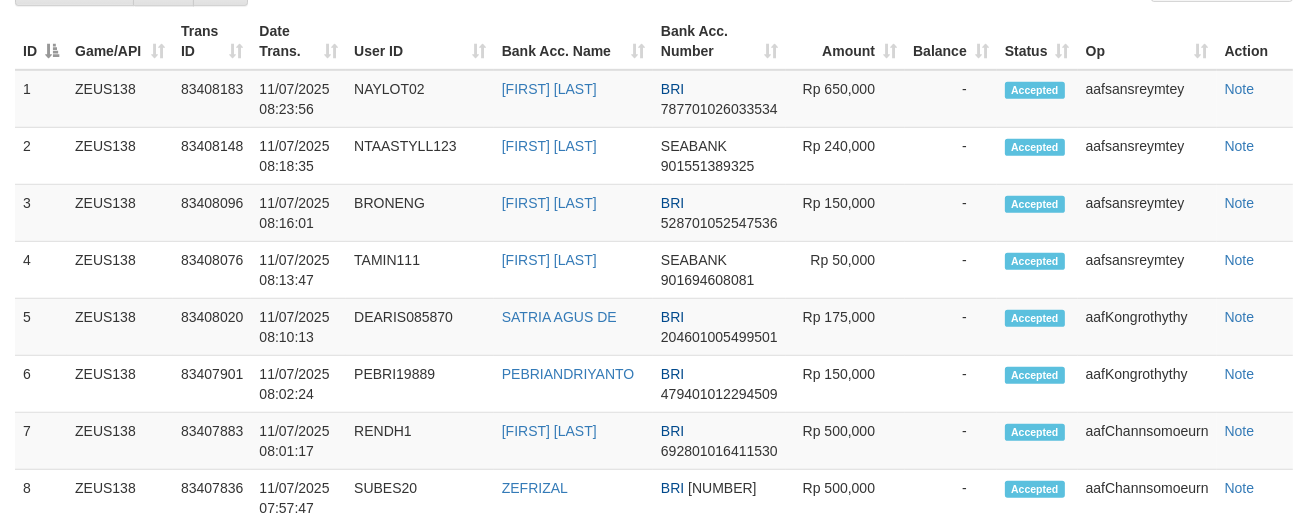 scroll, scrollTop: 1293, scrollLeft: 0, axis: vertical 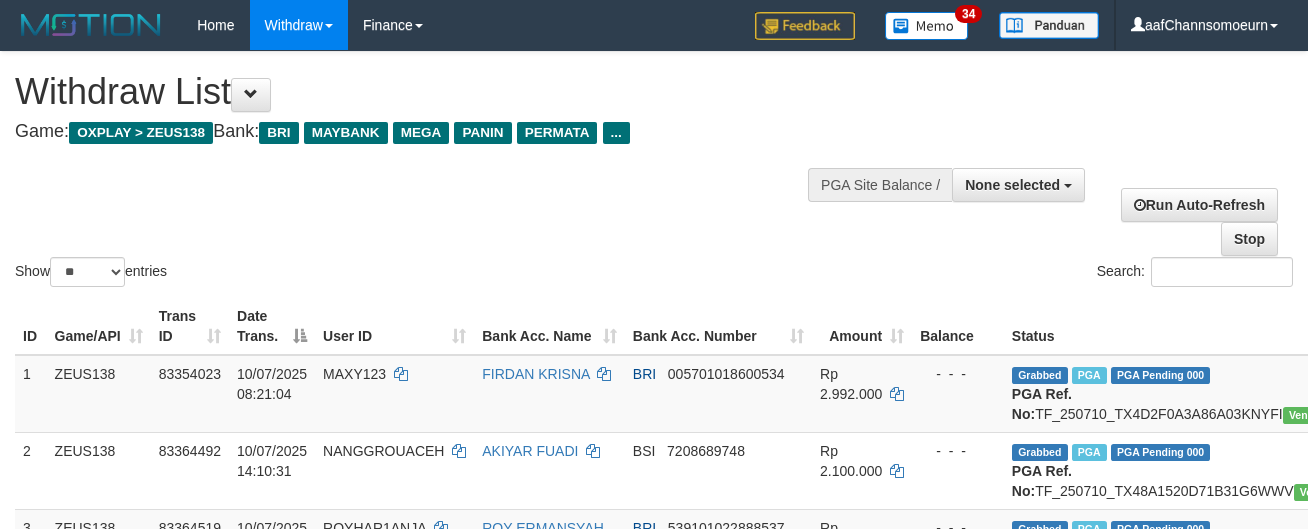 select 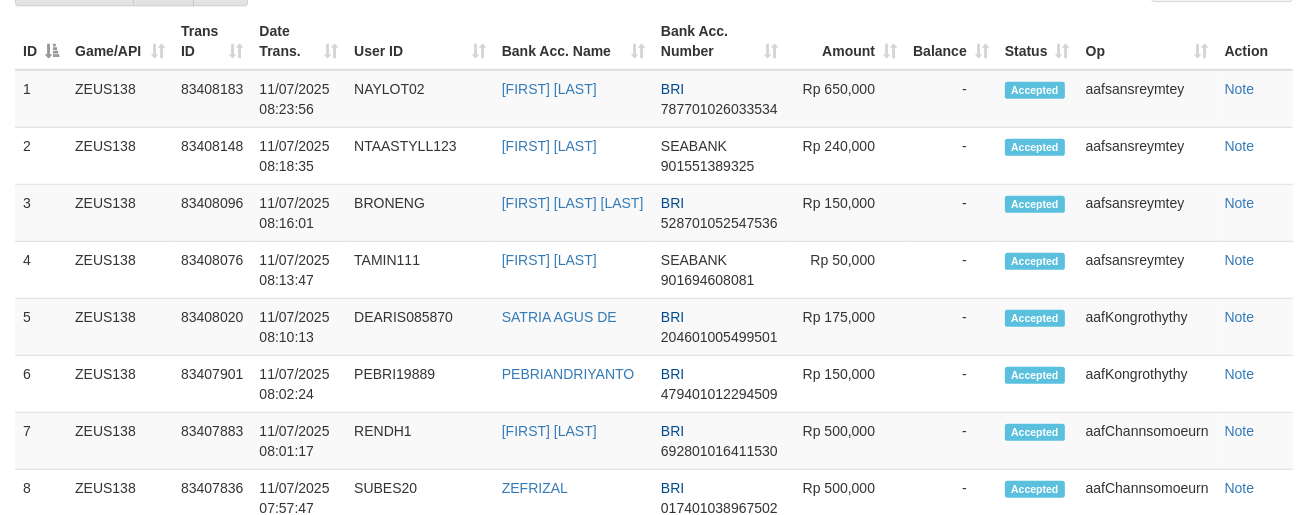 scroll, scrollTop: 1293, scrollLeft: 0, axis: vertical 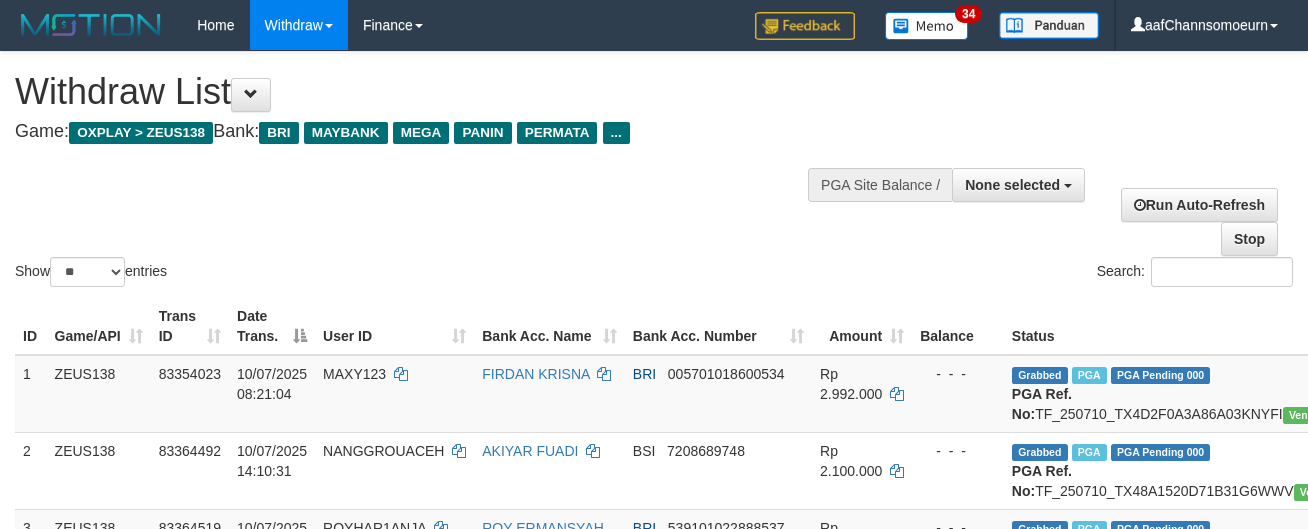 select 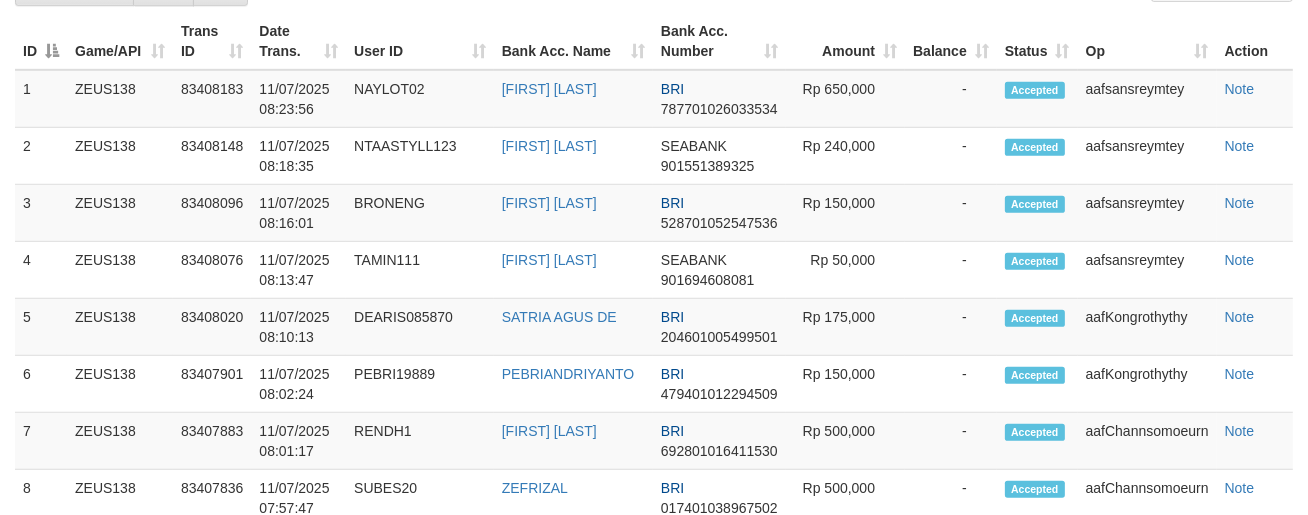 scroll, scrollTop: 1293, scrollLeft: 0, axis: vertical 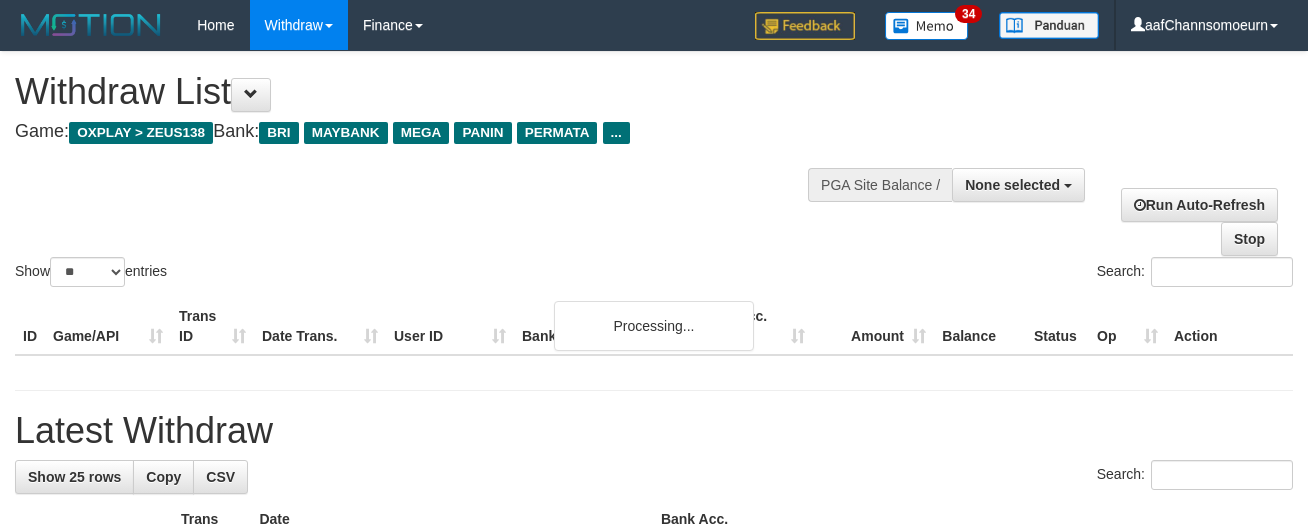 select 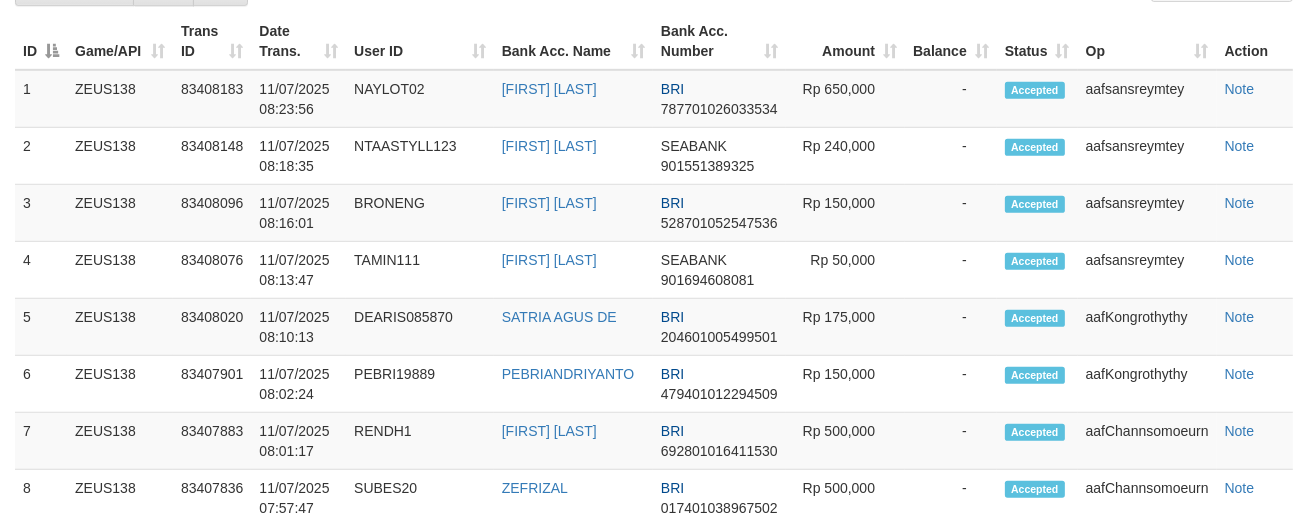 scroll, scrollTop: 1293, scrollLeft: 0, axis: vertical 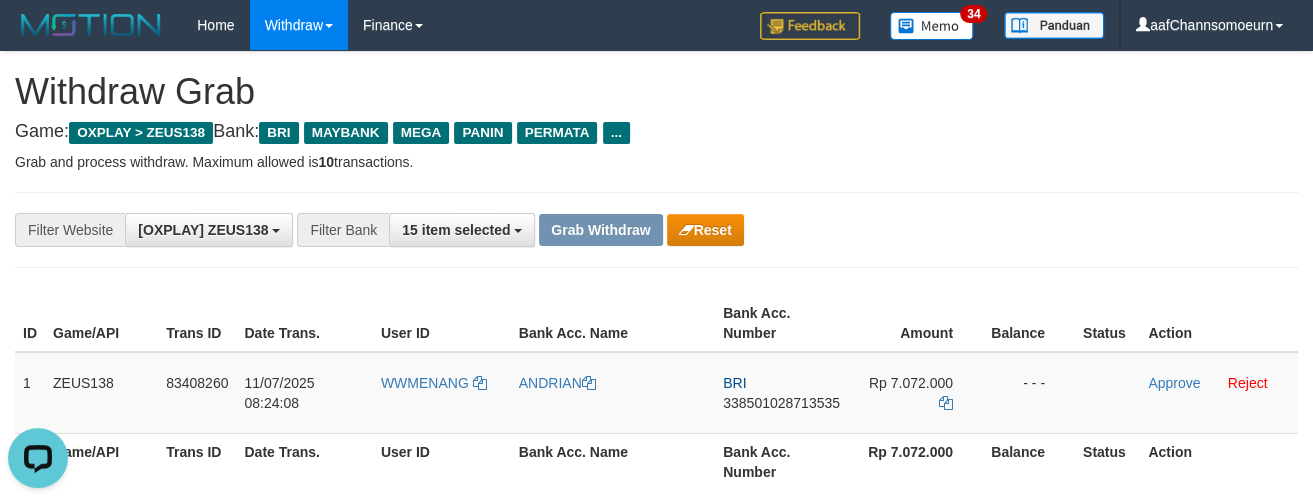 click on "Withdraw Grab" at bounding box center (656, 92) 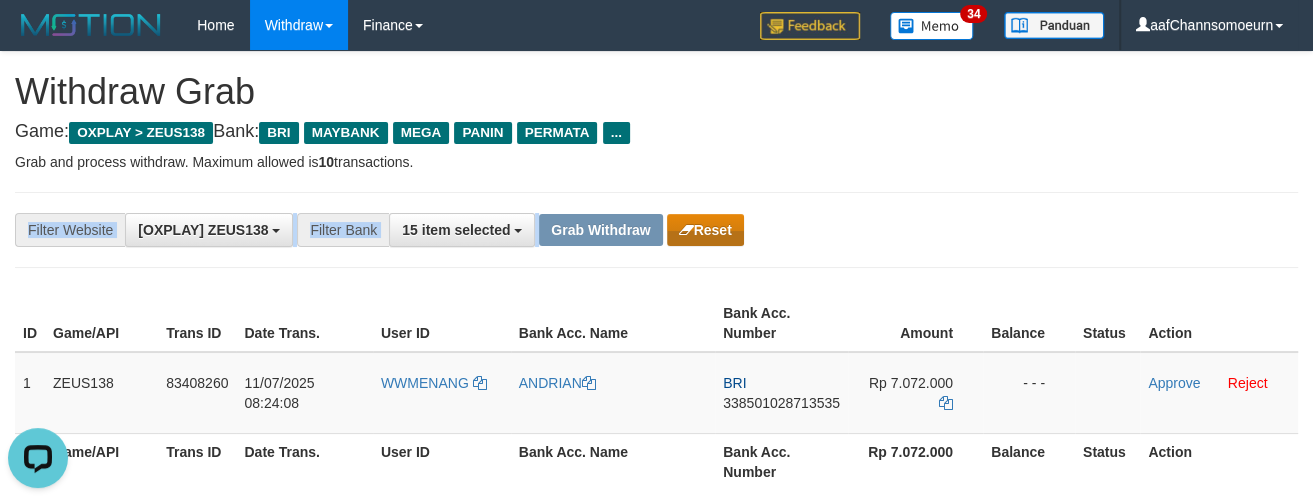 drag, startPoint x: 707, startPoint y: 210, endPoint x: 711, endPoint y: 228, distance: 18.439089 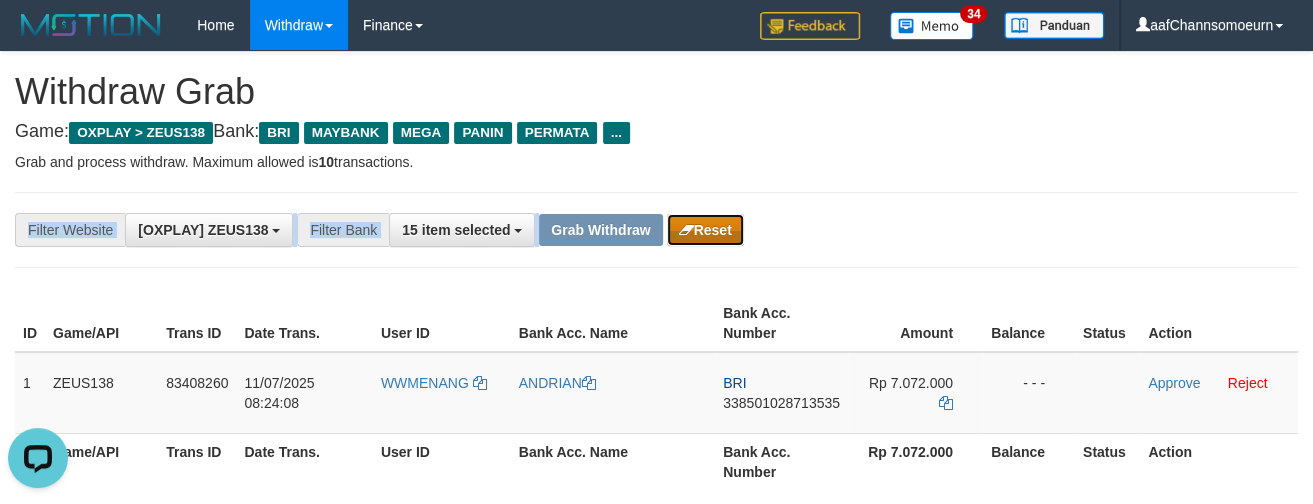 click on "Reset" at bounding box center [705, 230] 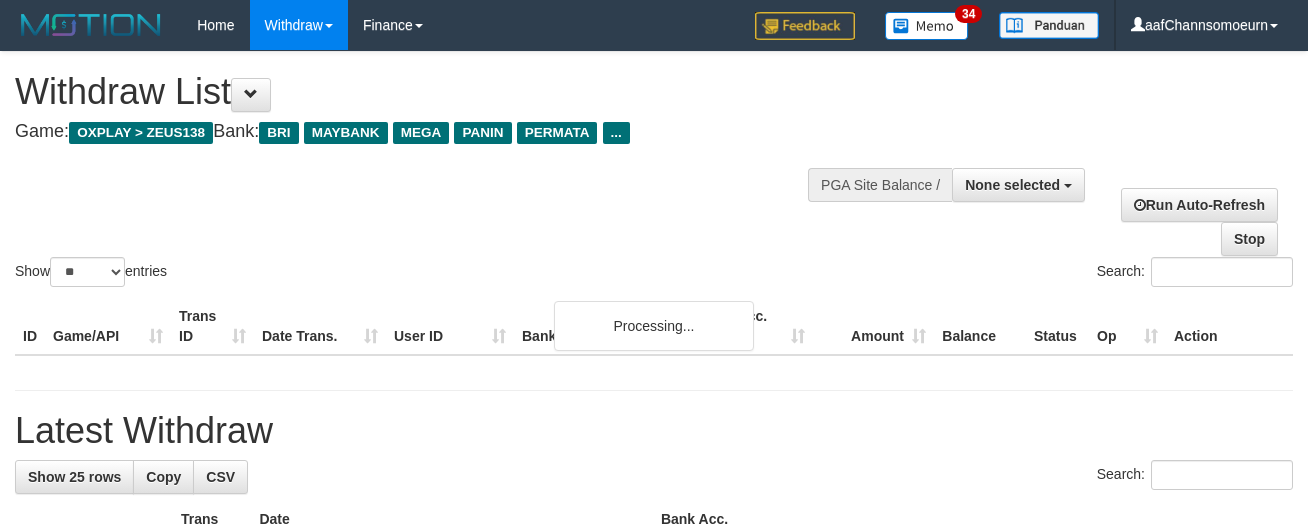 select 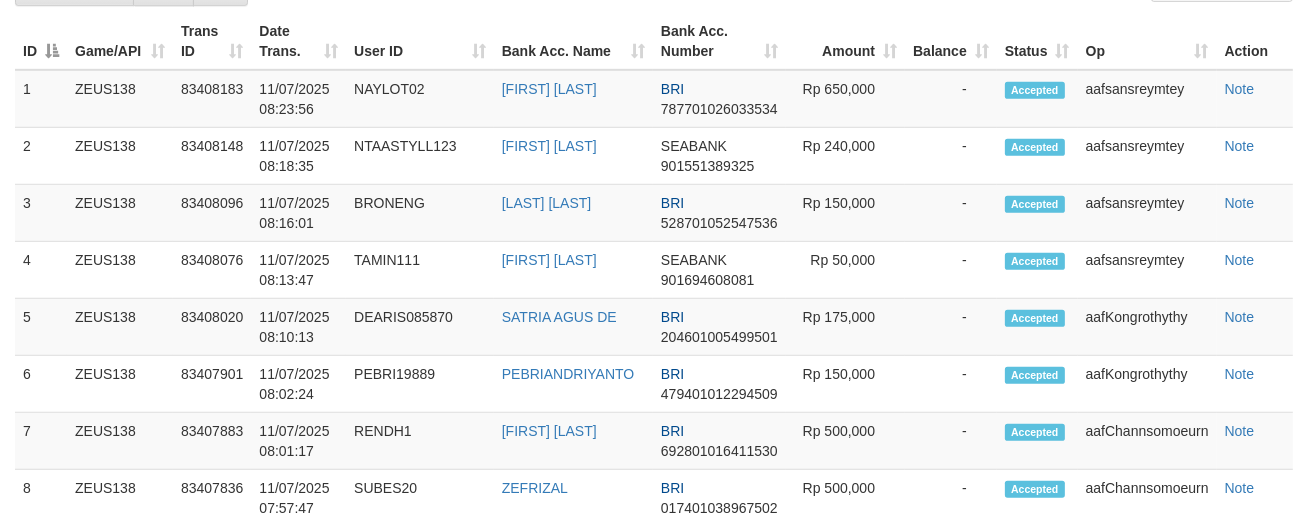 scroll, scrollTop: 1293, scrollLeft: 0, axis: vertical 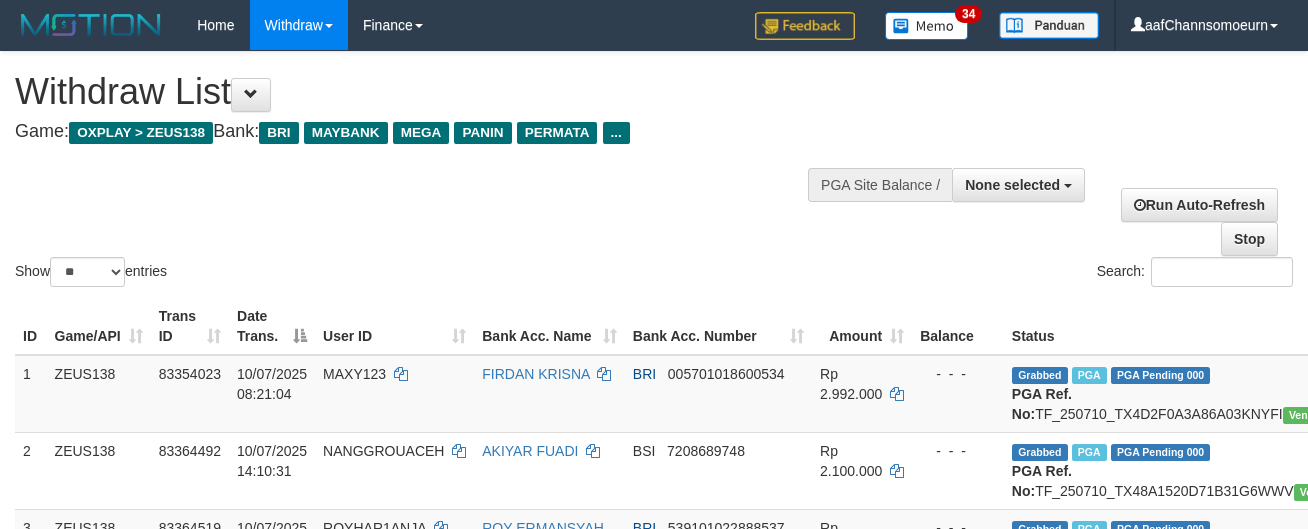 select 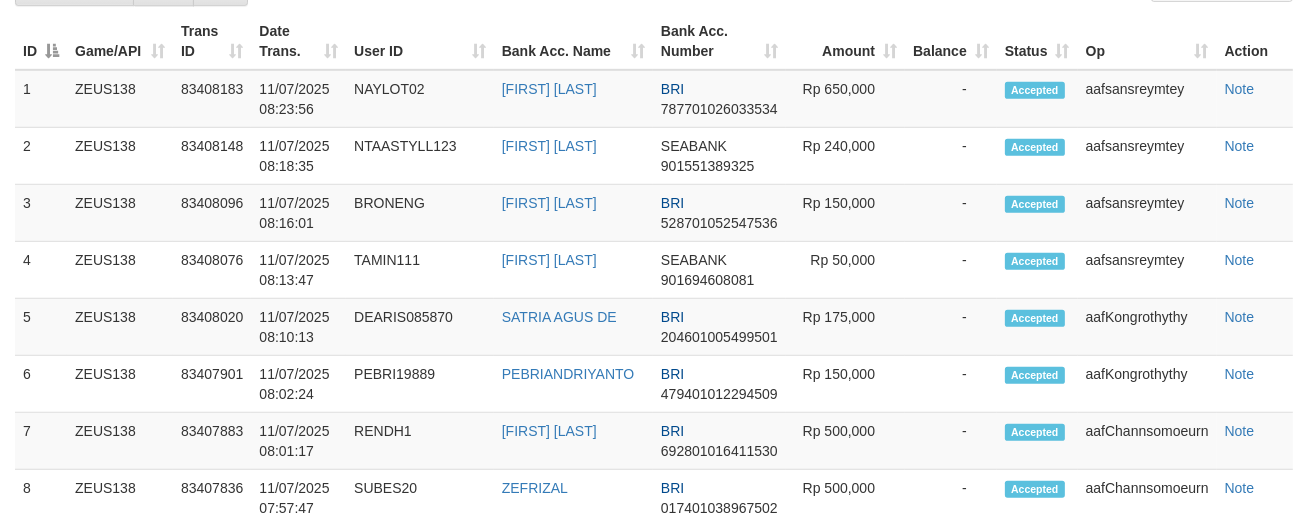 scroll, scrollTop: 1293, scrollLeft: 0, axis: vertical 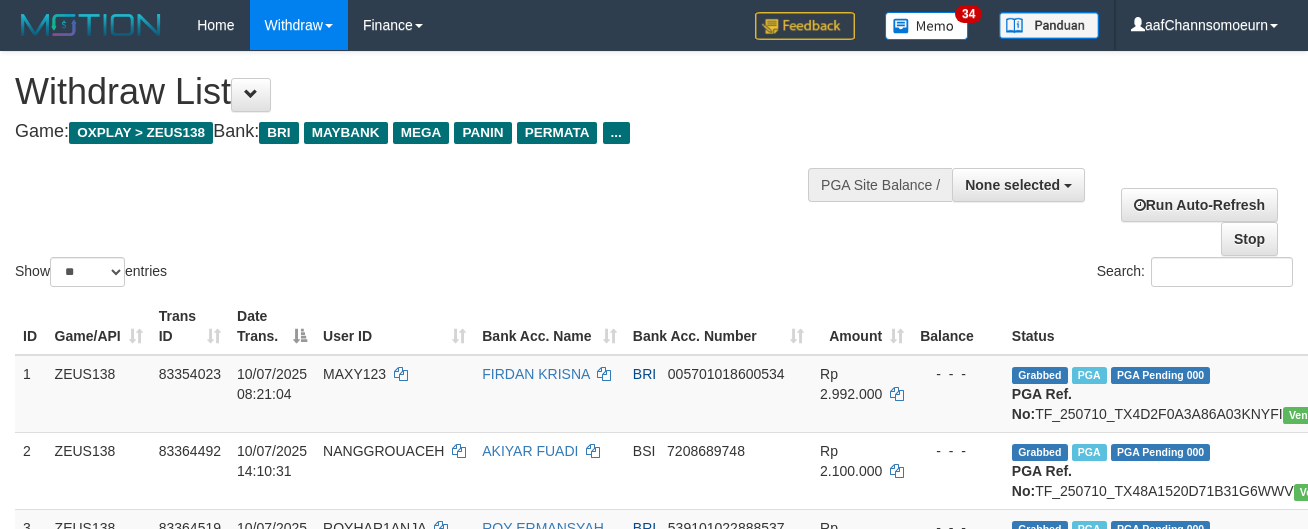 select 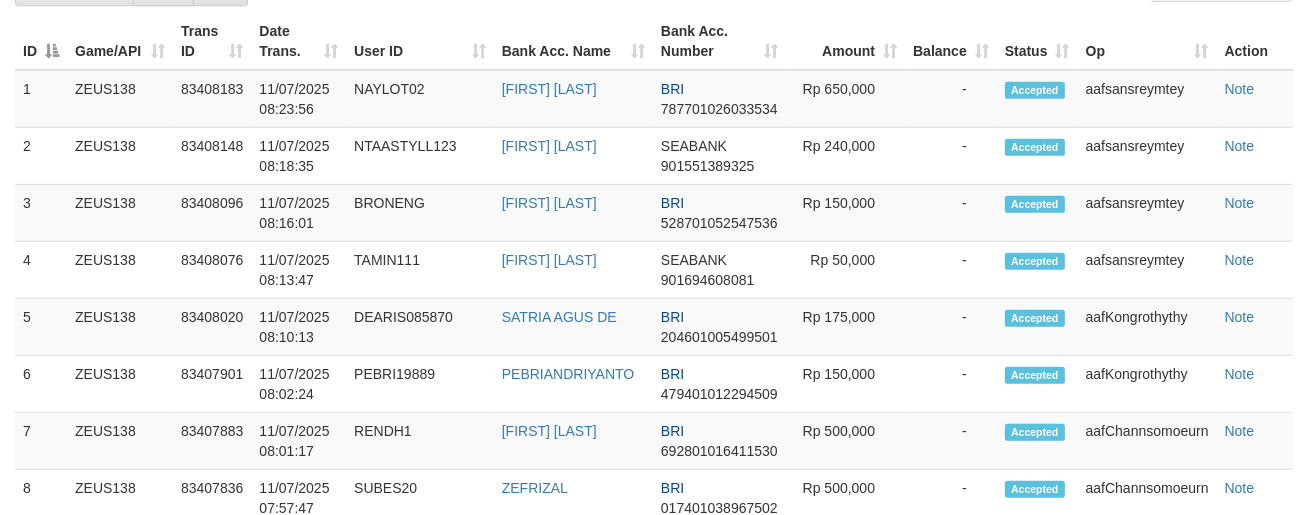 scroll, scrollTop: 1293, scrollLeft: 0, axis: vertical 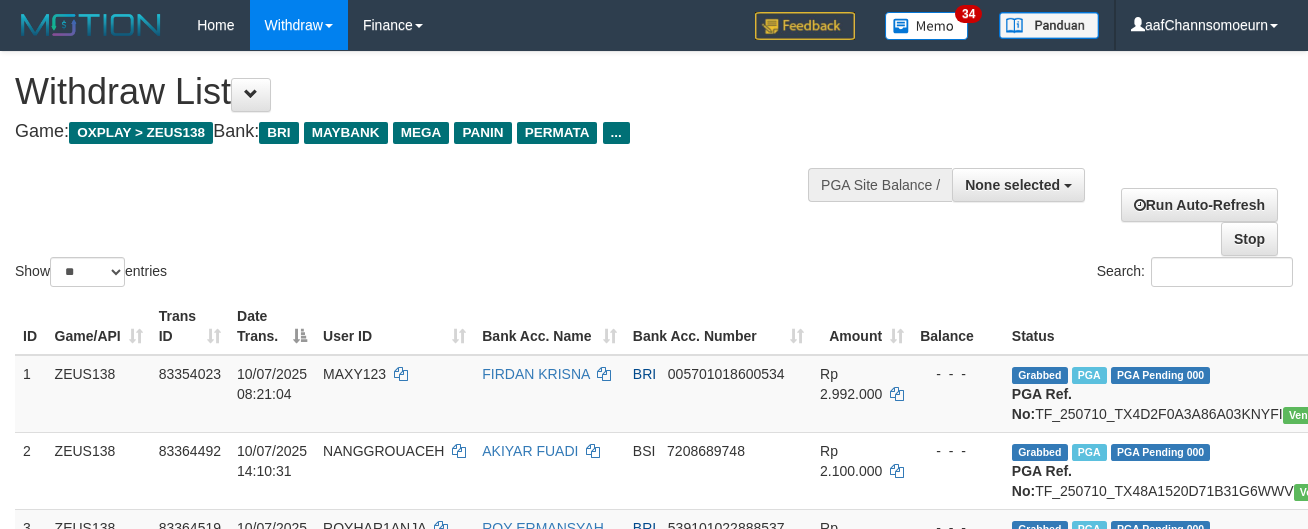 select 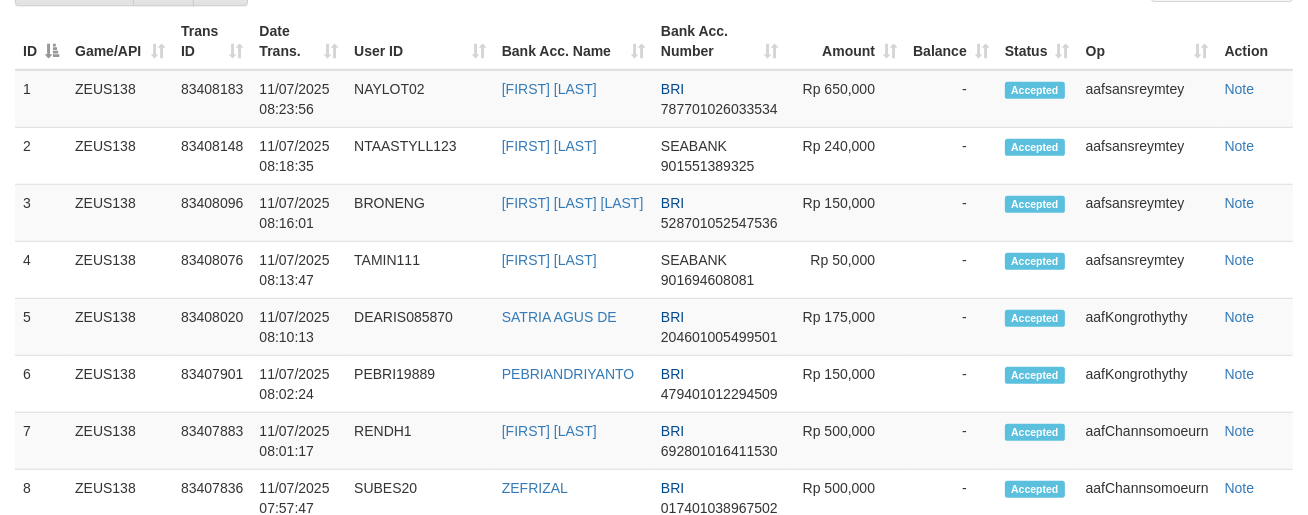 scroll, scrollTop: 1293, scrollLeft: 0, axis: vertical 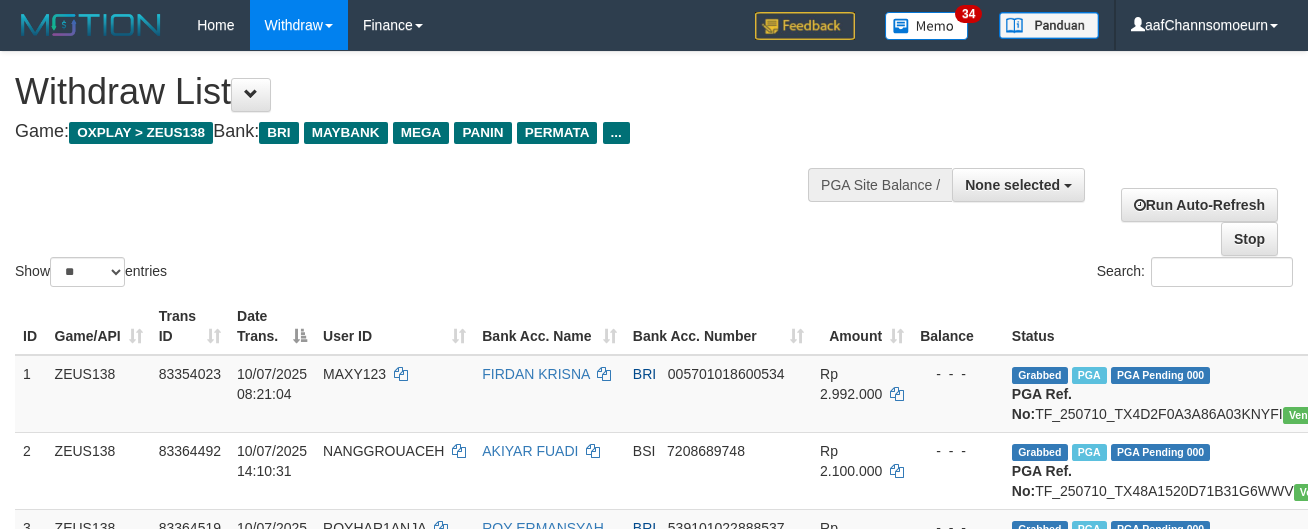 select 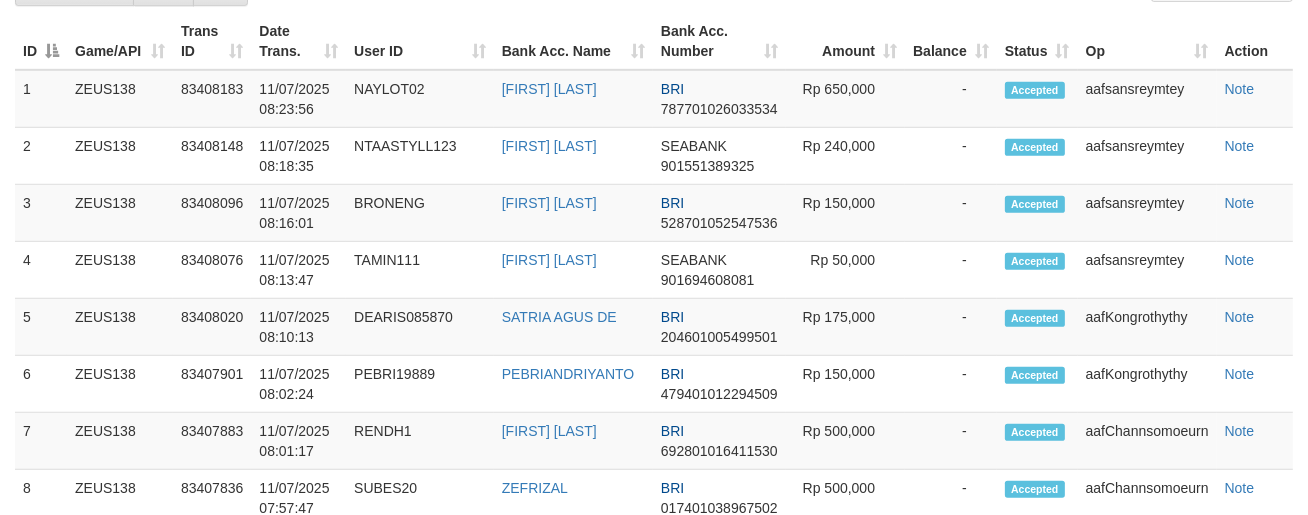 scroll, scrollTop: 1293, scrollLeft: 0, axis: vertical 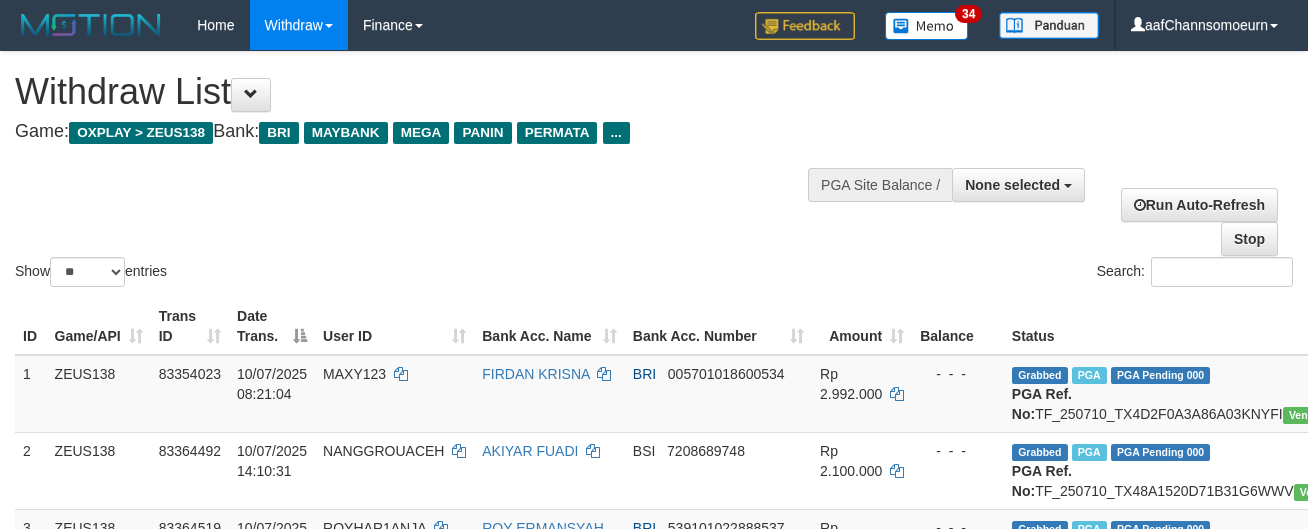 select 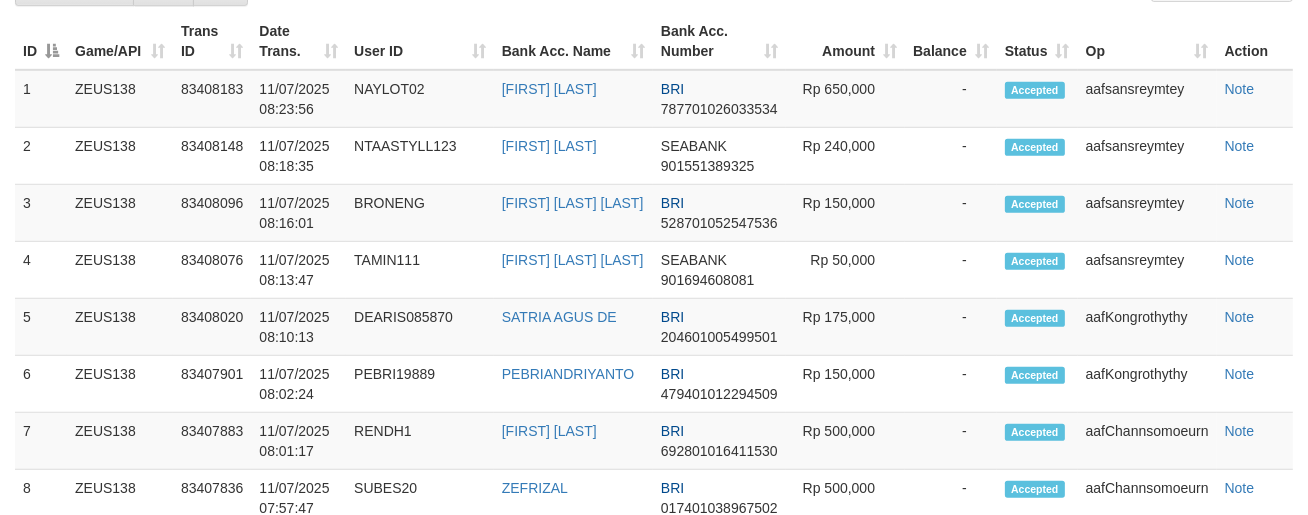 scroll, scrollTop: 1293, scrollLeft: 0, axis: vertical 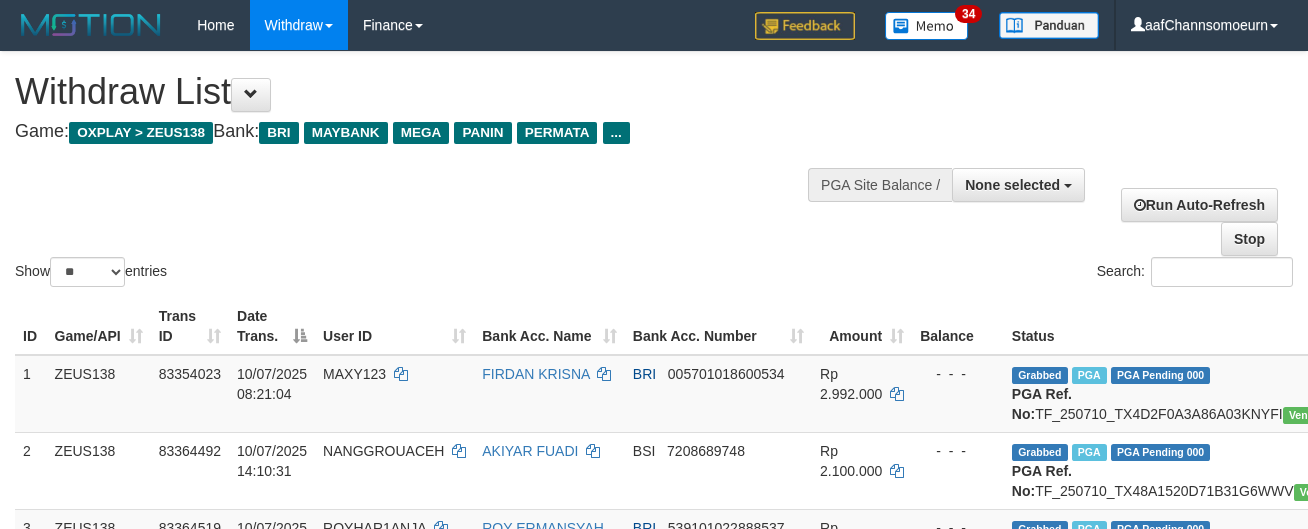select 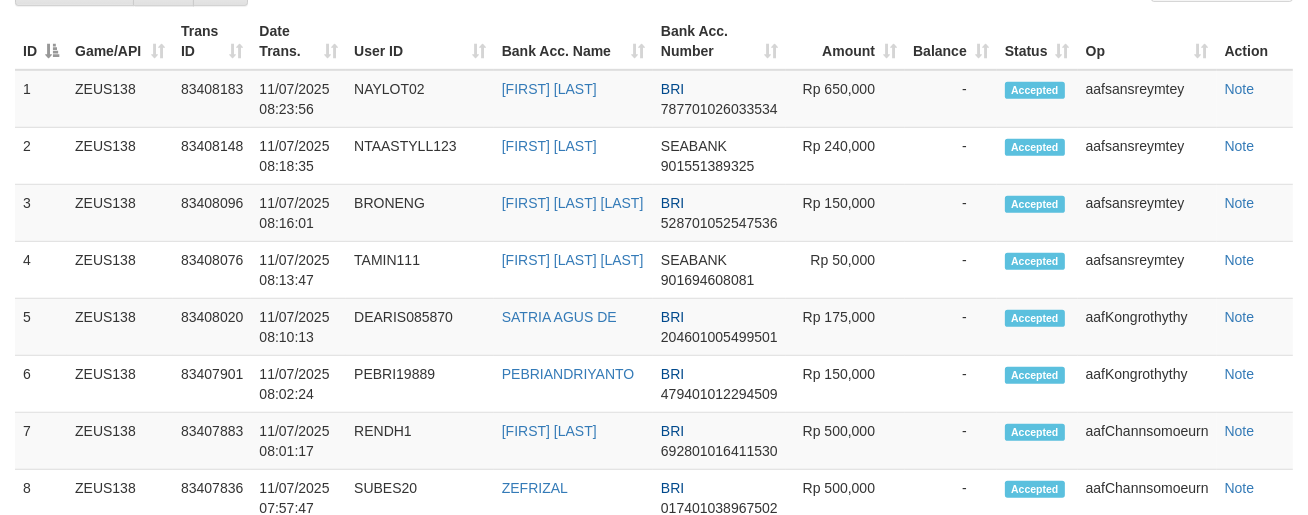 scroll, scrollTop: 1293, scrollLeft: 0, axis: vertical 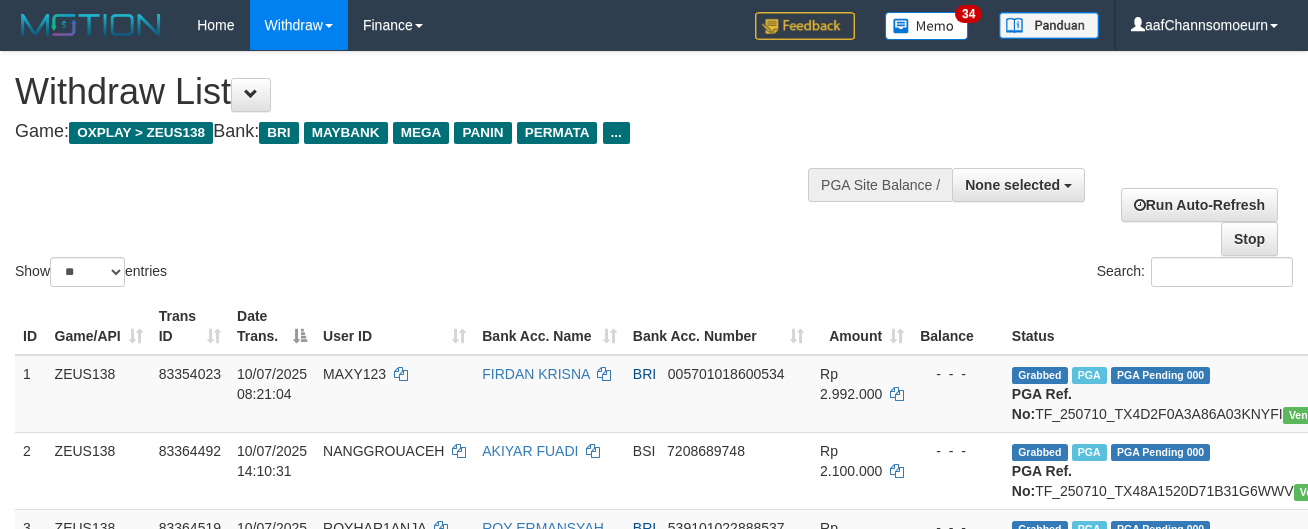 select 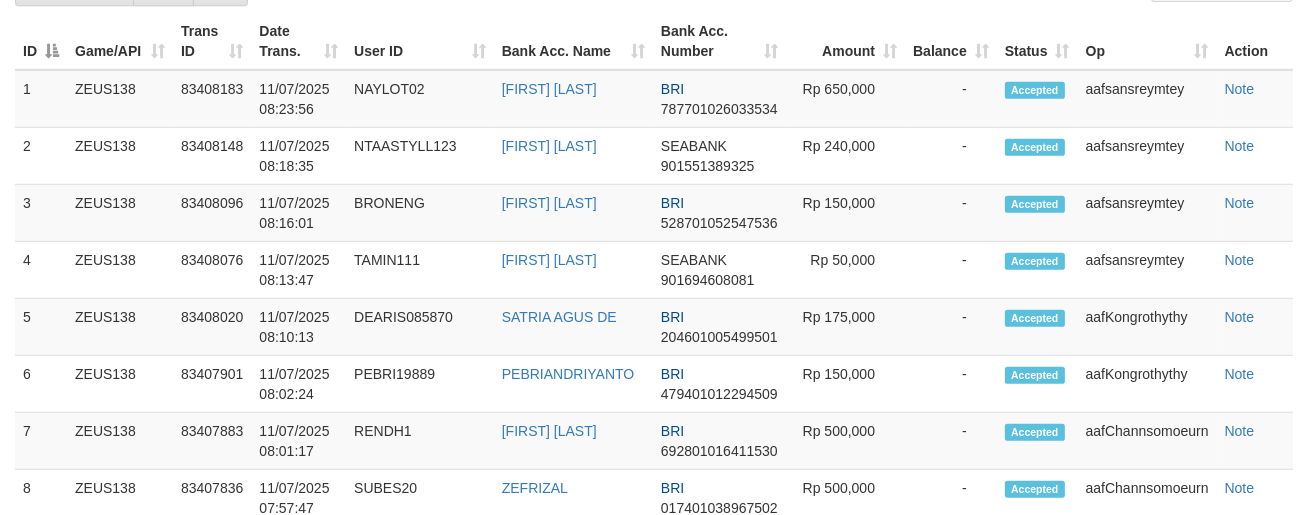 scroll, scrollTop: 1293, scrollLeft: 0, axis: vertical 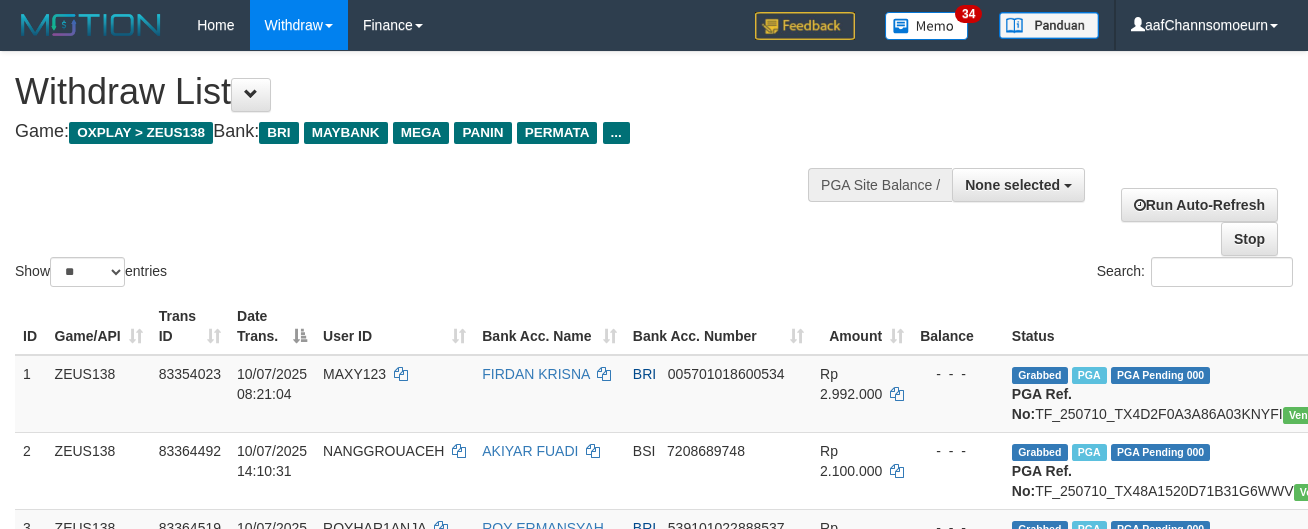 select 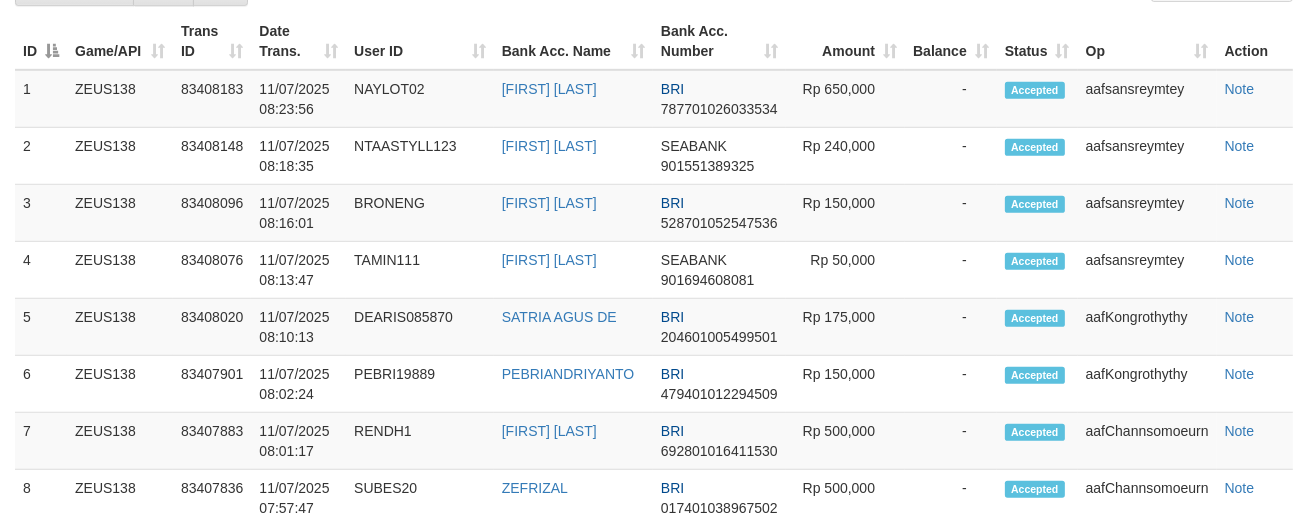 scroll, scrollTop: 1293, scrollLeft: 0, axis: vertical 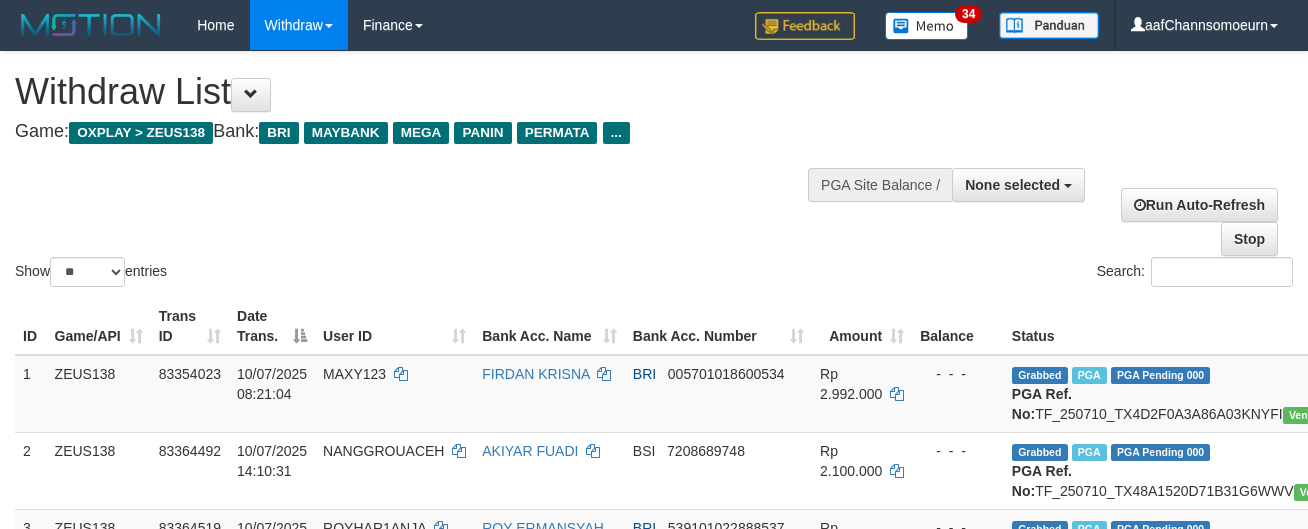 select 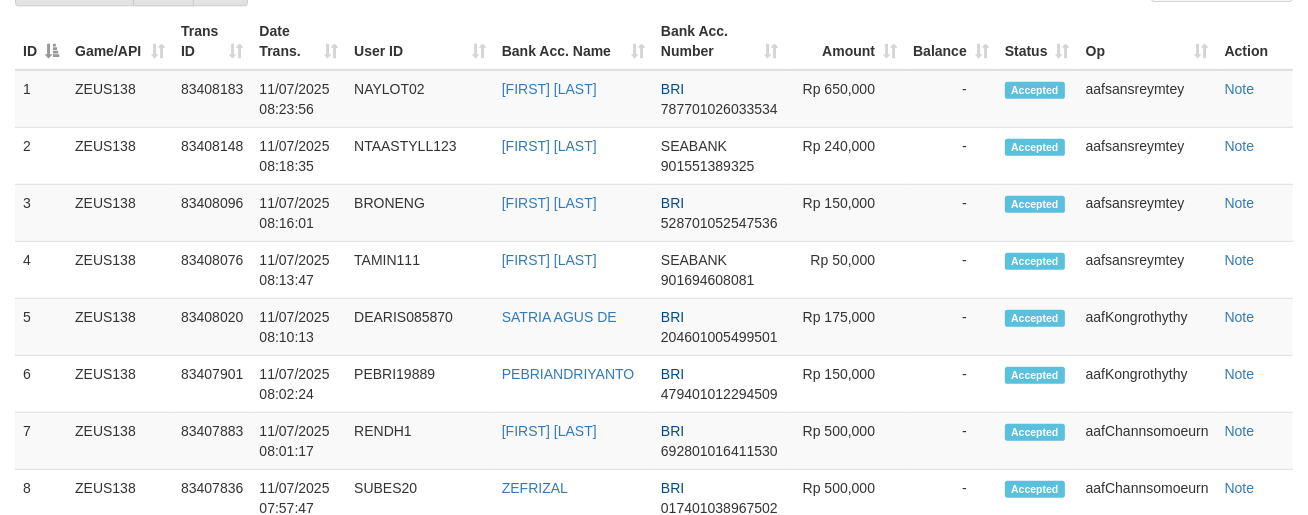 scroll, scrollTop: 1293, scrollLeft: 0, axis: vertical 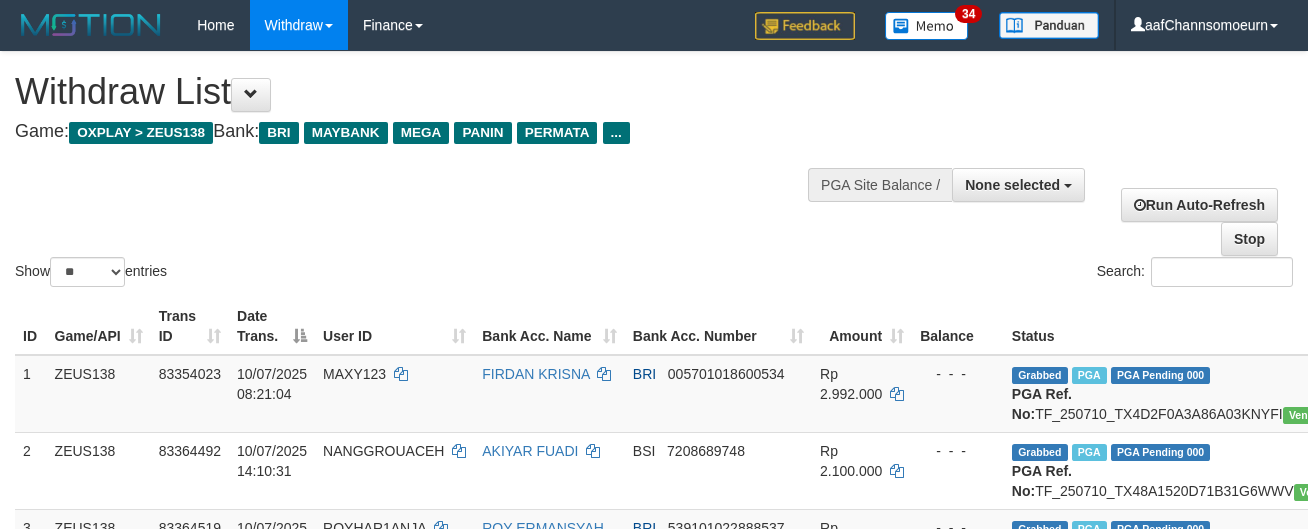 select 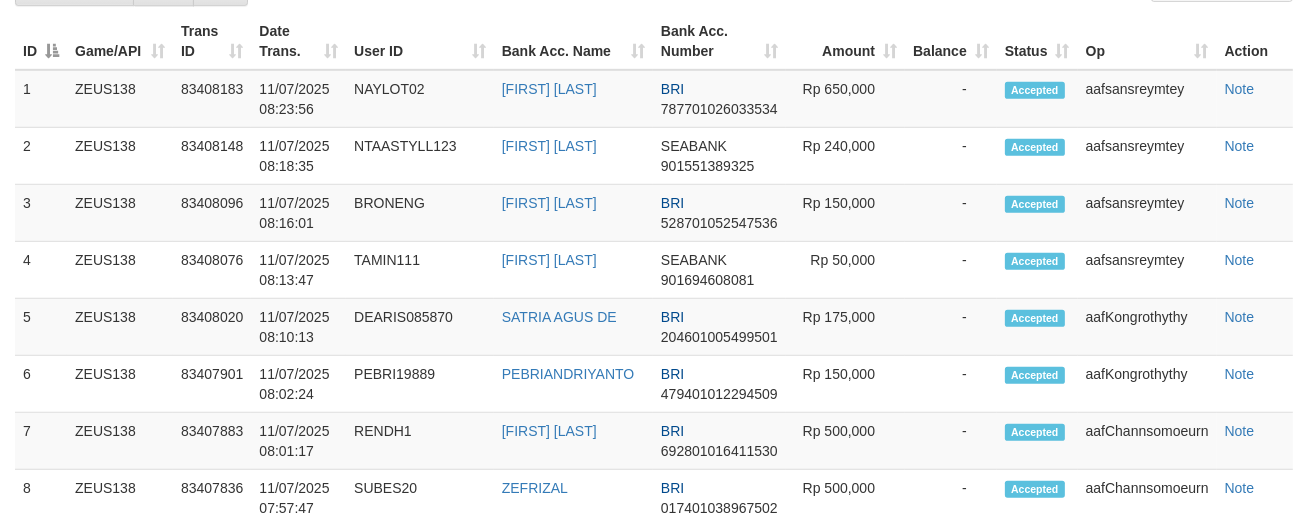 scroll, scrollTop: 1293, scrollLeft: 0, axis: vertical 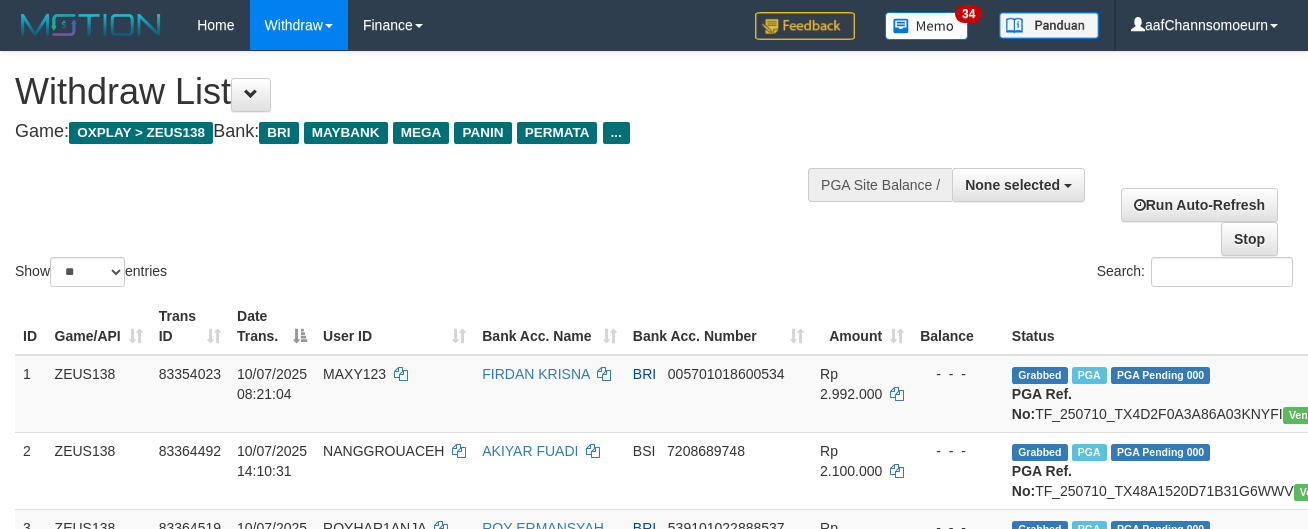 select 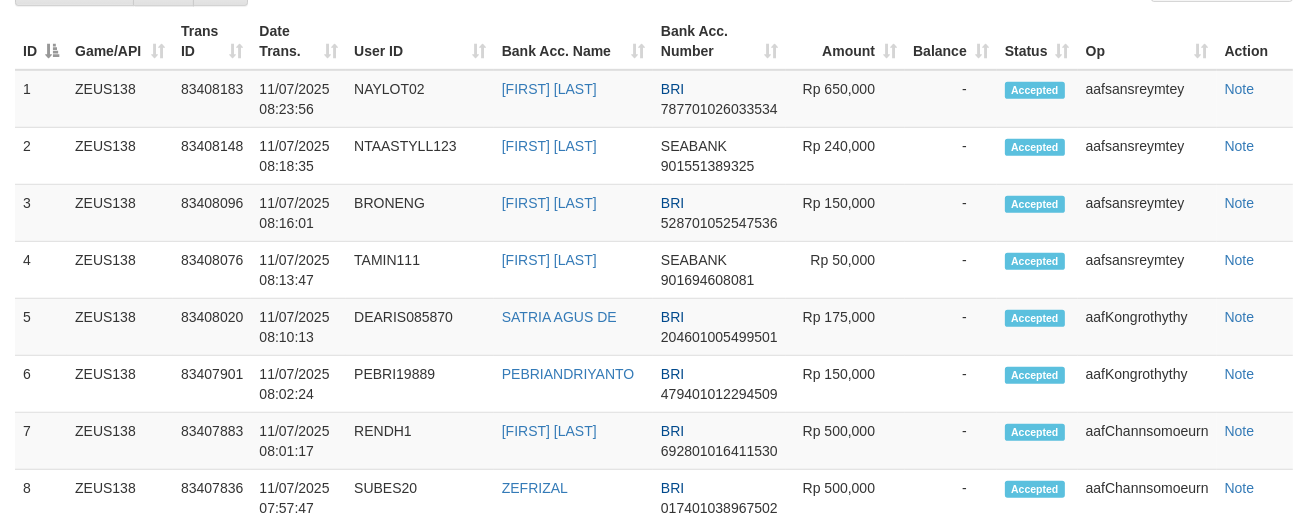 scroll, scrollTop: 1293, scrollLeft: 0, axis: vertical 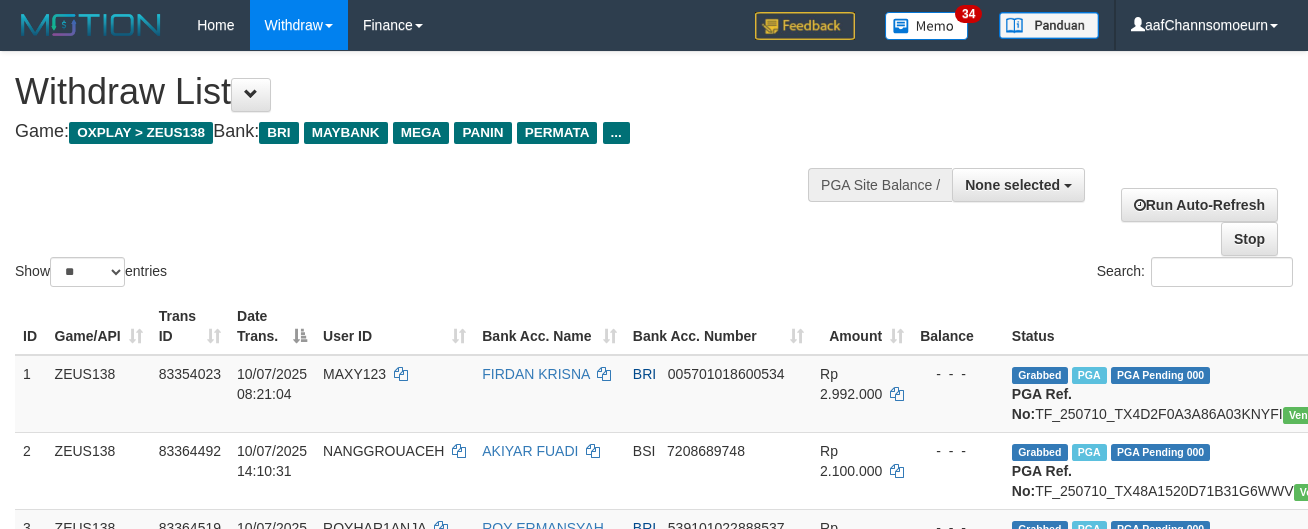 select 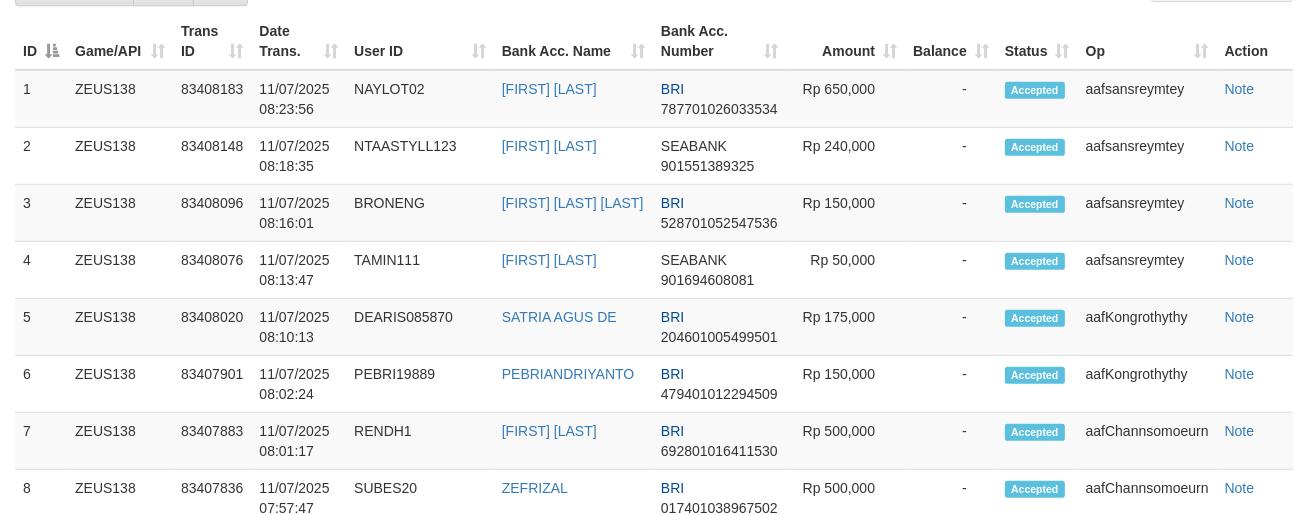scroll, scrollTop: 1293, scrollLeft: 0, axis: vertical 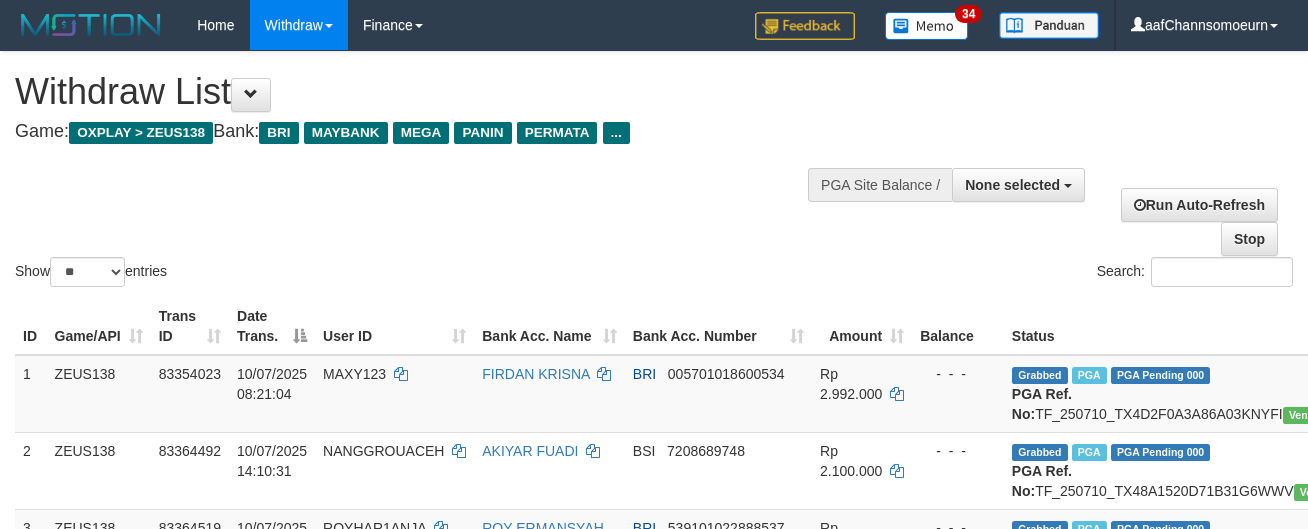 select 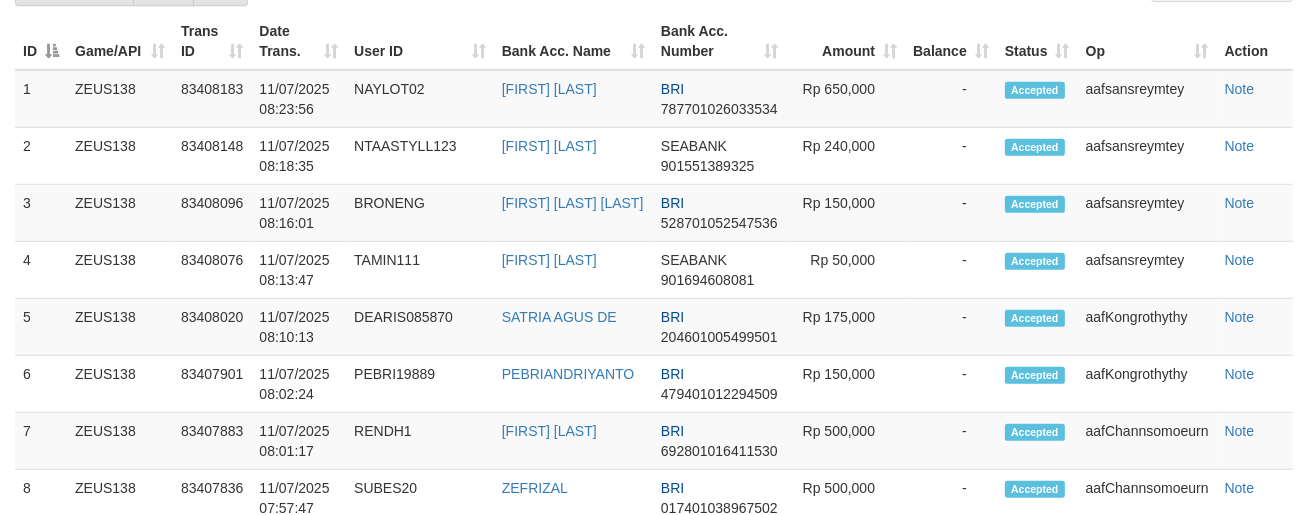 scroll, scrollTop: 1293, scrollLeft: 0, axis: vertical 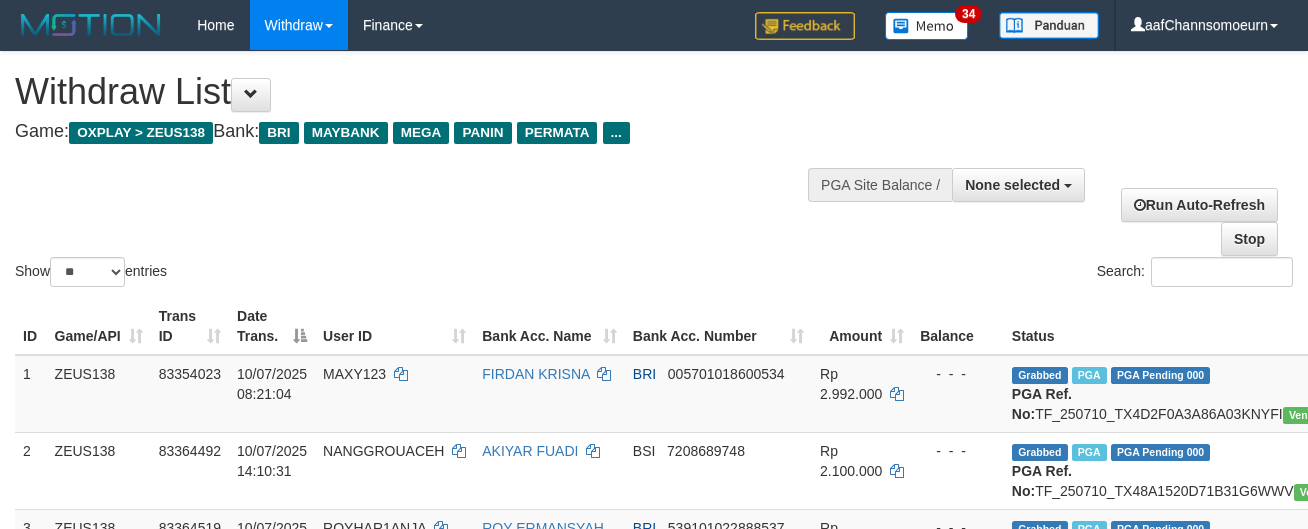 select 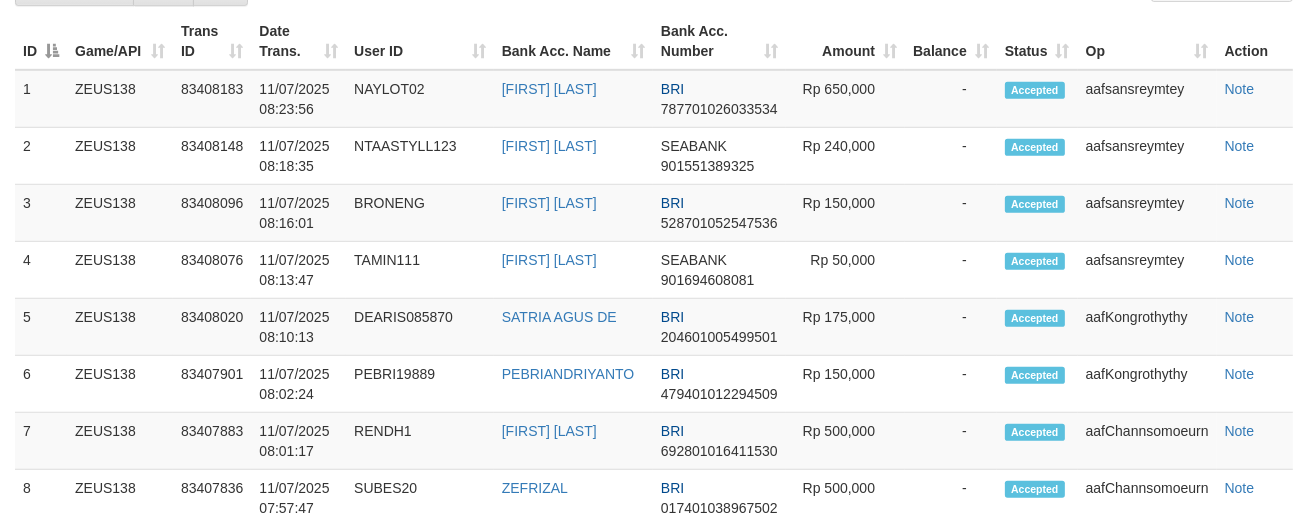 scroll, scrollTop: 1293, scrollLeft: 0, axis: vertical 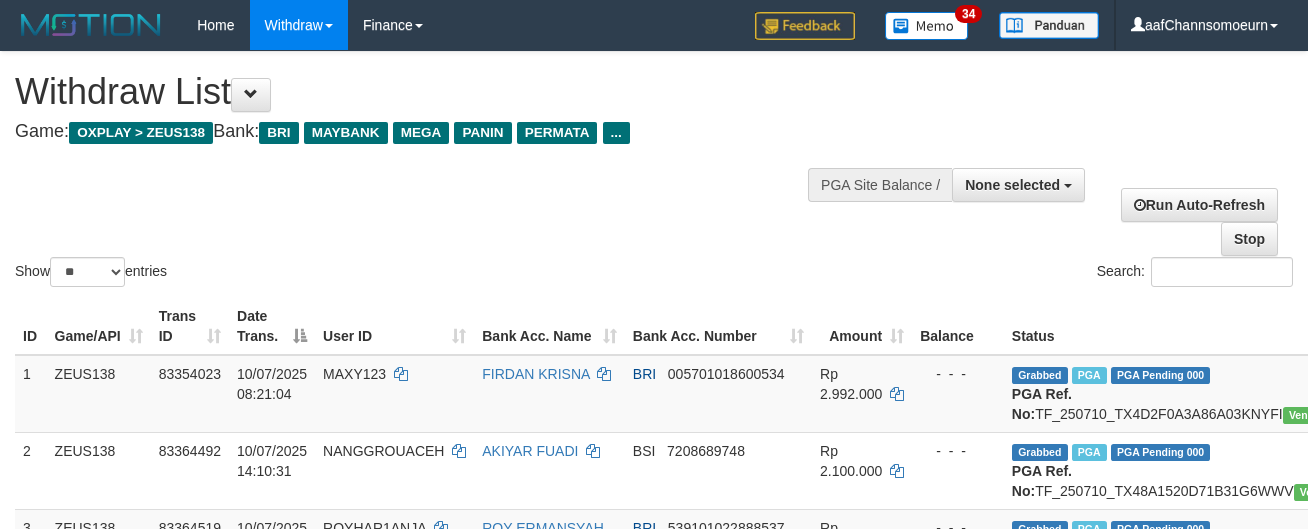 select 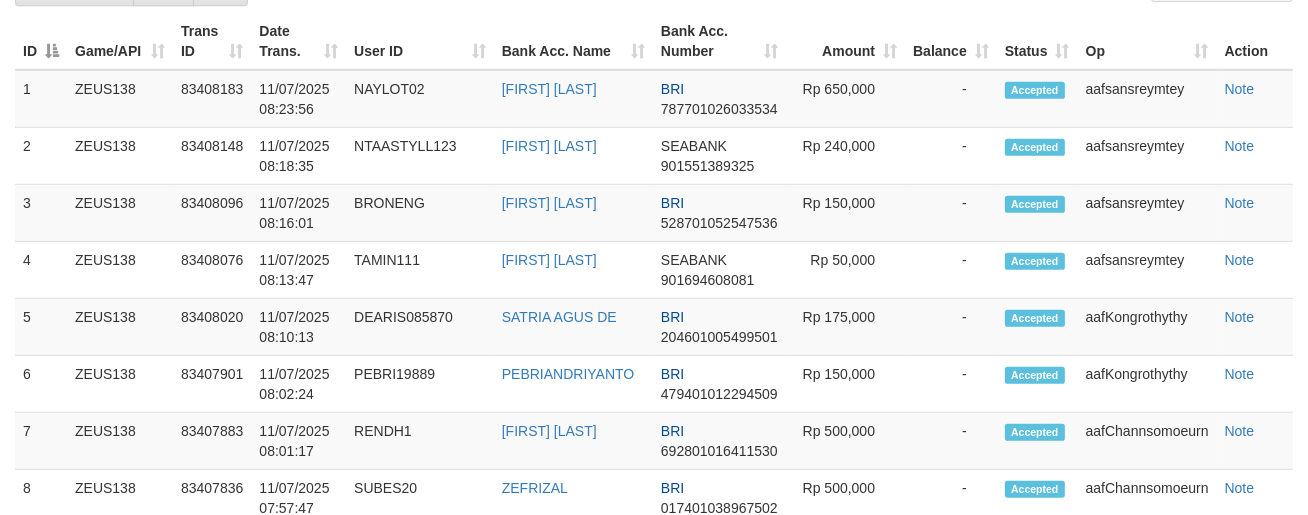 scroll, scrollTop: 1293, scrollLeft: 0, axis: vertical 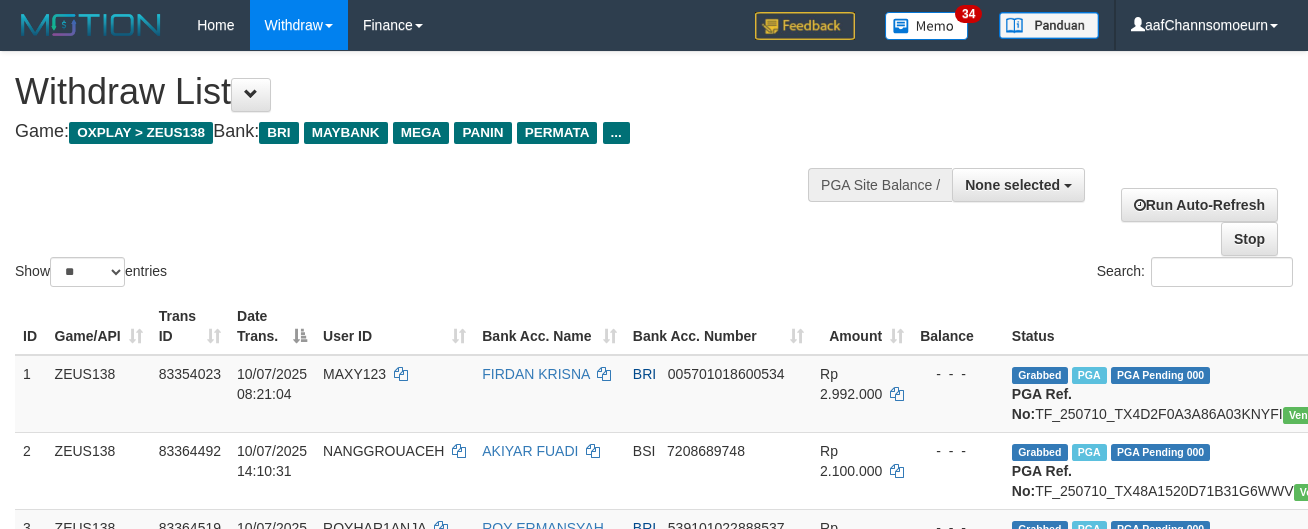select 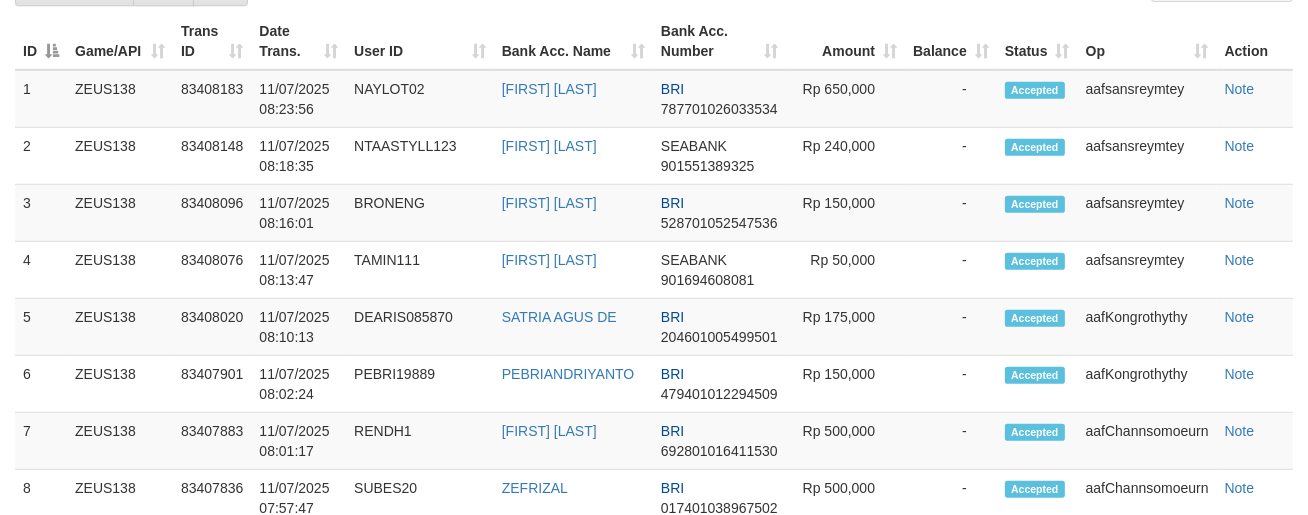 scroll, scrollTop: 1293, scrollLeft: 0, axis: vertical 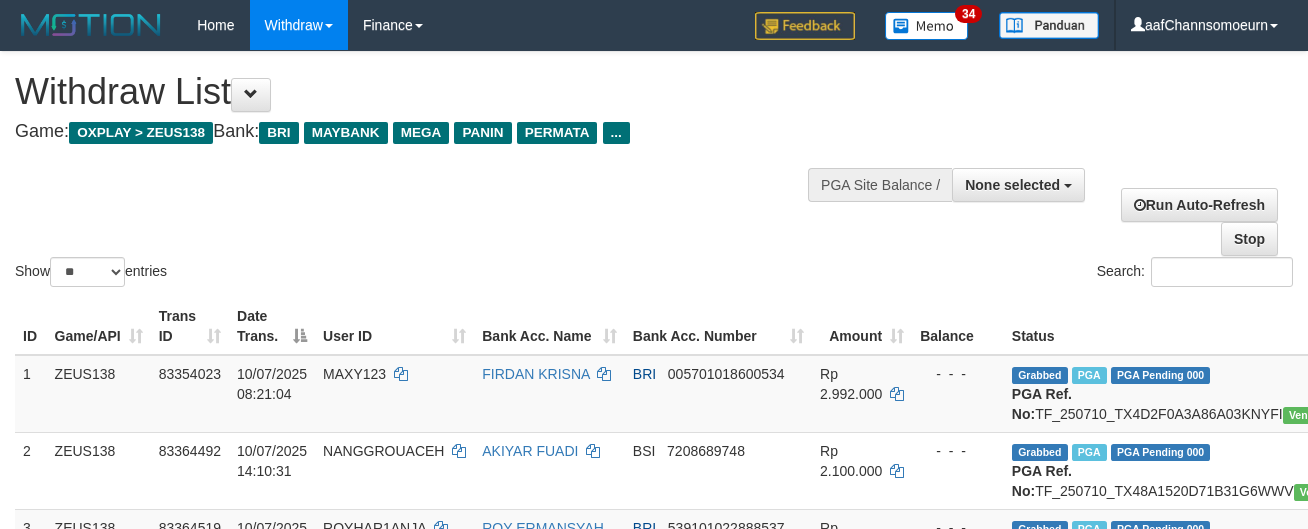 select 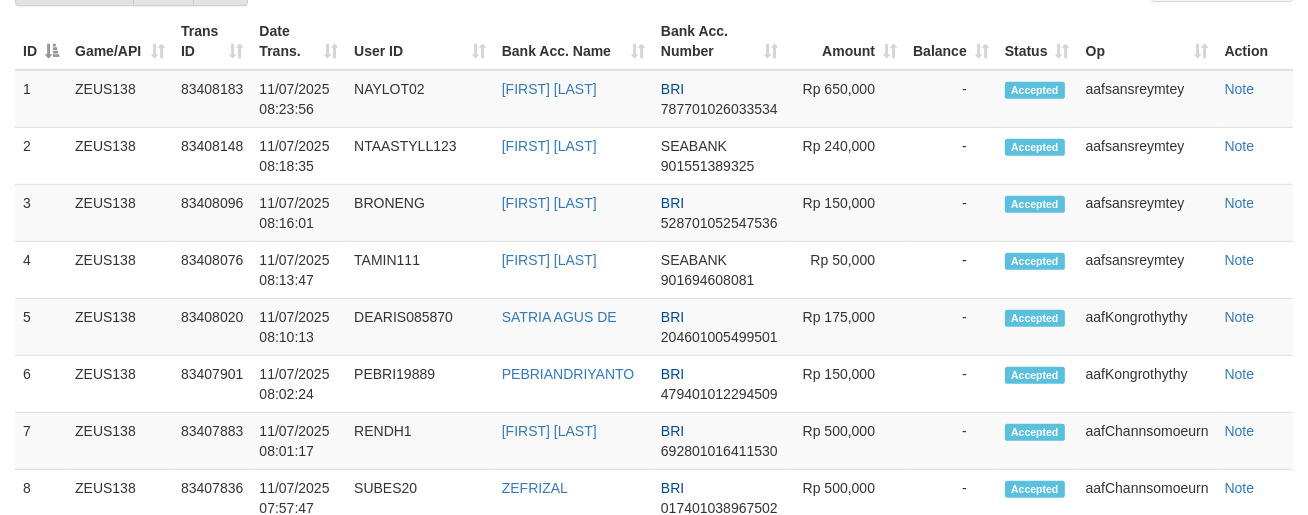 scroll, scrollTop: 1293, scrollLeft: 0, axis: vertical 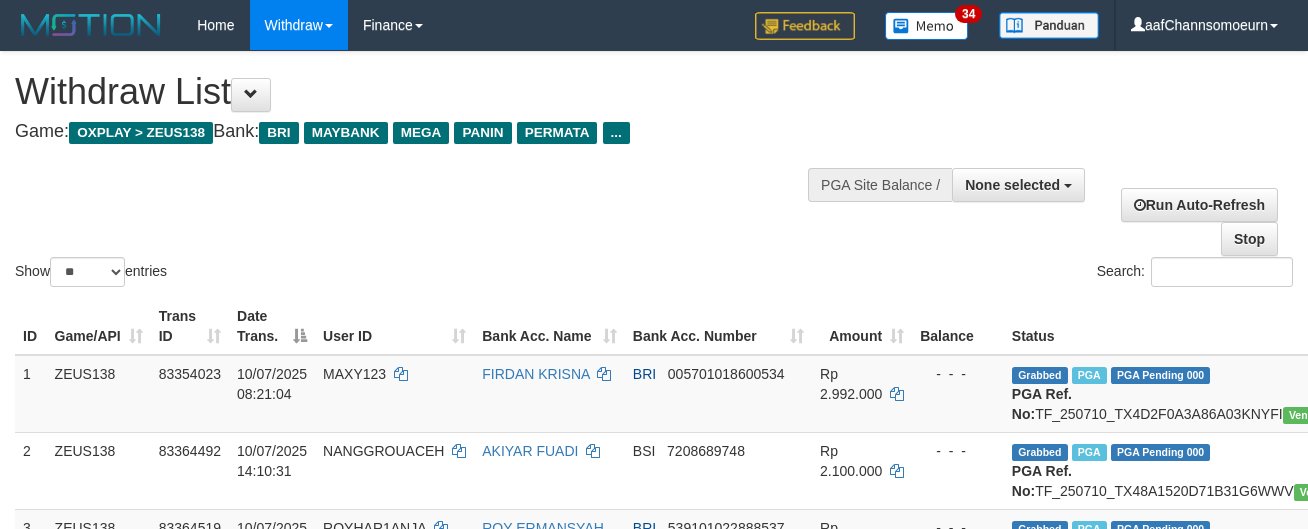 select 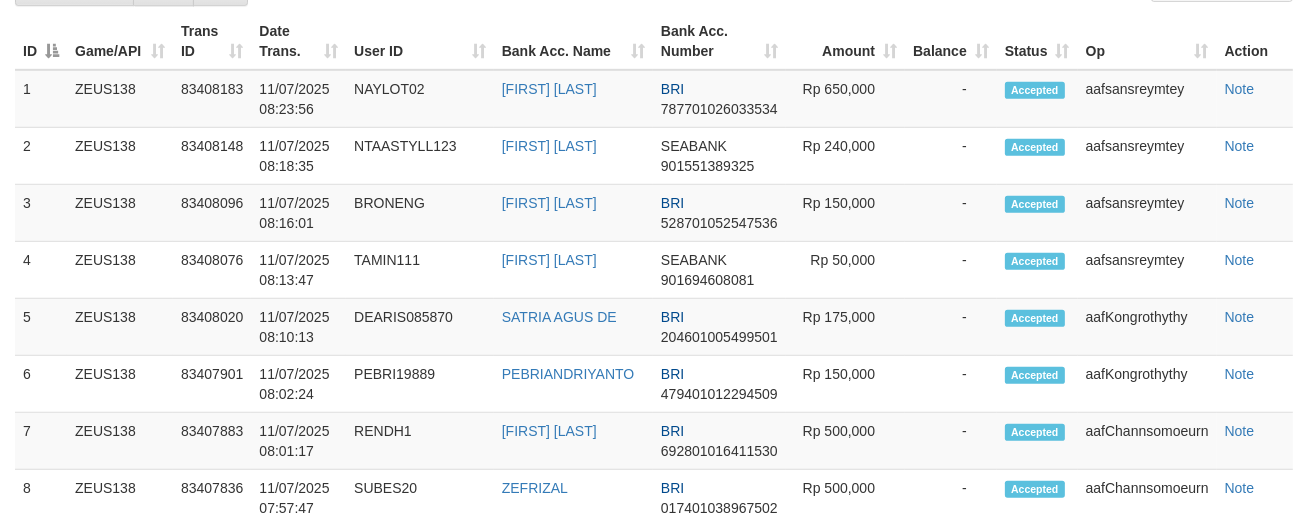 scroll, scrollTop: 1293, scrollLeft: 0, axis: vertical 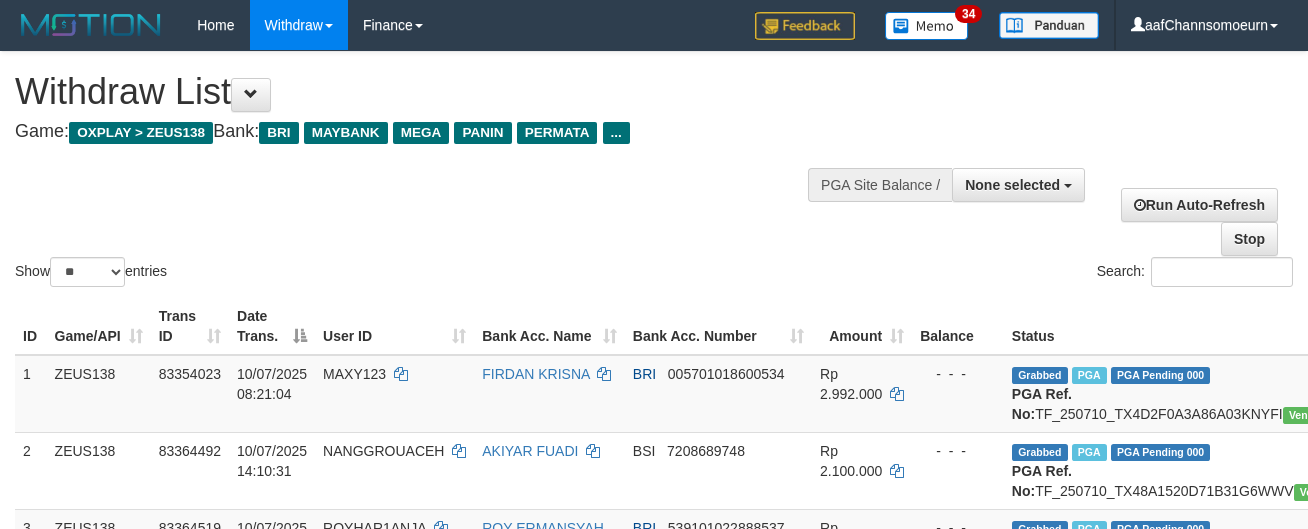 select 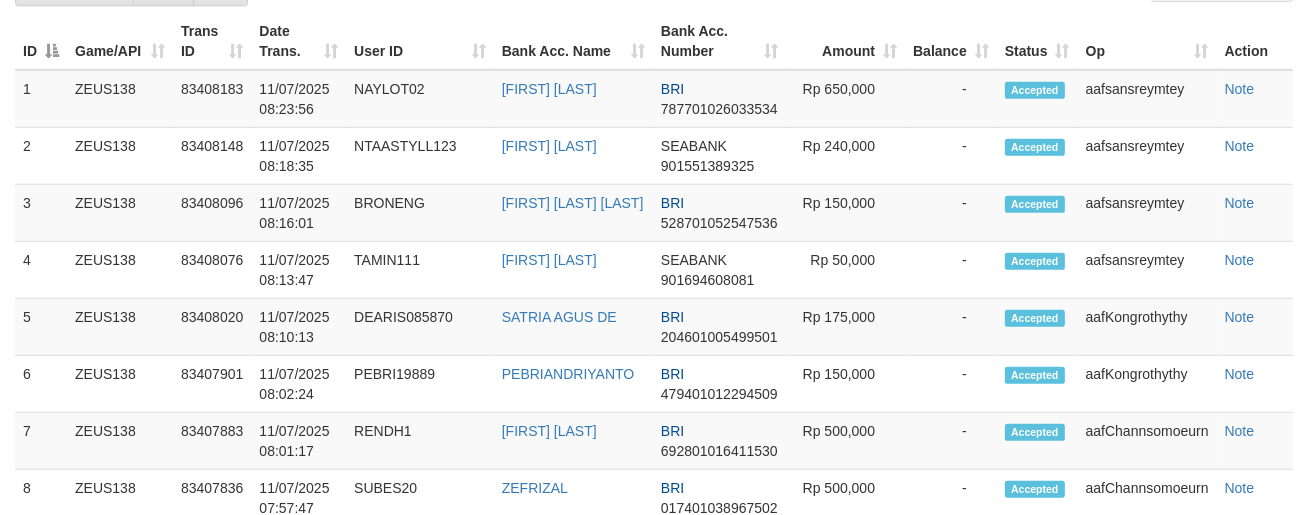 scroll, scrollTop: 1293, scrollLeft: 0, axis: vertical 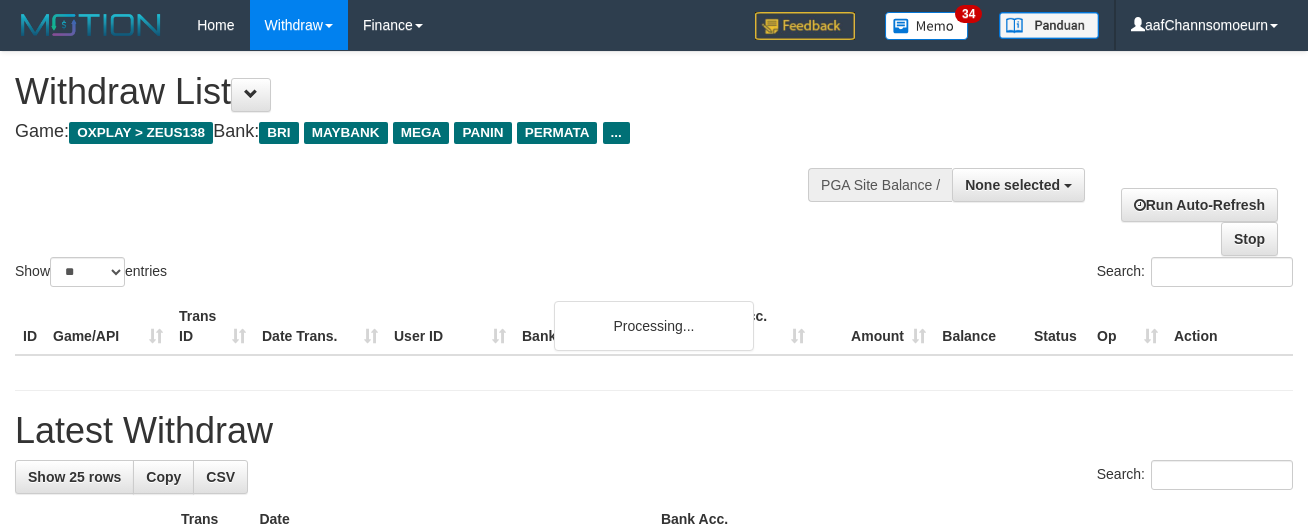 select 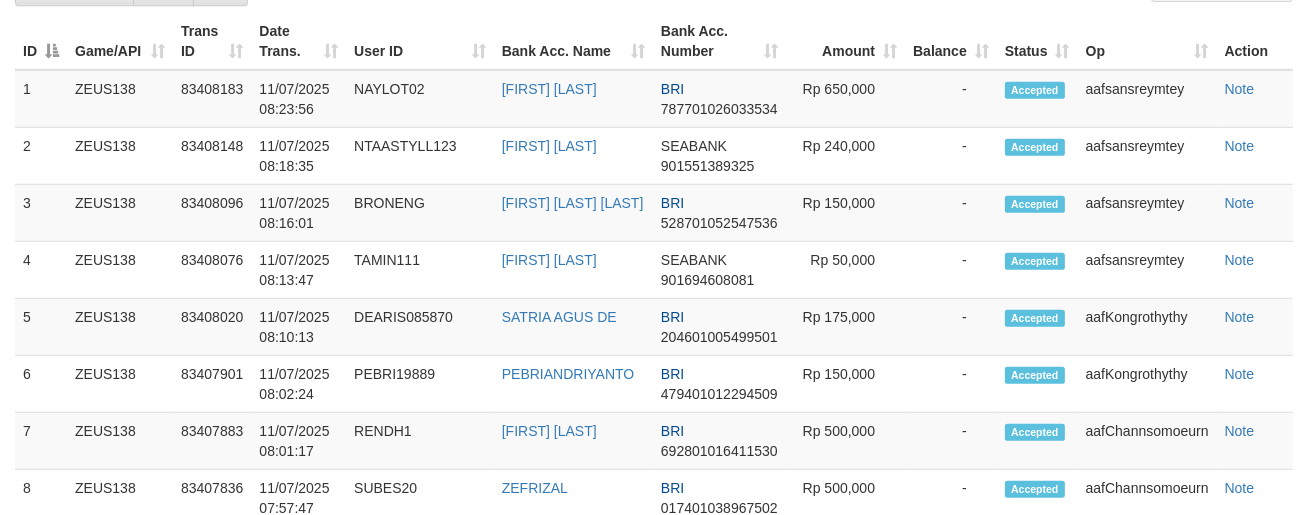 scroll, scrollTop: 1293, scrollLeft: 0, axis: vertical 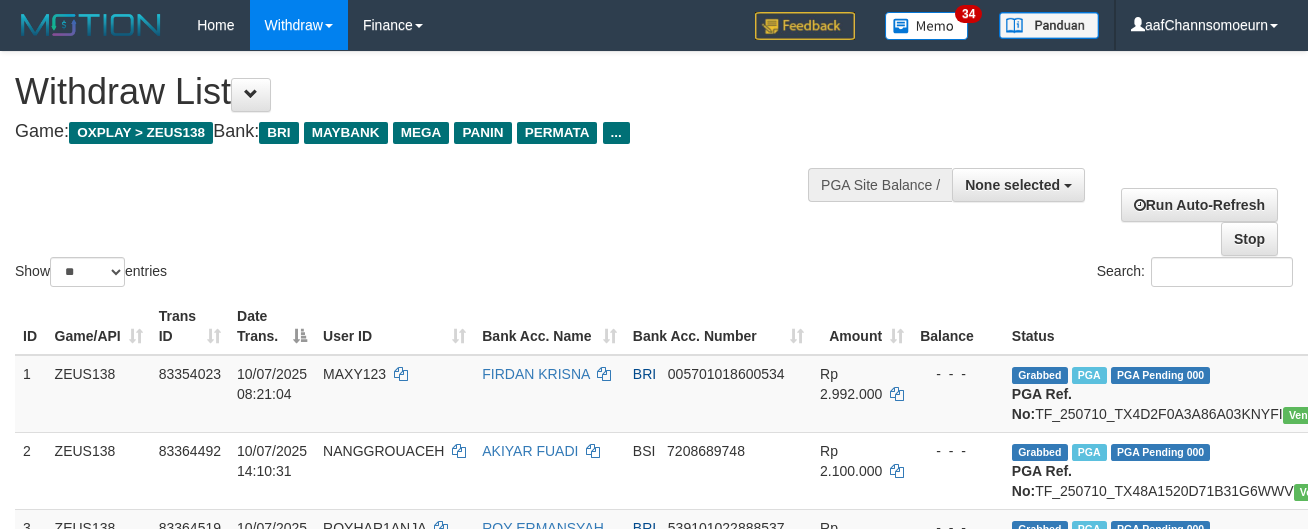 select 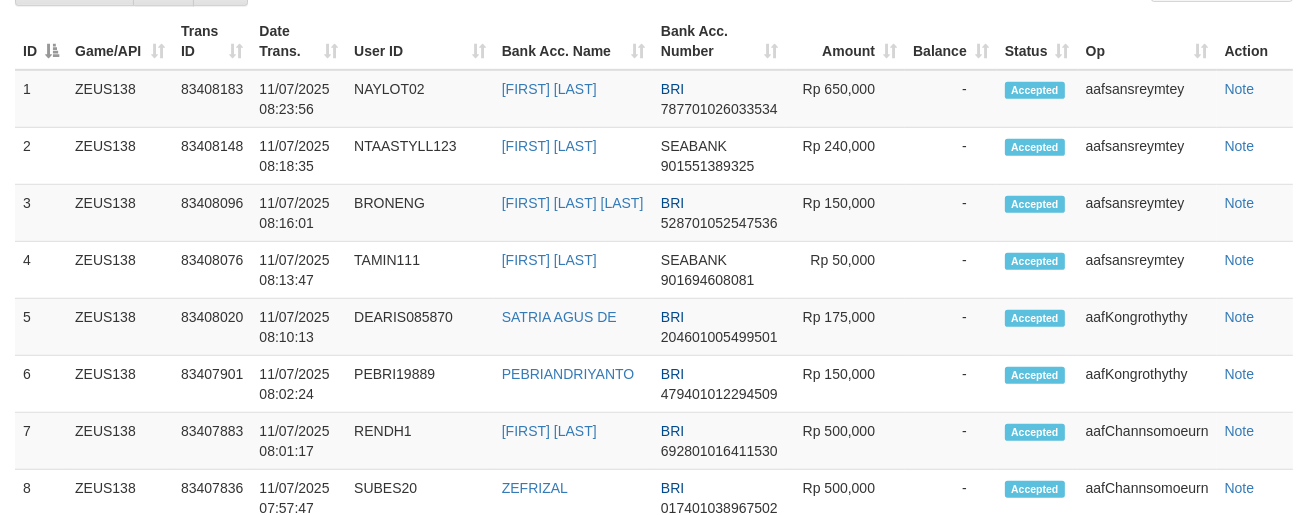 scroll, scrollTop: 1293, scrollLeft: 0, axis: vertical 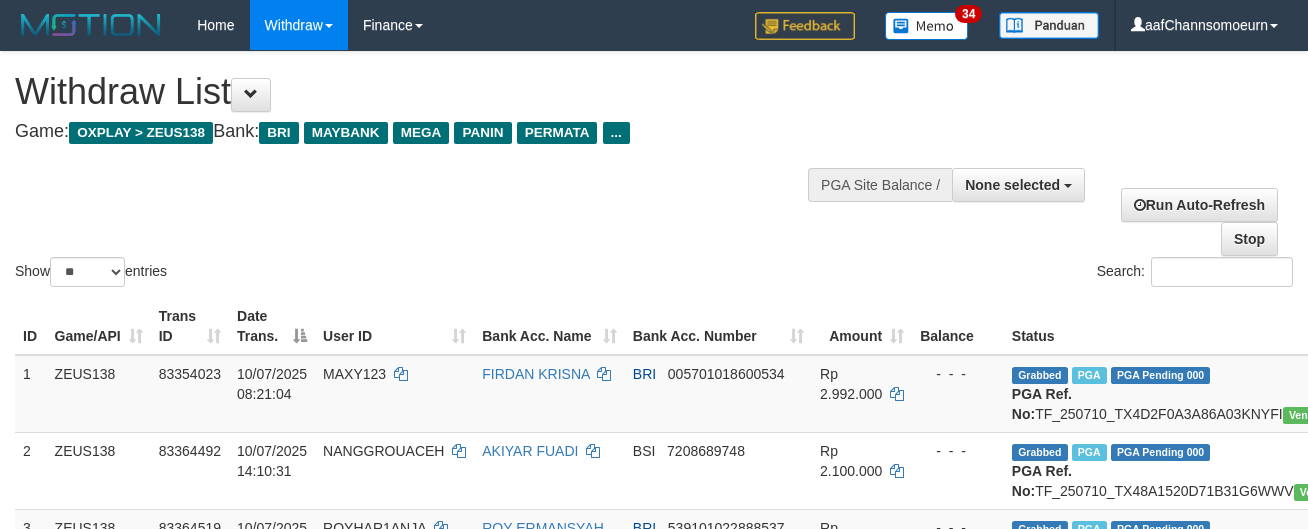 select 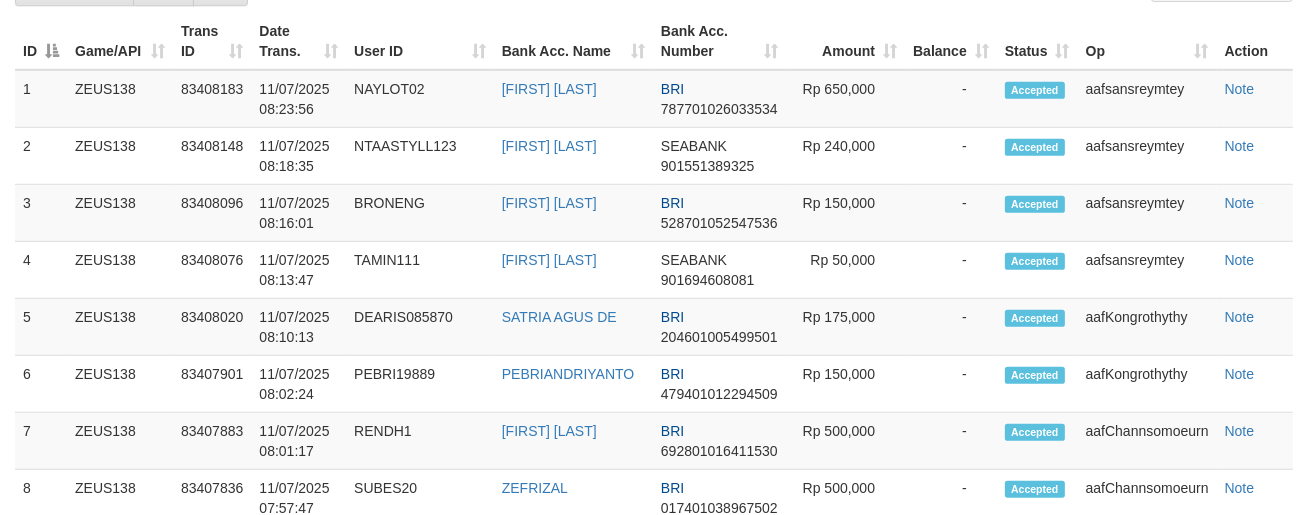 scroll, scrollTop: 1293, scrollLeft: 0, axis: vertical 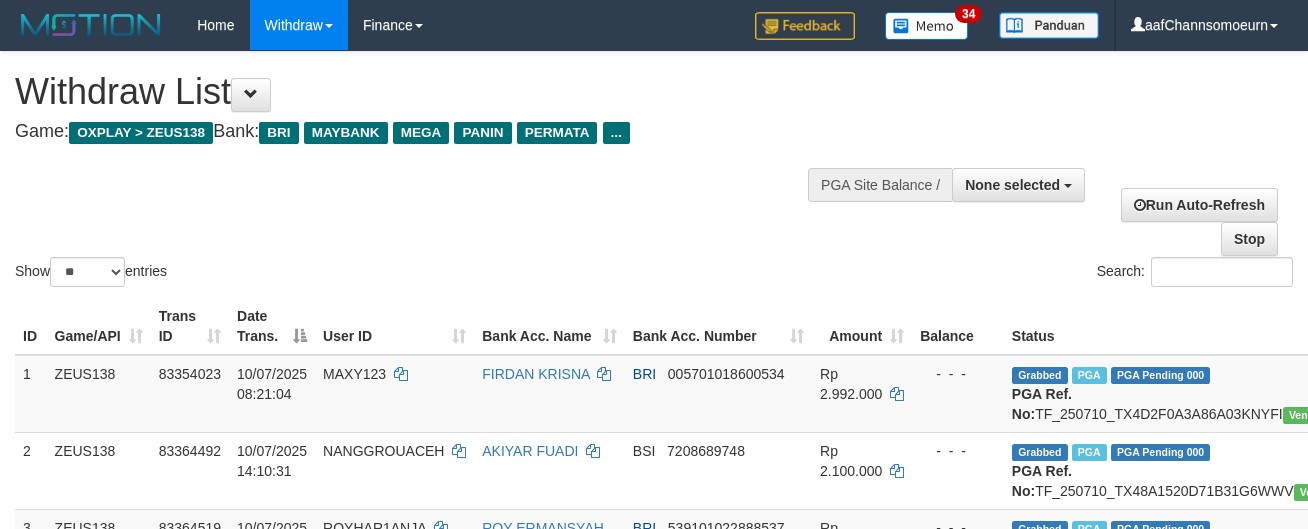select 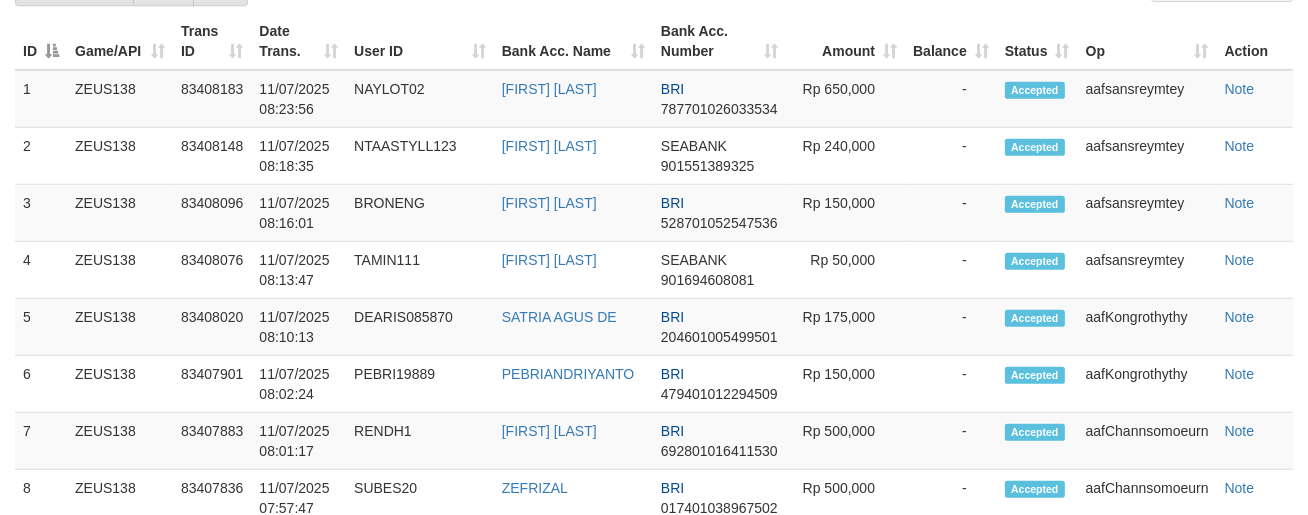 scroll, scrollTop: 1293, scrollLeft: 0, axis: vertical 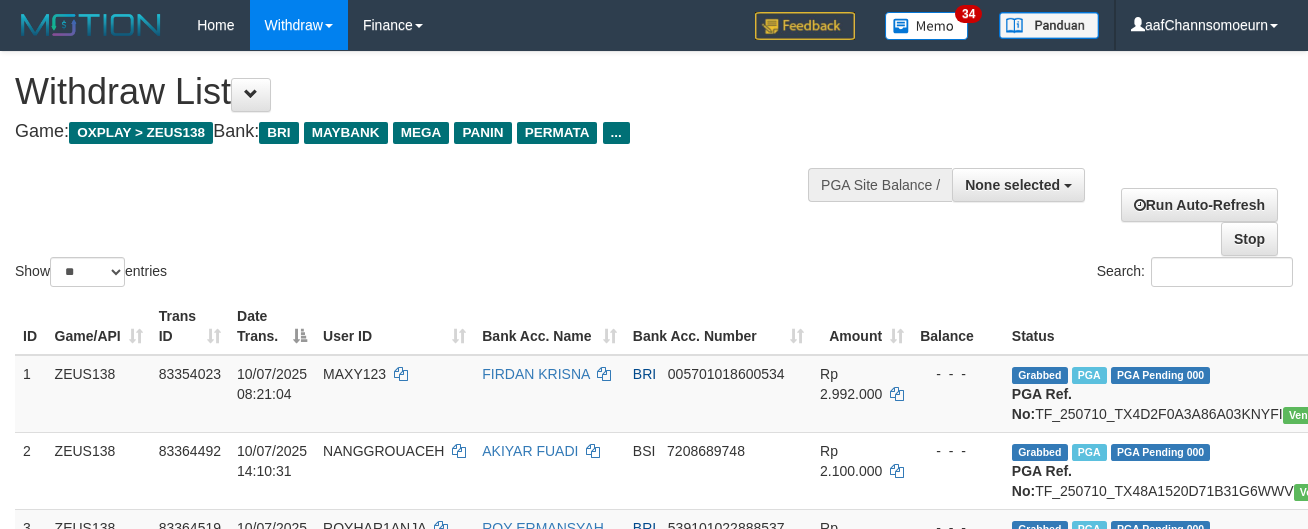 select 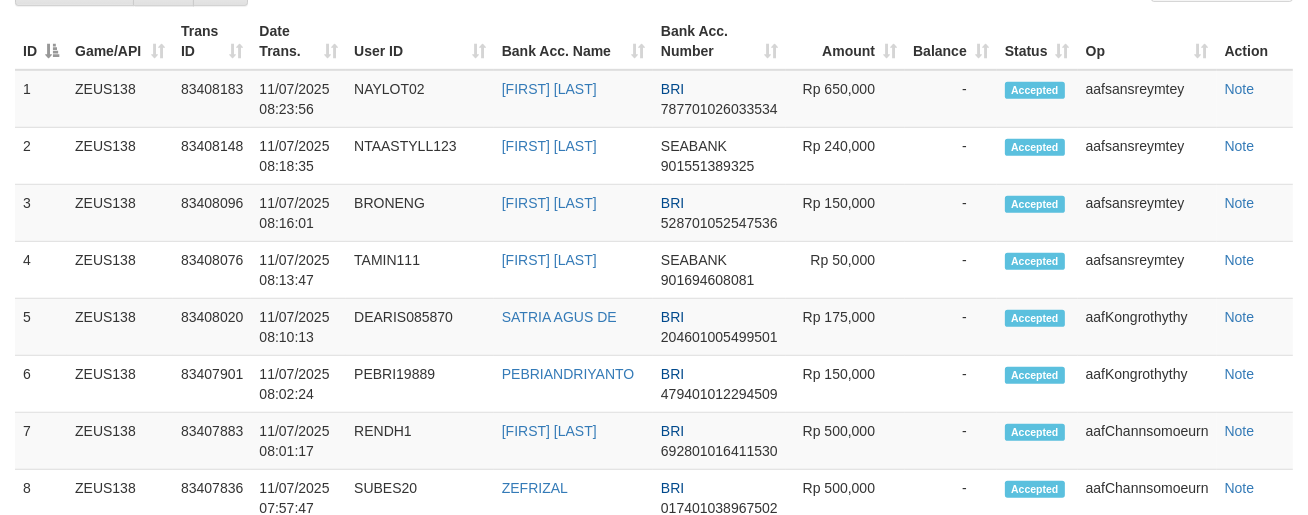 scroll, scrollTop: 1293, scrollLeft: 0, axis: vertical 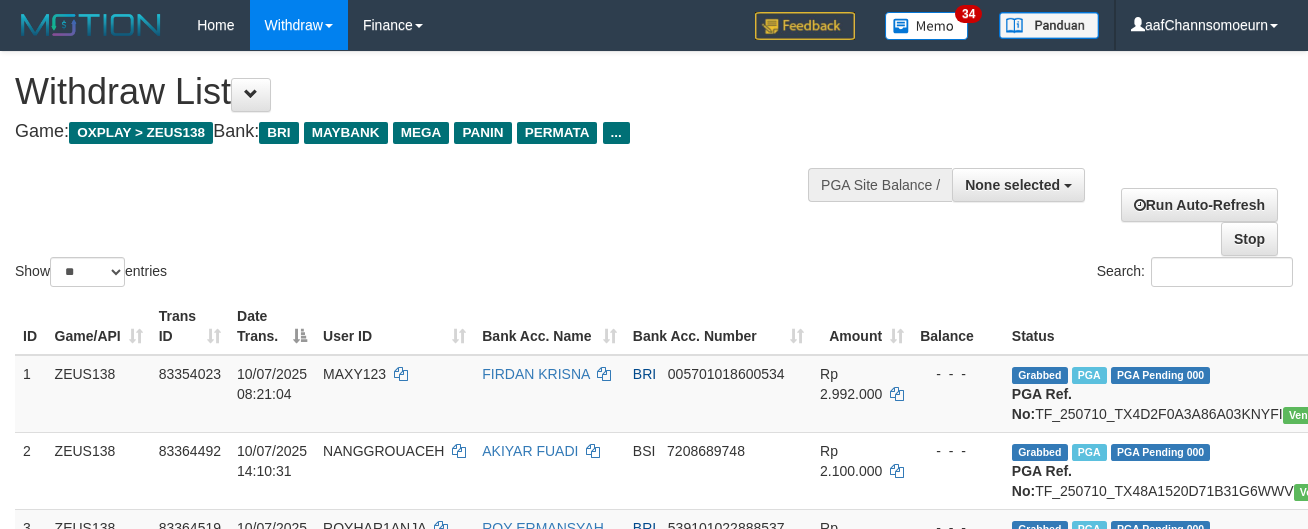 select 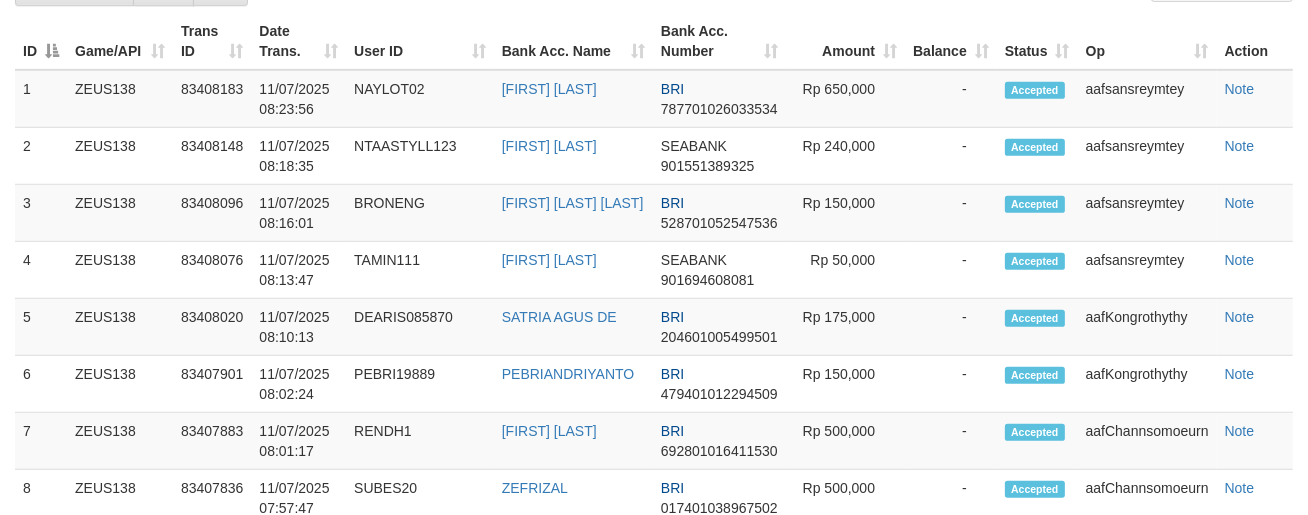 scroll, scrollTop: 1293, scrollLeft: 0, axis: vertical 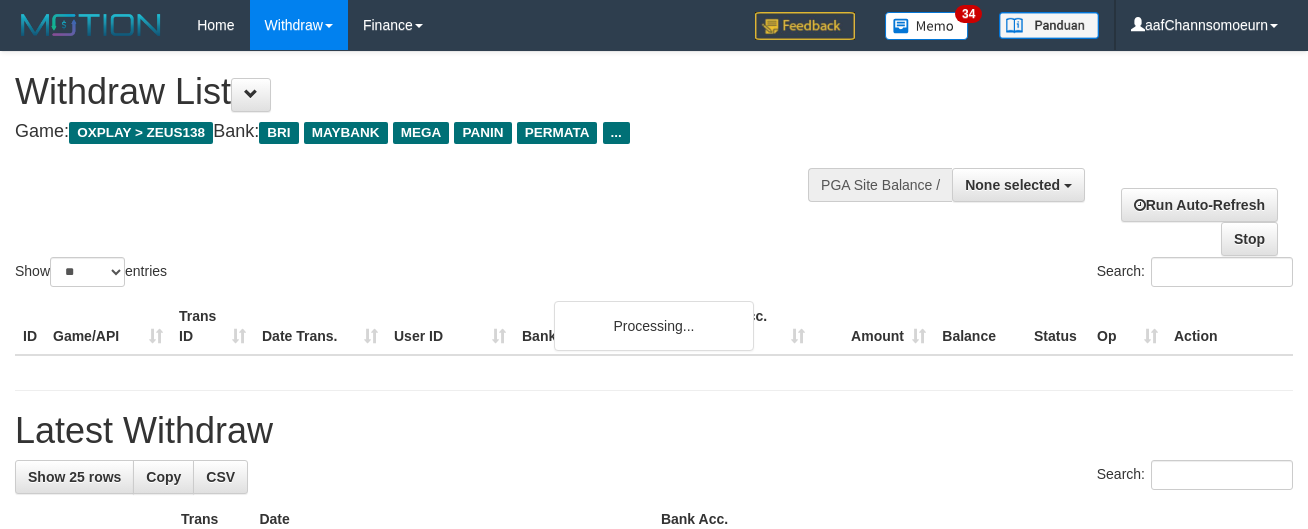 select 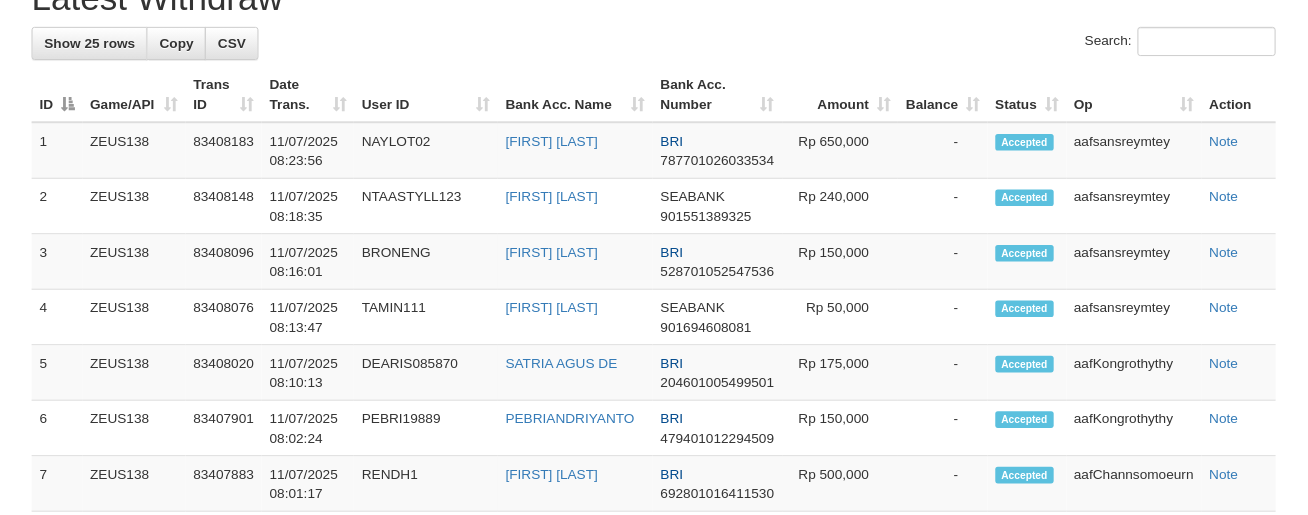 scroll, scrollTop: 2353, scrollLeft: 0, axis: vertical 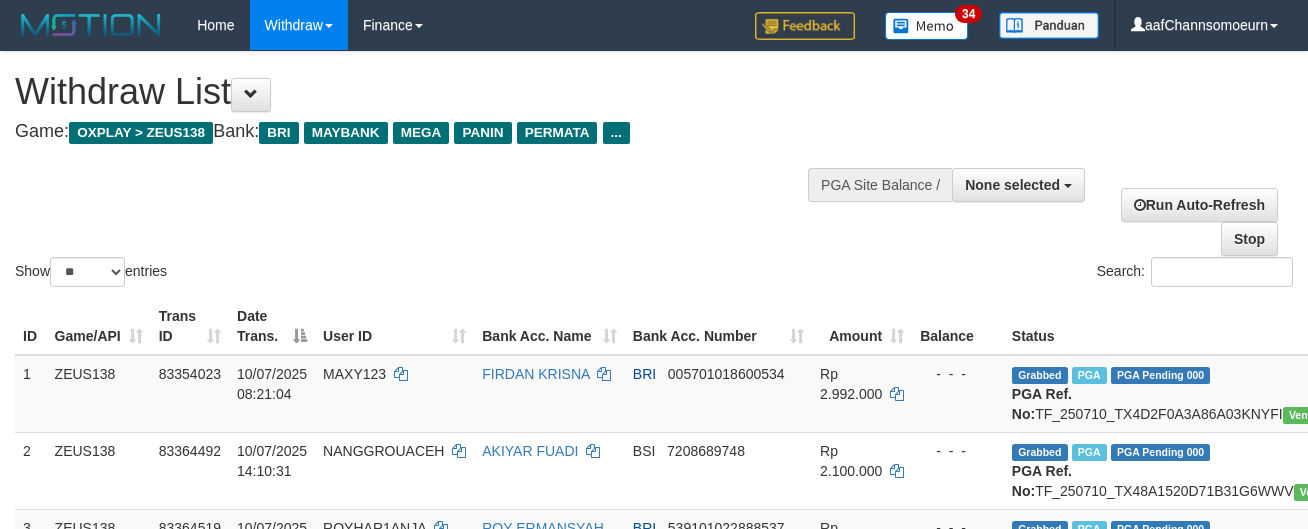 select 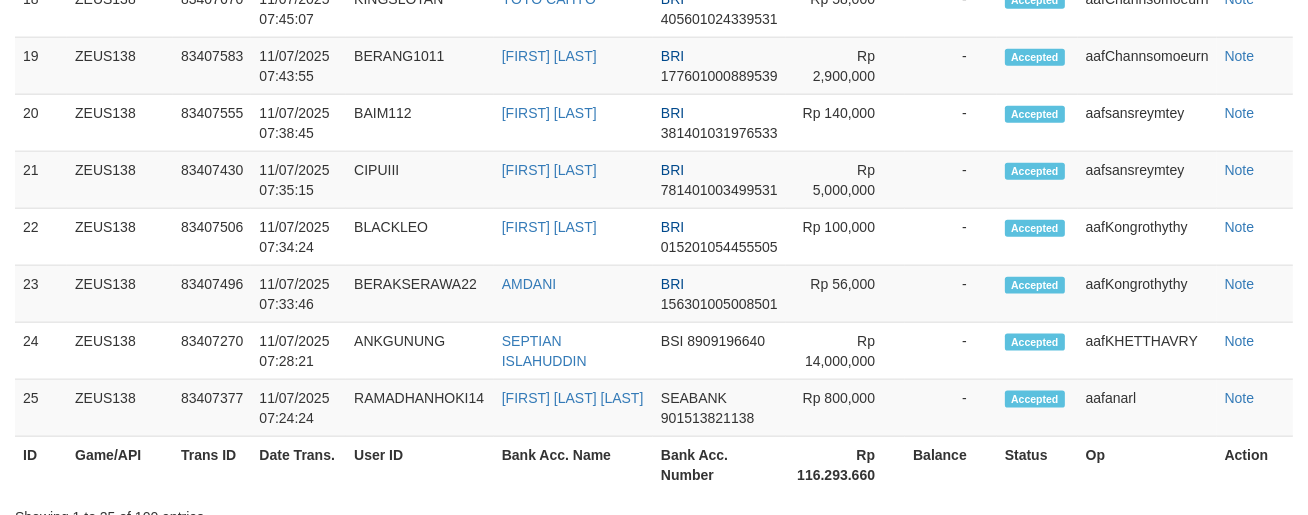 scroll, scrollTop: 2353, scrollLeft: 0, axis: vertical 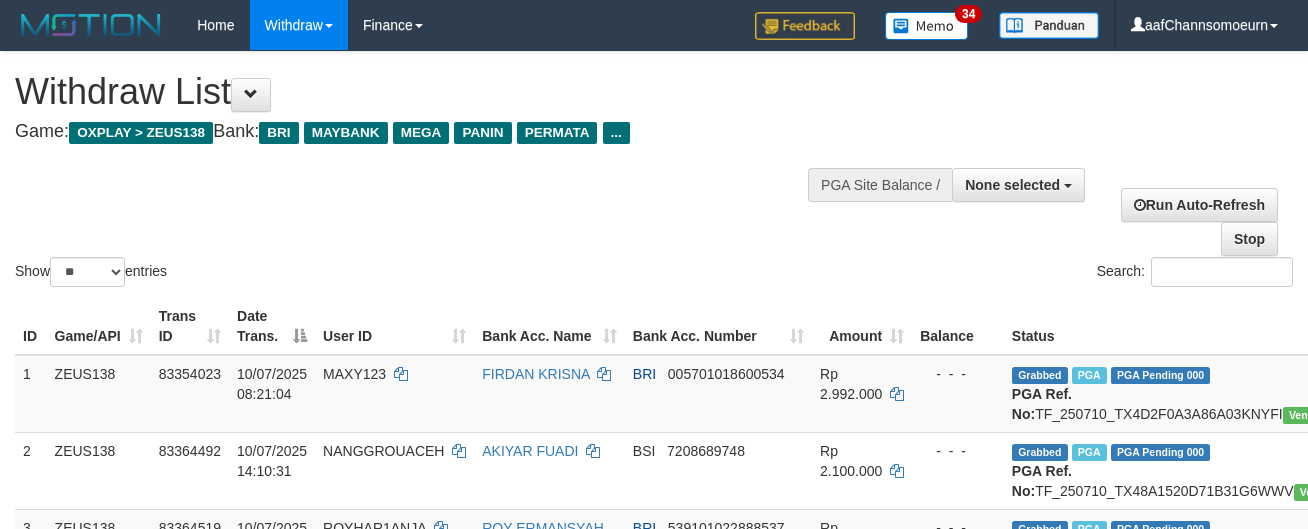 select 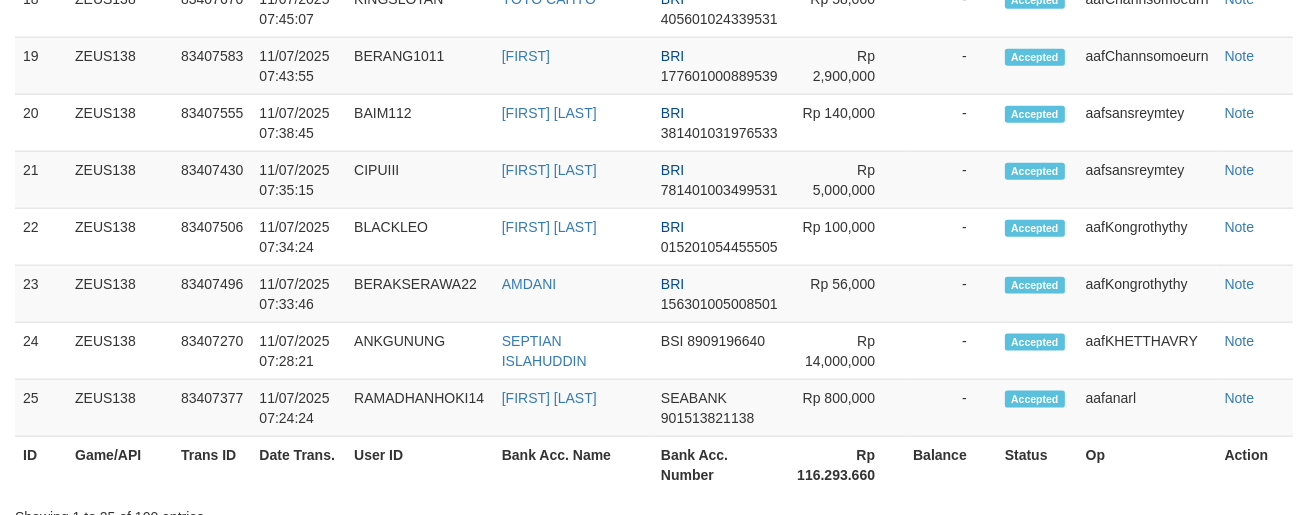scroll, scrollTop: 2353, scrollLeft: 0, axis: vertical 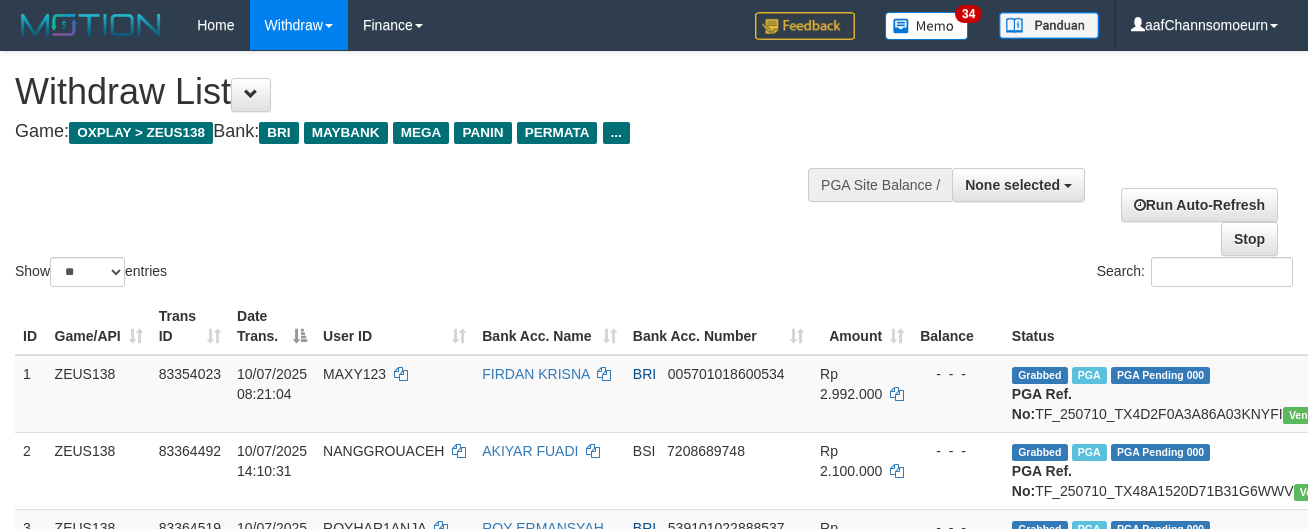 select 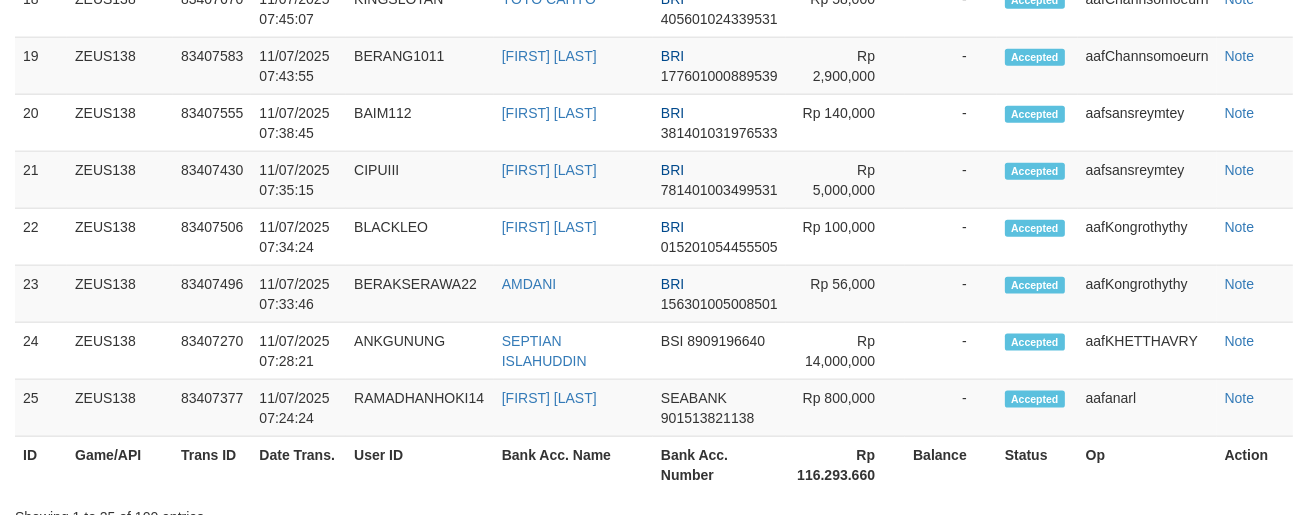 scroll, scrollTop: 2353, scrollLeft: 0, axis: vertical 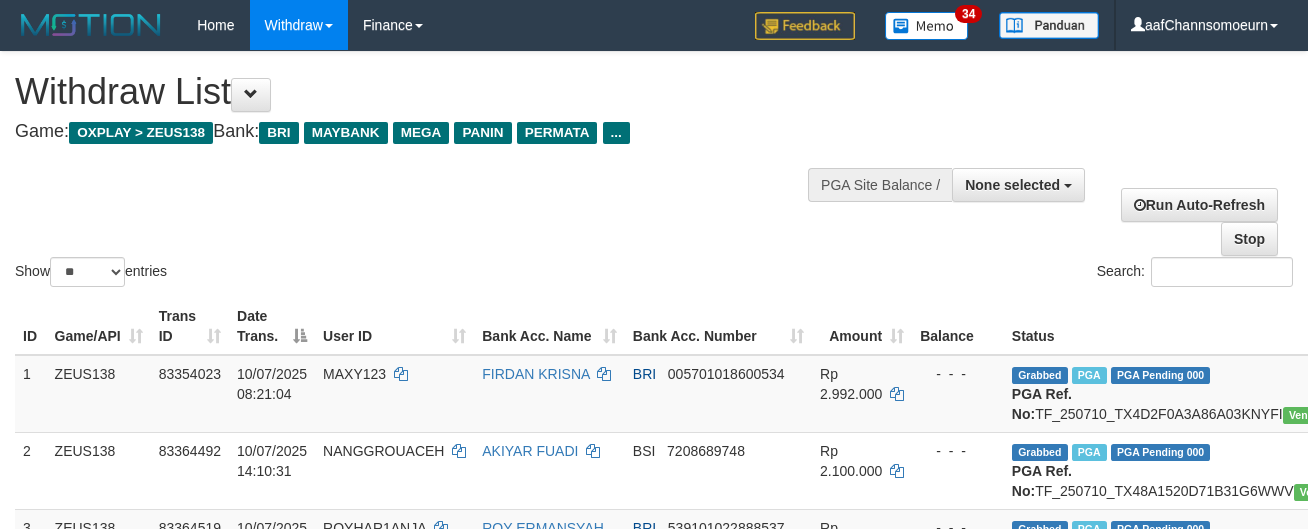 select 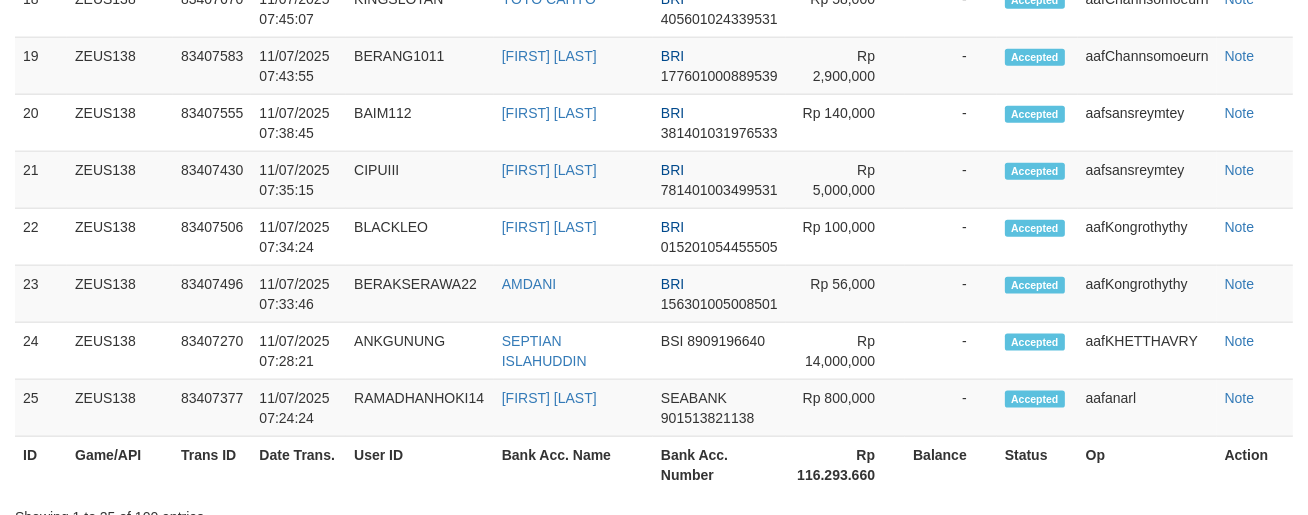 scroll, scrollTop: 2353, scrollLeft: 0, axis: vertical 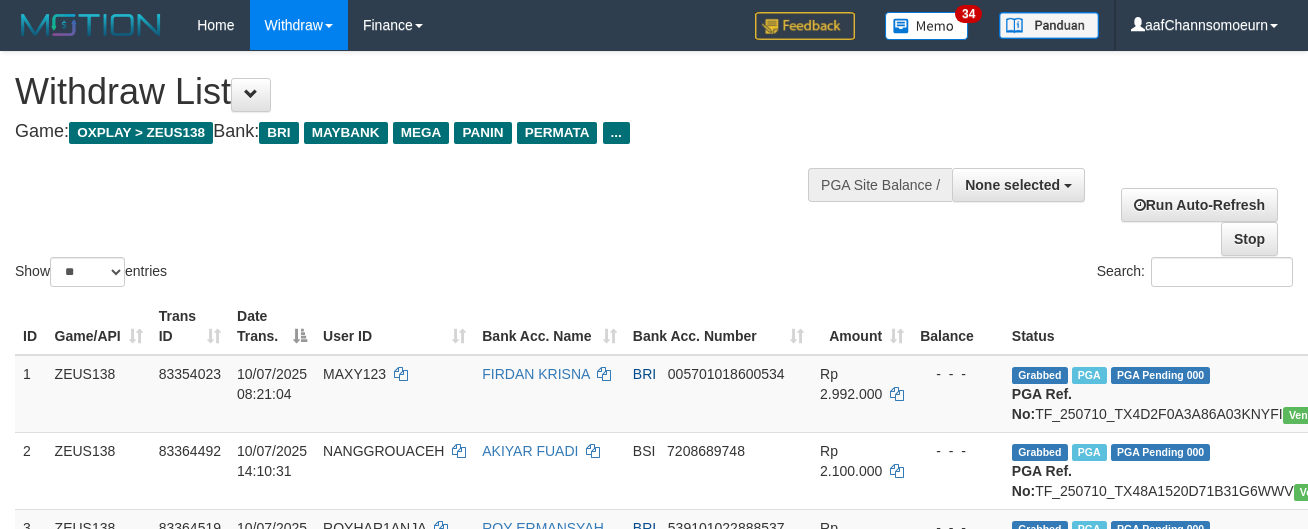 select 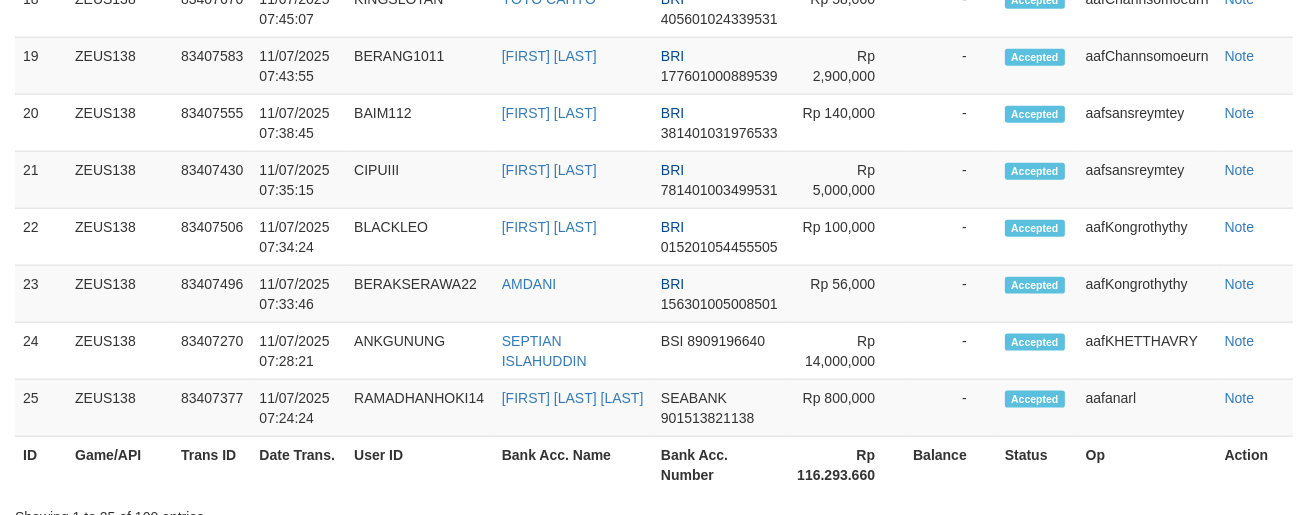 scroll, scrollTop: 2353, scrollLeft: 0, axis: vertical 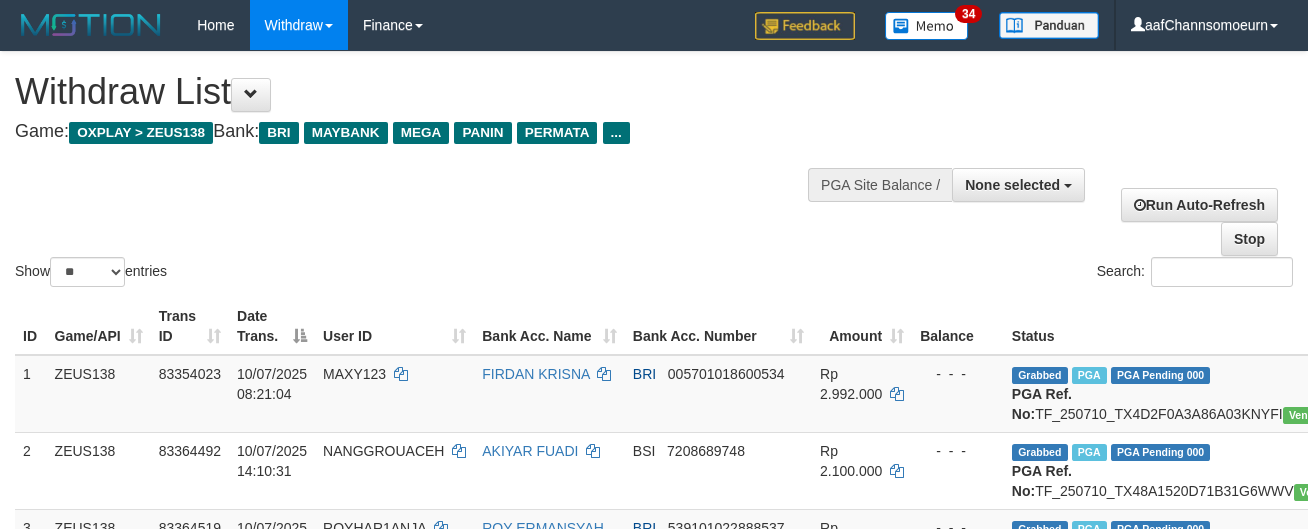 select 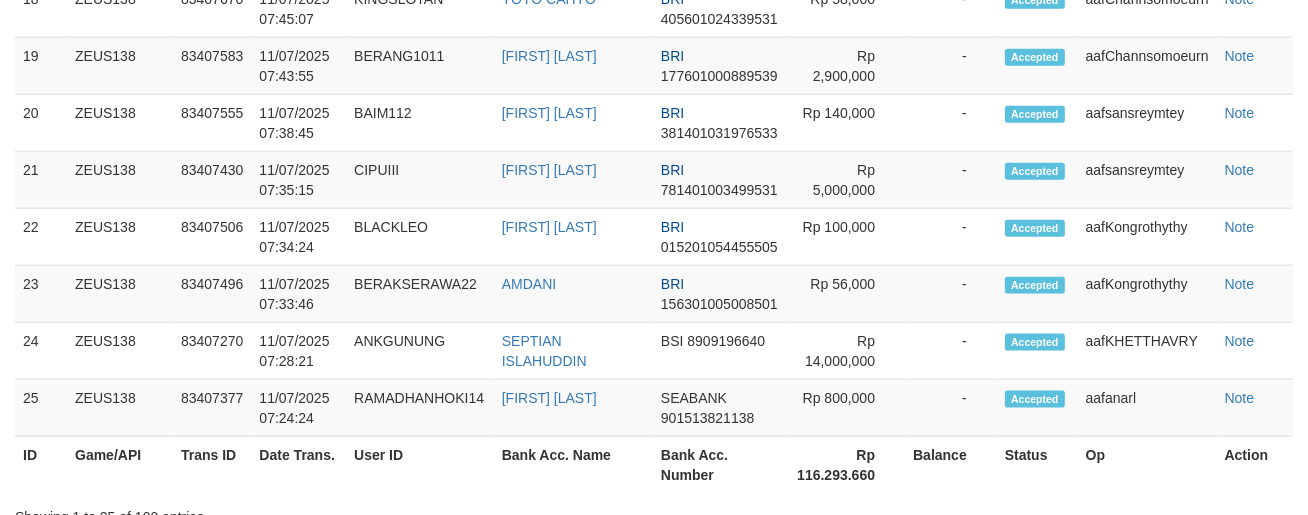 scroll, scrollTop: 2353, scrollLeft: 0, axis: vertical 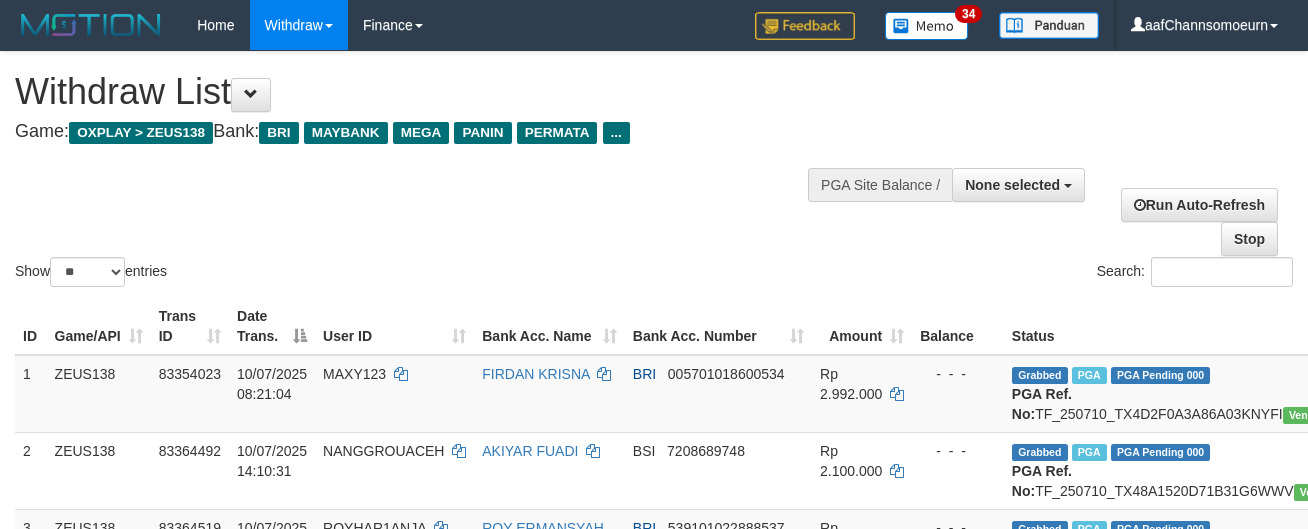 select 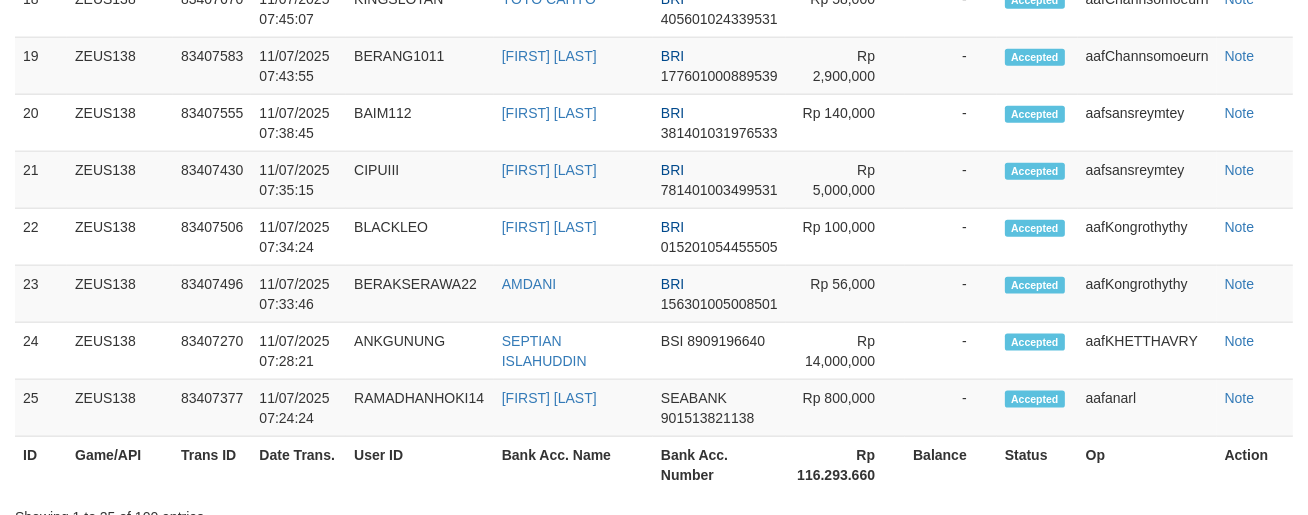 scroll, scrollTop: 2353, scrollLeft: 0, axis: vertical 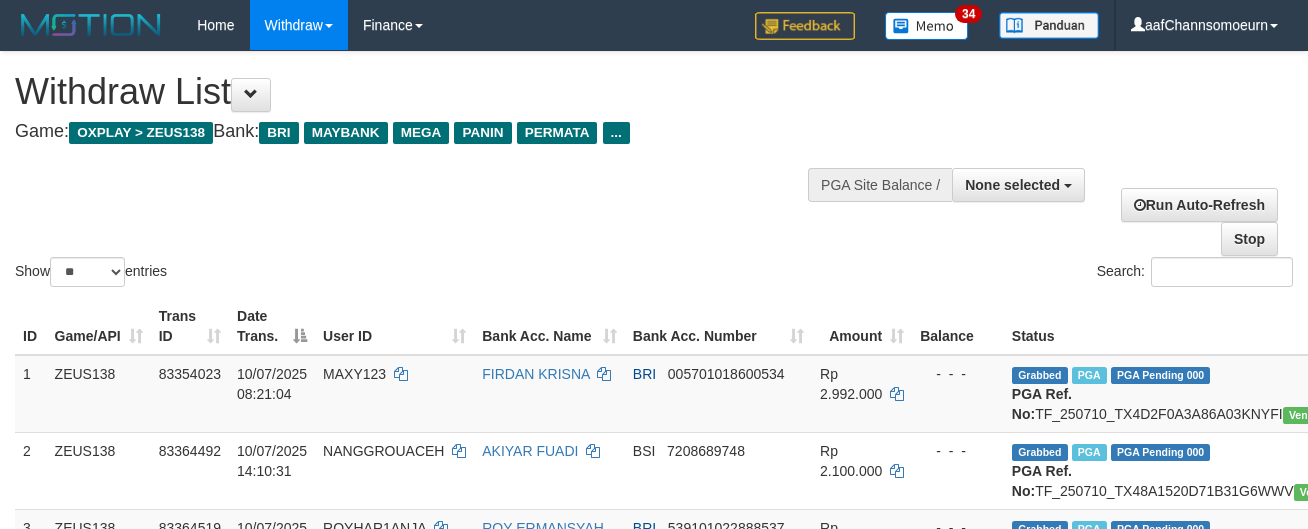 select 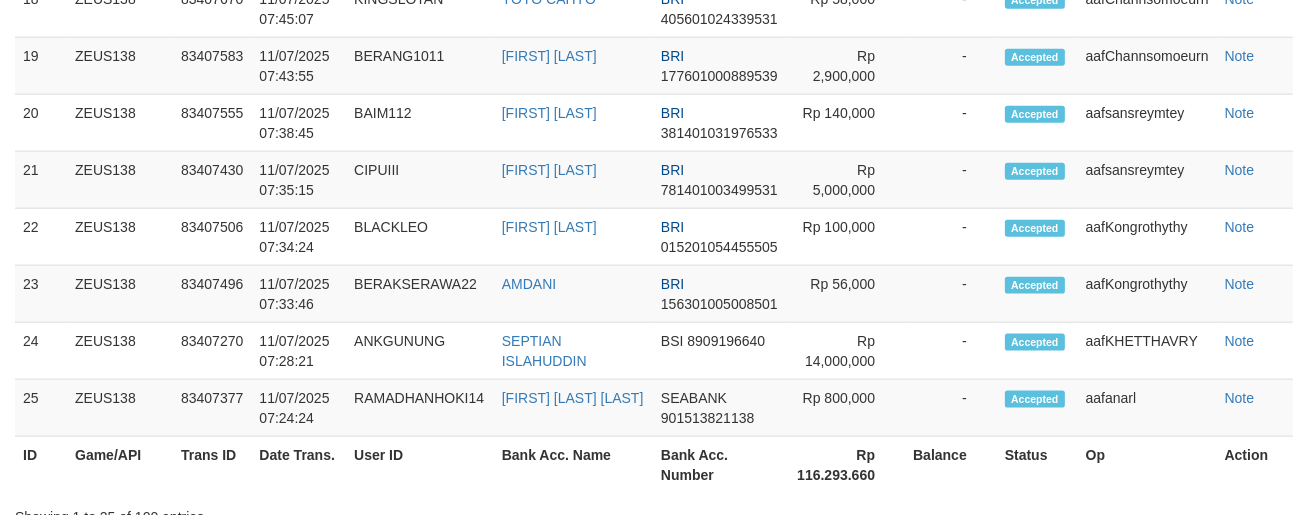 scroll, scrollTop: 2353, scrollLeft: 0, axis: vertical 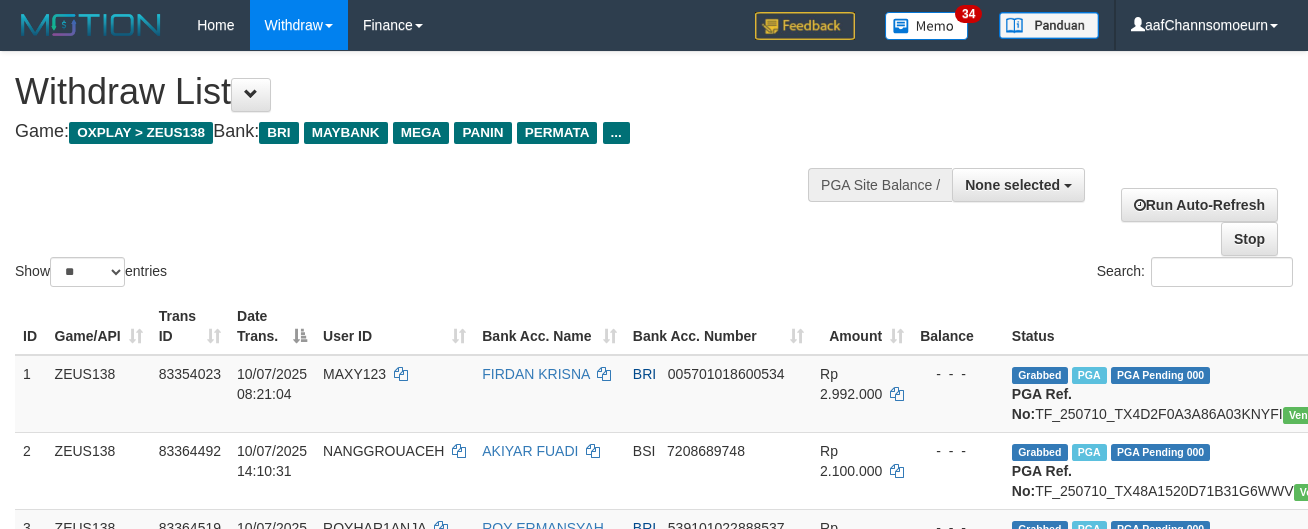select 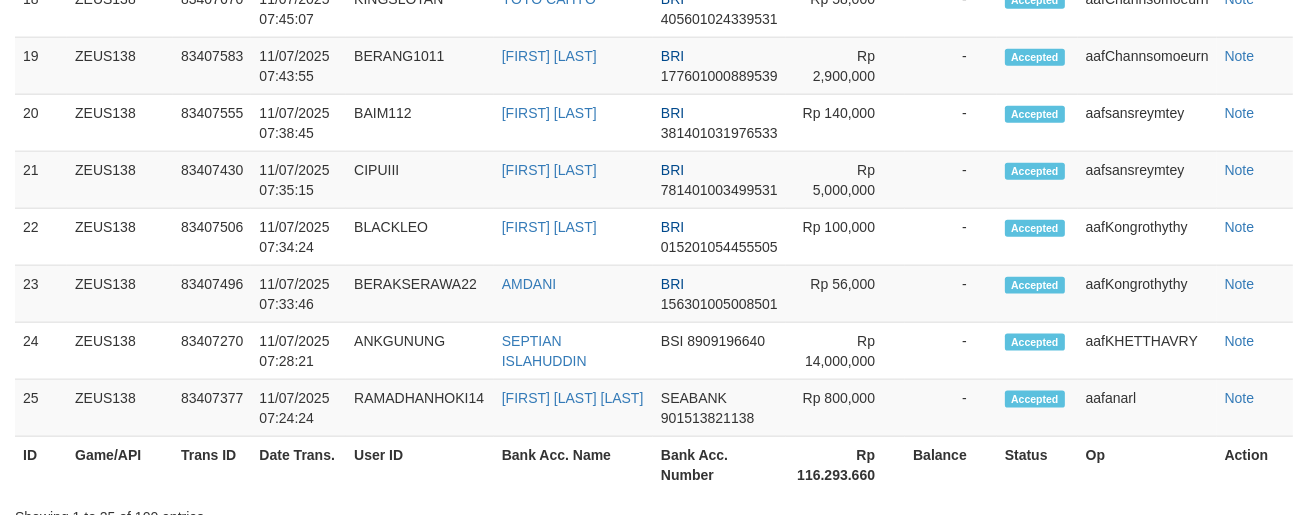 scroll, scrollTop: 2353, scrollLeft: 0, axis: vertical 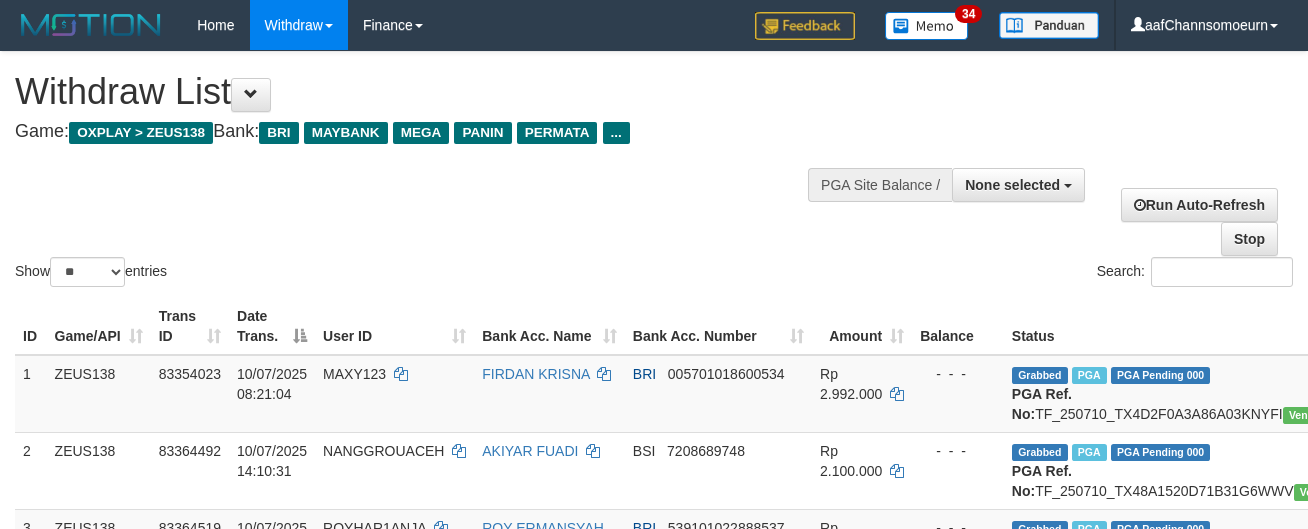 select 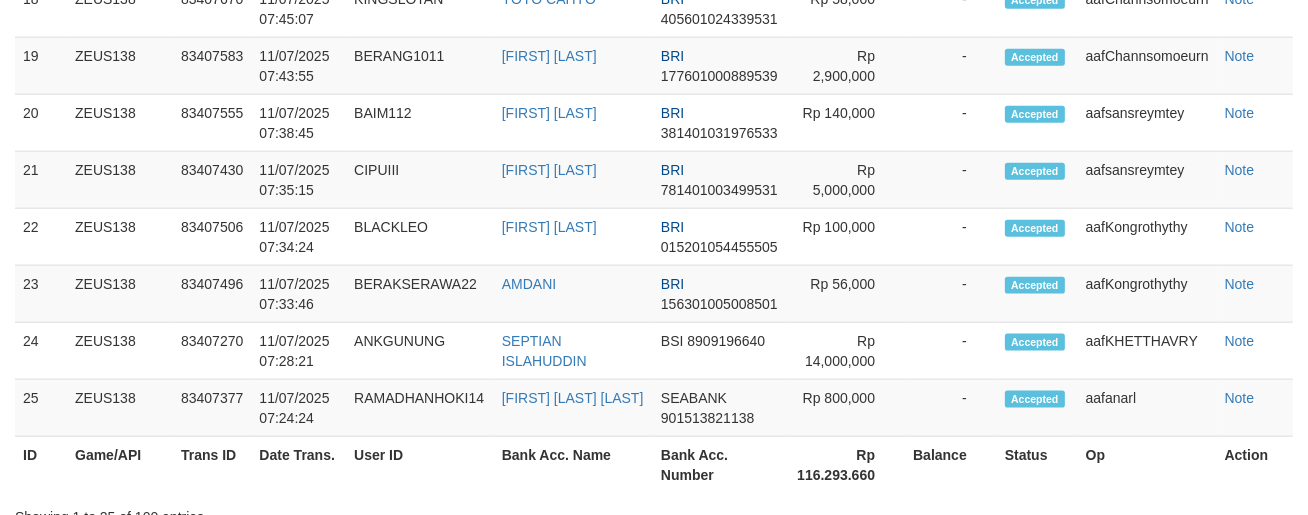 scroll, scrollTop: 2353, scrollLeft: 0, axis: vertical 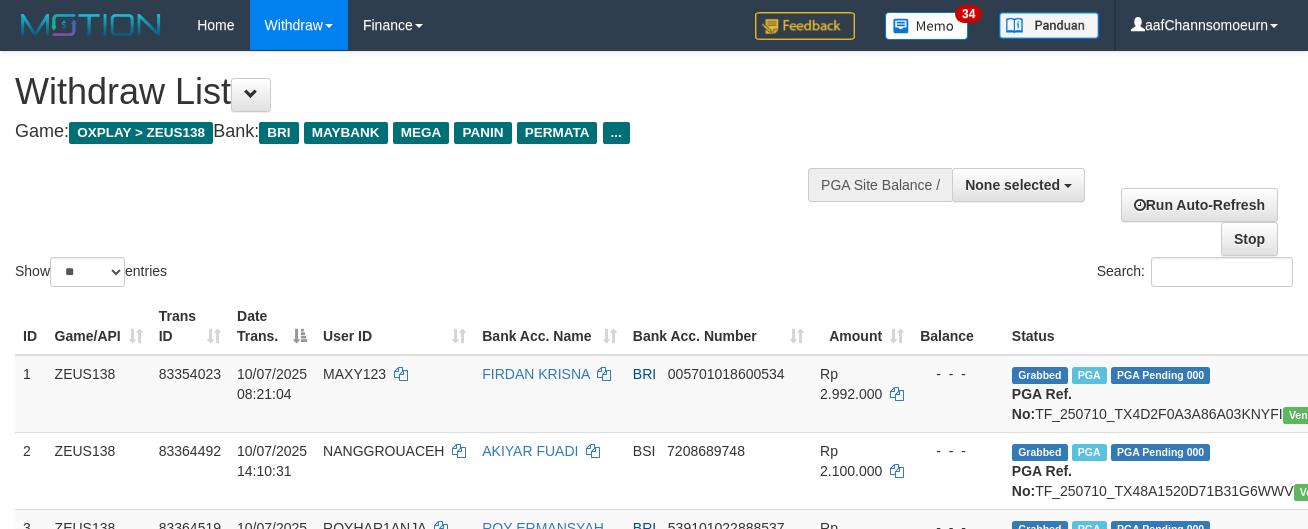select 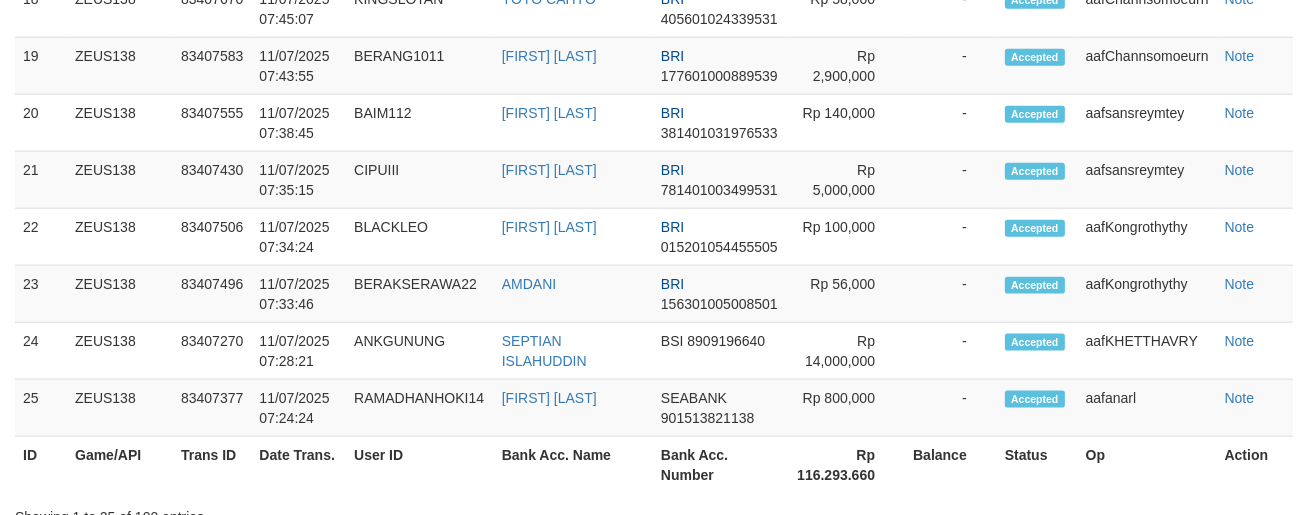 scroll, scrollTop: 2353, scrollLeft: 0, axis: vertical 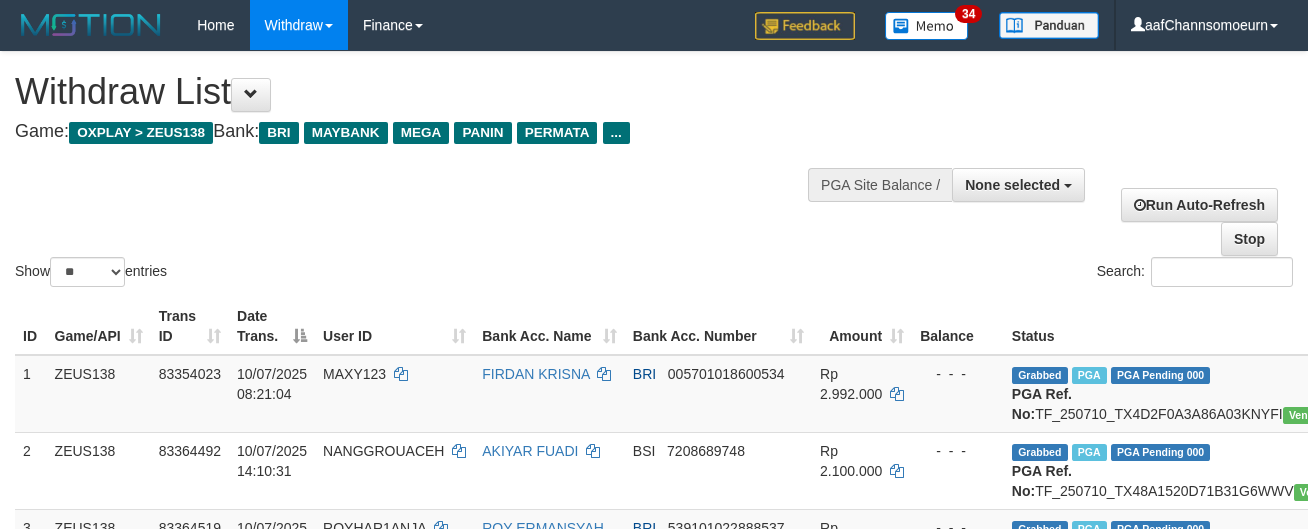 select 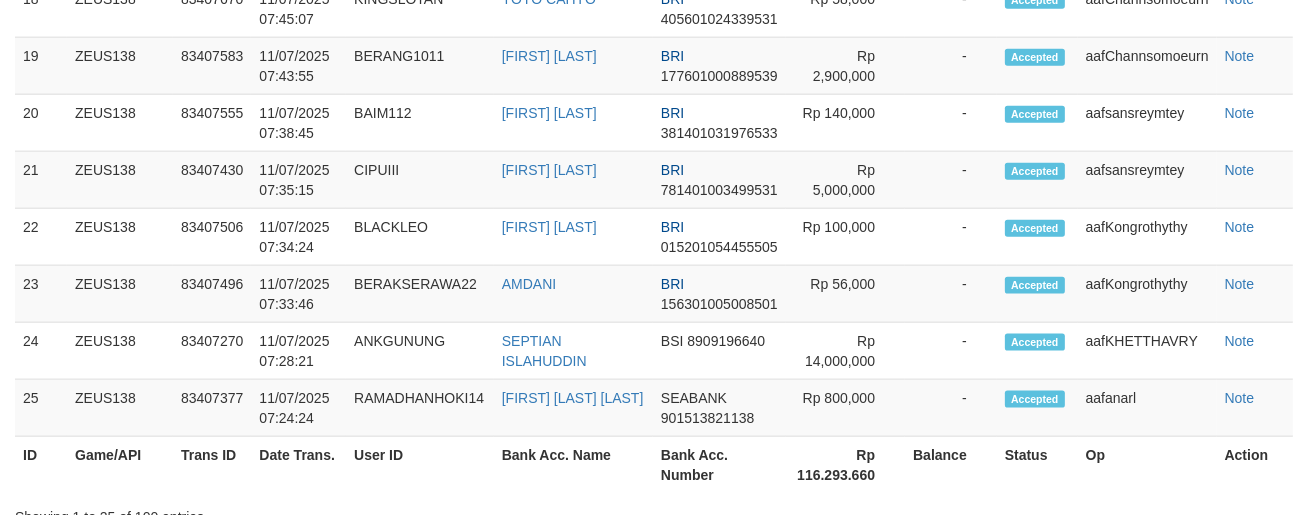 scroll, scrollTop: 2353, scrollLeft: 0, axis: vertical 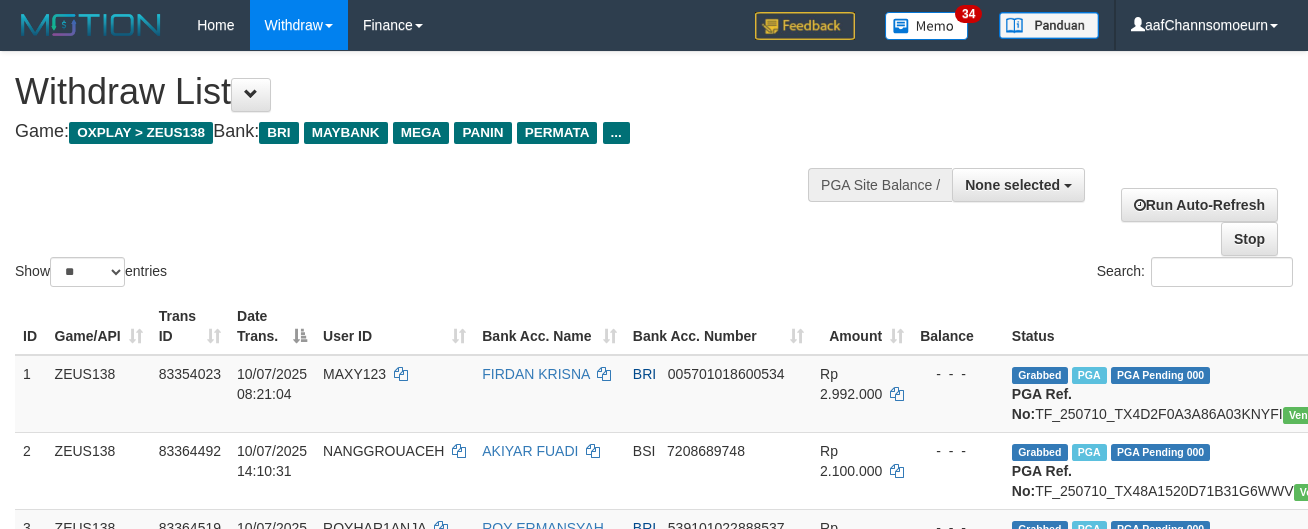 select 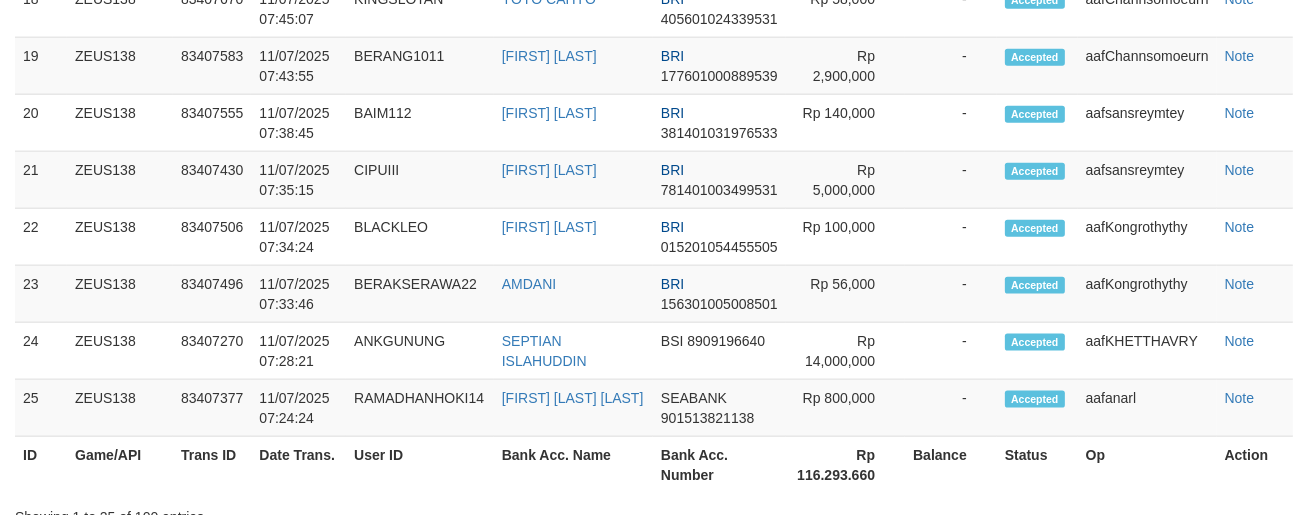 scroll, scrollTop: 2353, scrollLeft: 0, axis: vertical 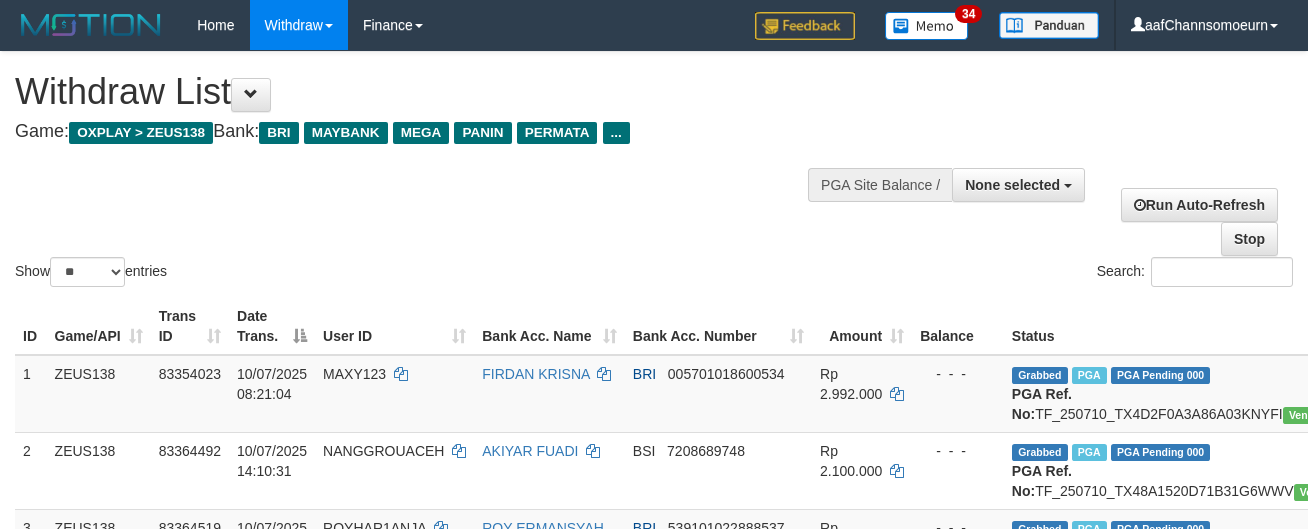 select 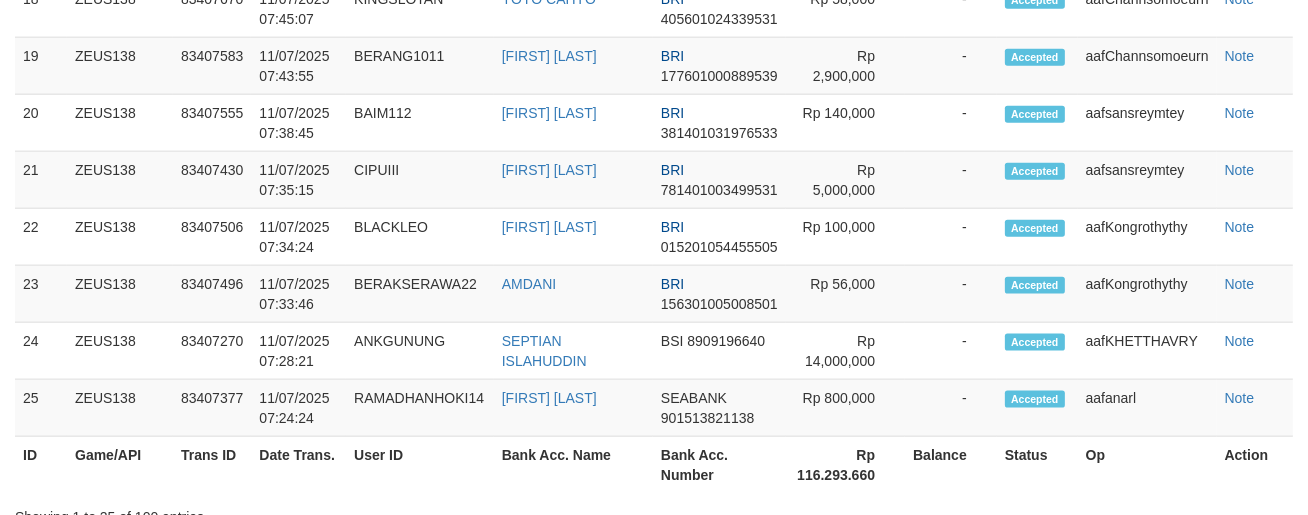 scroll, scrollTop: 2353, scrollLeft: 0, axis: vertical 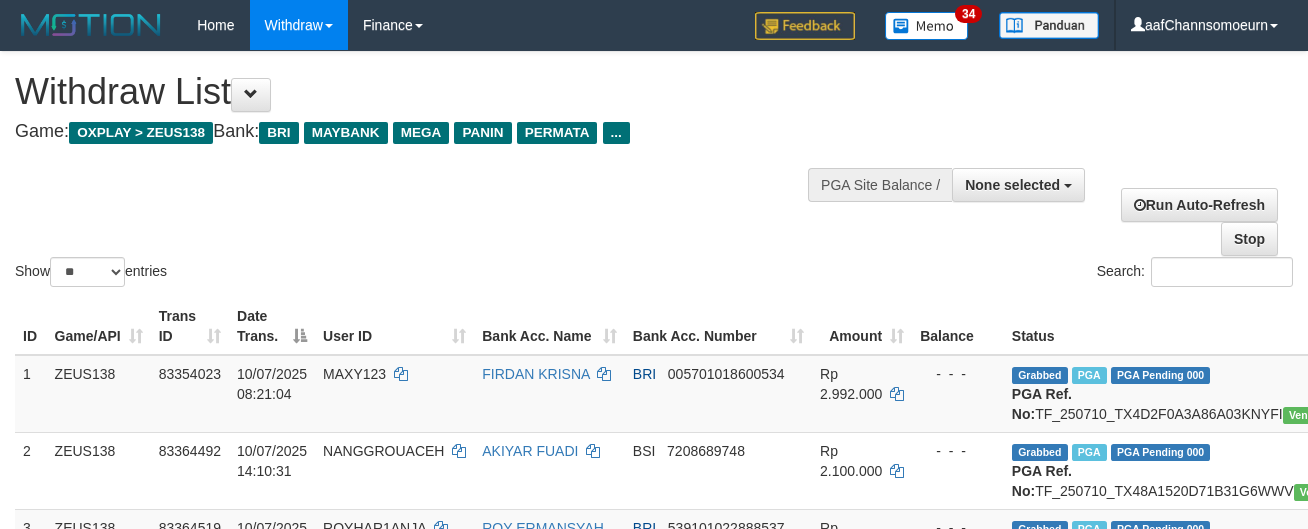 select 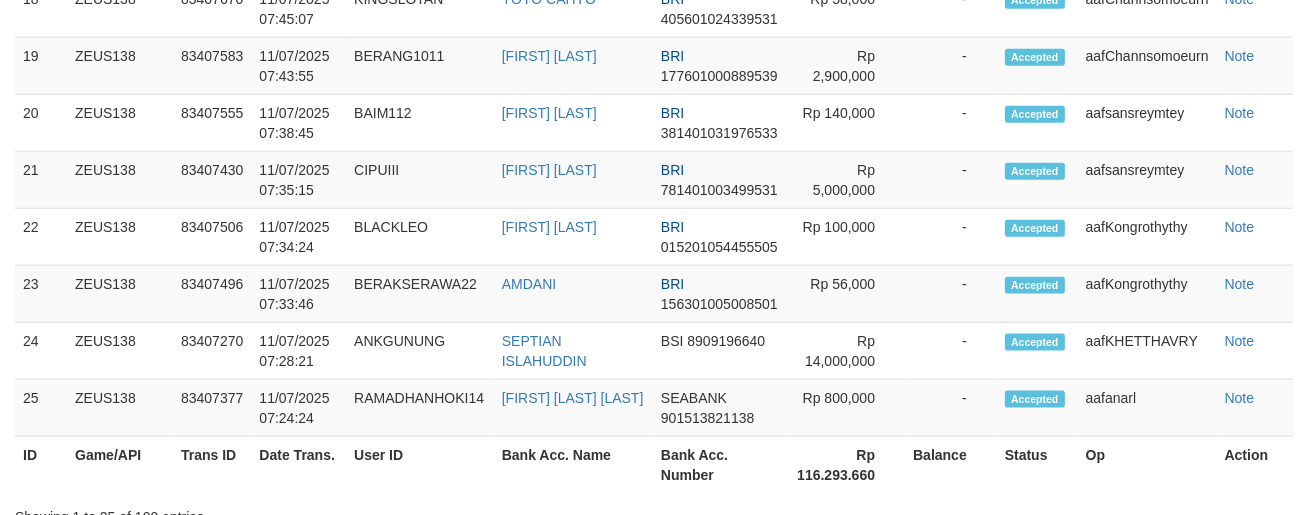 scroll, scrollTop: 2353, scrollLeft: 0, axis: vertical 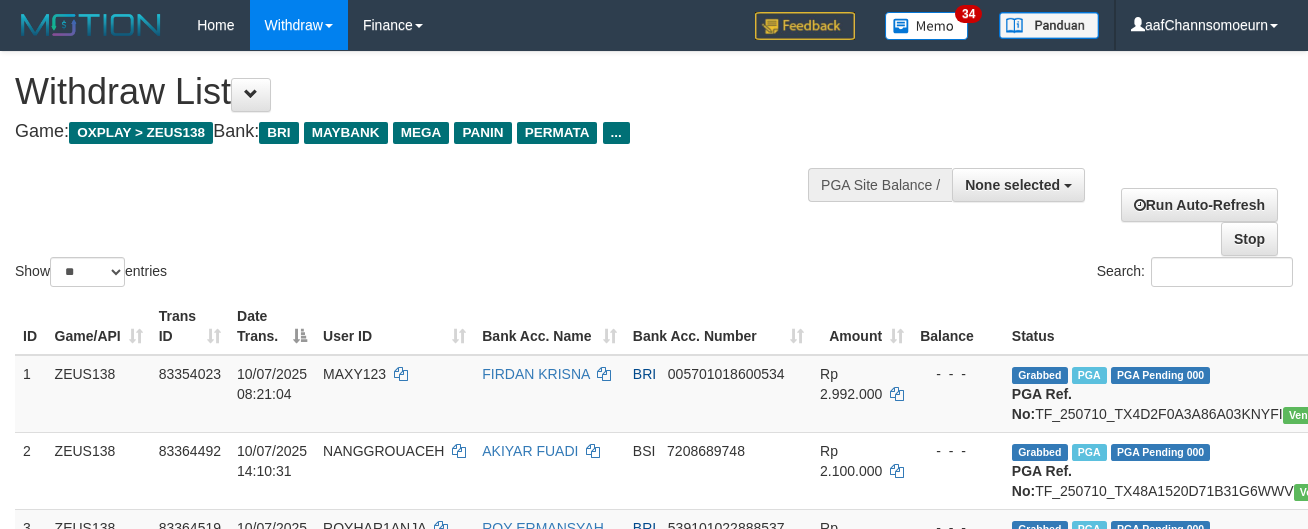 select 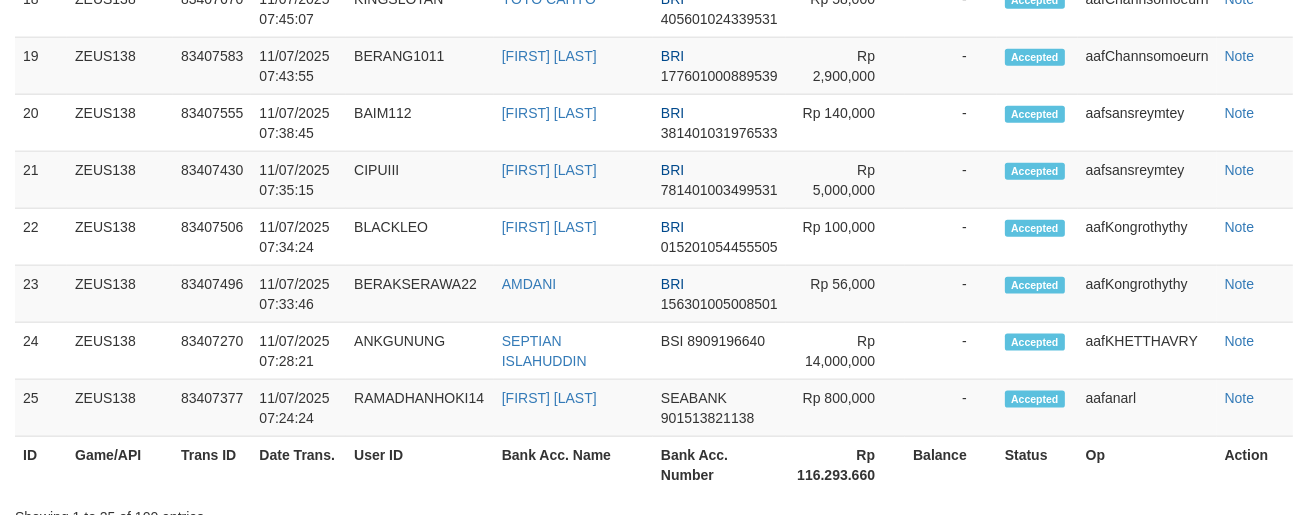 scroll, scrollTop: 2353, scrollLeft: 0, axis: vertical 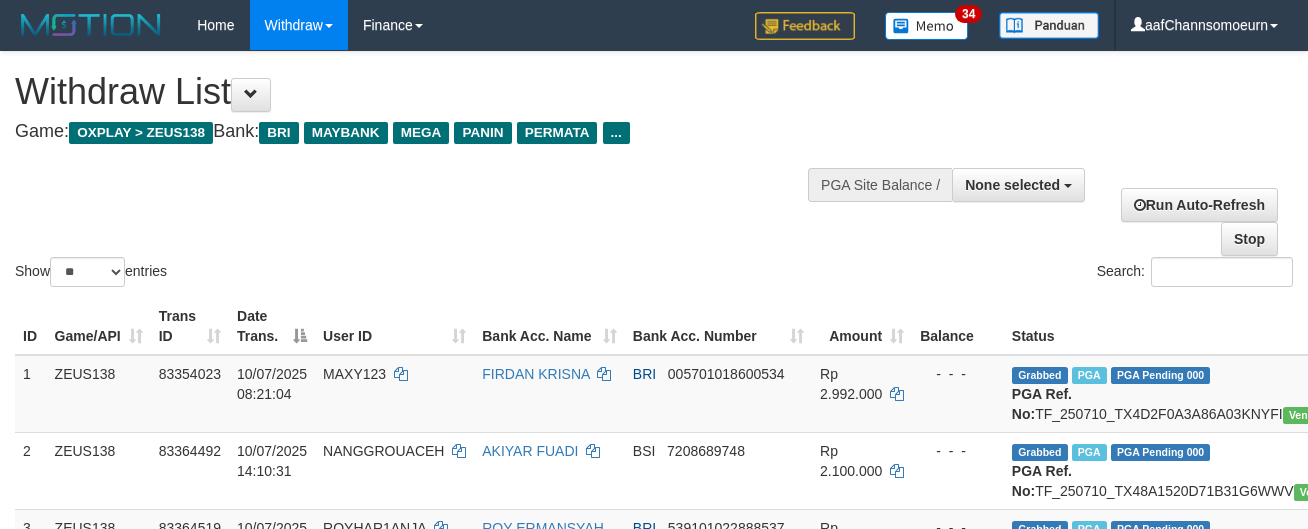 select 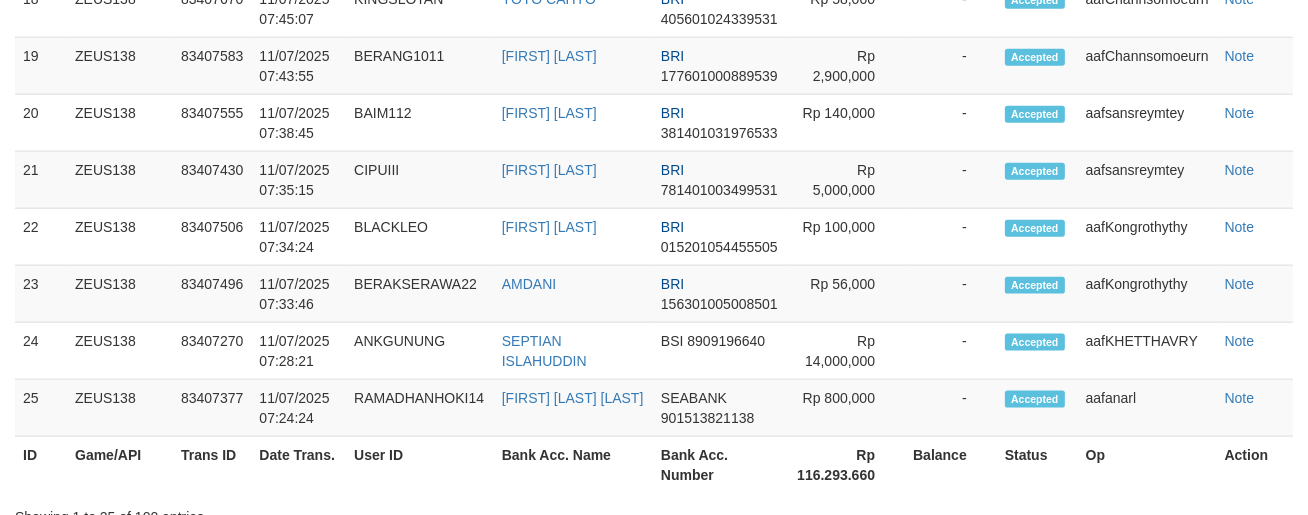 scroll, scrollTop: 2353, scrollLeft: 0, axis: vertical 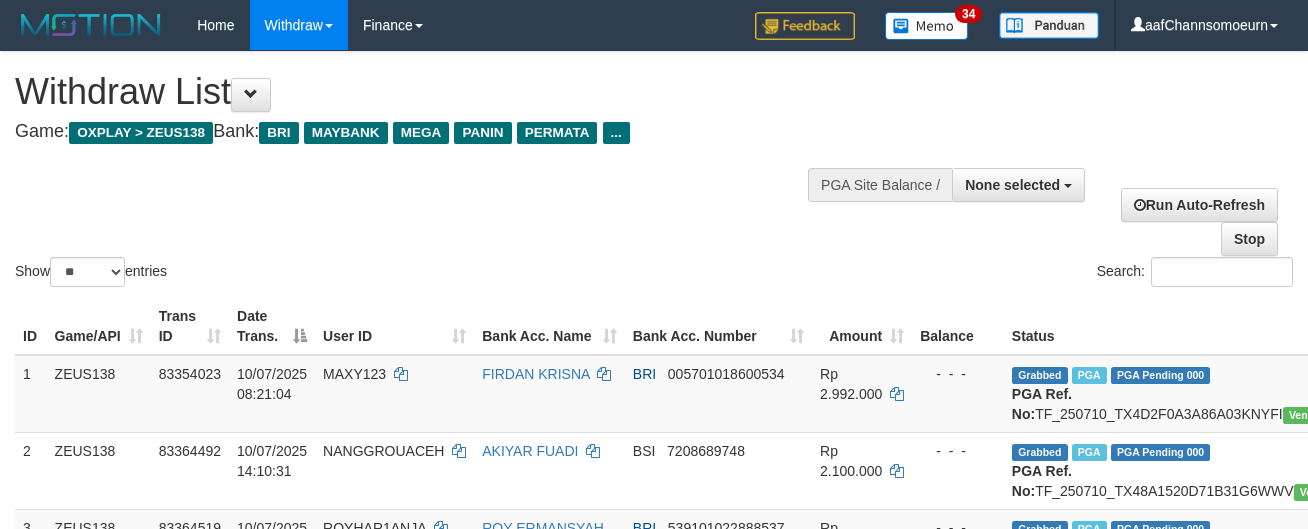 select 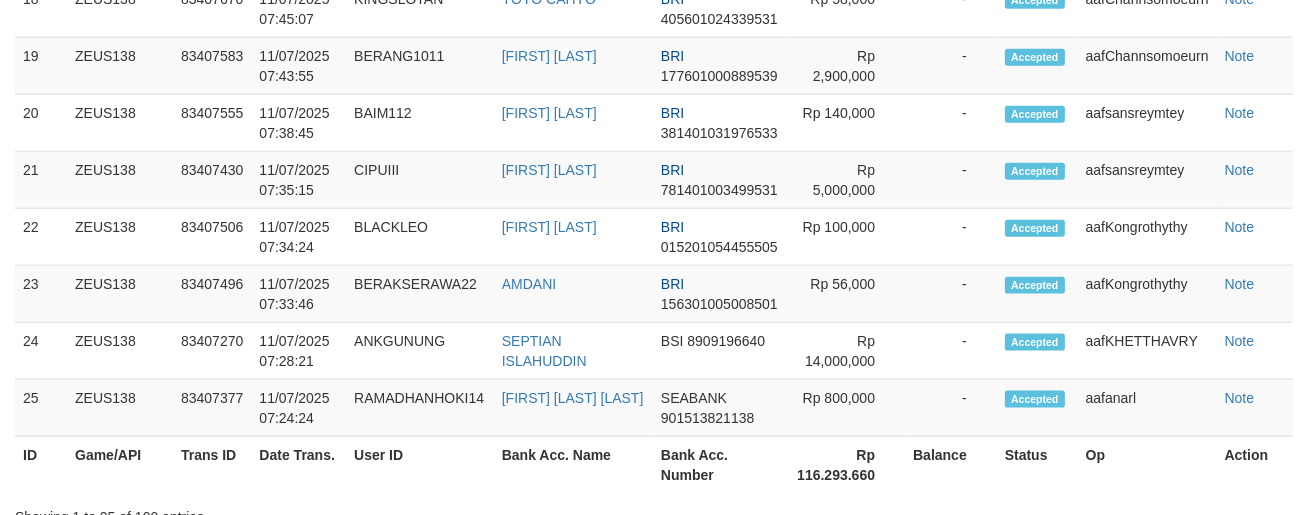 scroll, scrollTop: 2353, scrollLeft: 0, axis: vertical 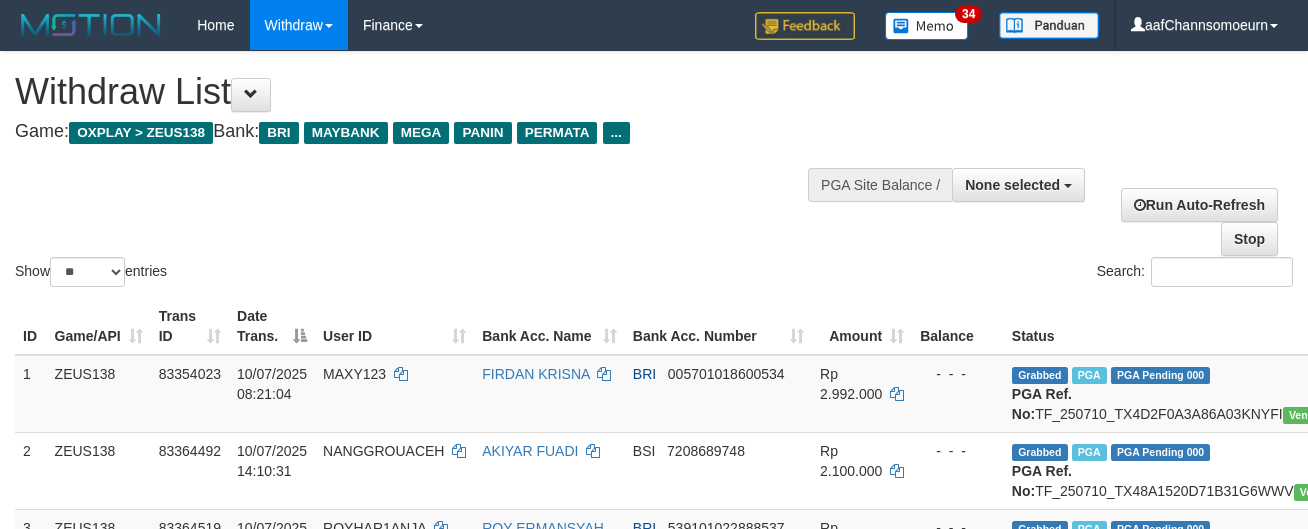 select 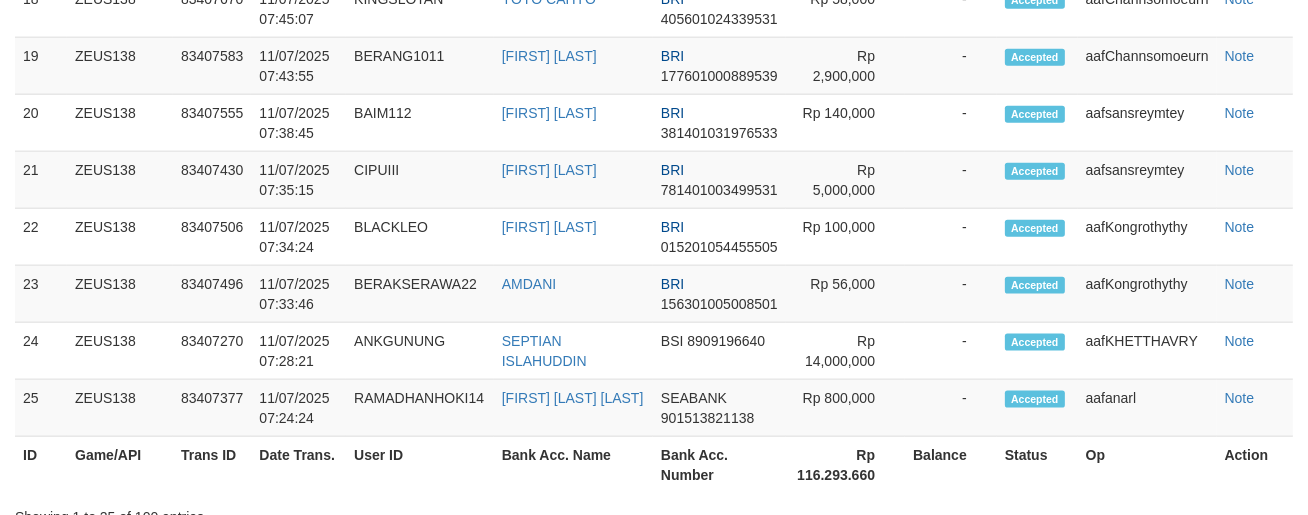 scroll, scrollTop: 2353, scrollLeft: 0, axis: vertical 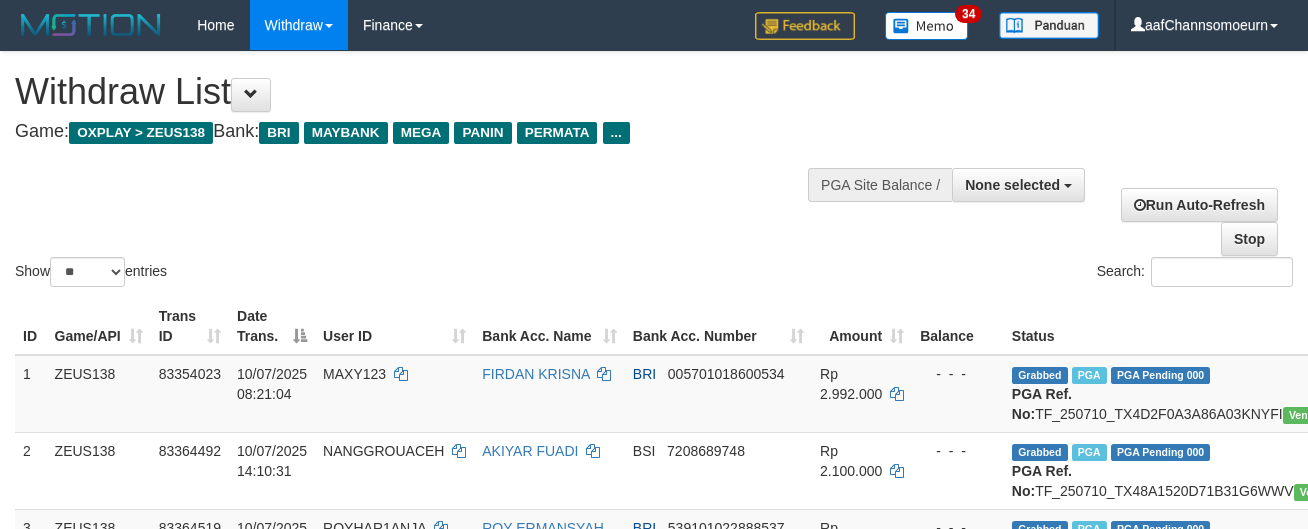 select 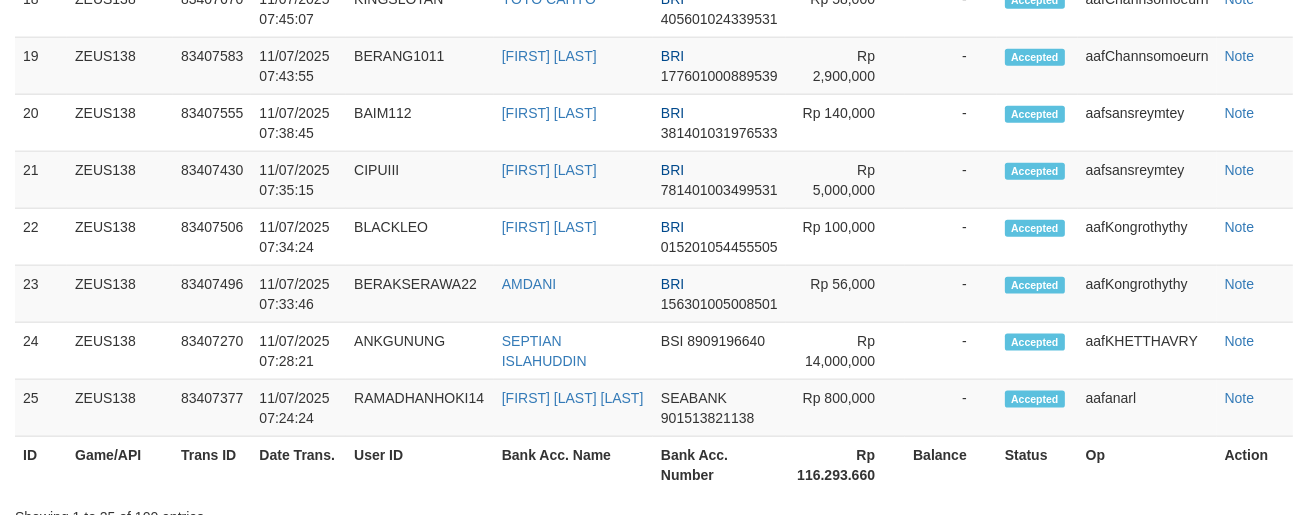 scroll, scrollTop: 2353, scrollLeft: 0, axis: vertical 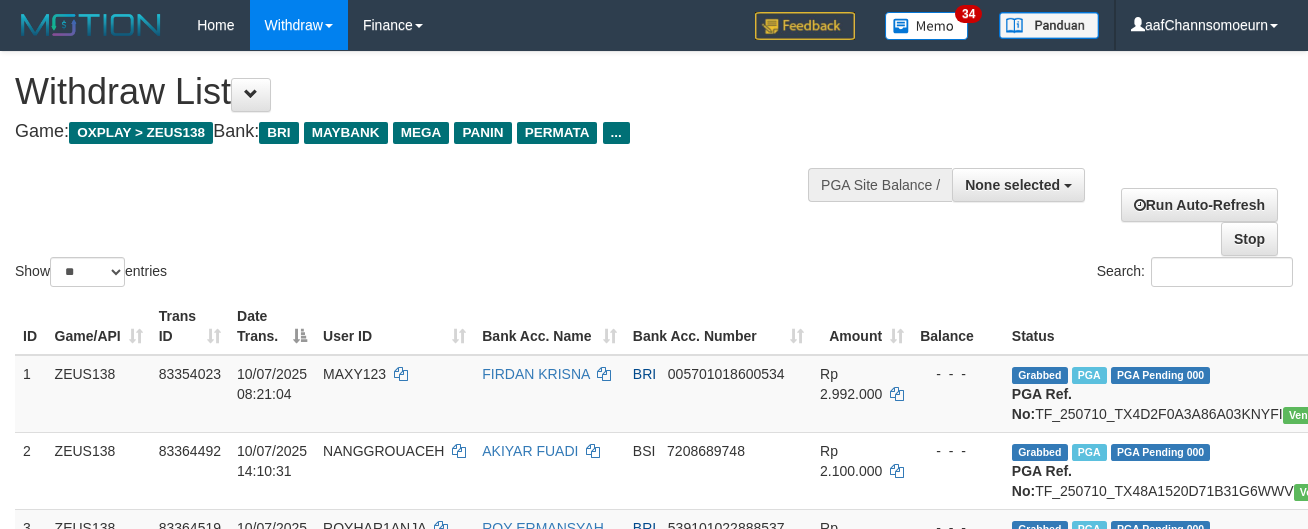 select 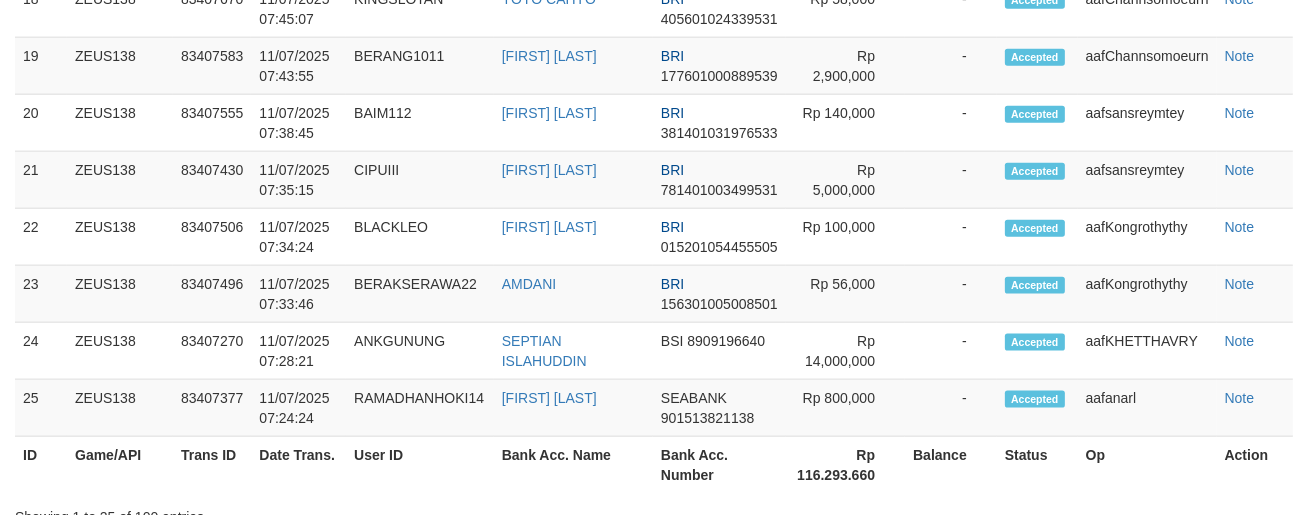 scroll, scrollTop: 2353, scrollLeft: 0, axis: vertical 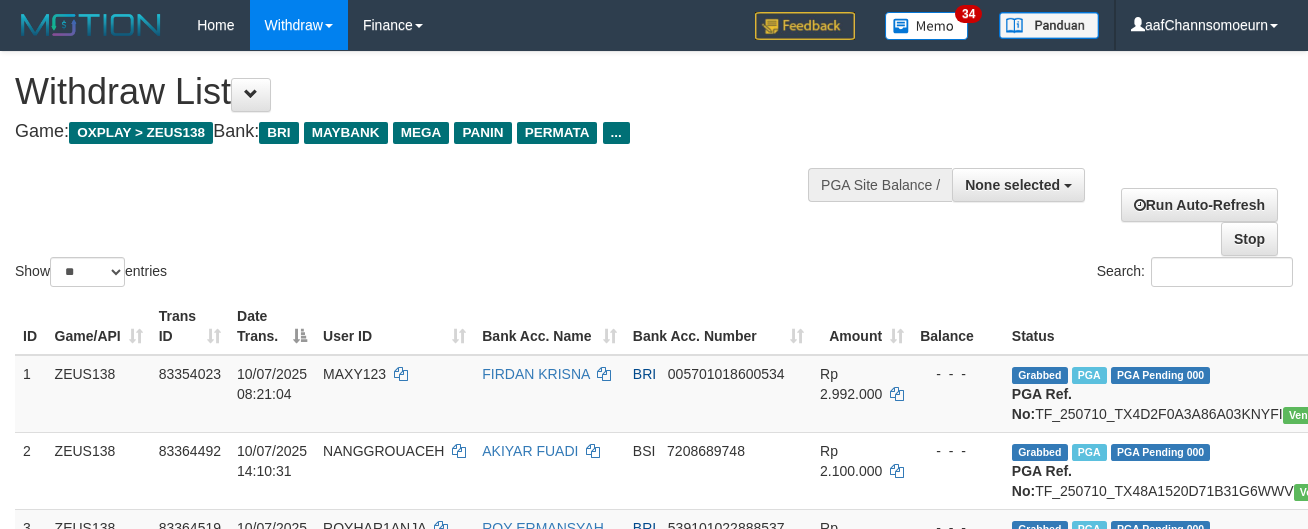 select 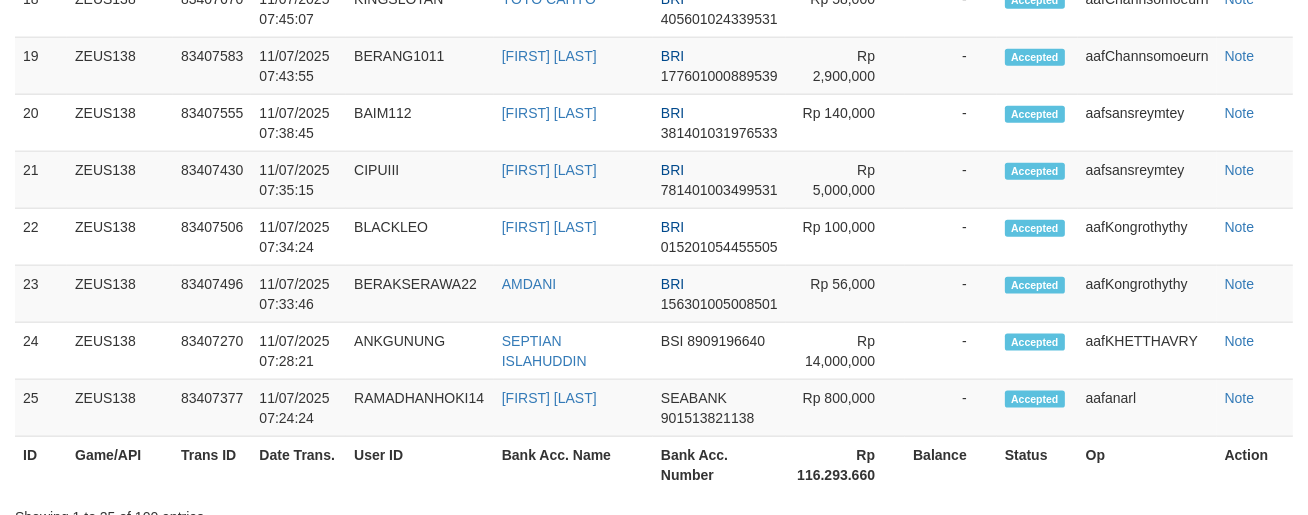 scroll, scrollTop: 2353, scrollLeft: 0, axis: vertical 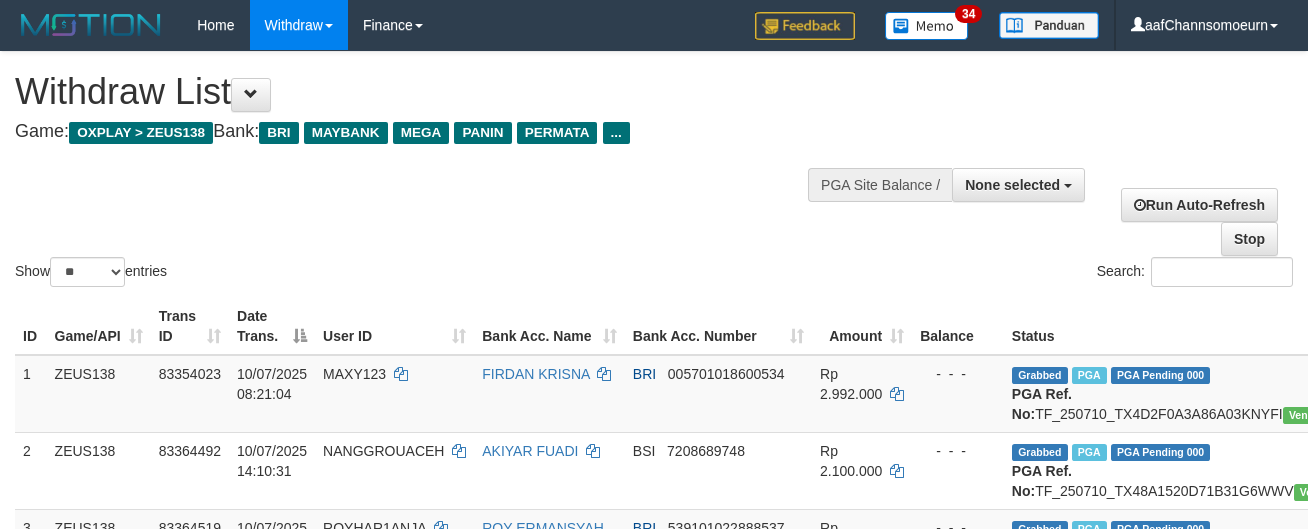 select 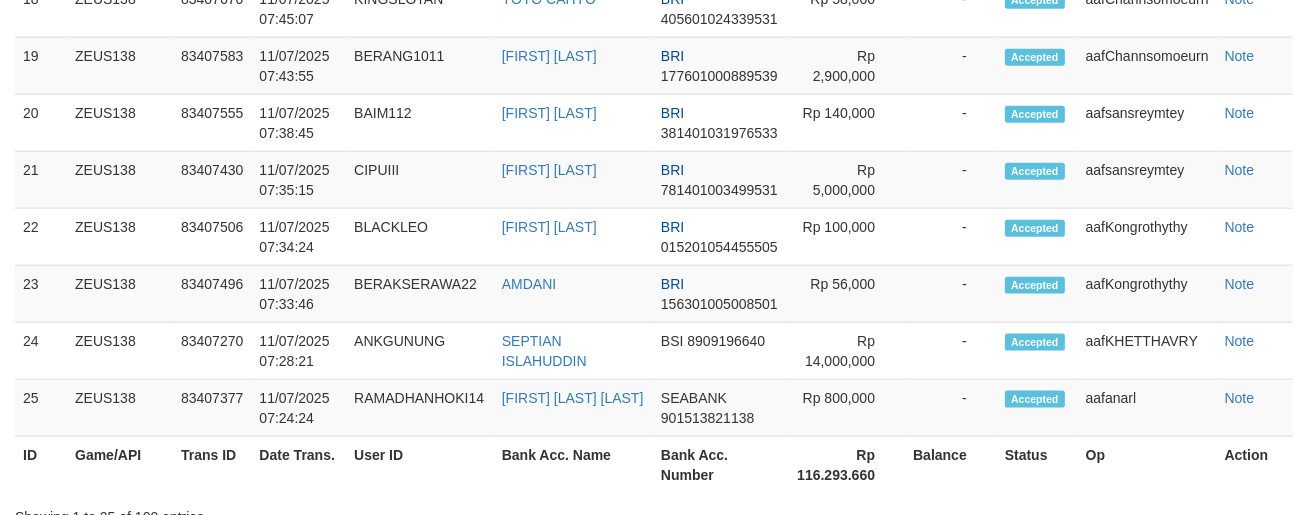 scroll, scrollTop: 2353, scrollLeft: 0, axis: vertical 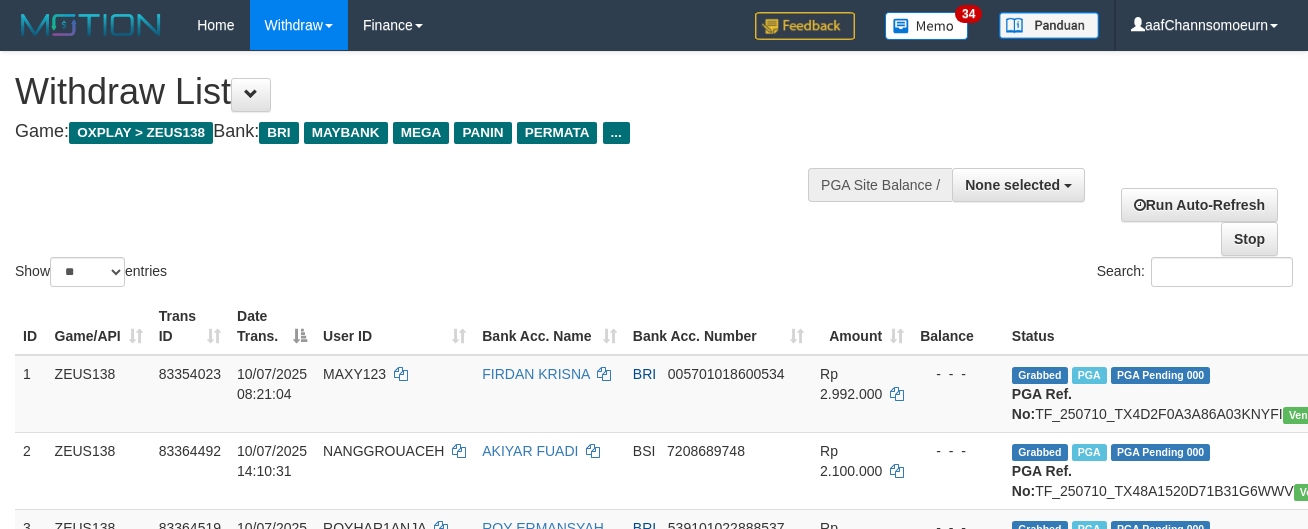 select 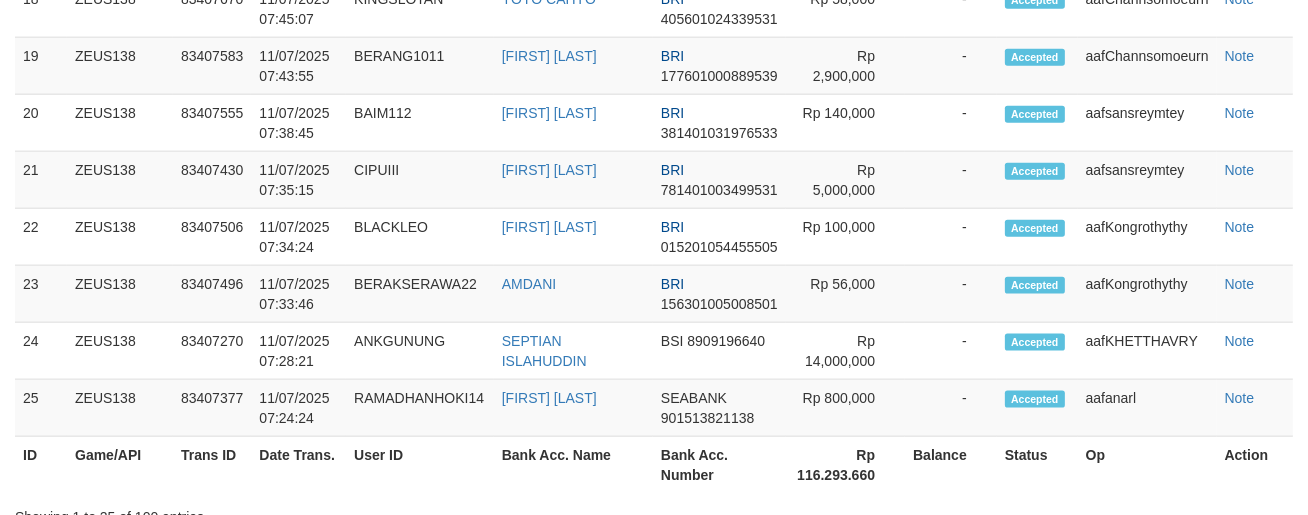 scroll, scrollTop: 2353, scrollLeft: 0, axis: vertical 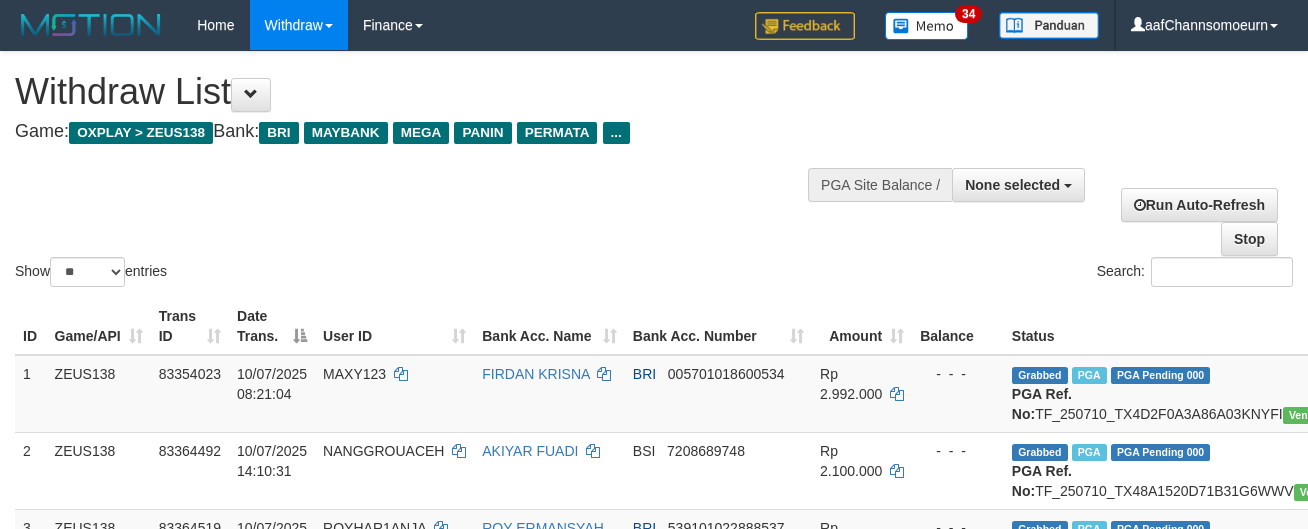select 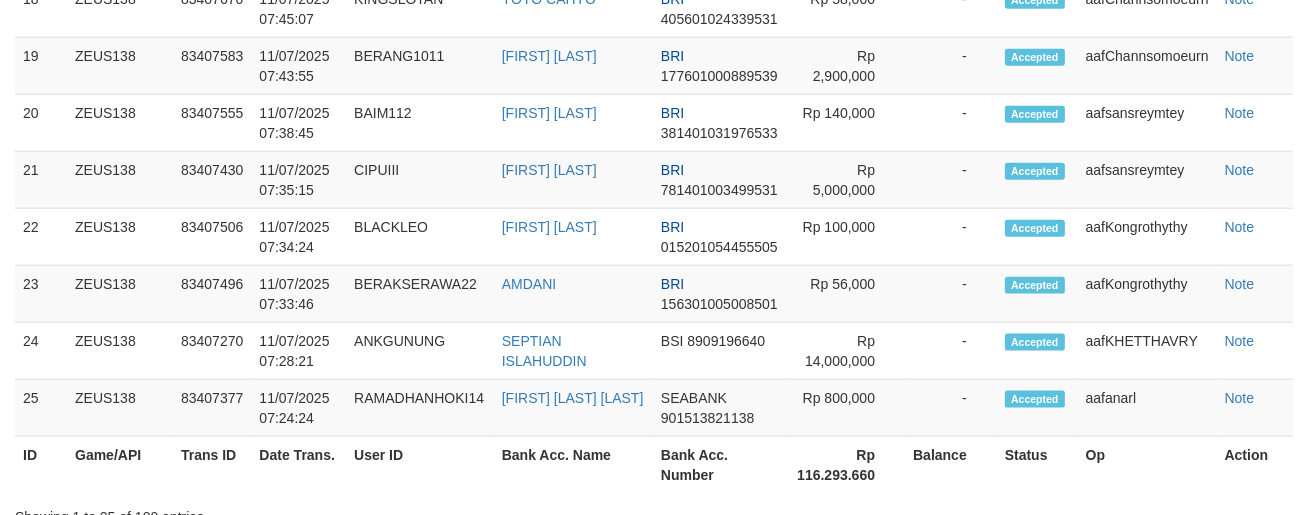 scroll, scrollTop: 2353, scrollLeft: 0, axis: vertical 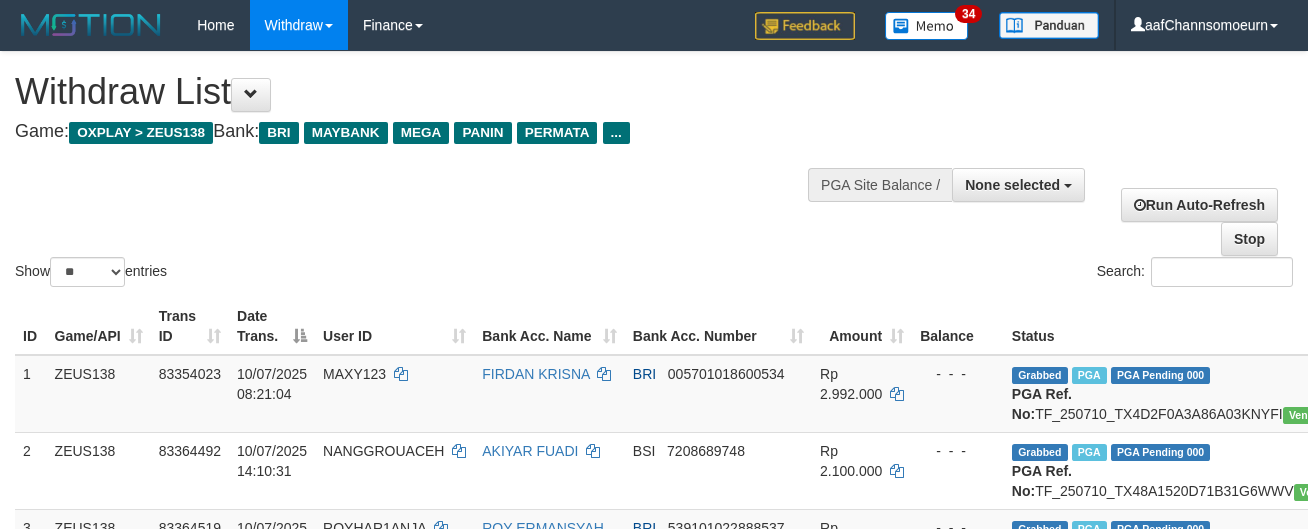 select 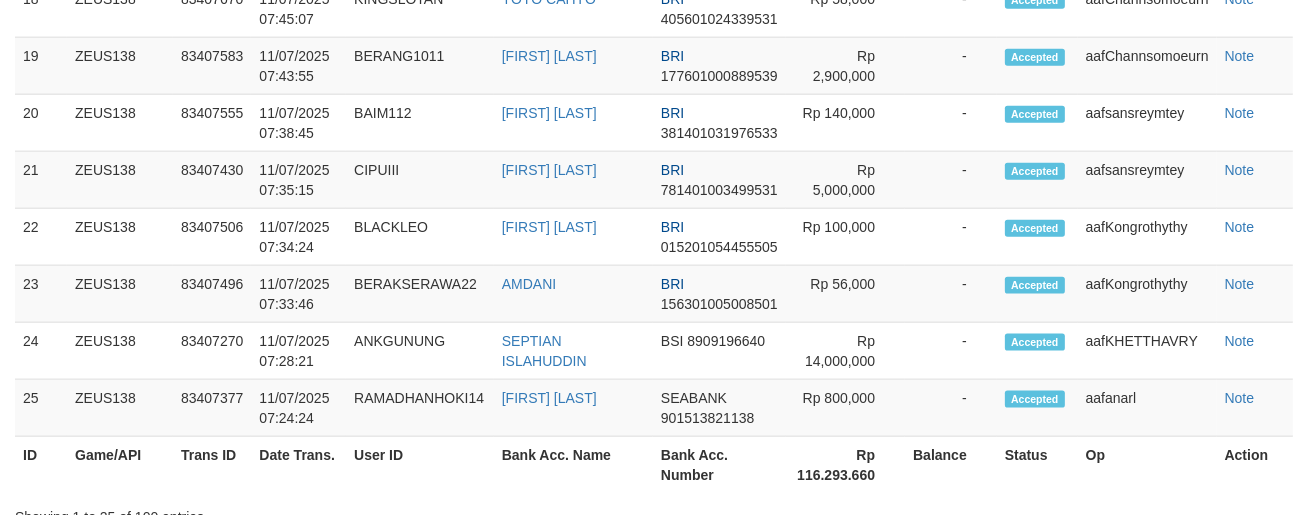 scroll, scrollTop: 2353, scrollLeft: 0, axis: vertical 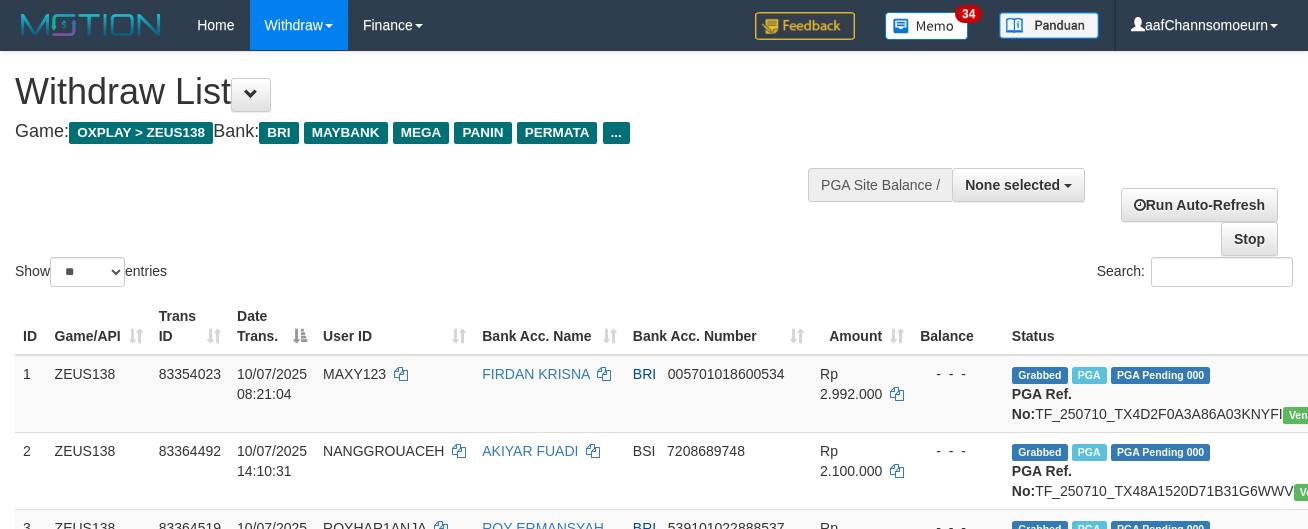 select 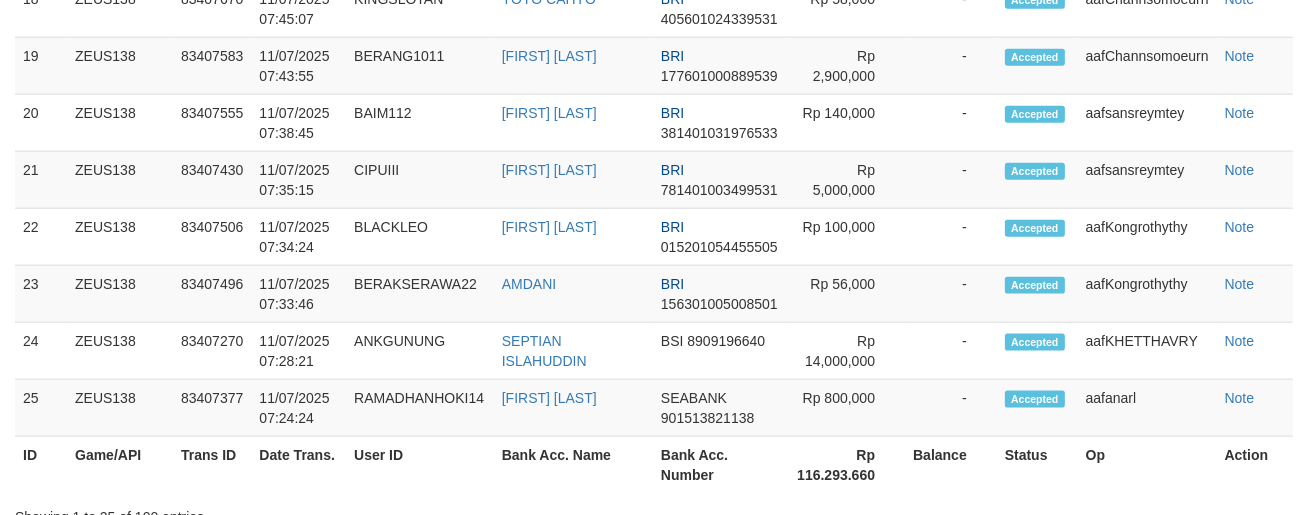 scroll, scrollTop: 2353, scrollLeft: 0, axis: vertical 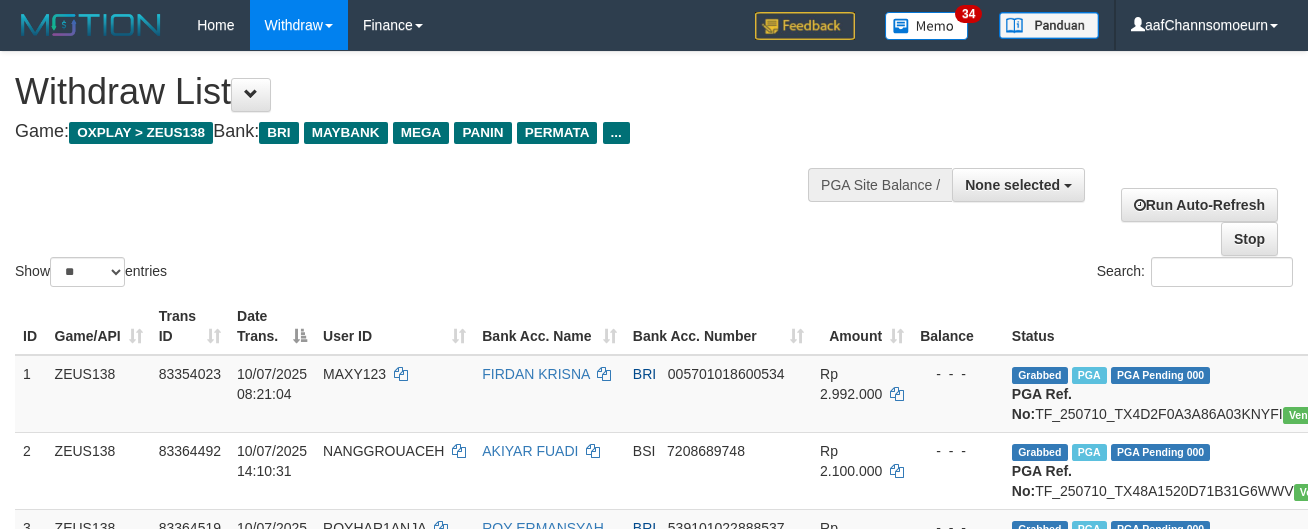 select 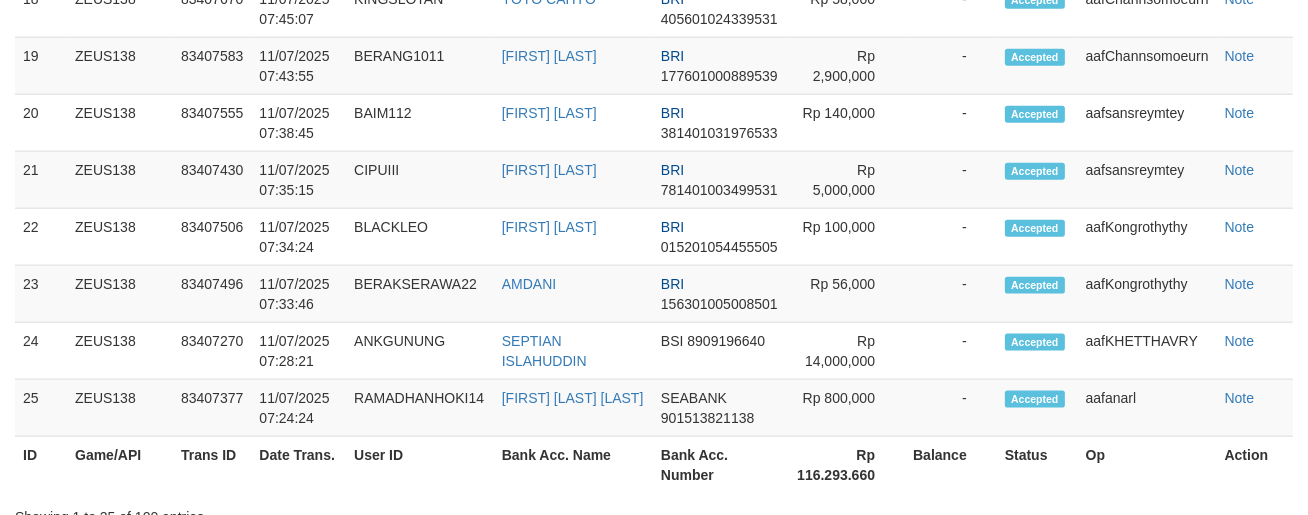 scroll, scrollTop: 2353, scrollLeft: 0, axis: vertical 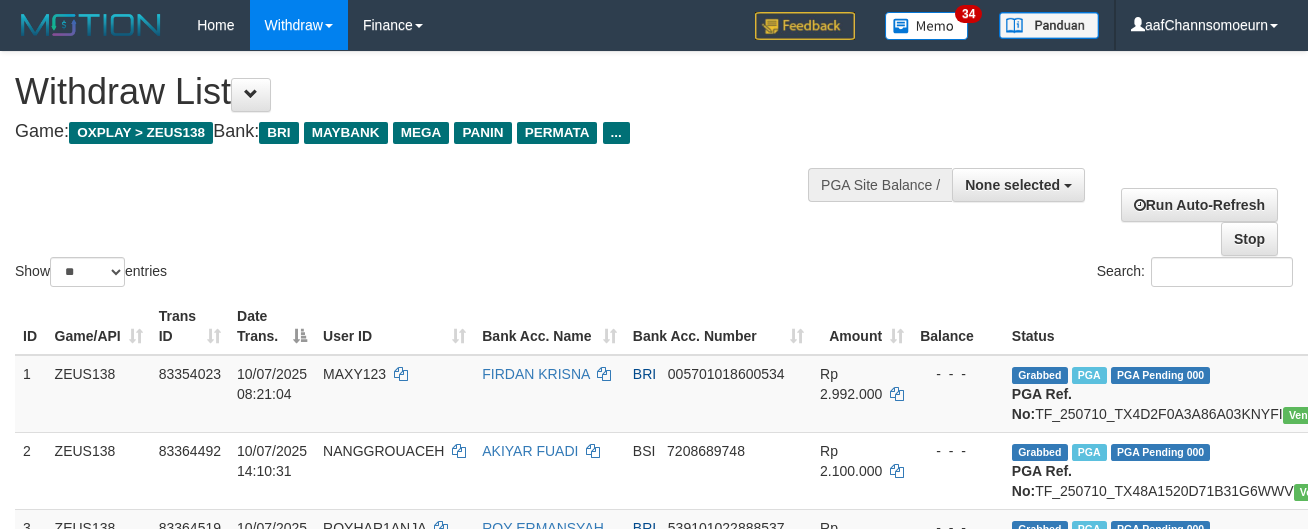 select 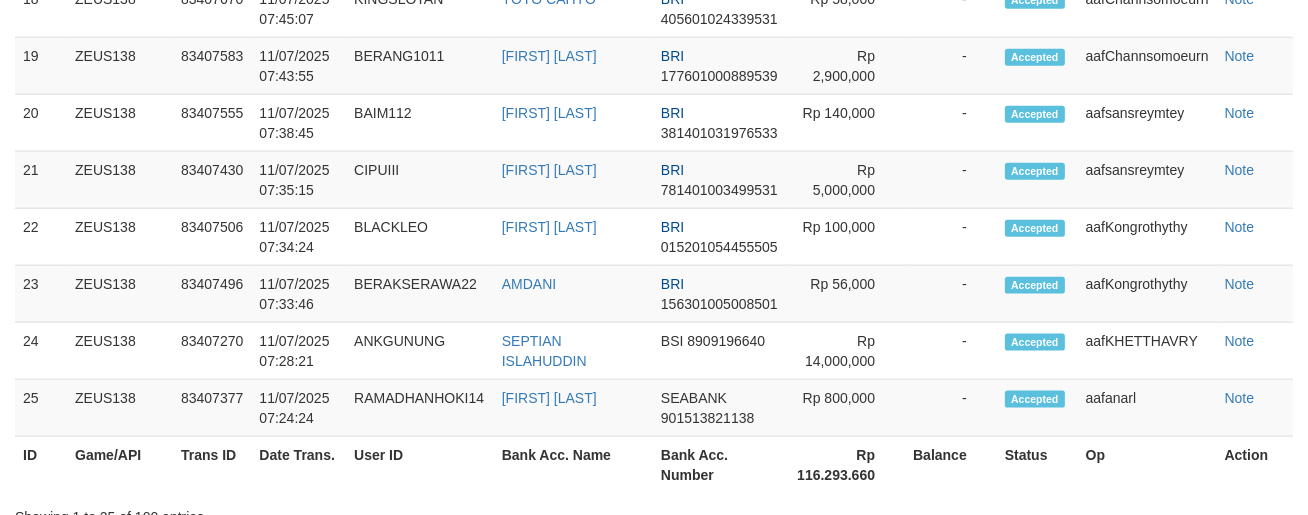scroll, scrollTop: 2353, scrollLeft: 0, axis: vertical 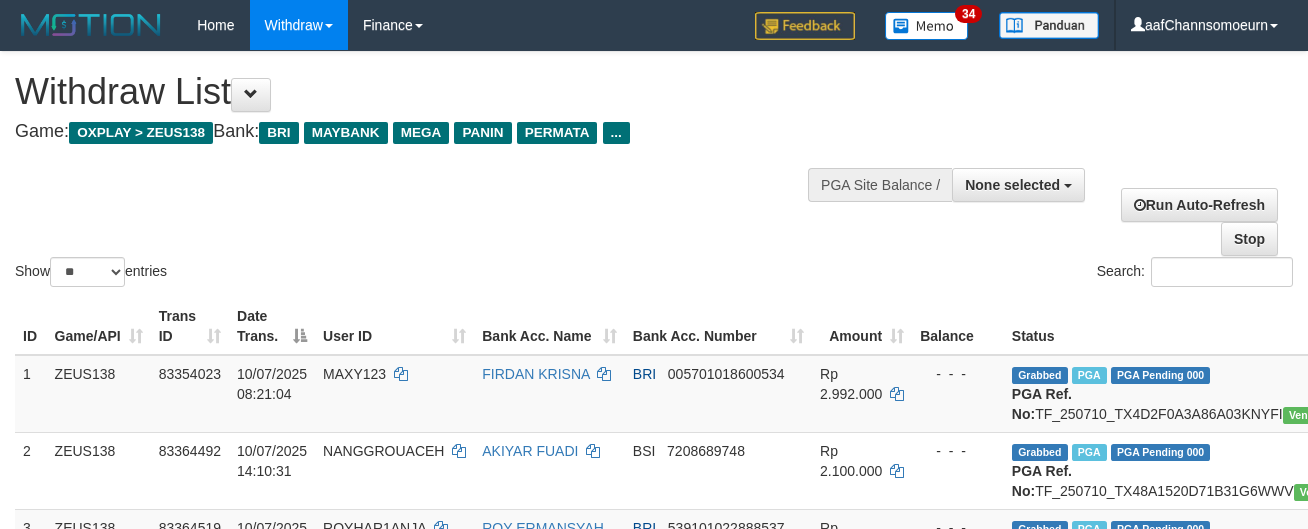 select 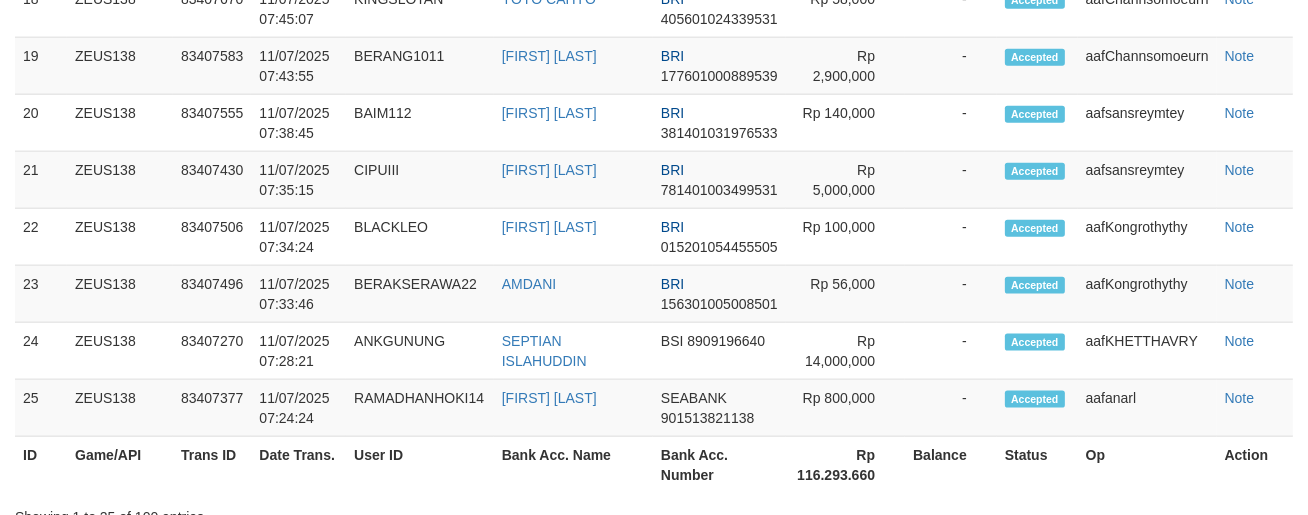 scroll, scrollTop: 2353, scrollLeft: 0, axis: vertical 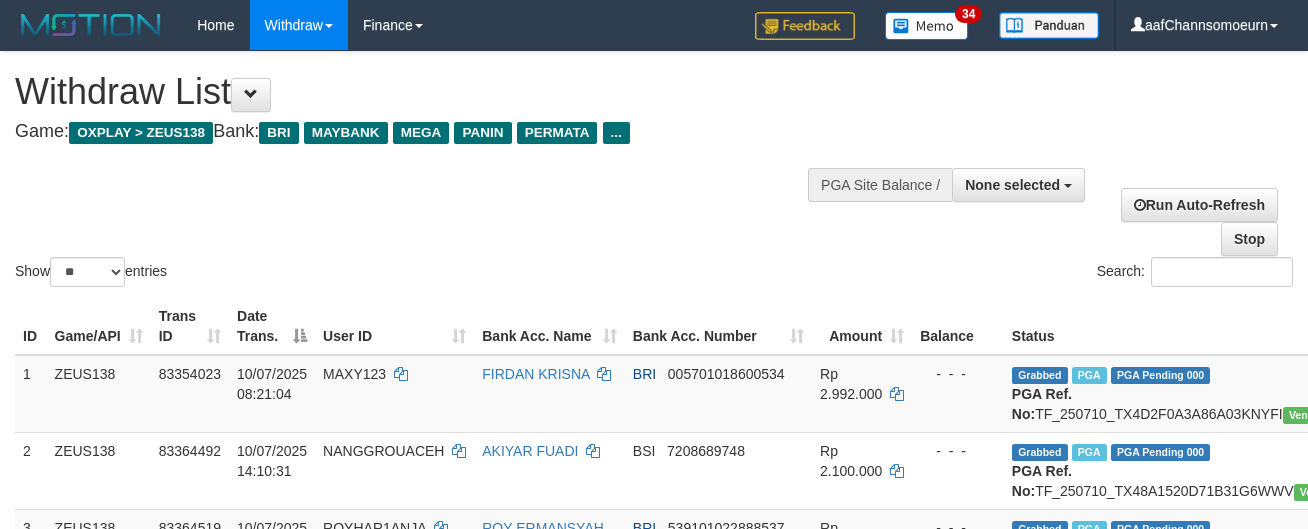 select 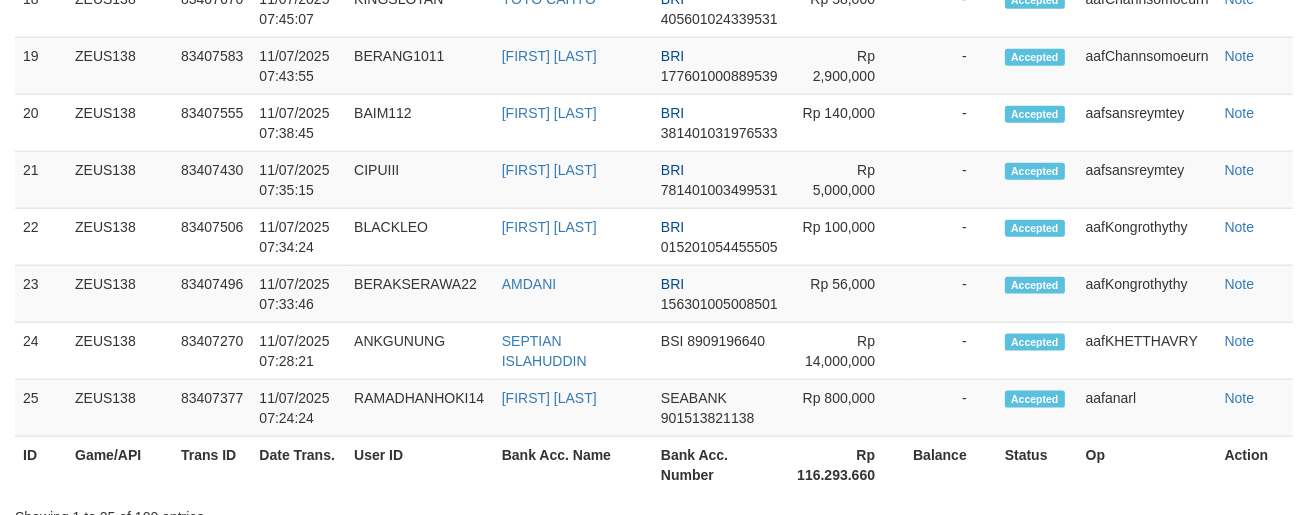 scroll, scrollTop: 2353, scrollLeft: 0, axis: vertical 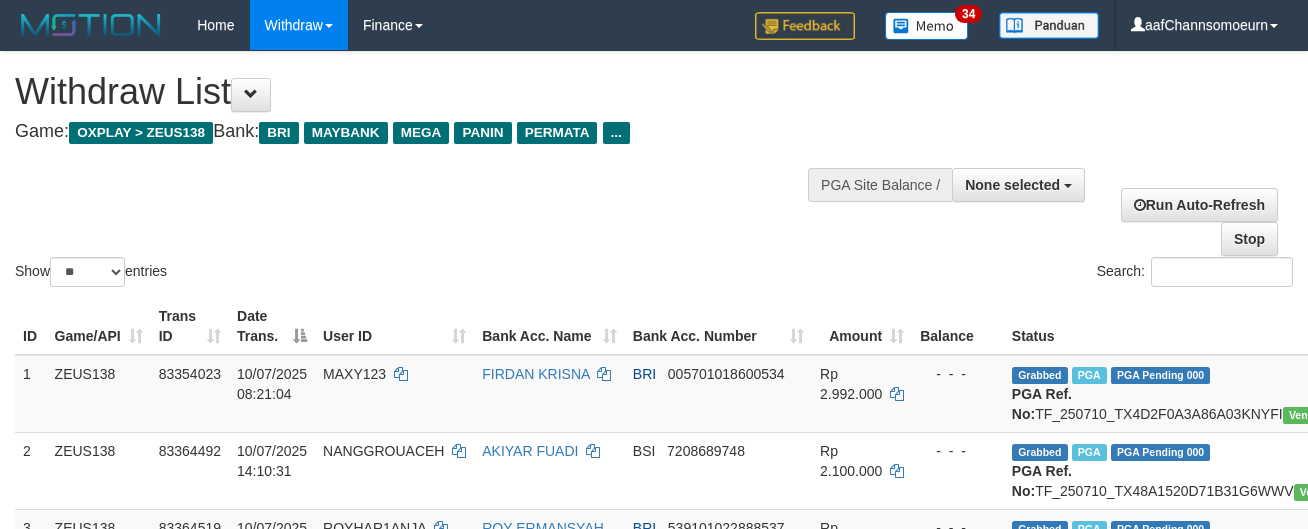 select 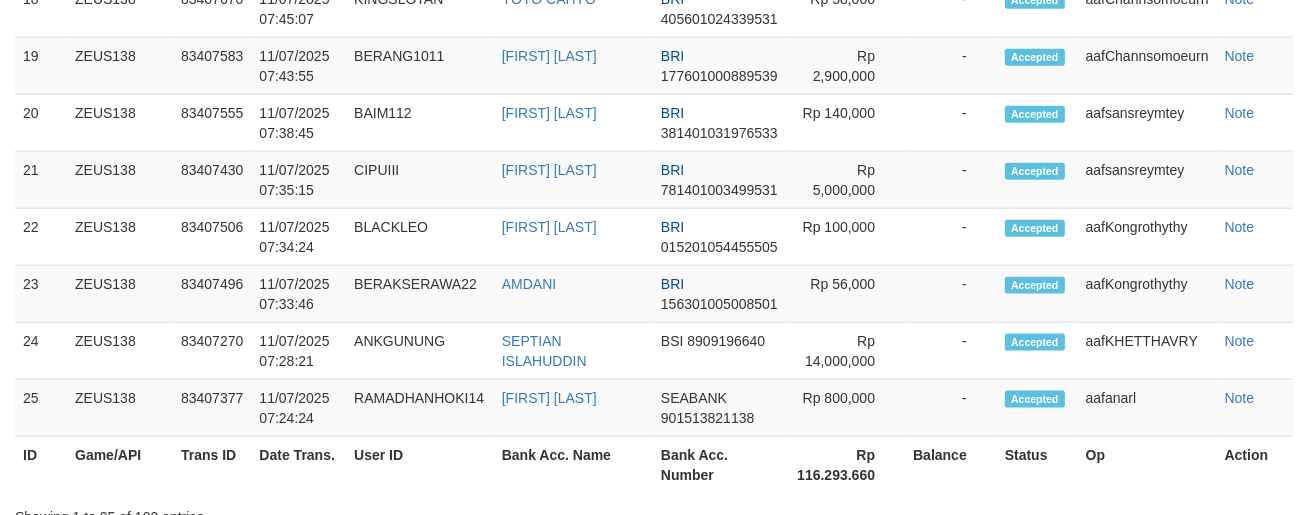 scroll, scrollTop: 2353, scrollLeft: 0, axis: vertical 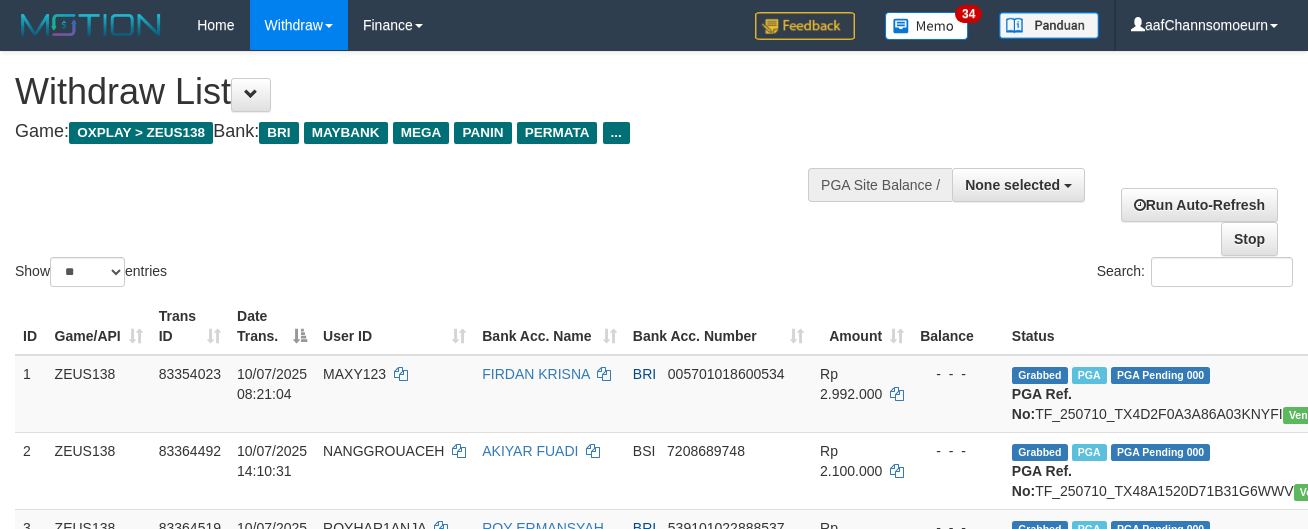 select 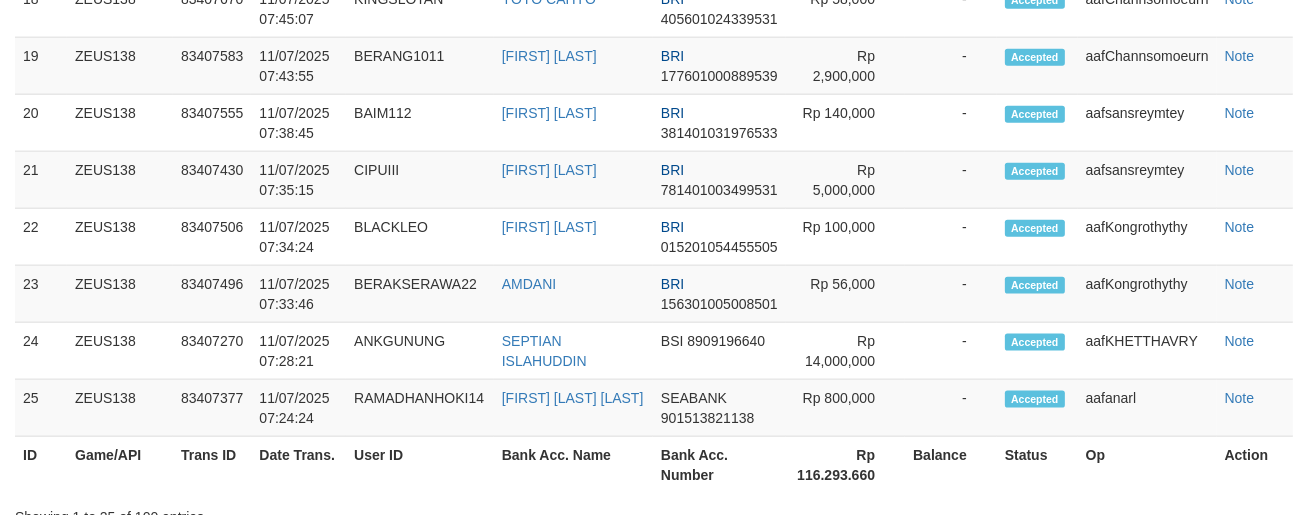 scroll, scrollTop: 2353, scrollLeft: 0, axis: vertical 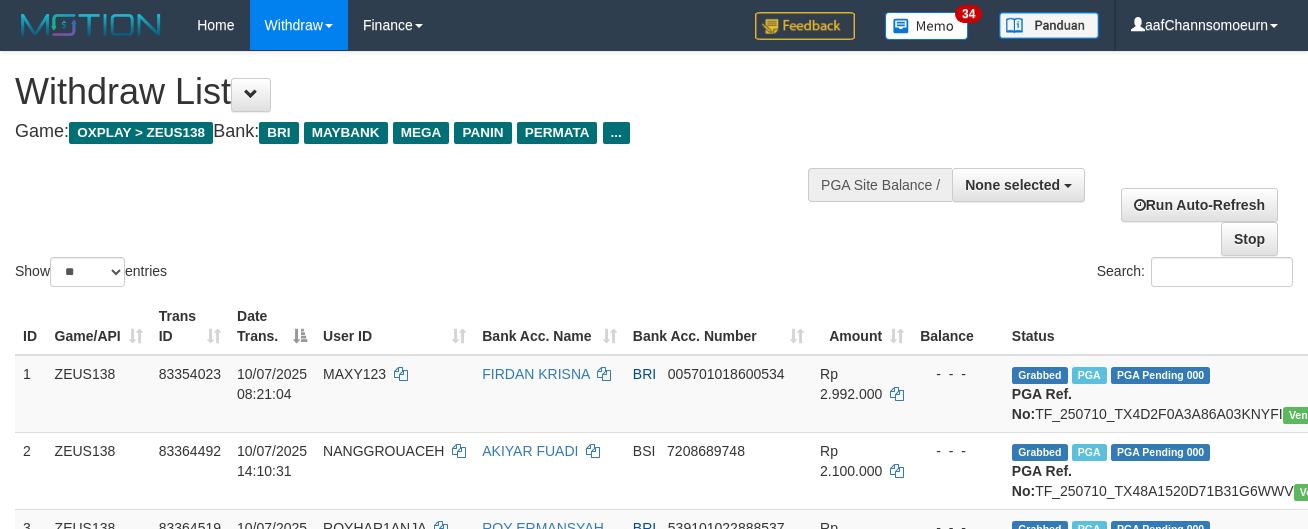select 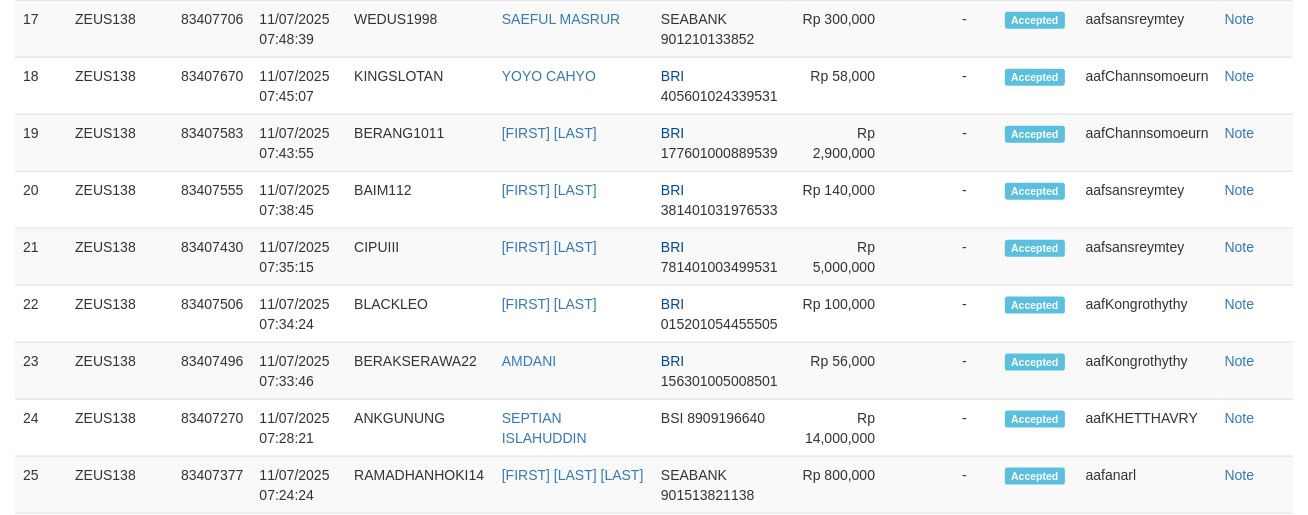 scroll, scrollTop: 2353, scrollLeft: 0, axis: vertical 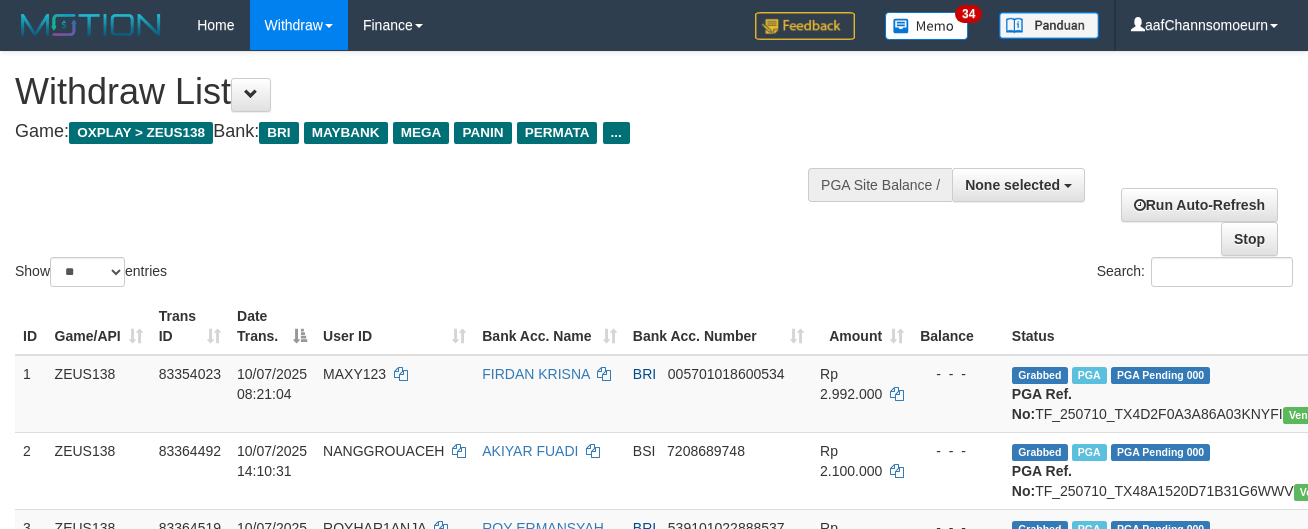 select 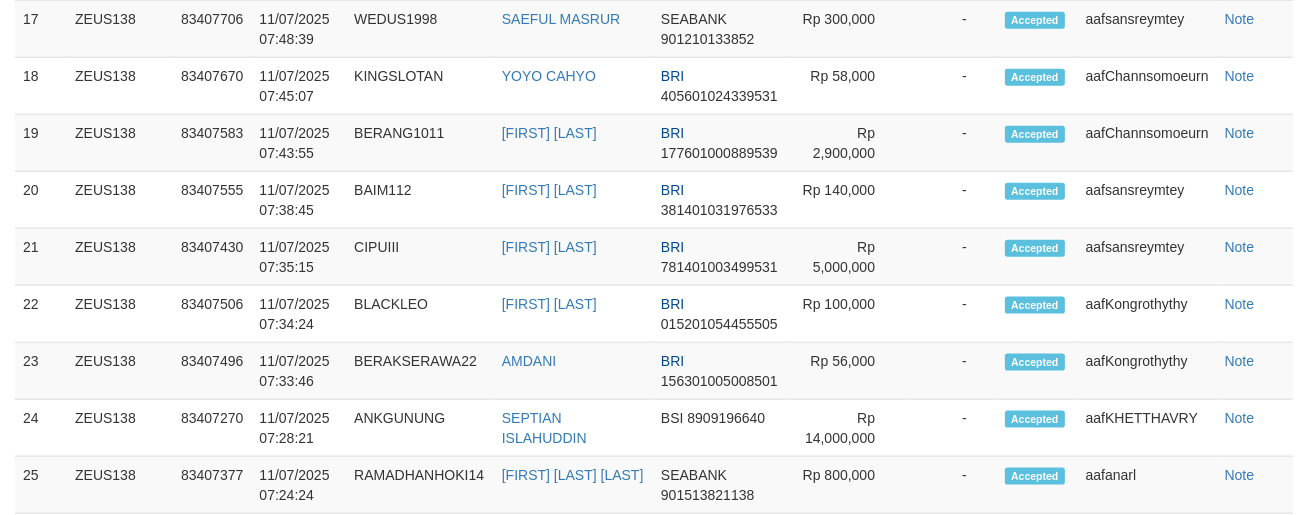 scroll, scrollTop: 2353, scrollLeft: 0, axis: vertical 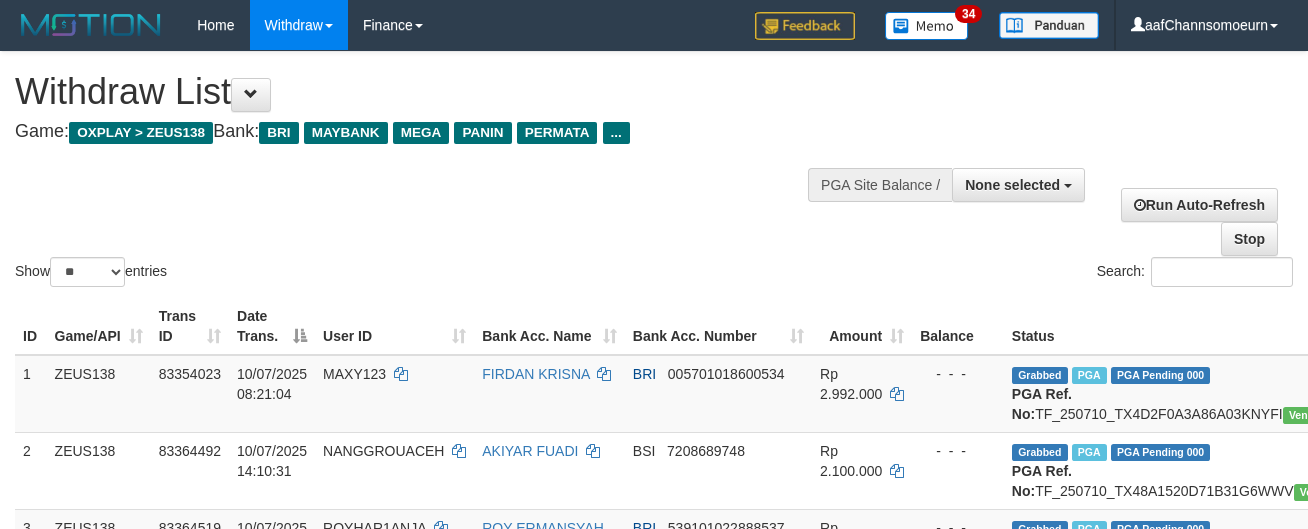 select 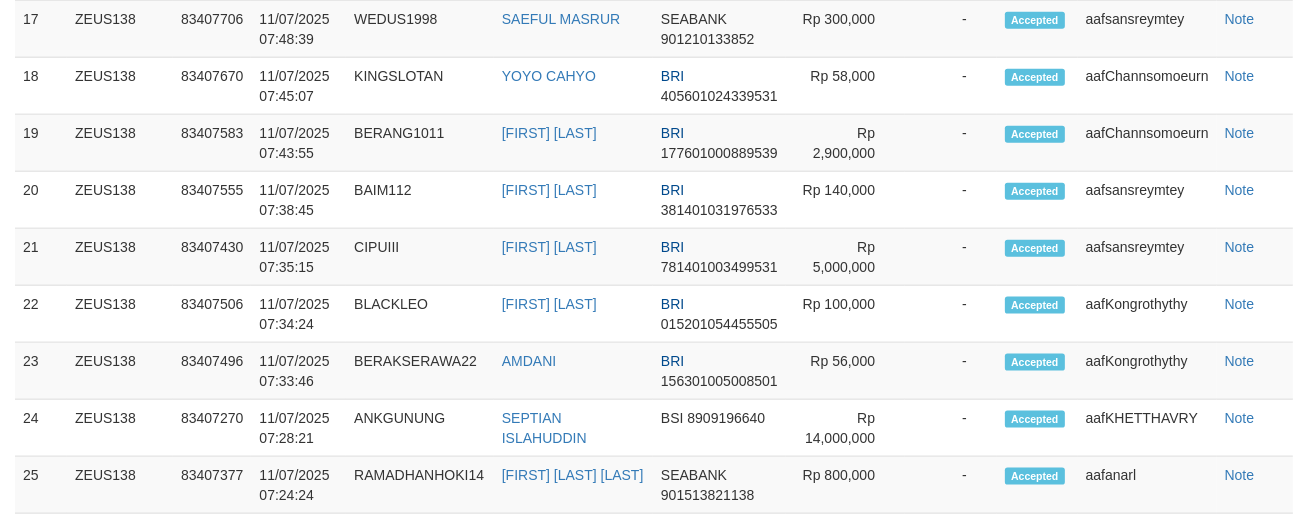 scroll, scrollTop: 2353, scrollLeft: 0, axis: vertical 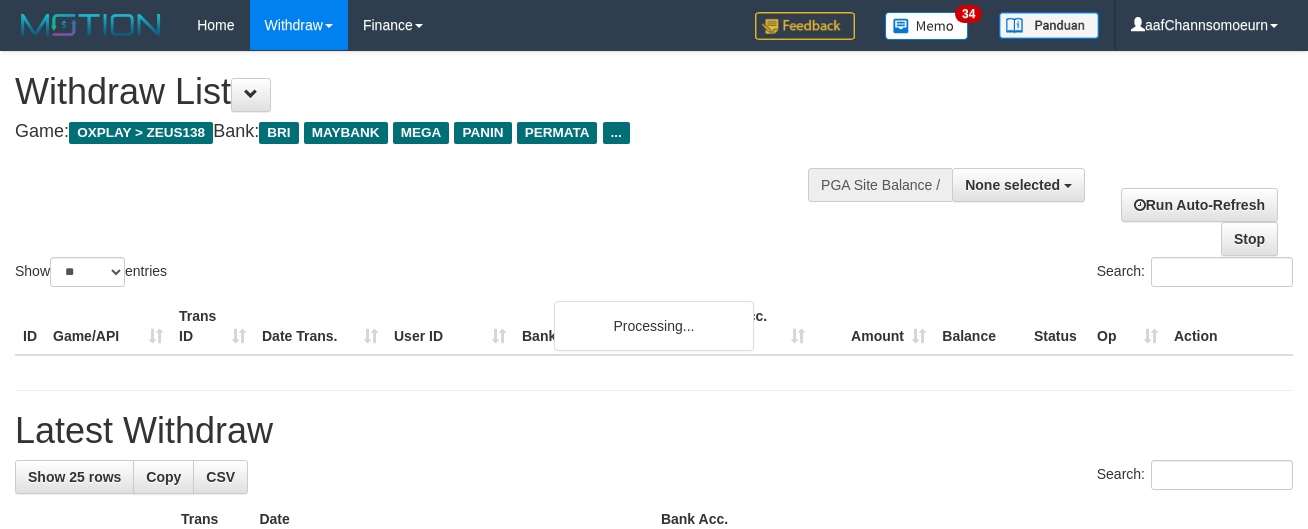 select 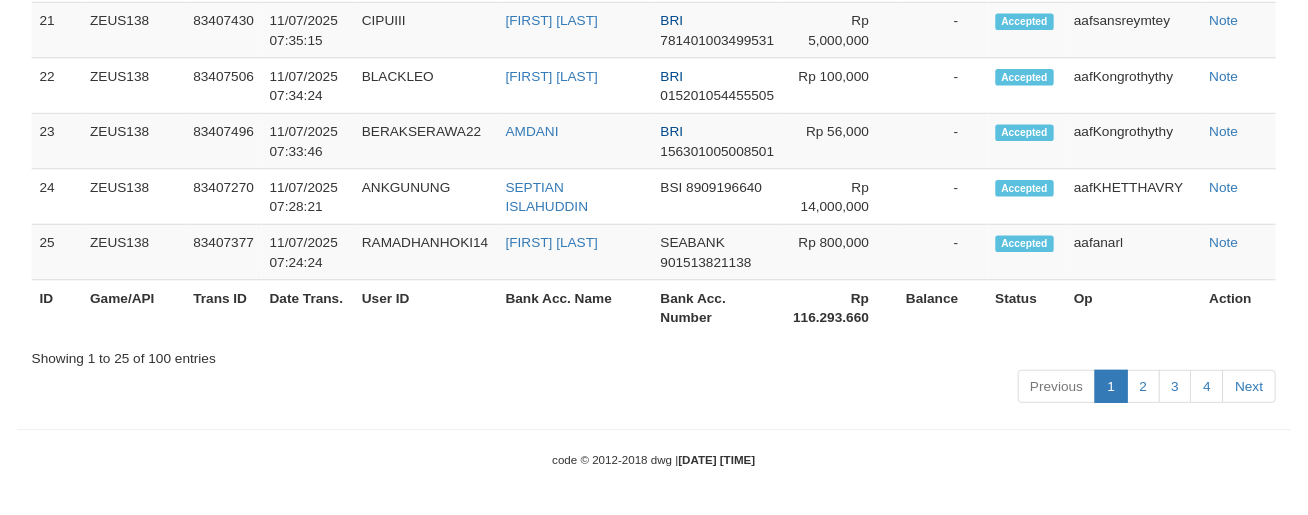 scroll, scrollTop: 2353, scrollLeft: 0, axis: vertical 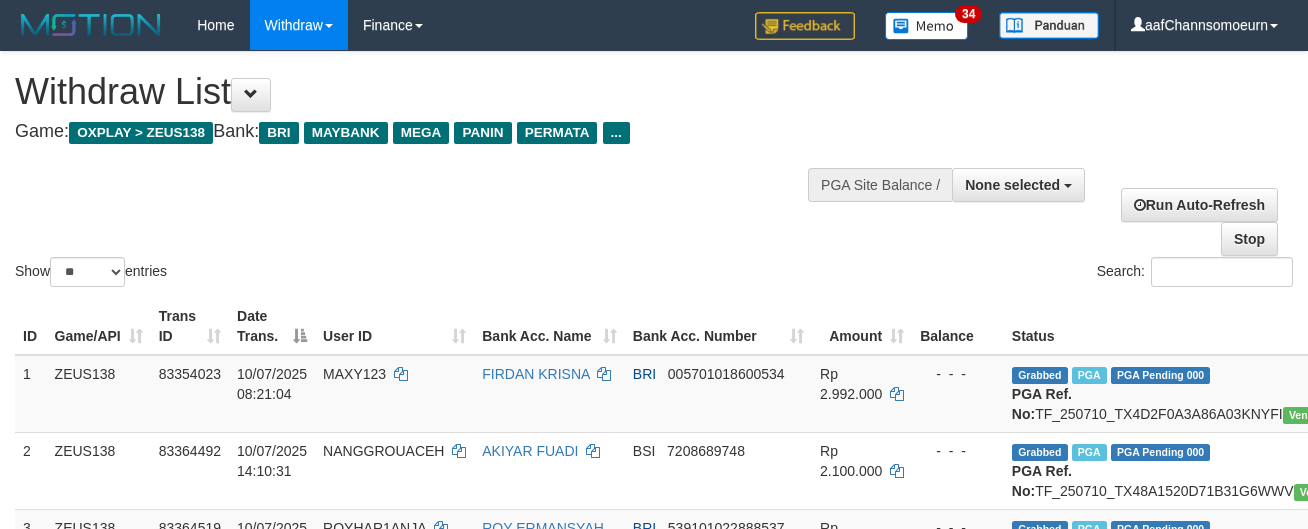 select 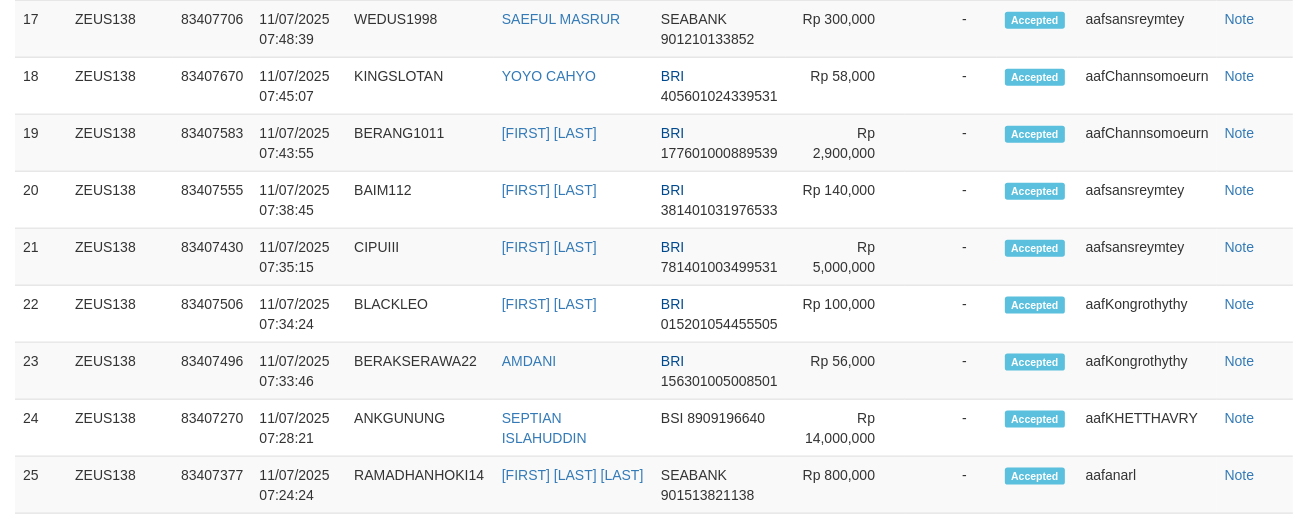 scroll, scrollTop: 2353, scrollLeft: 0, axis: vertical 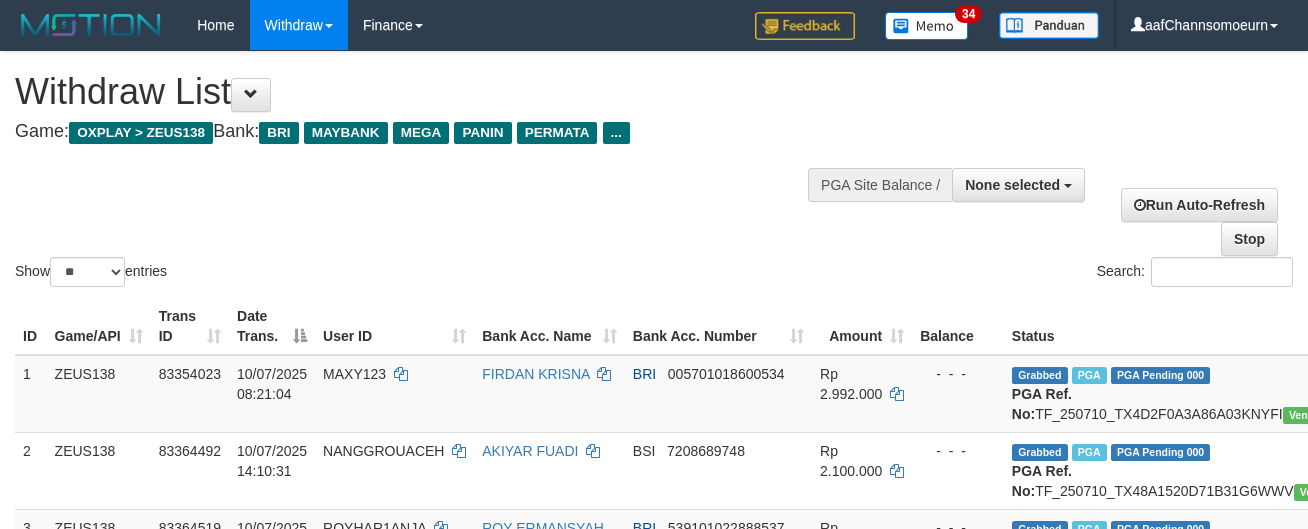 select 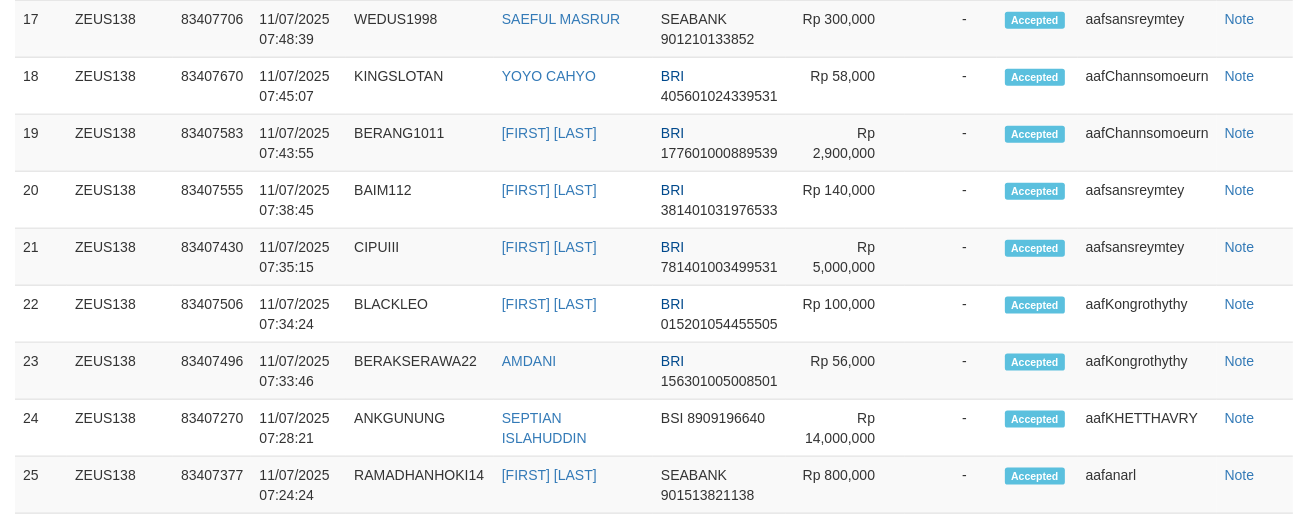 scroll, scrollTop: 2353, scrollLeft: 0, axis: vertical 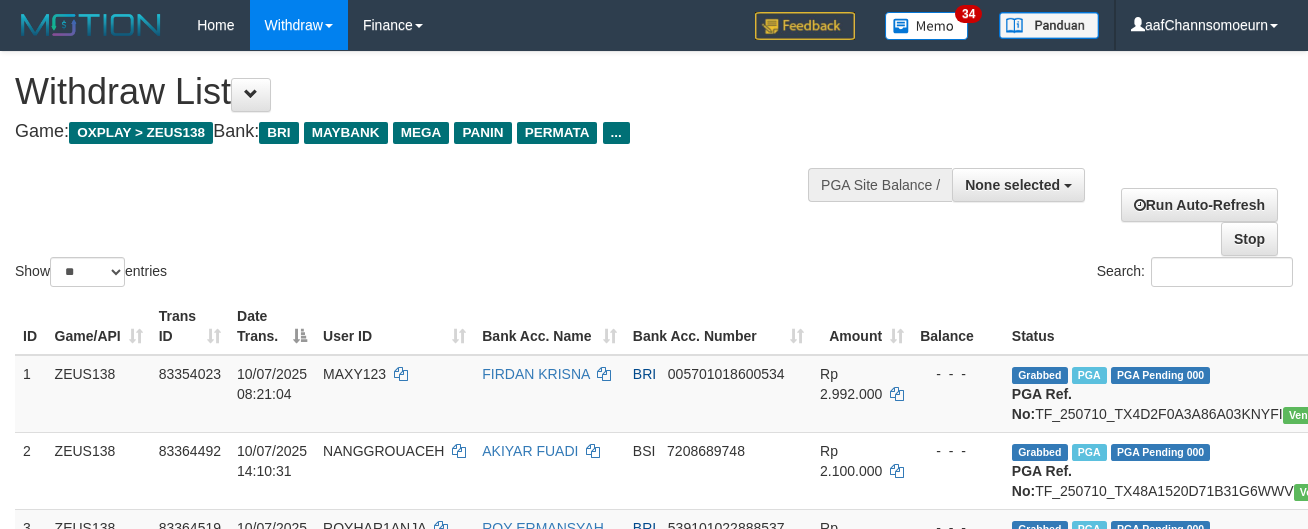 select 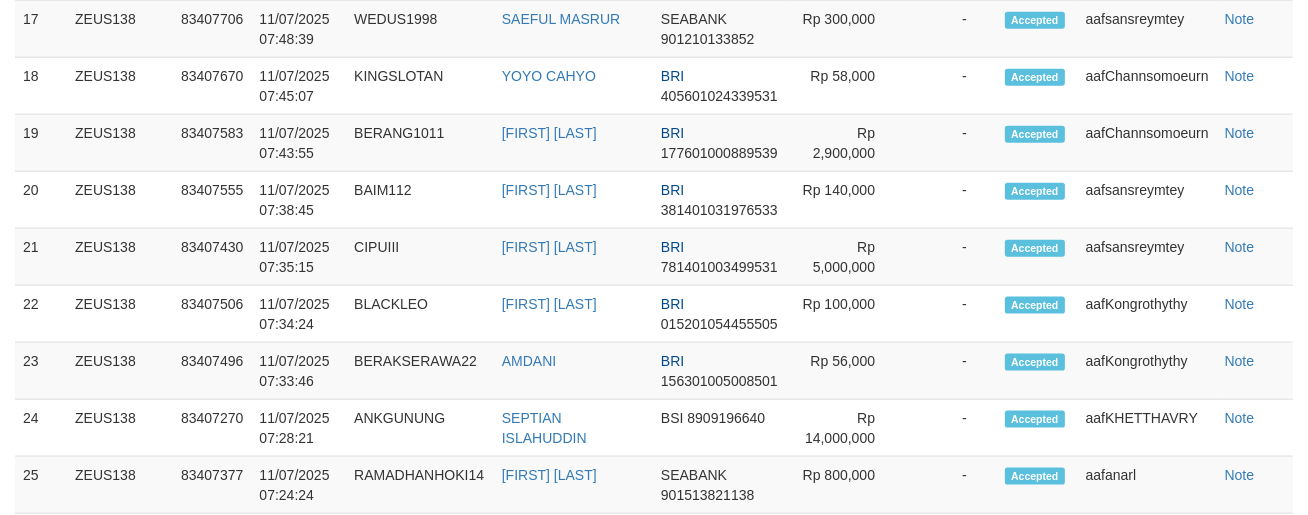 scroll, scrollTop: 2353, scrollLeft: 0, axis: vertical 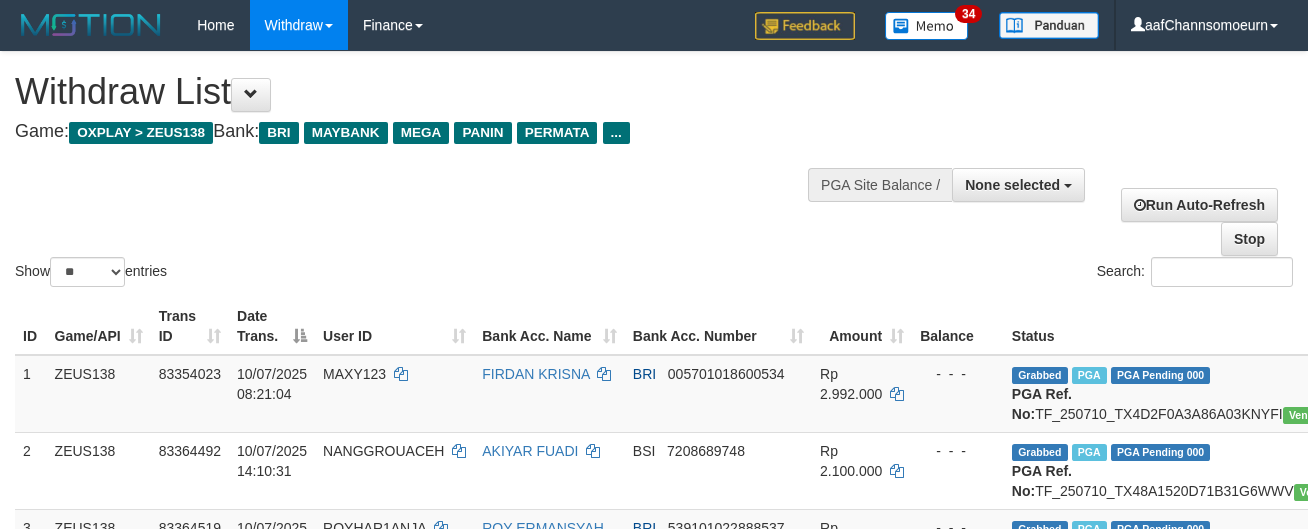 select 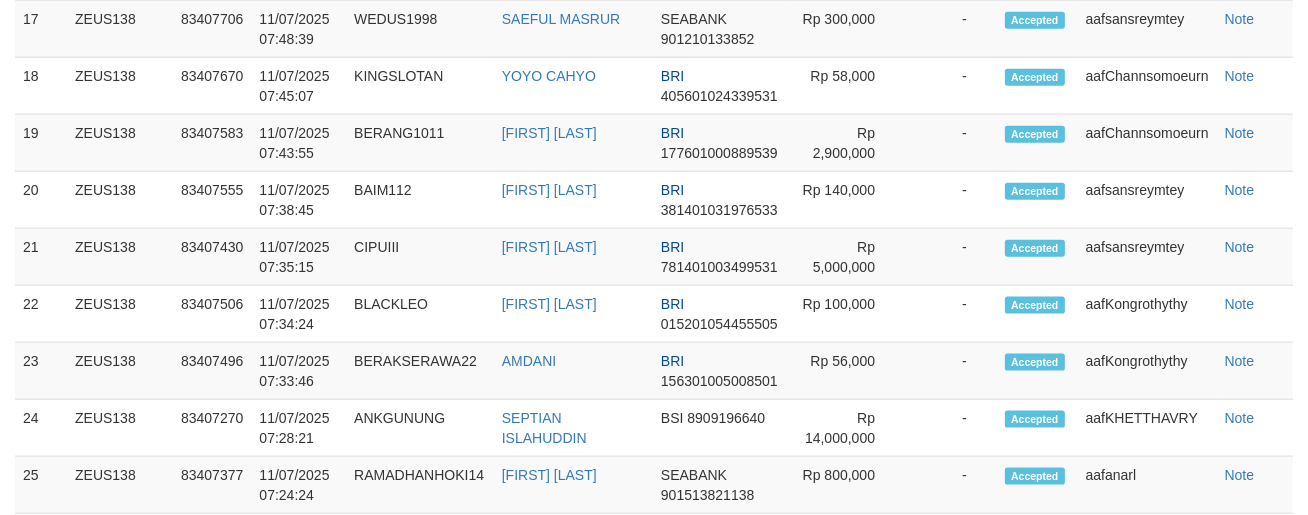 scroll, scrollTop: 2353, scrollLeft: 0, axis: vertical 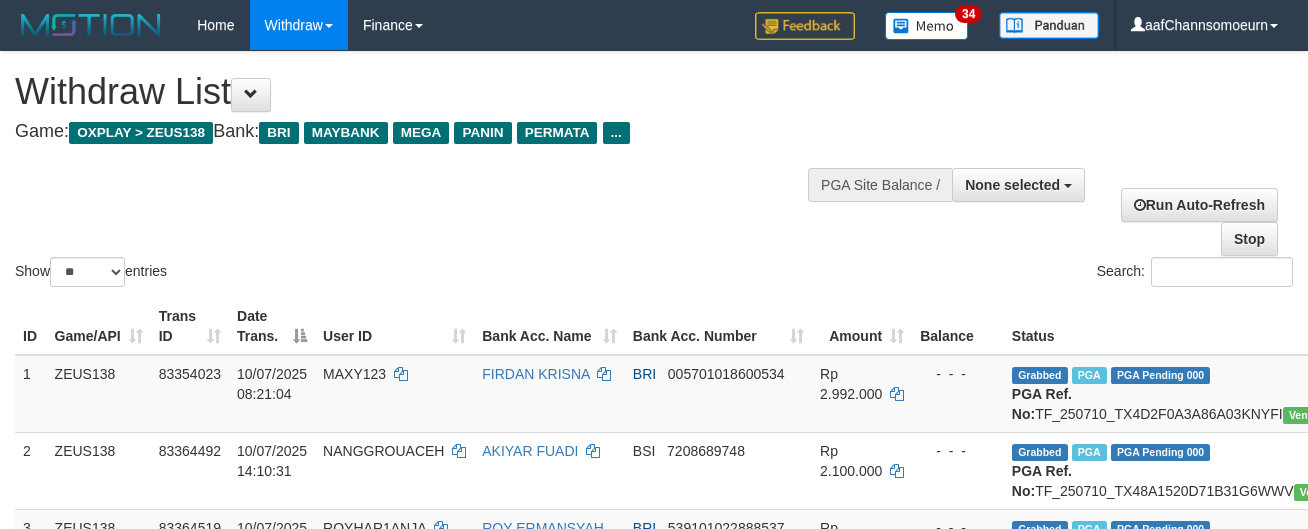 select 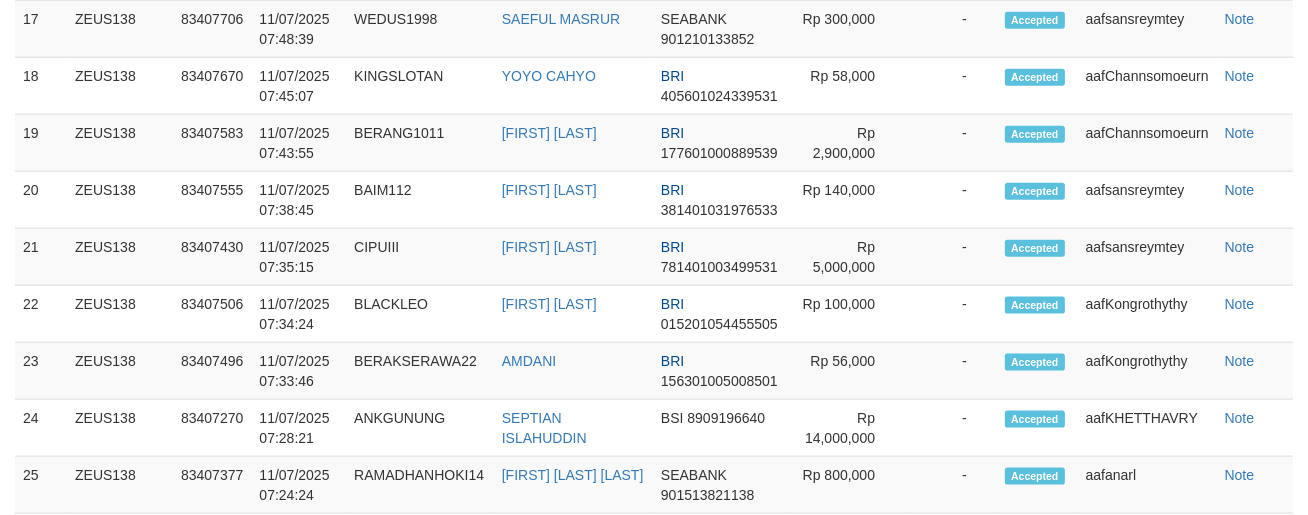 scroll, scrollTop: 2353, scrollLeft: 0, axis: vertical 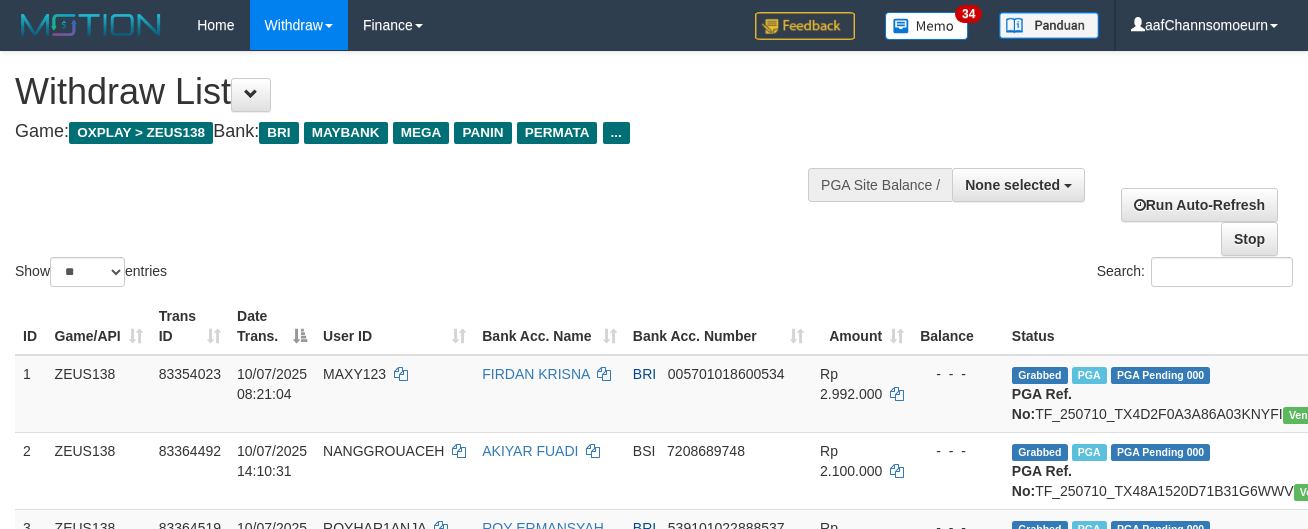 select 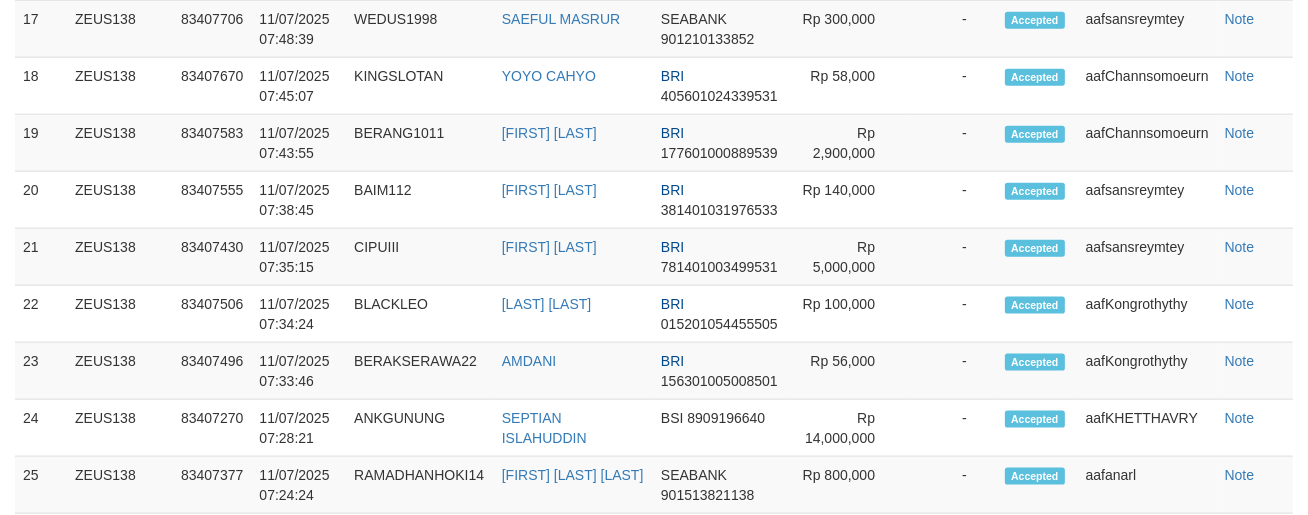 scroll, scrollTop: 2353, scrollLeft: 0, axis: vertical 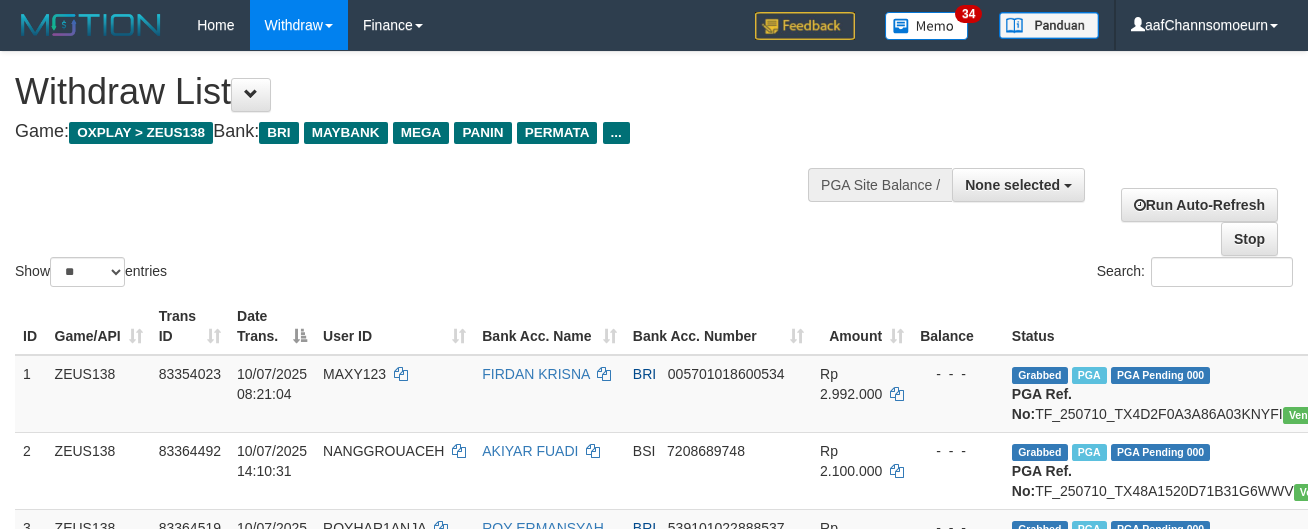 select 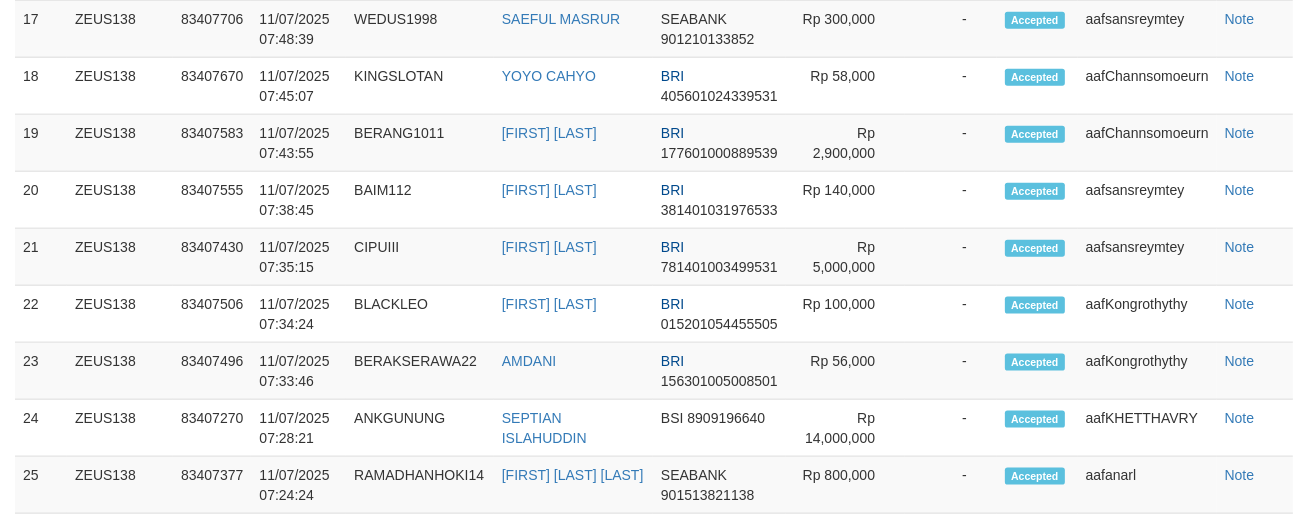 scroll, scrollTop: 2353, scrollLeft: 0, axis: vertical 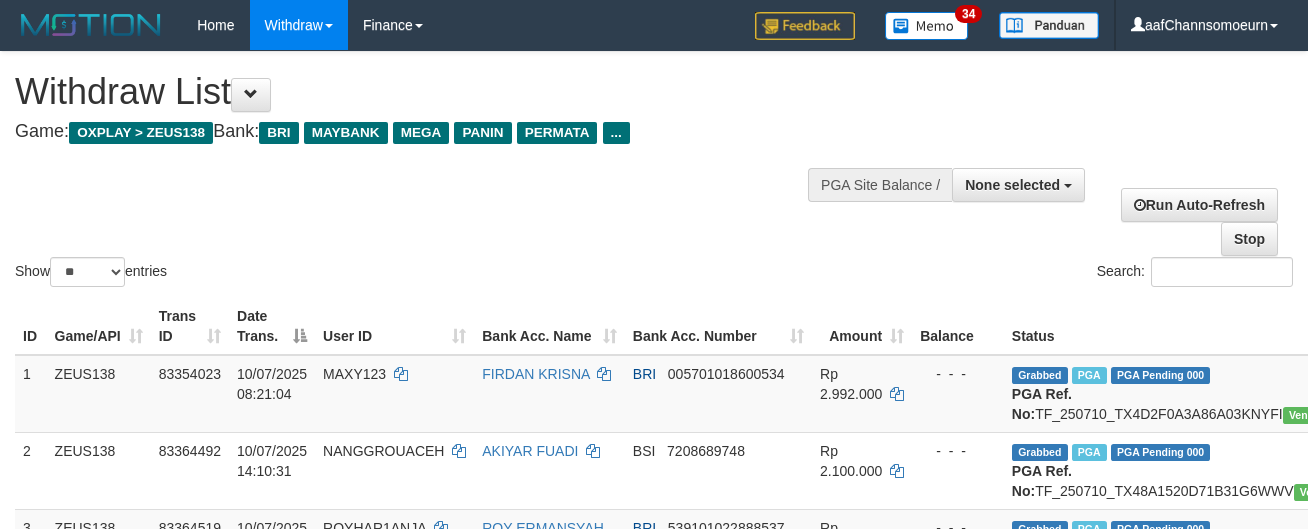 select 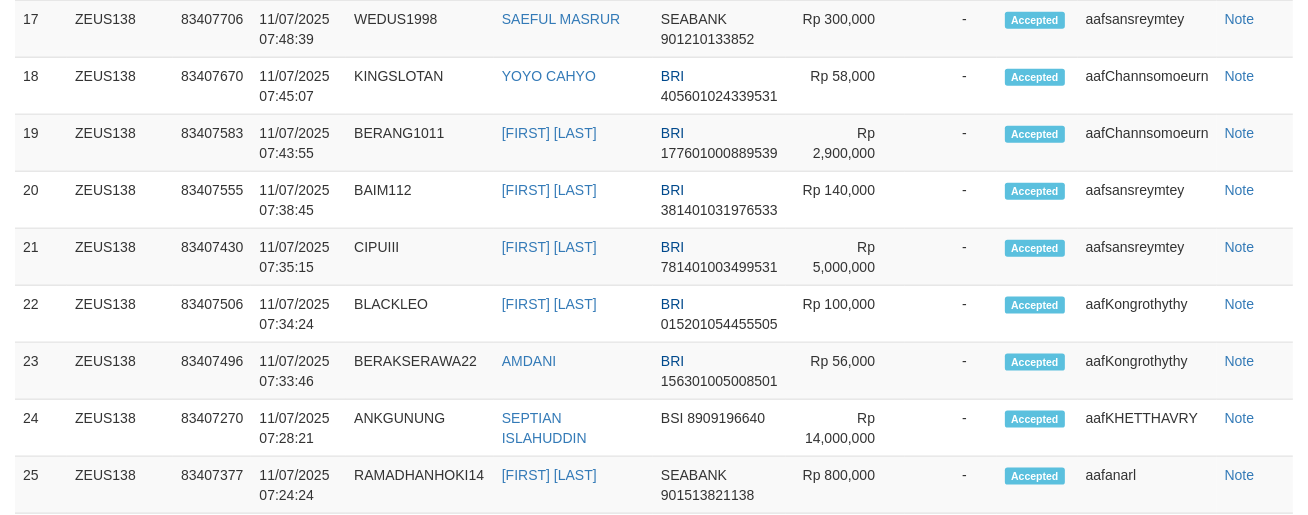 scroll, scrollTop: 2353, scrollLeft: 0, axis: vertical 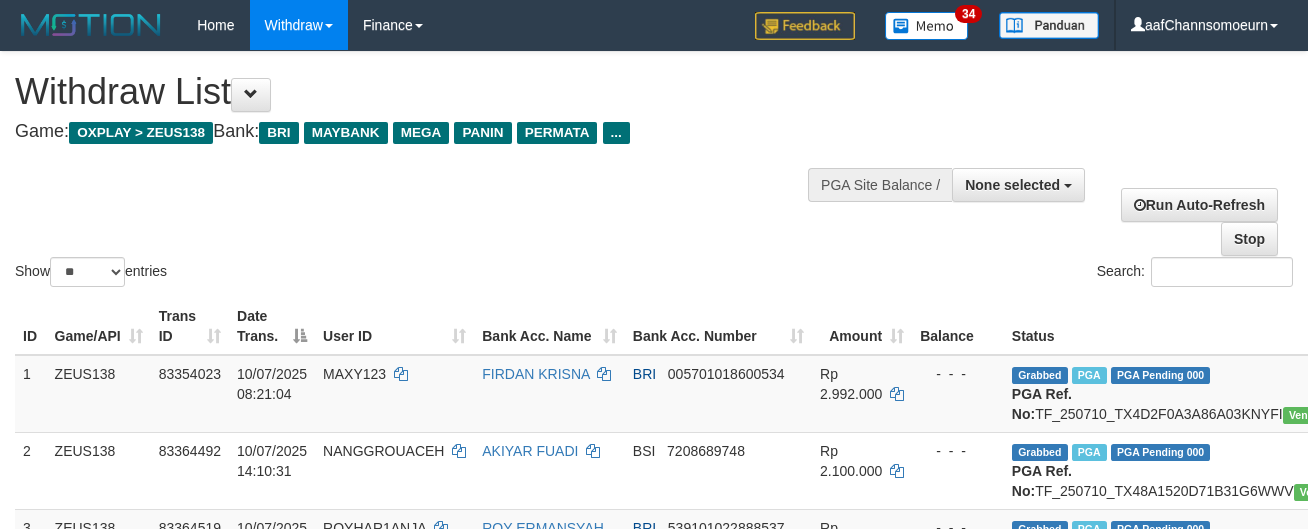 select 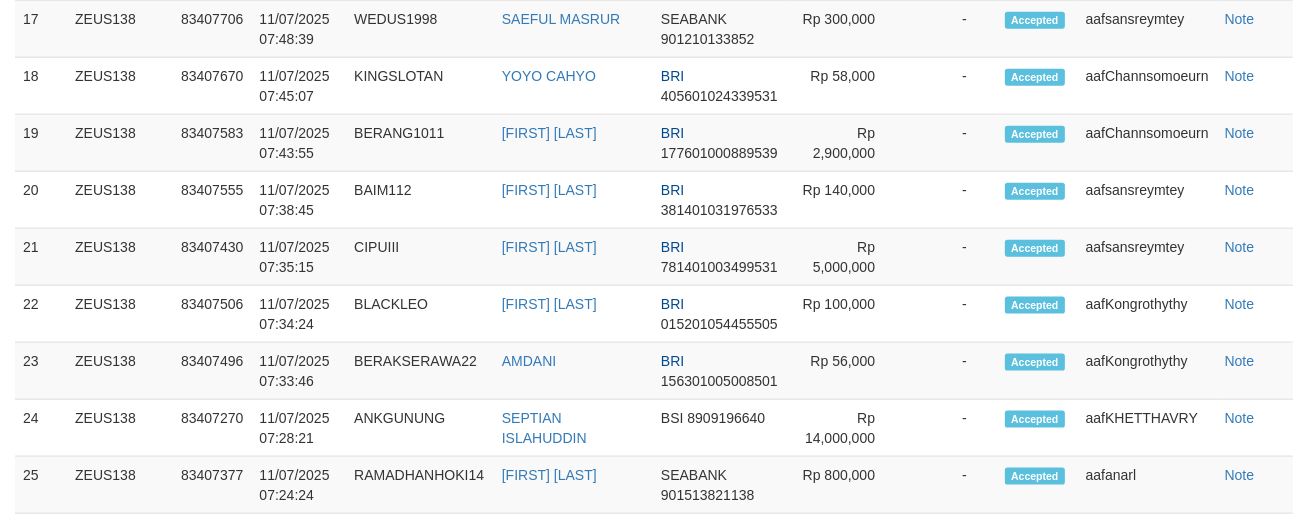 scroll, scrollTop: 2353, scrollLeft: 0, axis: vertical 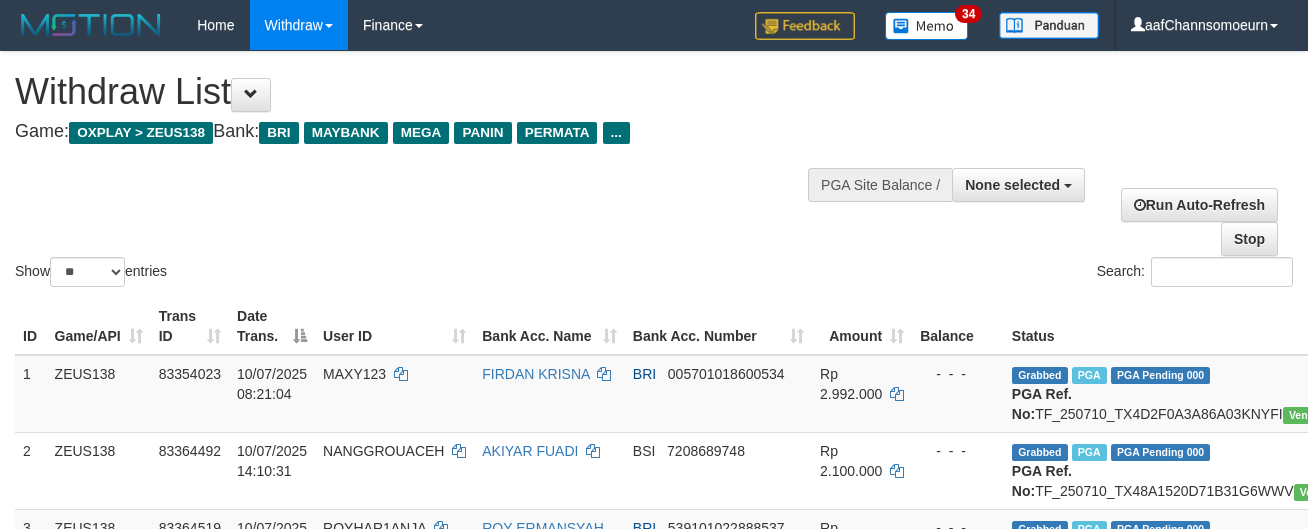 select 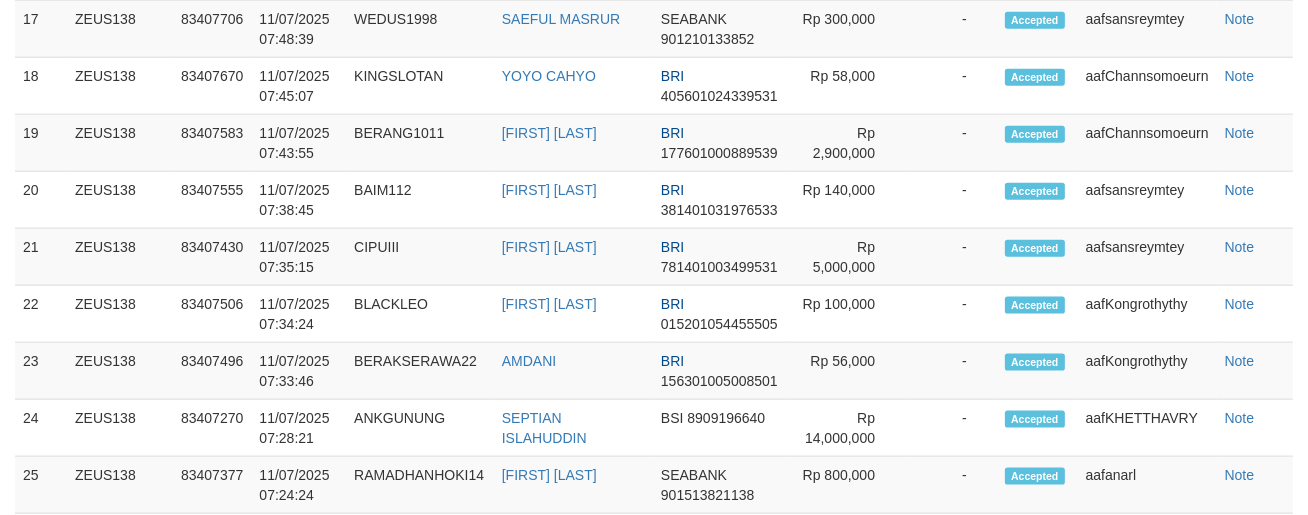 scroll, scrollTop: 2353, scrollLeft: 0, axis: vertical 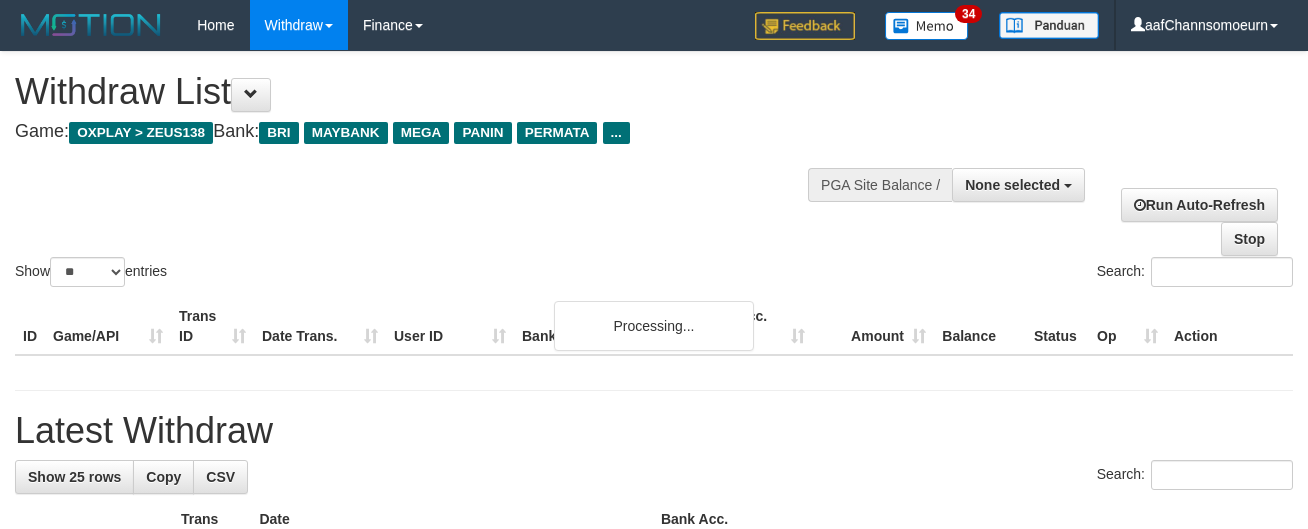 select 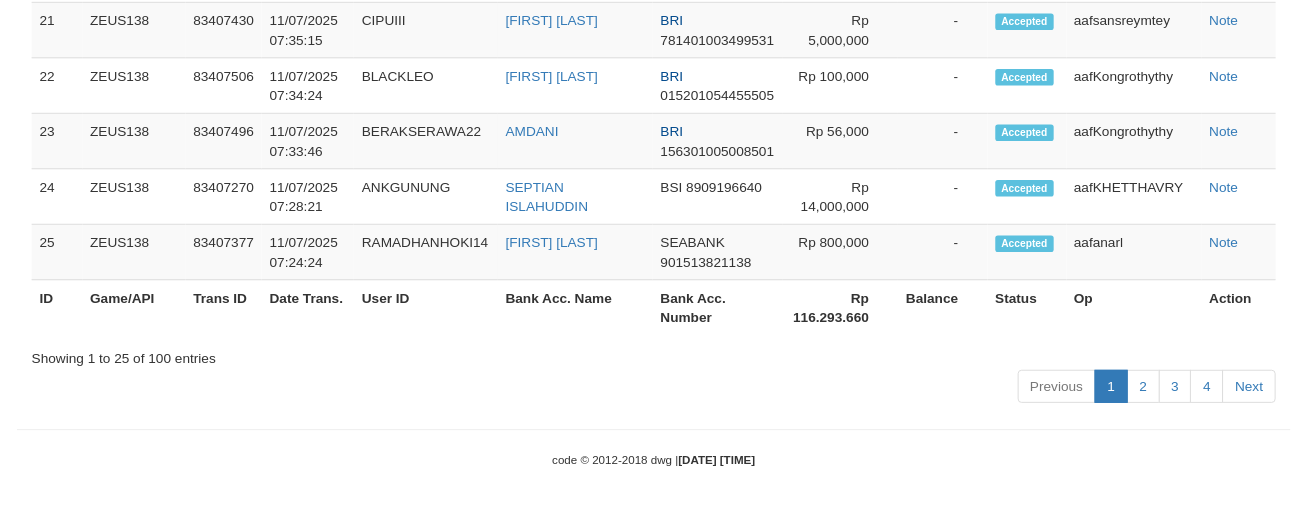 scroll, scrollTop: 2353, scrollLeft: 0, axis: vertical 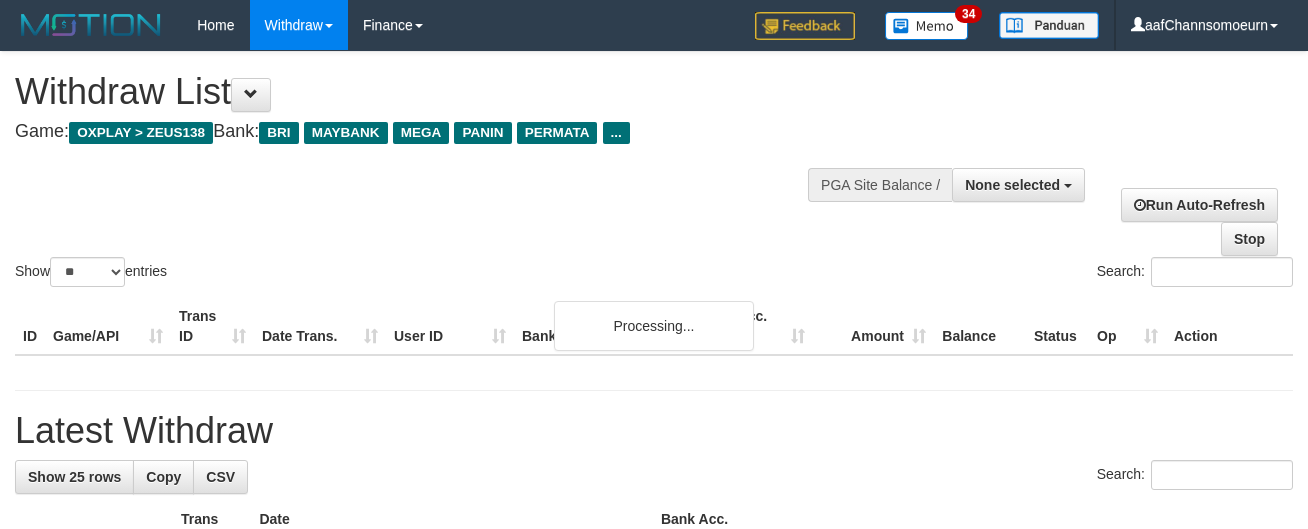 select 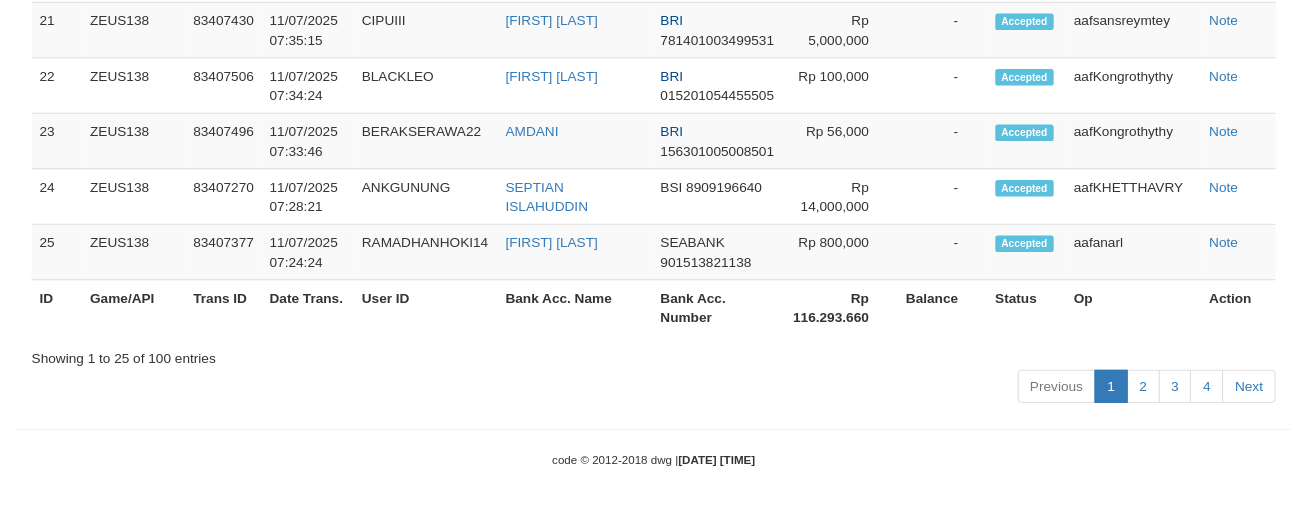 scroll, scrollTop: 2353, scrollLeft: 0, axis: vertical 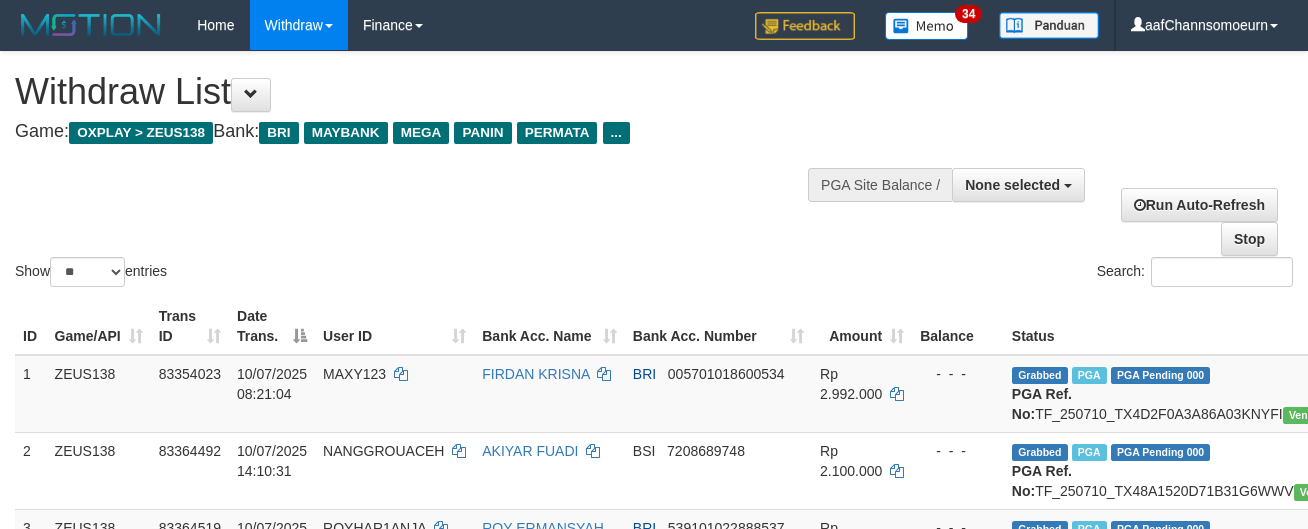 select 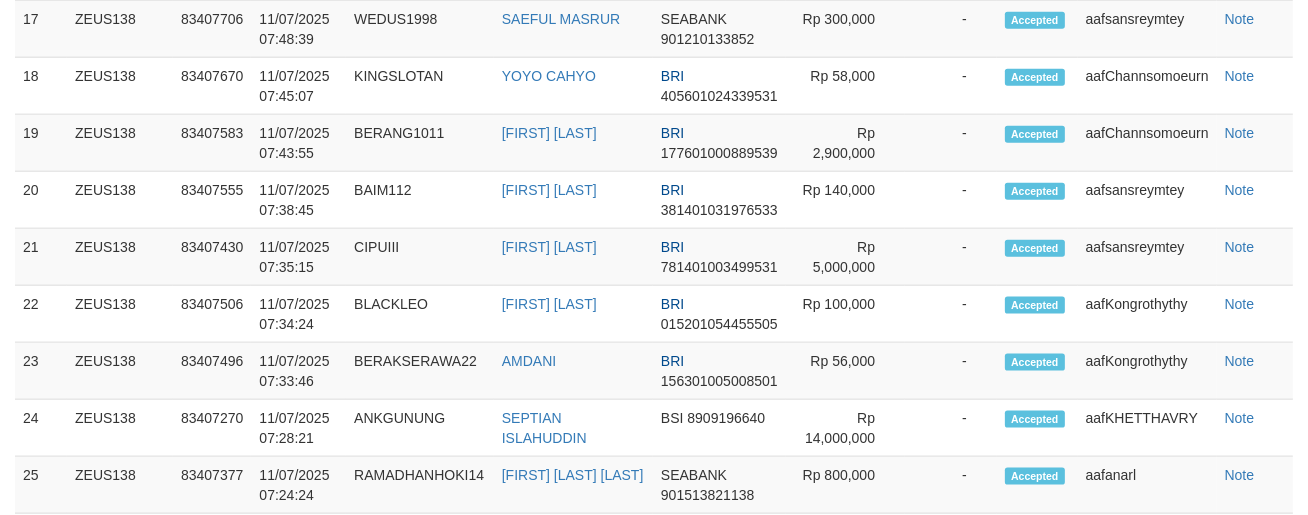 scroll, scrollTop: 2353, scrollLeft: 0, axis: vertical 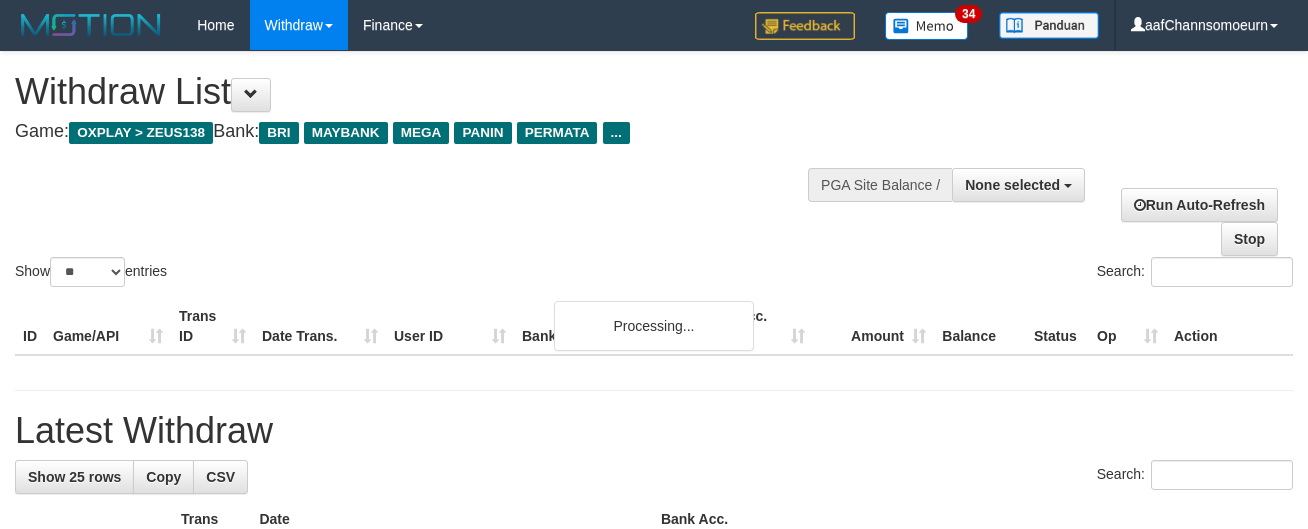 select 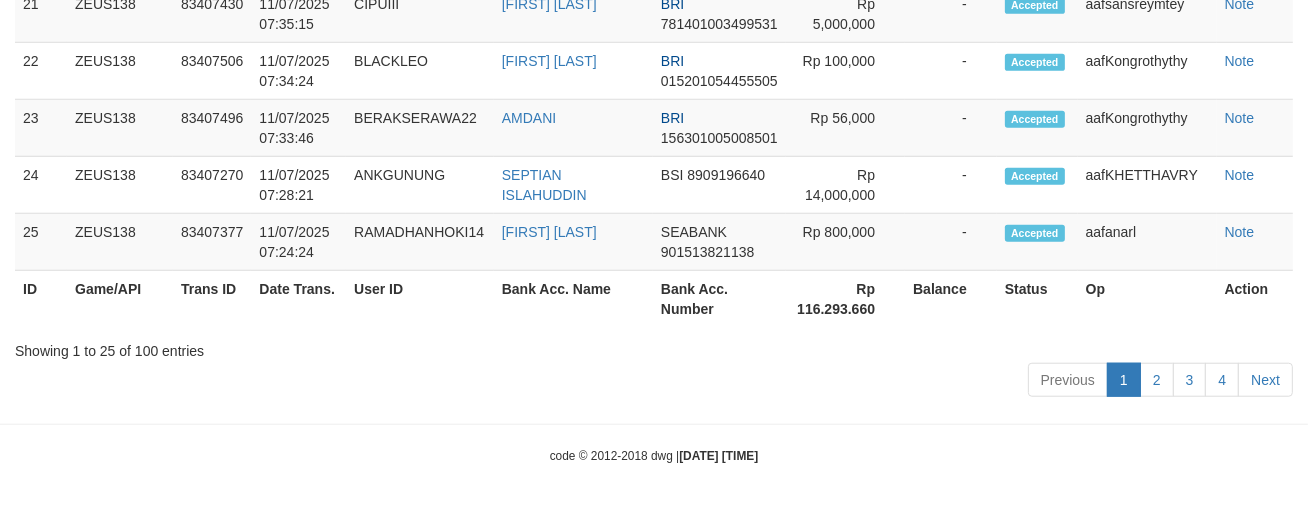 scroll, scrollTop: 2353, scrollLeft: 0, axis: vertical 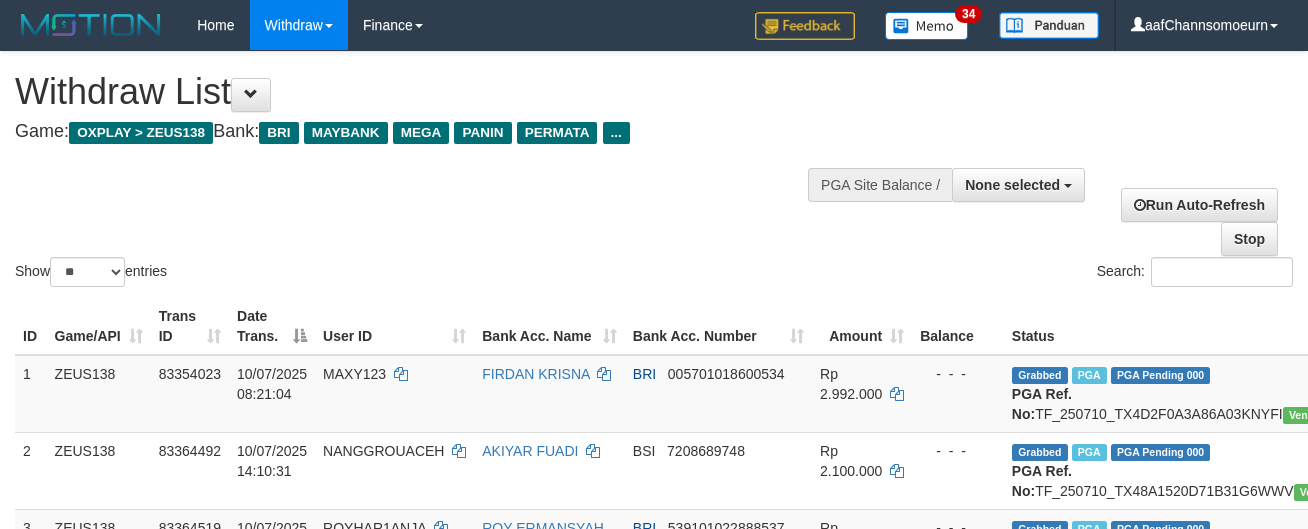 select 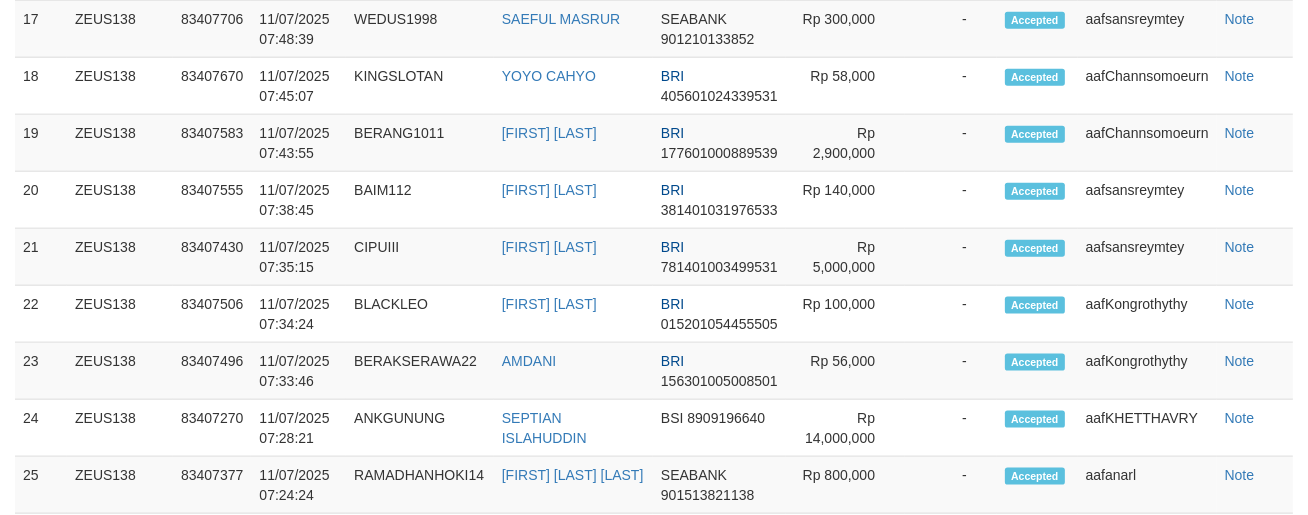 scroll, scrollTop: 2353, scrollLeft: 0, axis: vertical 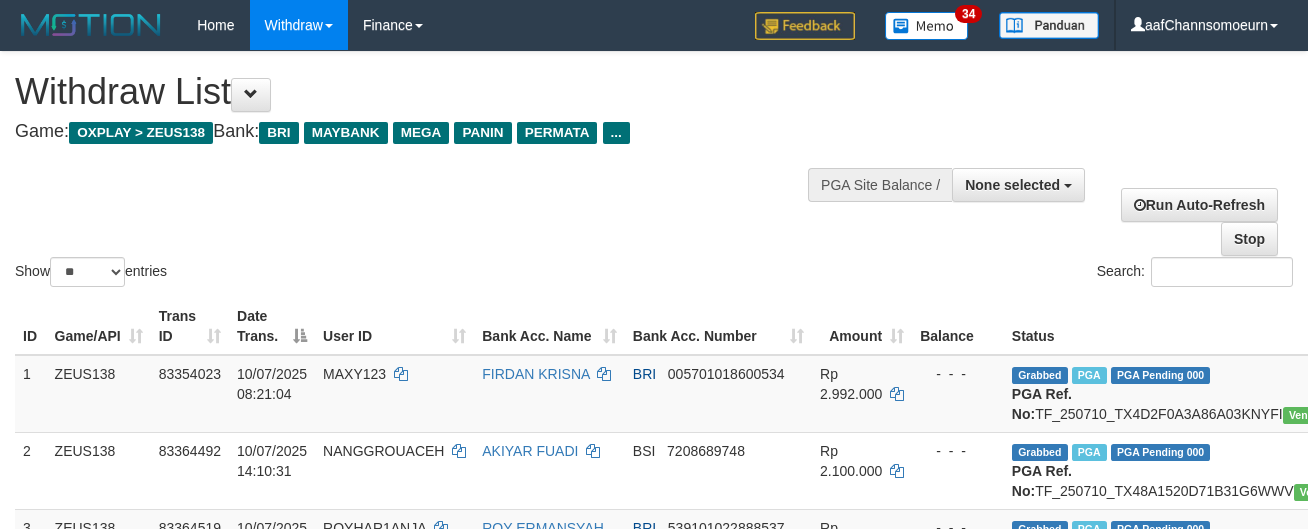 select 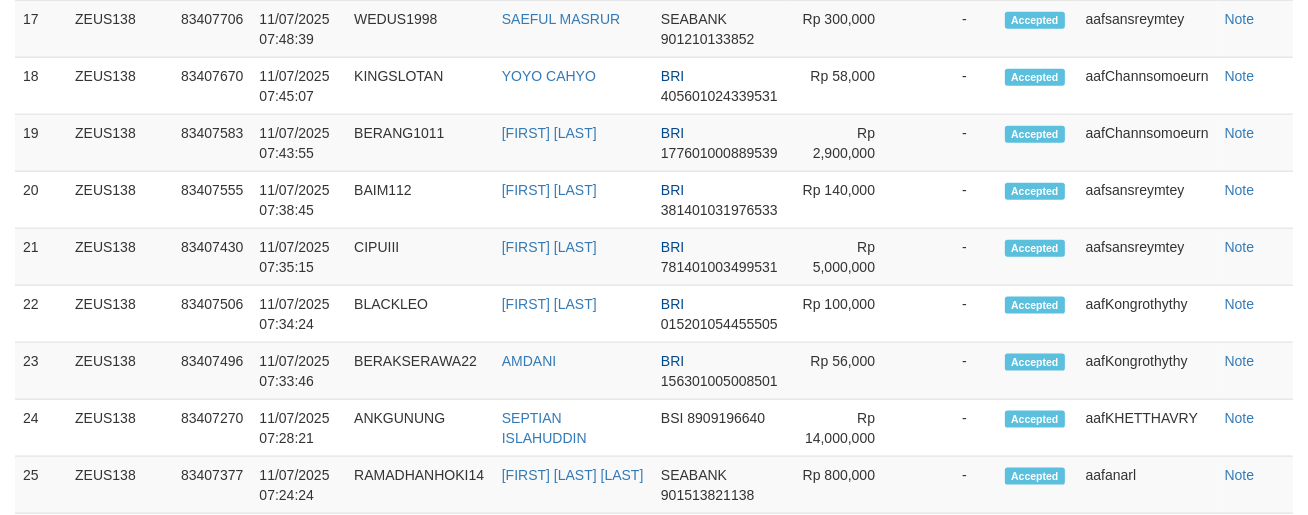 scroll, scrollTop: 2353, scrollLeft: 0, axis: vertical 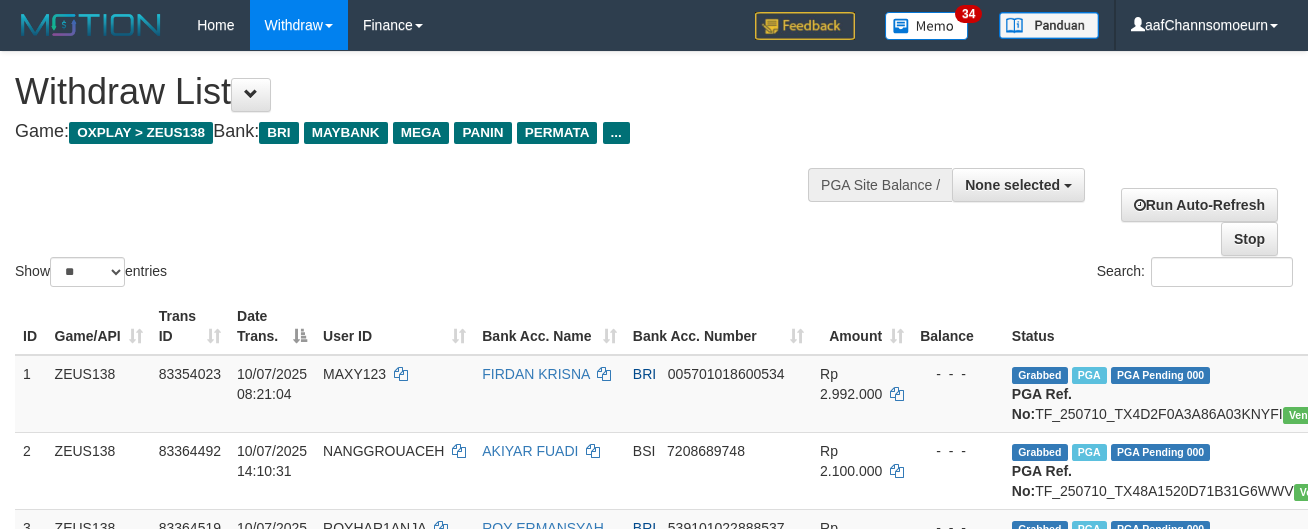 select 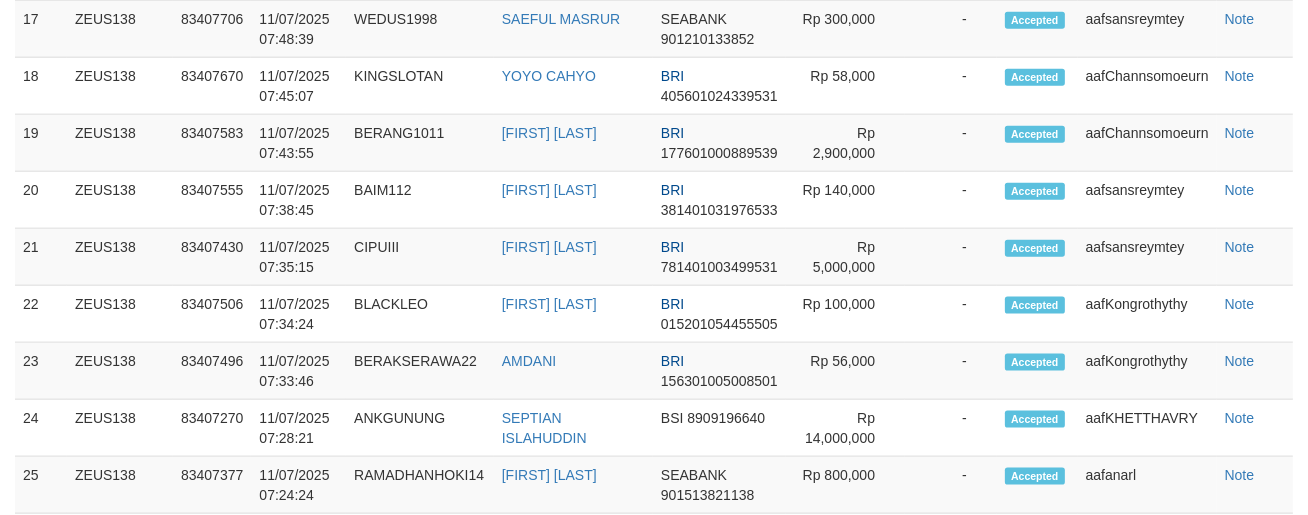 scroll, scrollTop: 2353, scrollLeft: 0, axis: vertical 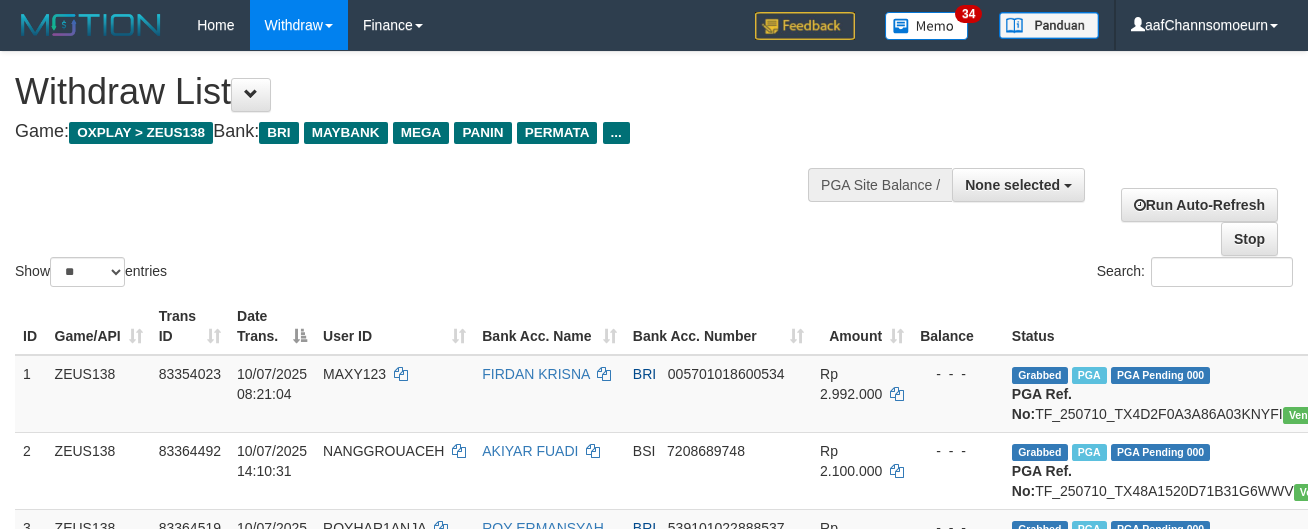 select 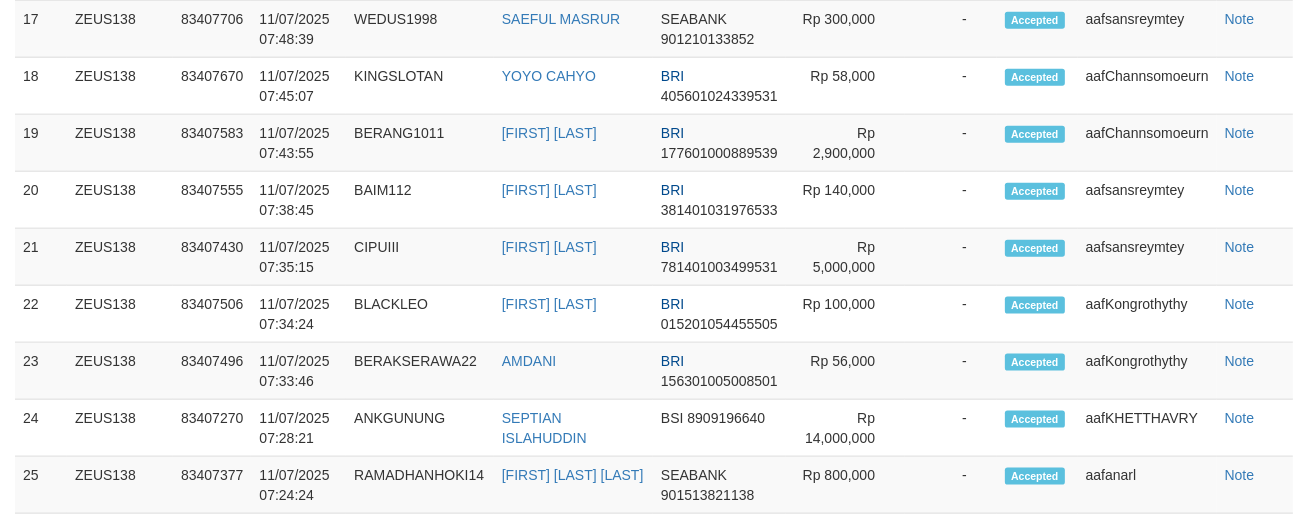 scroll, scrollTop: 2353, scrollLeft: 0, axis: vertical 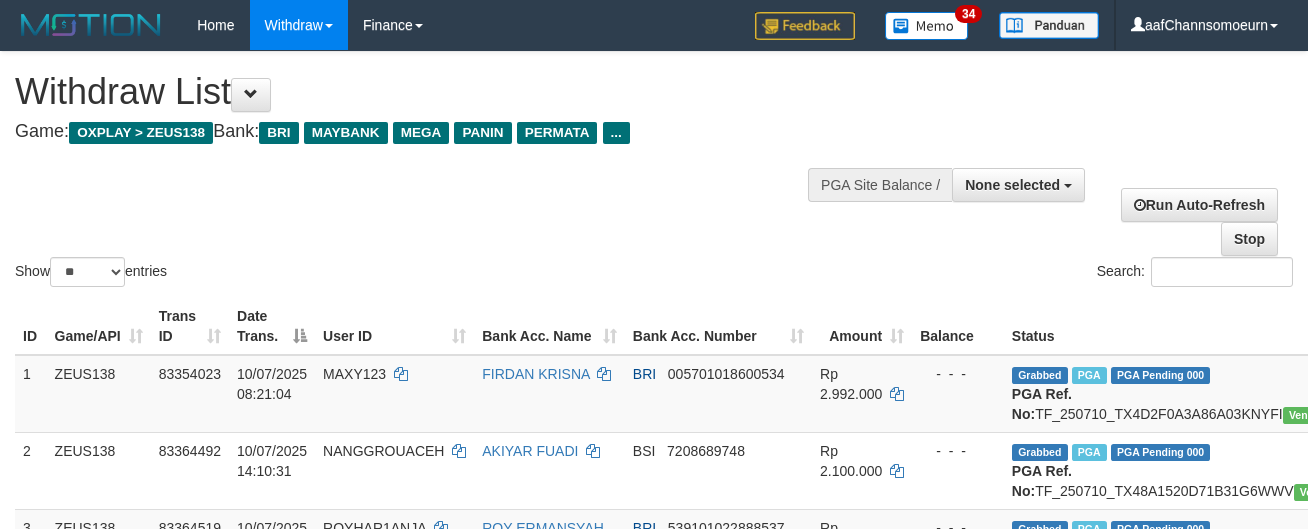 select 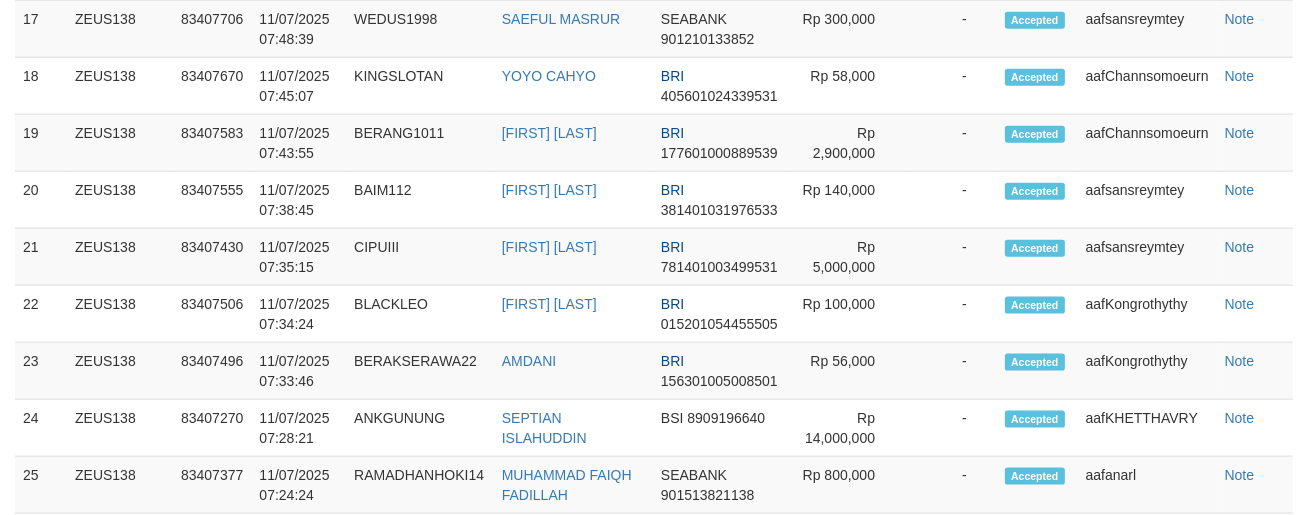 scroll, scrollTop: 2353, scrollLeft: 0, axis: vertical 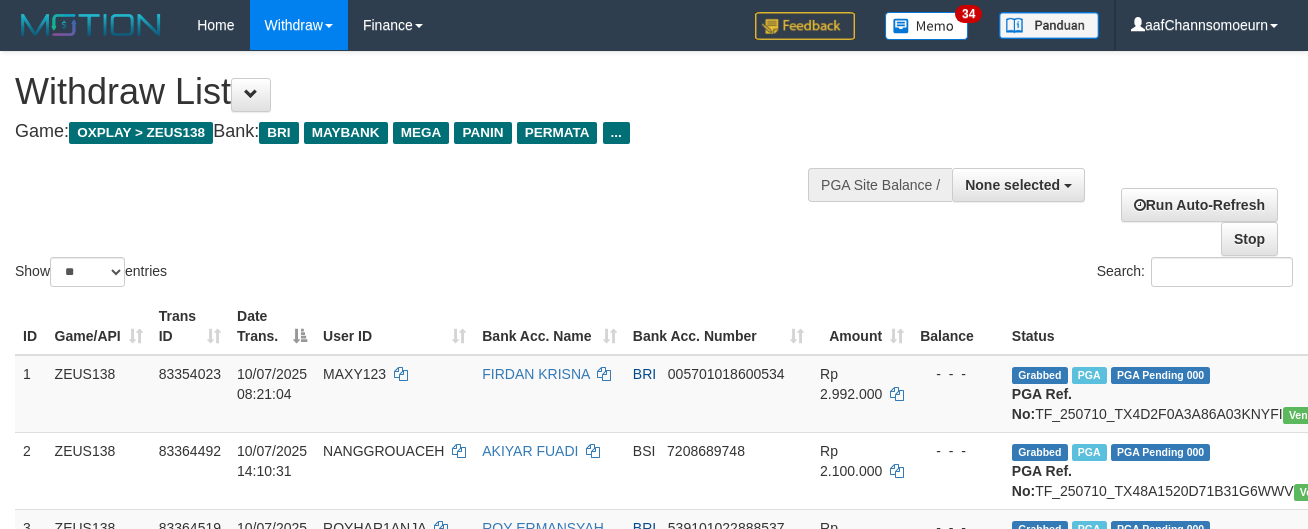 select 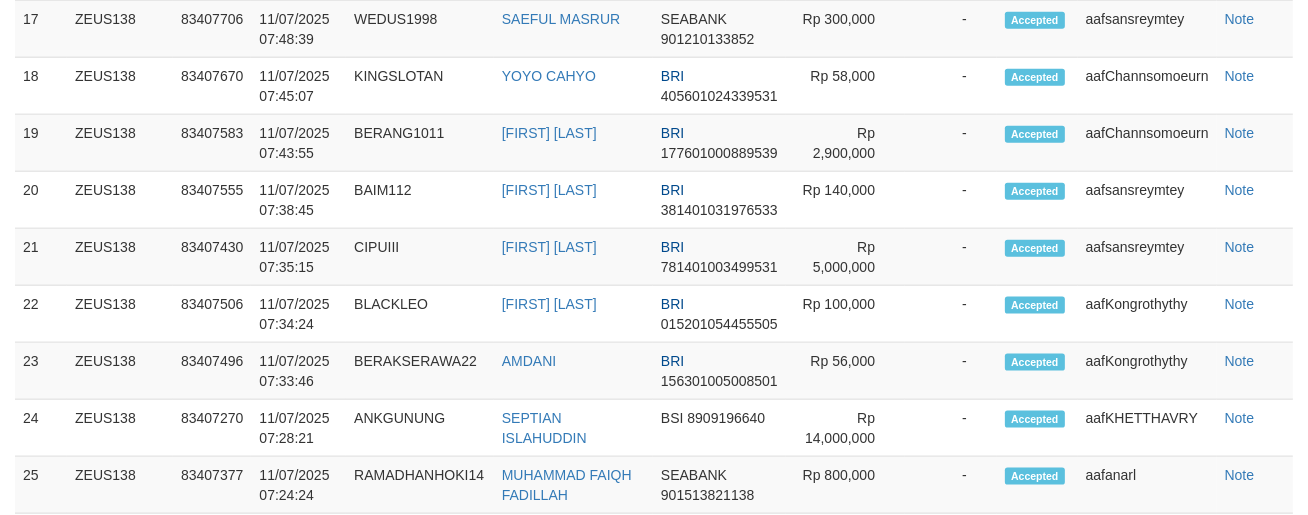 scroll, scrollTop: 2353, scrollLeft: 0, axis: vertical 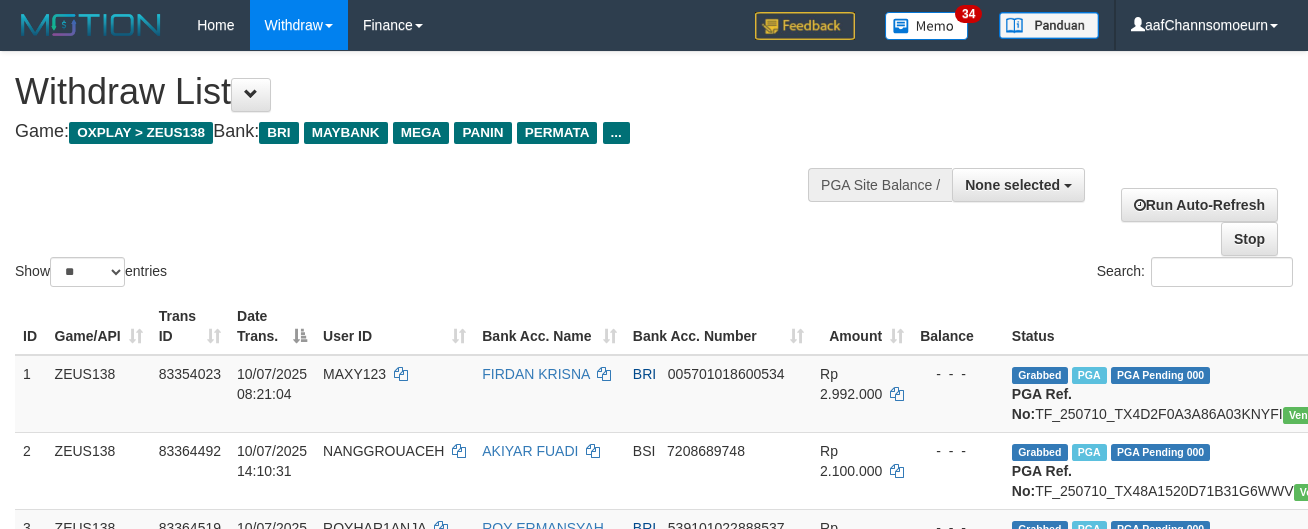 select 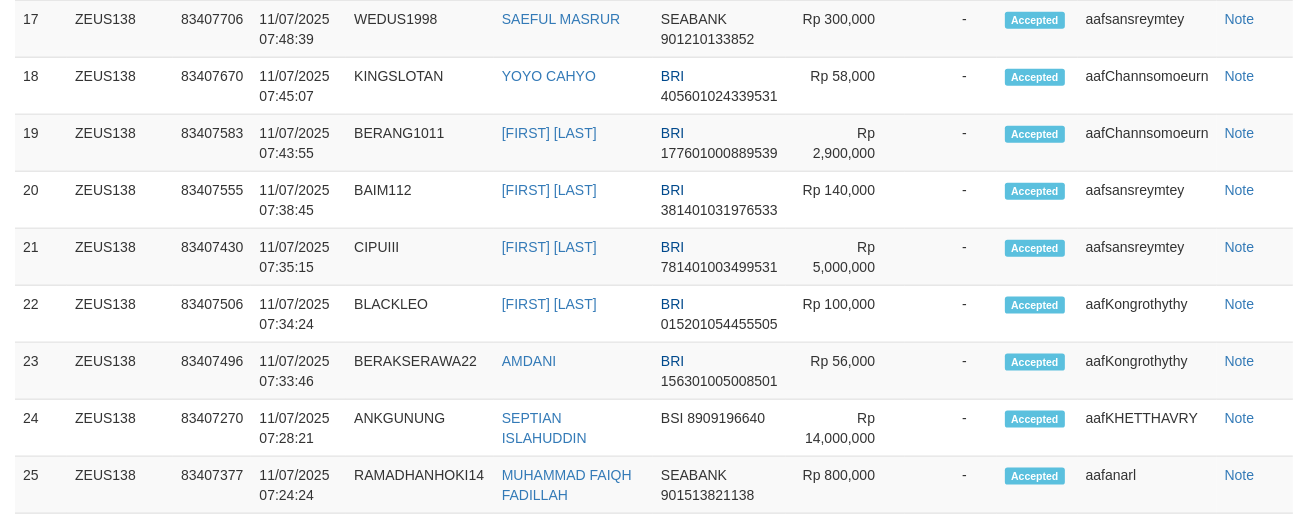 scroll, scrollTop: 2353, scrollLeft: 0, axis: vertical 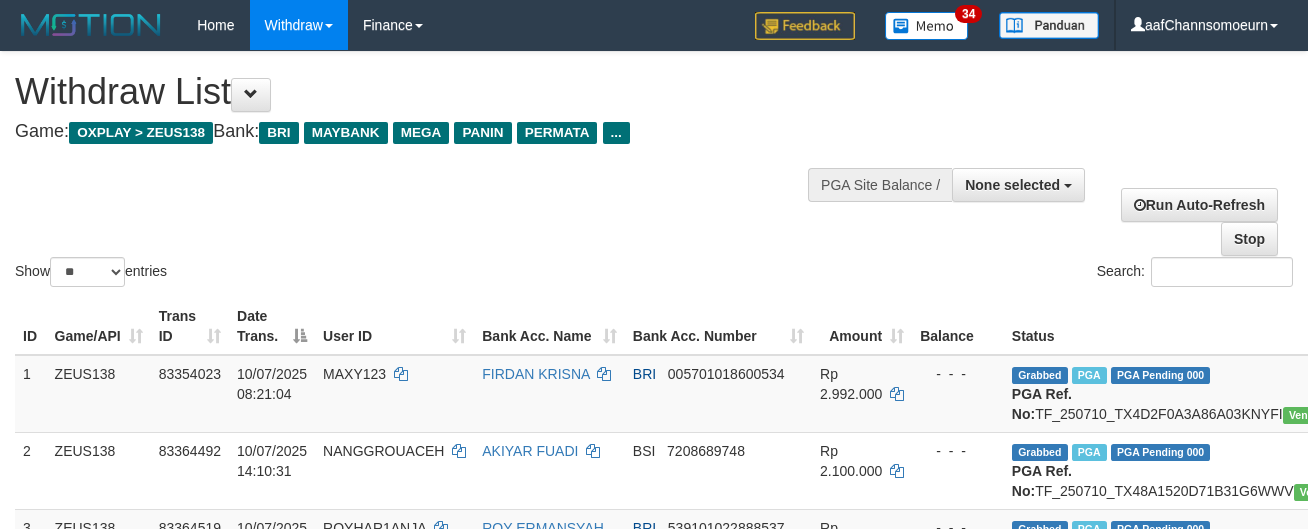 select 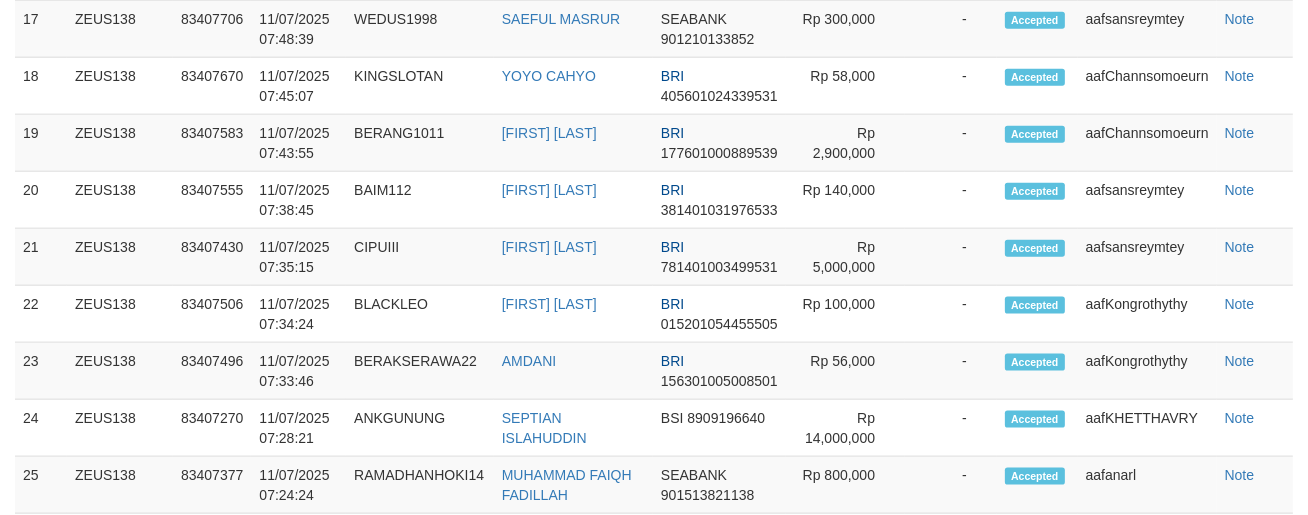 scroll, scrollTop: 2353, scrollLeft: 0, axis: vertical 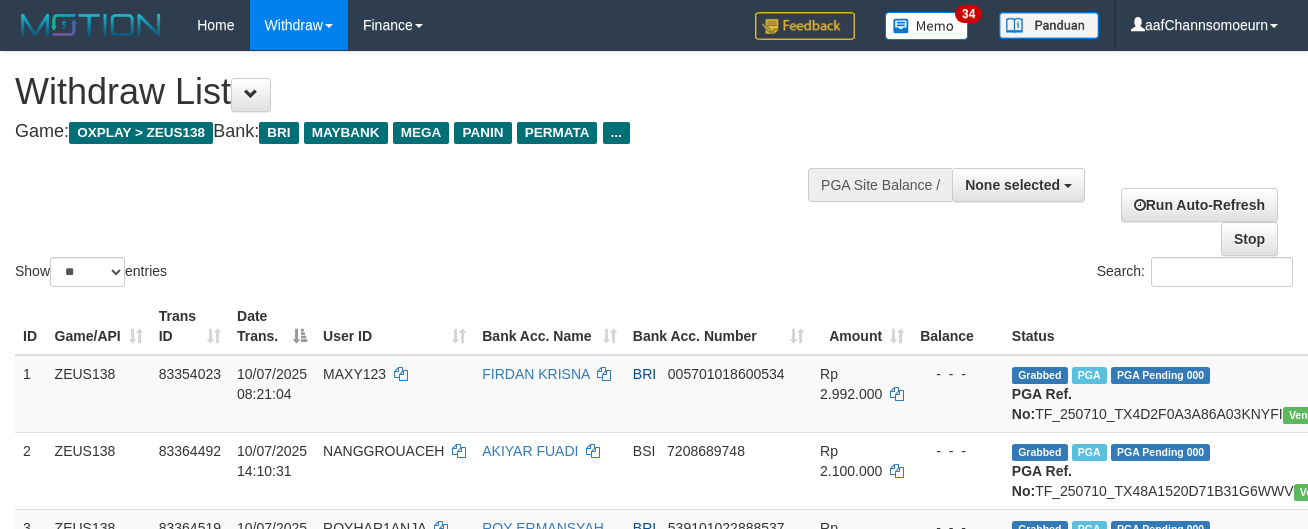 select 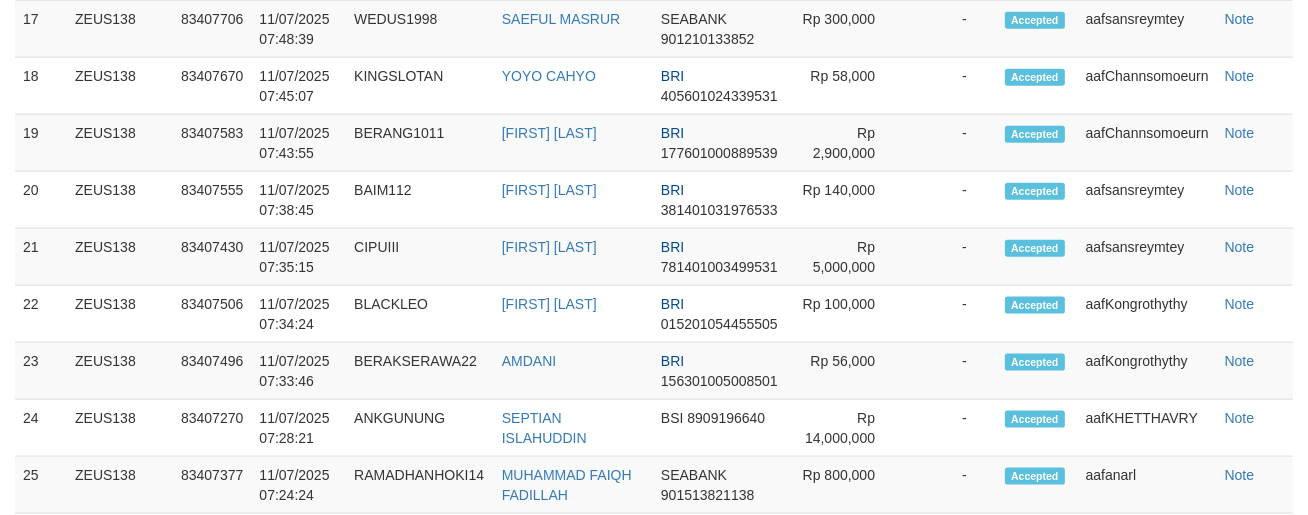 scroll, scrollTop: 2353, scrollLeft: 0, axis: vertical 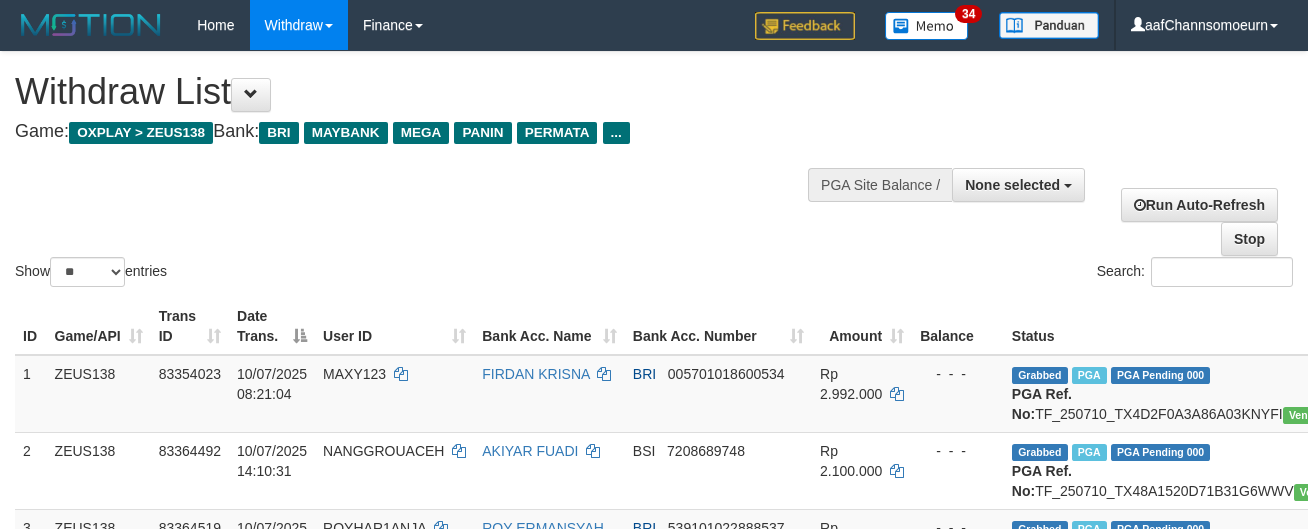 select 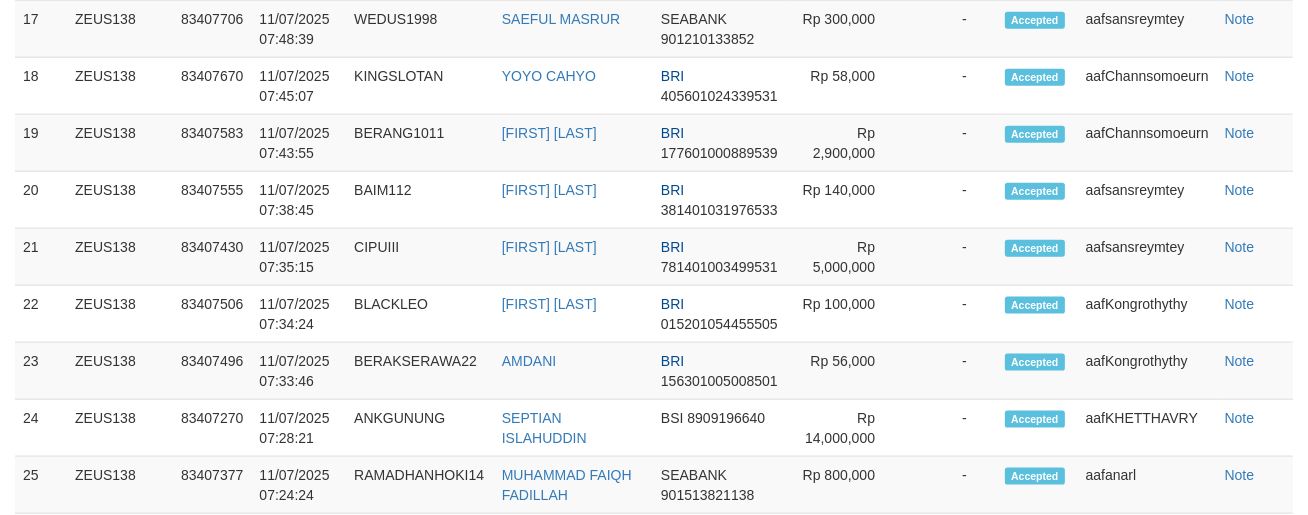 scroll, scrollTop: 2353, scrollLeft: 0, axis: vertical 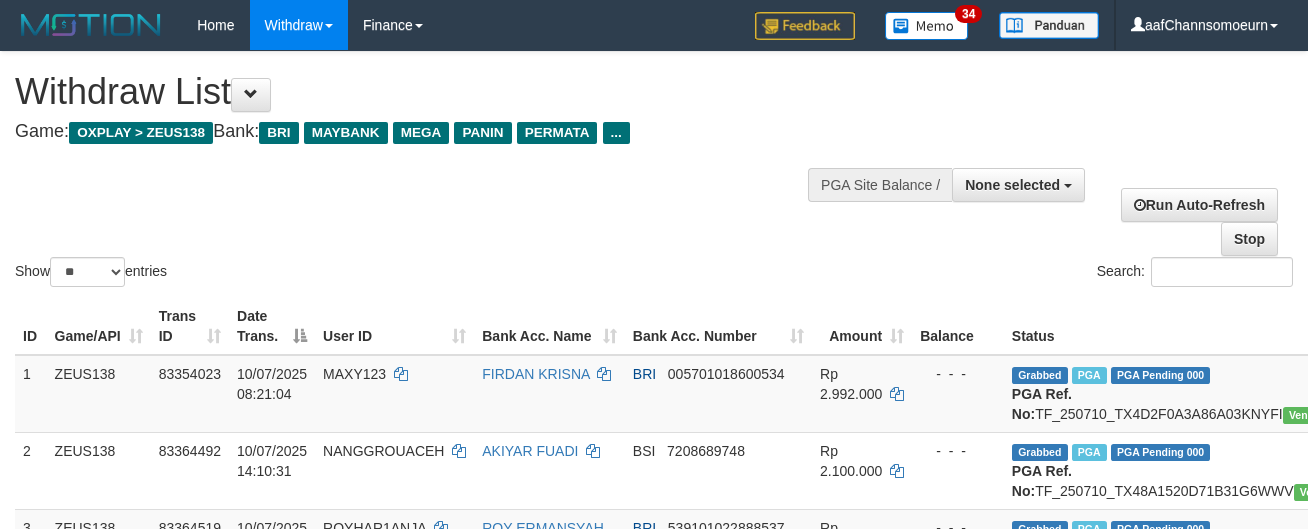 select 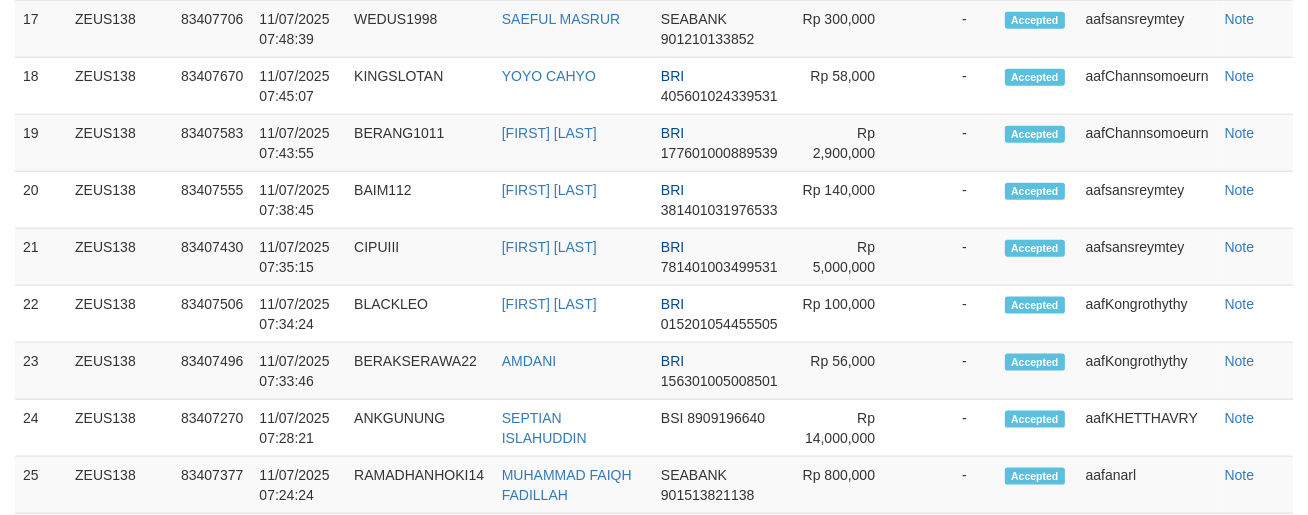 scroll, scrollTop: 2353, scrollLeft: 0, axis: vertical 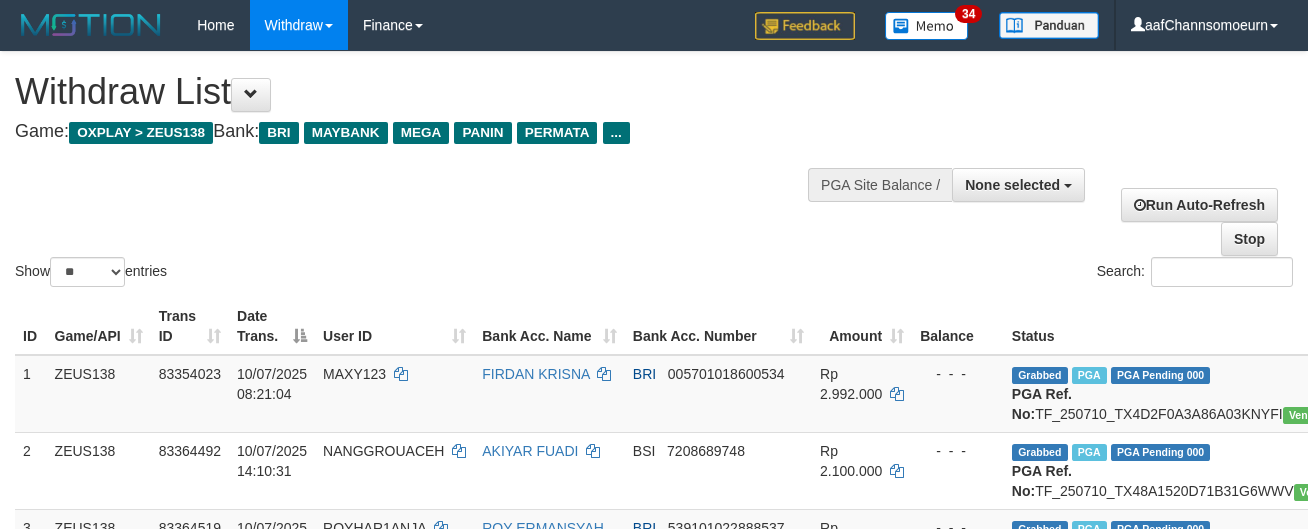 select 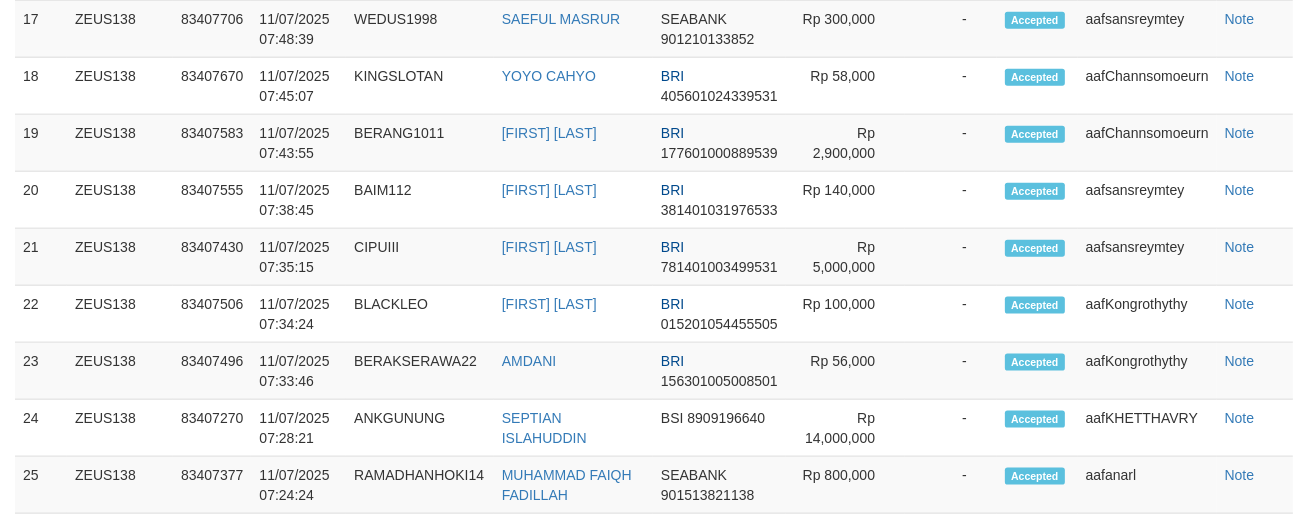 scroll, scrollTop: 2353, scrollLeft: 0, axis: vertical 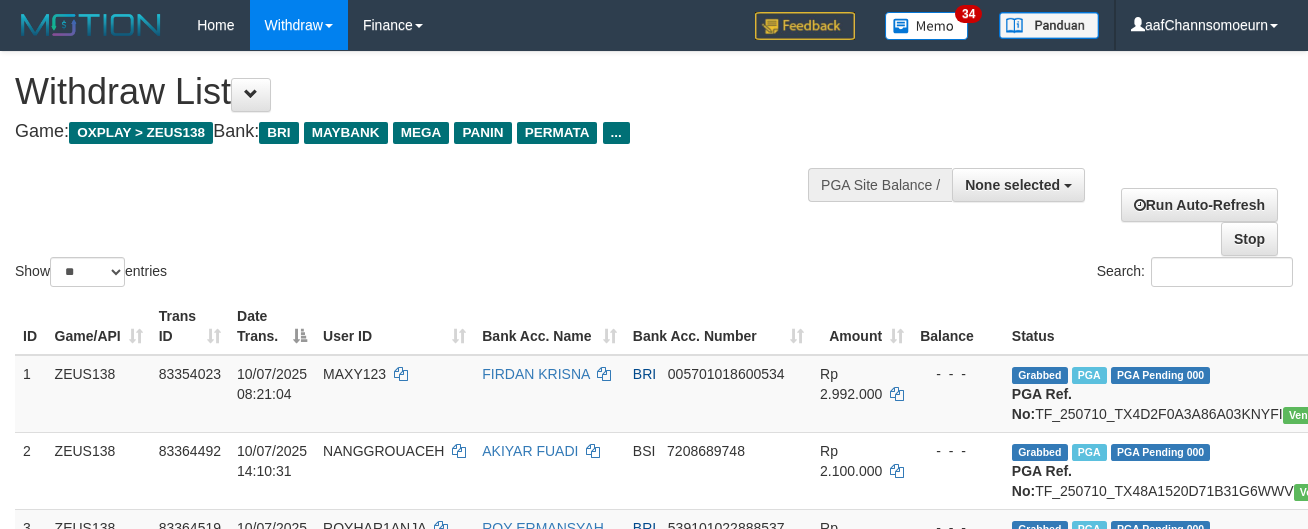 select 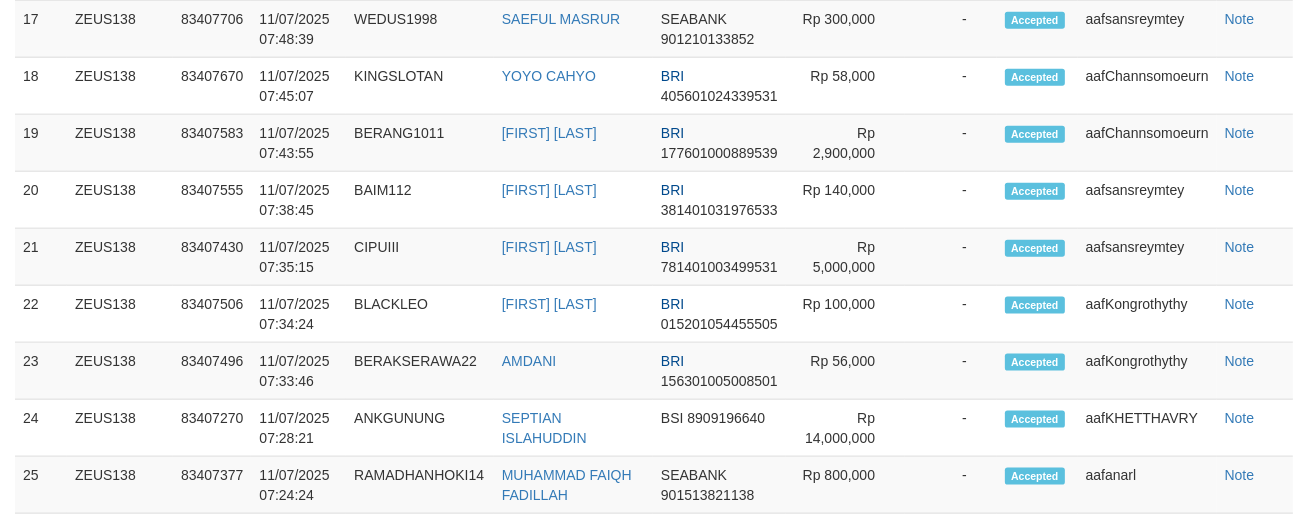 scroll, scrollTop: 2353, scrollLeft: 0, axis: vertical 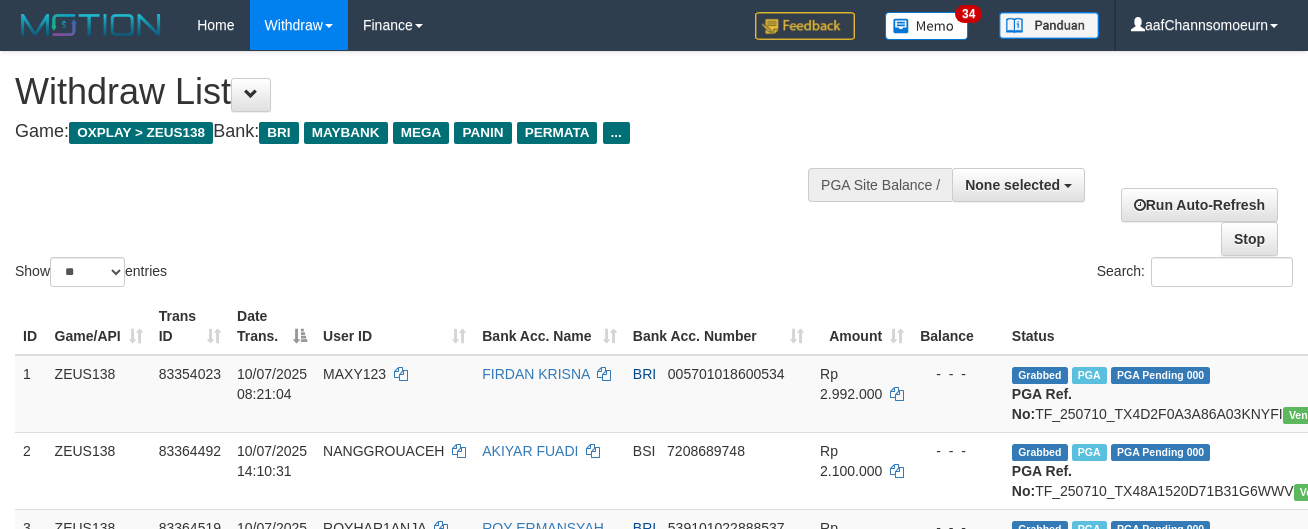 select 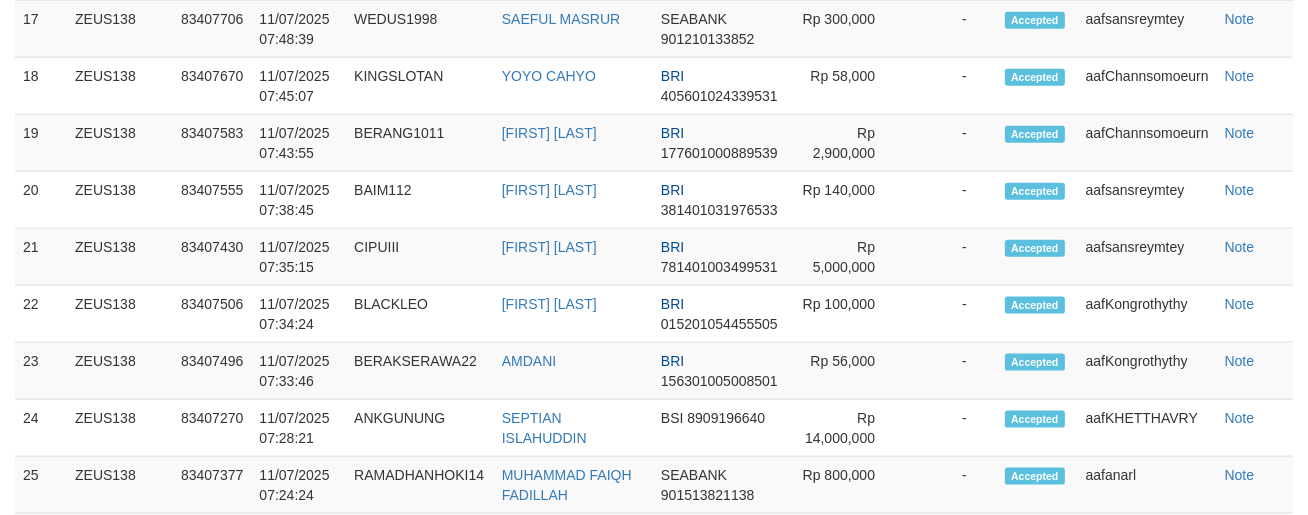 scroll, scrollTop: 2353, scrollLeft: 0, axis: vertical 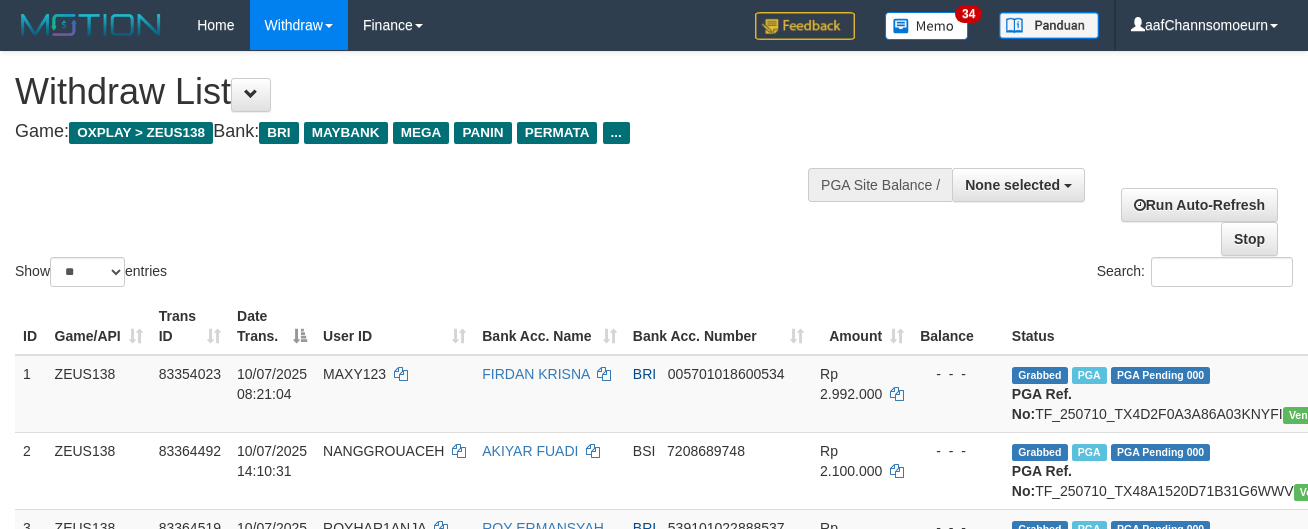 select 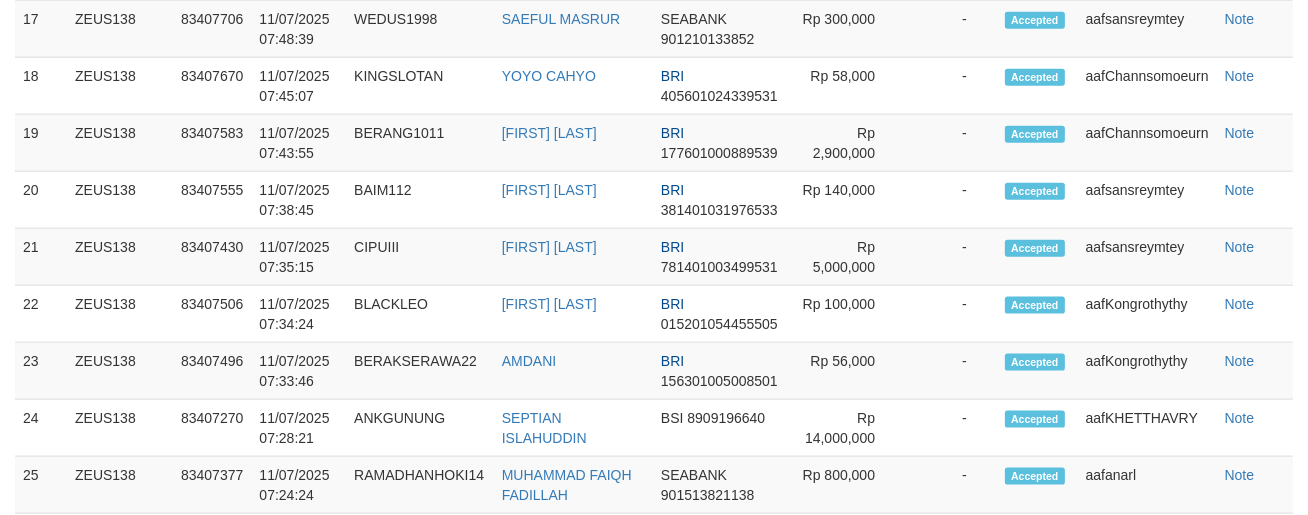 scroll, scrollTop: 2353, scrollLeft: 0, axis: vertical 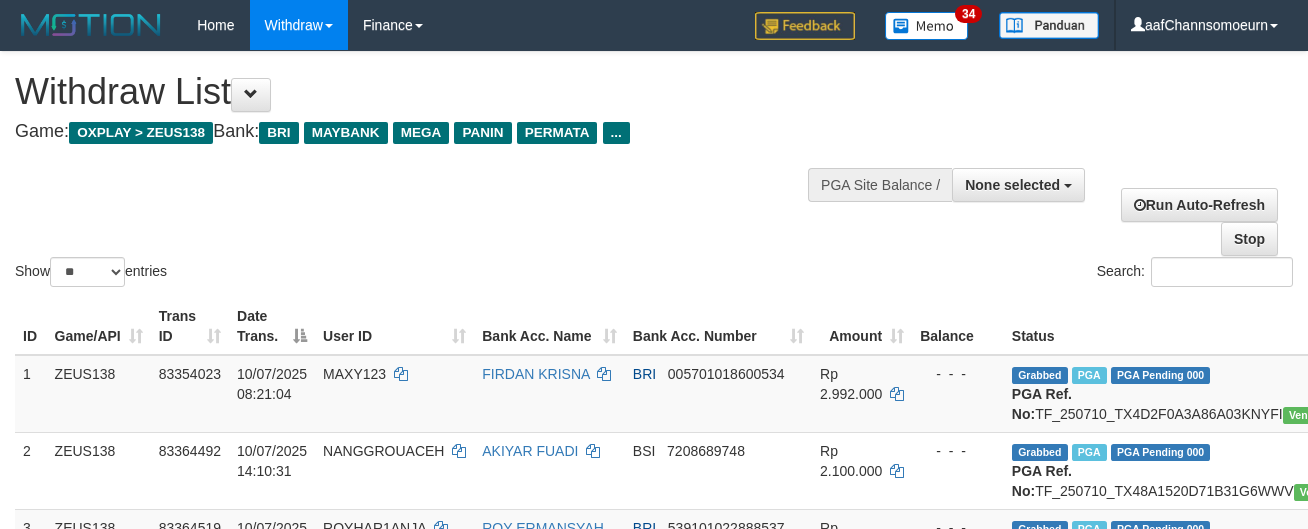 select 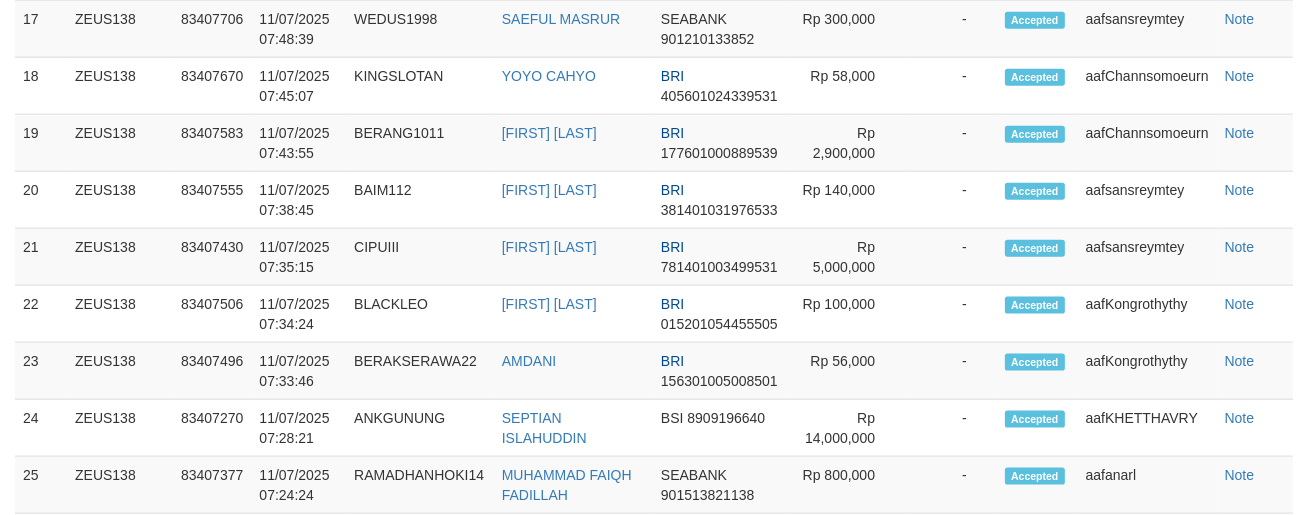 scroll, scrollTop: 2353, scrollLeft: 0, axis: vertical 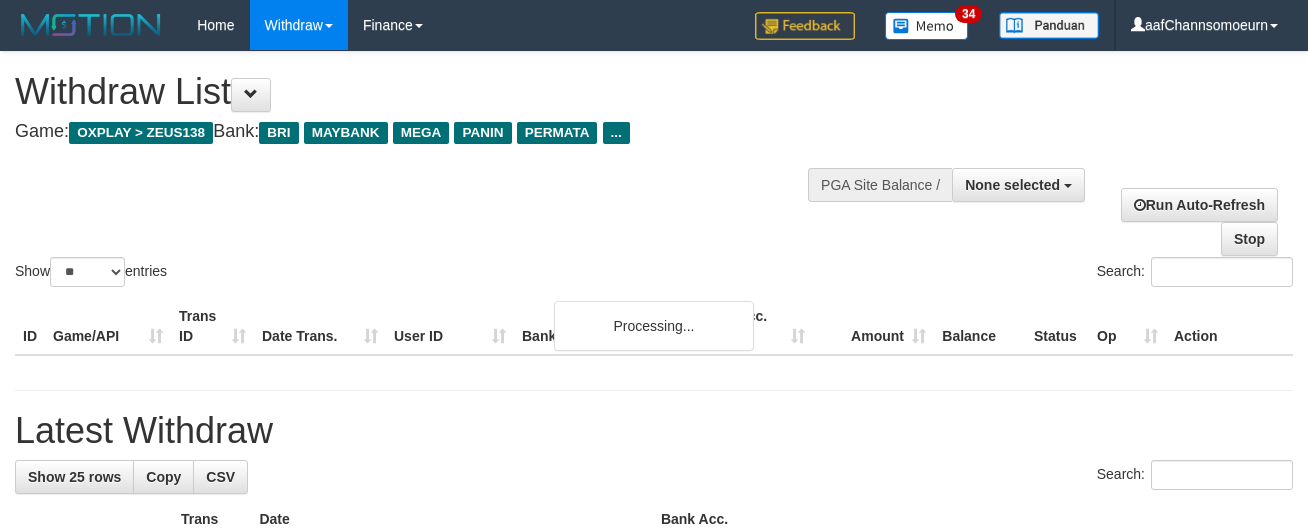 select 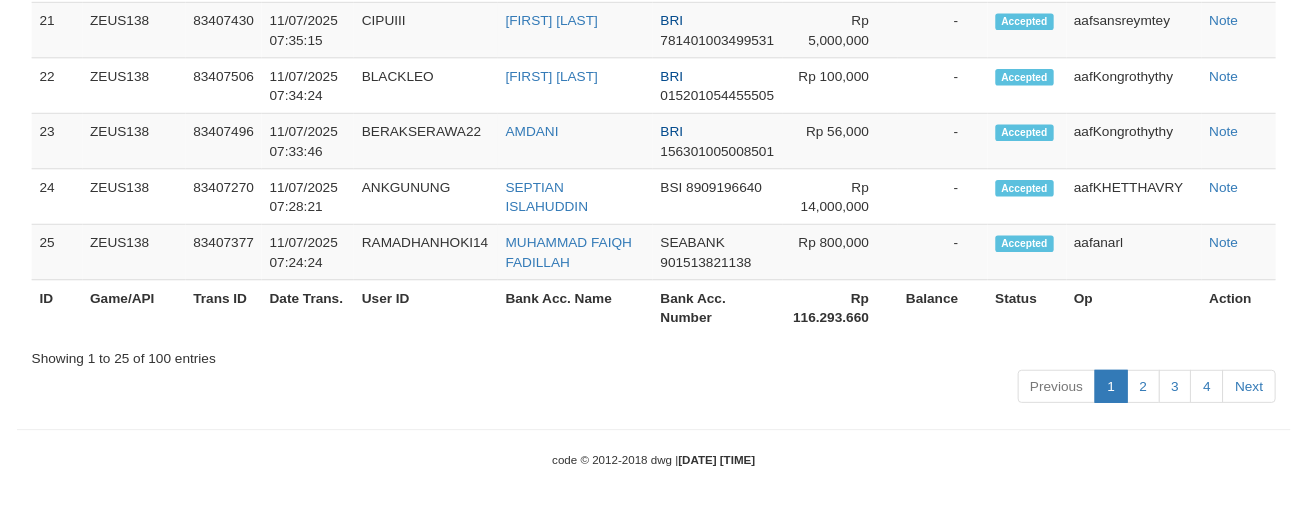 scroll, scrollTop: 2353, scrollLeft: 0, axis: vertical 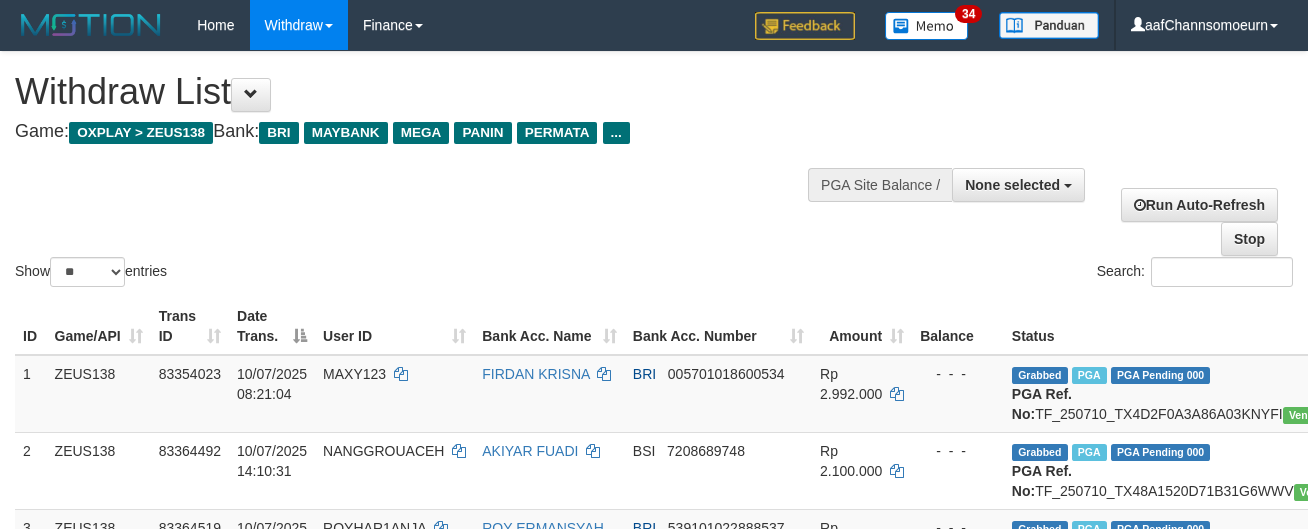 select 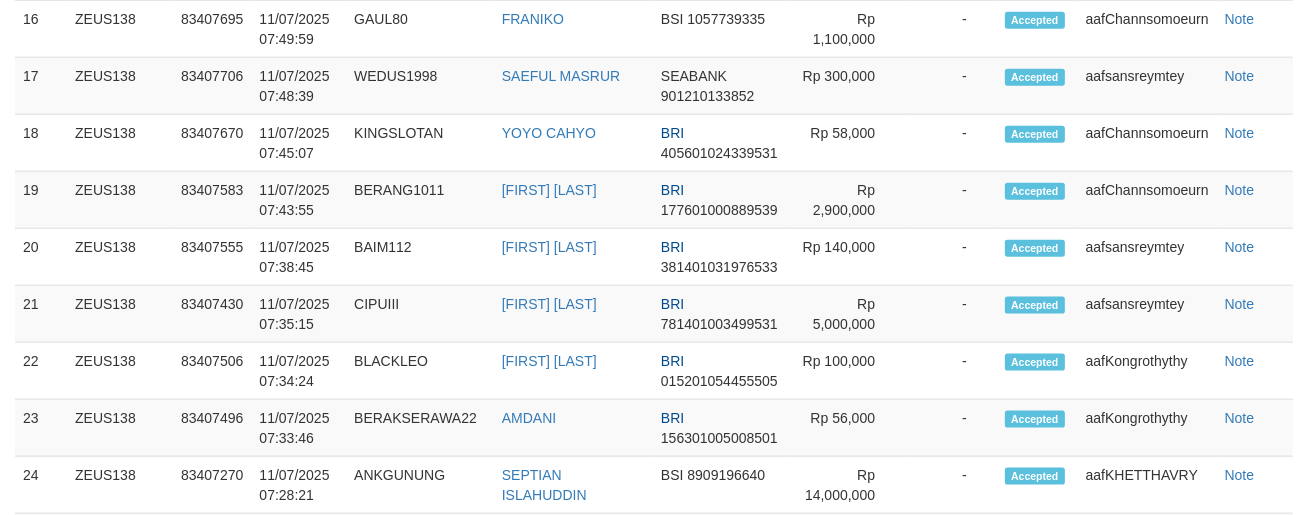 scroll, scrollTop: 2353, scrollLeft: 0, axis: vertical 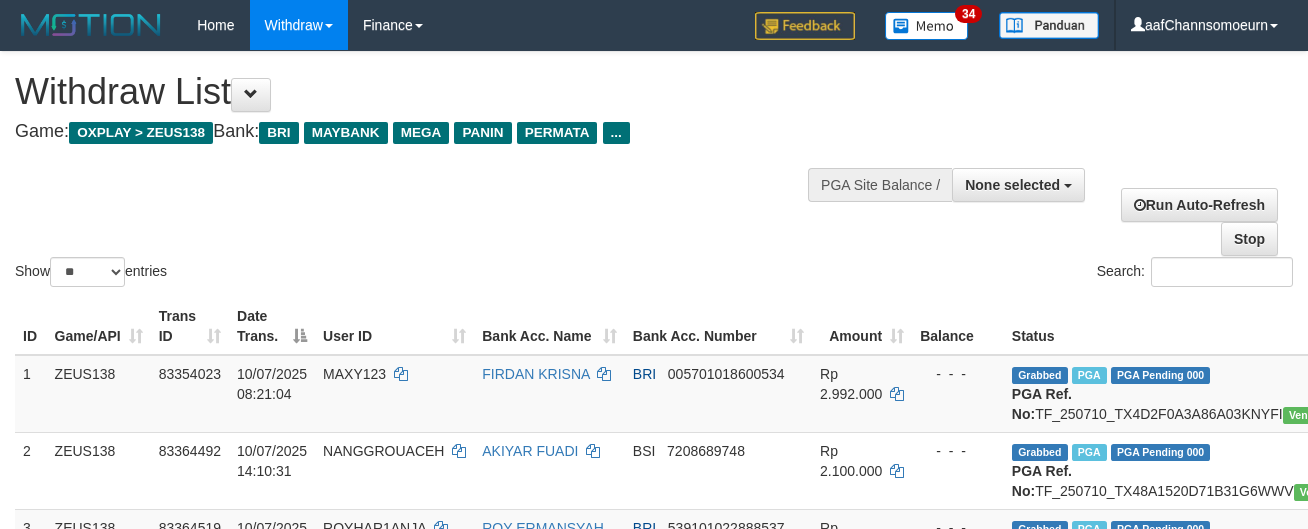 select 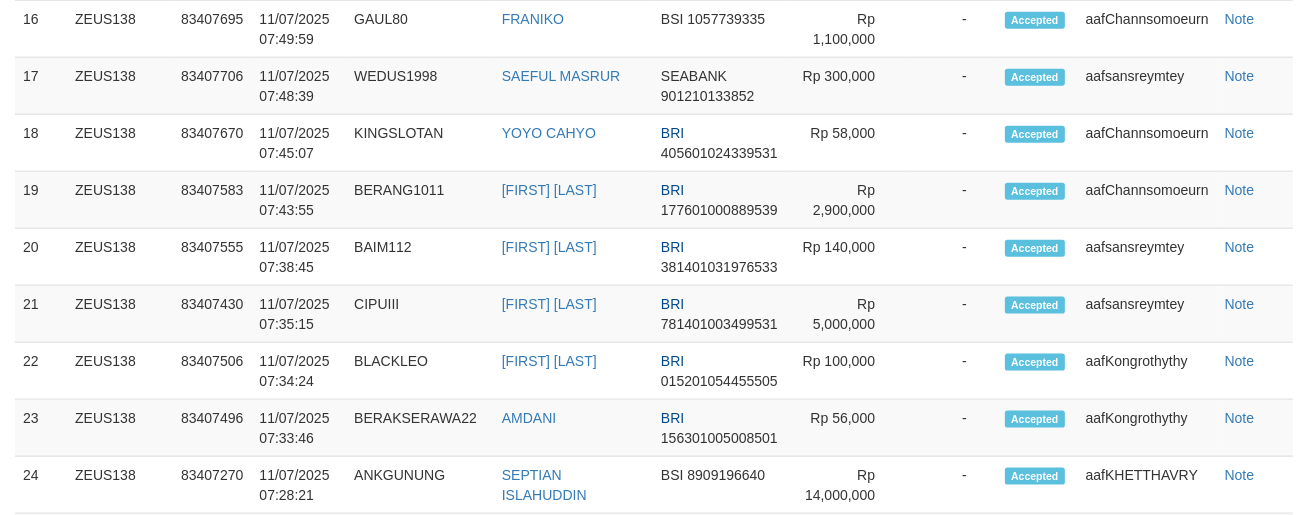 scroll, scrollTop: 2353, scrollLeft: 0, axis: vertical 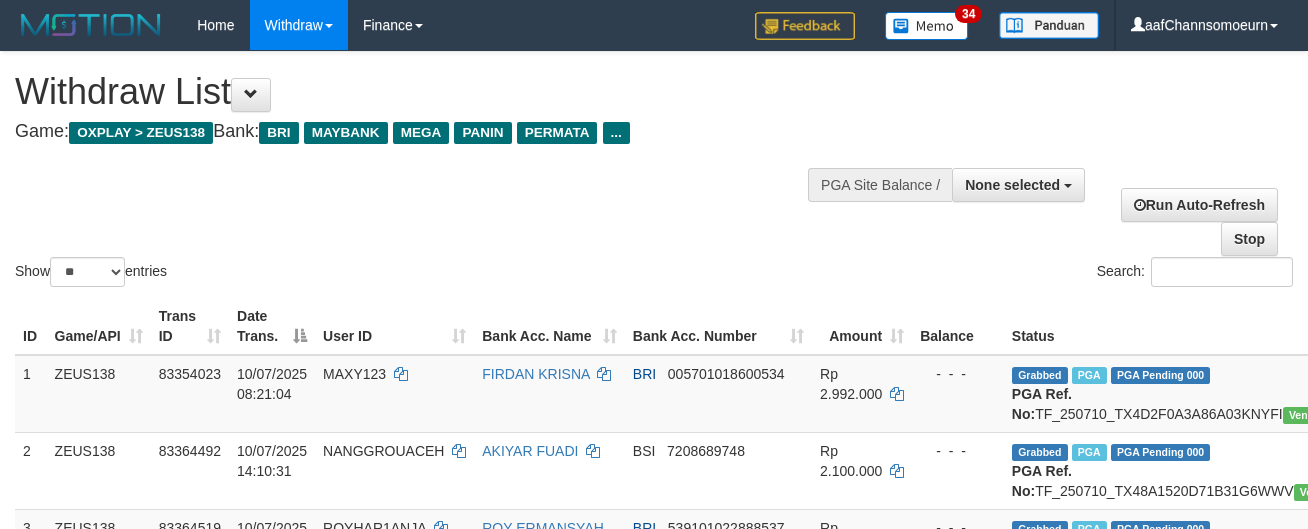 select 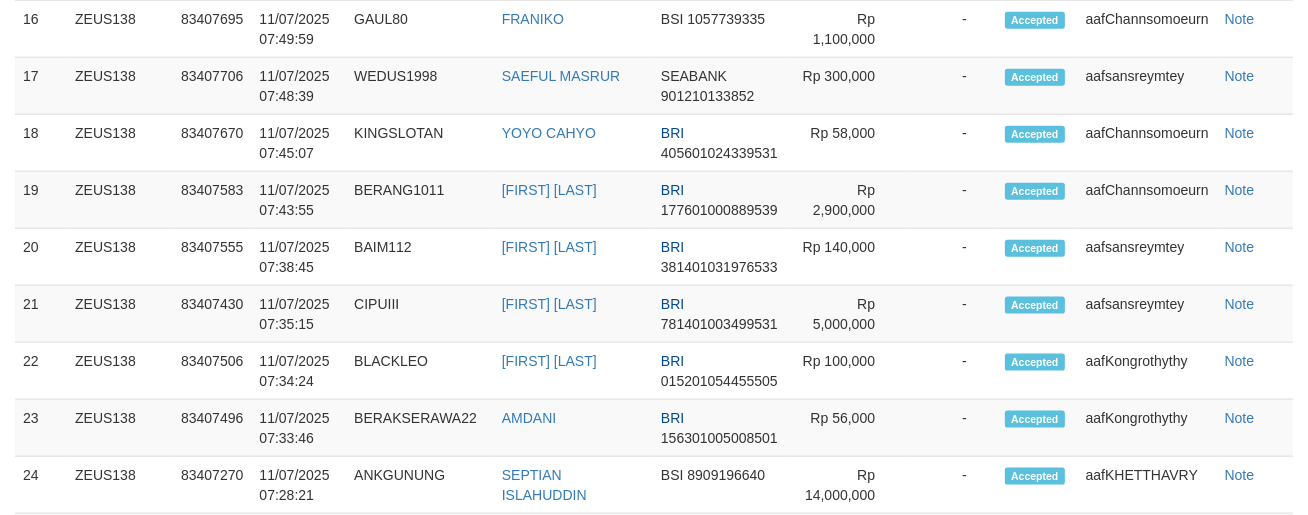scroll, scrollTop: 2353, scrollLeft: 0, axis: vertical 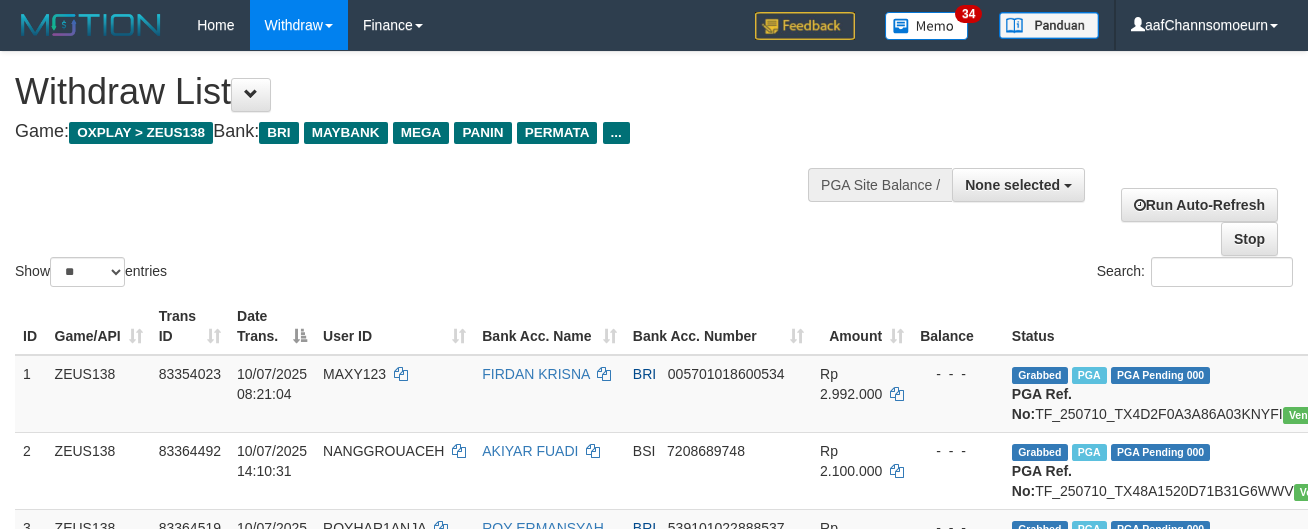 select 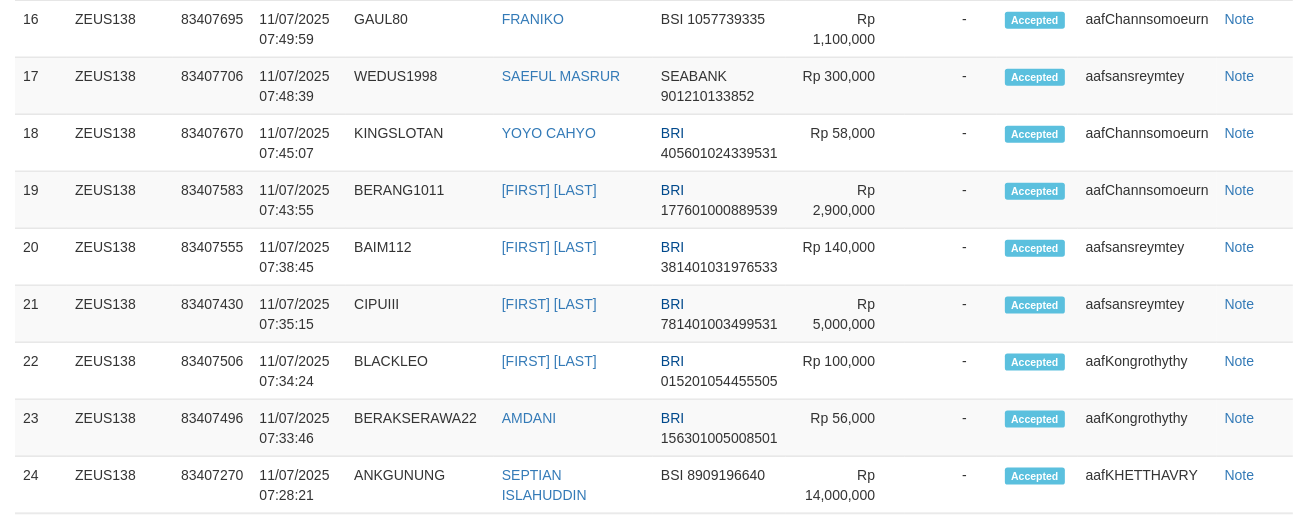 scroll, scrollTop: 2353, scrollLeft: 0, axis: vertical 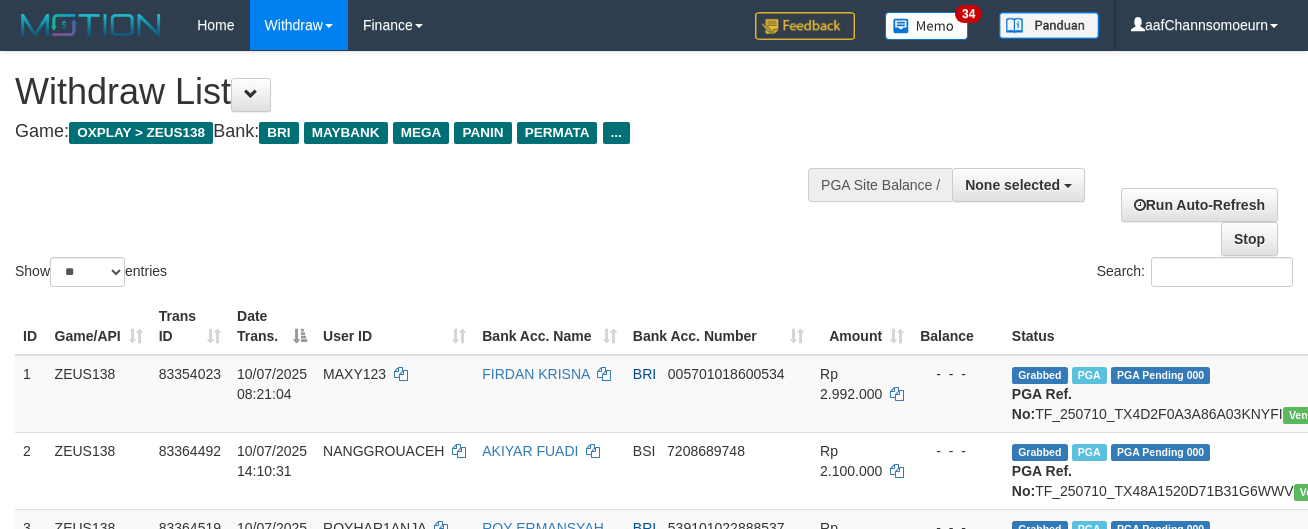 select 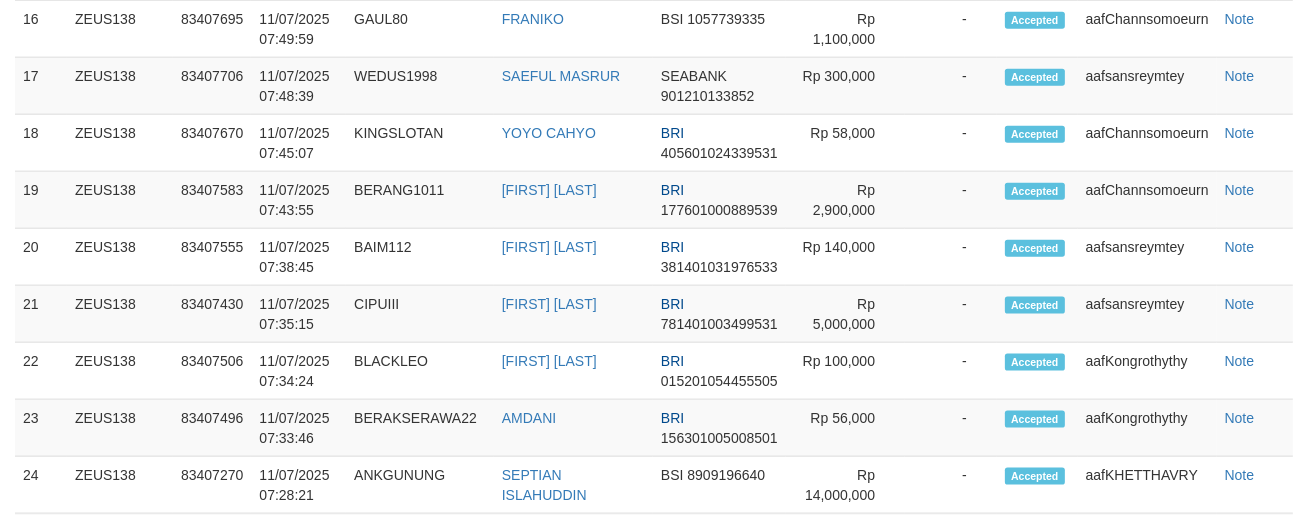 scroll, scrollTop: 2353, scrollLeft: 0, axis: vertical 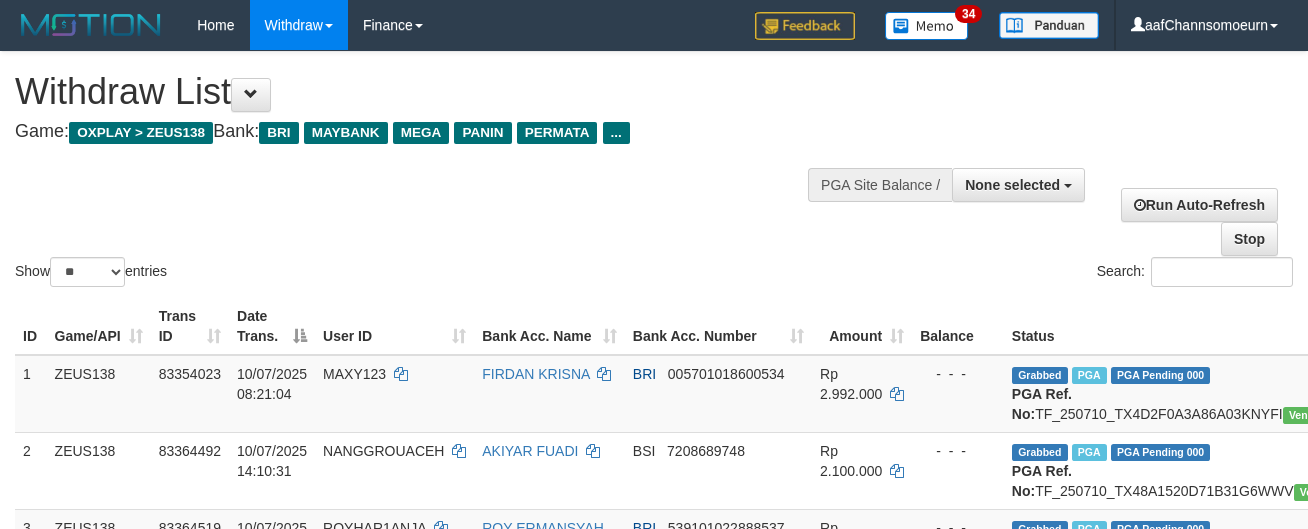 select 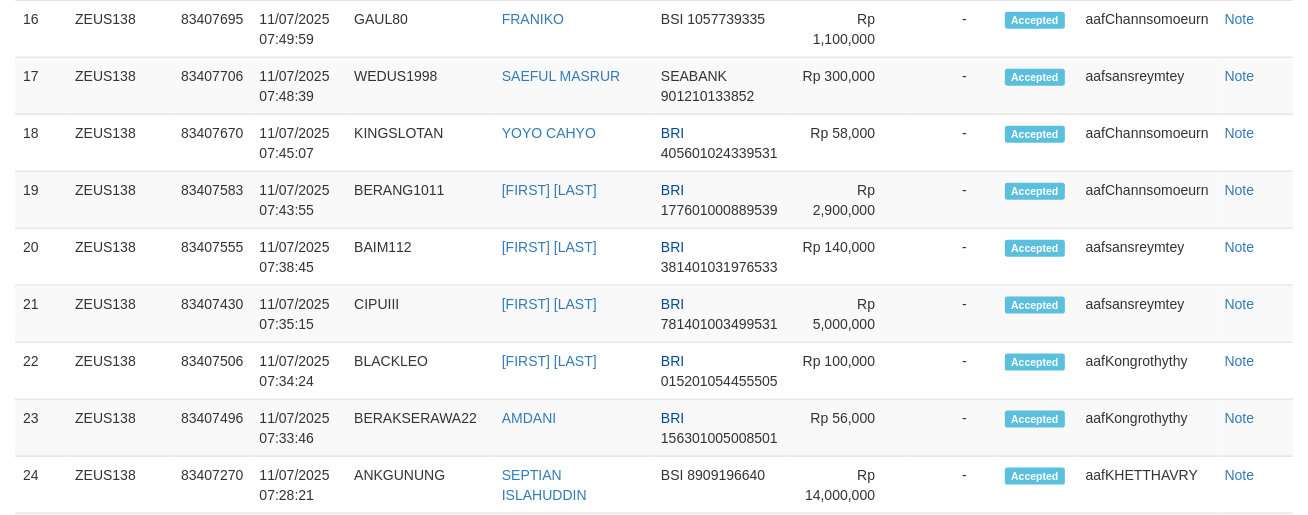 scroll, scrollTop: 2353, scrollLeft: 0, axis: vertical 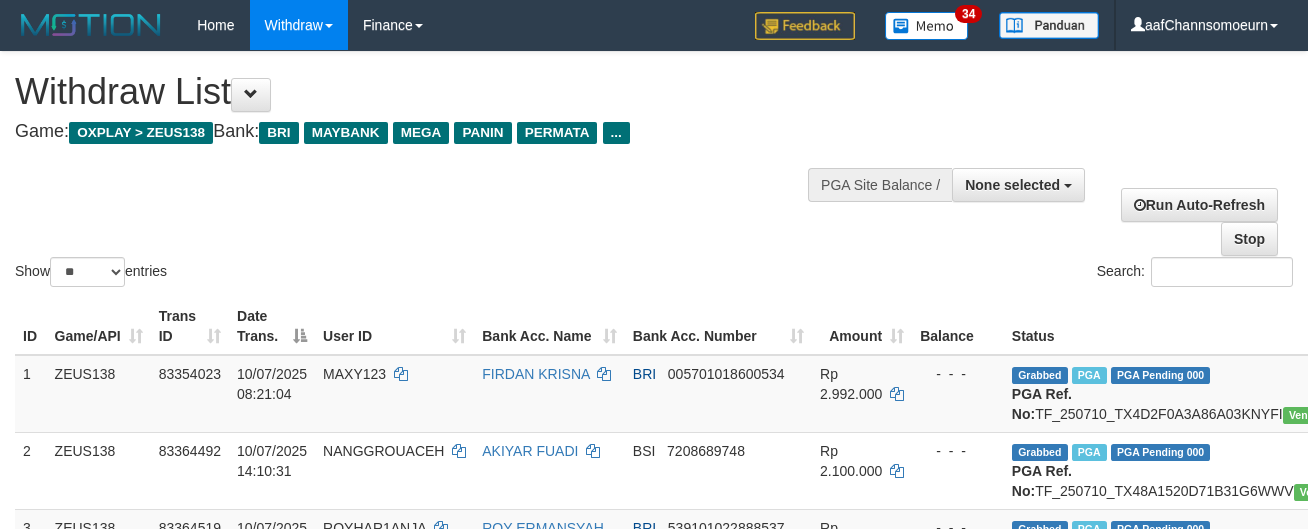 select 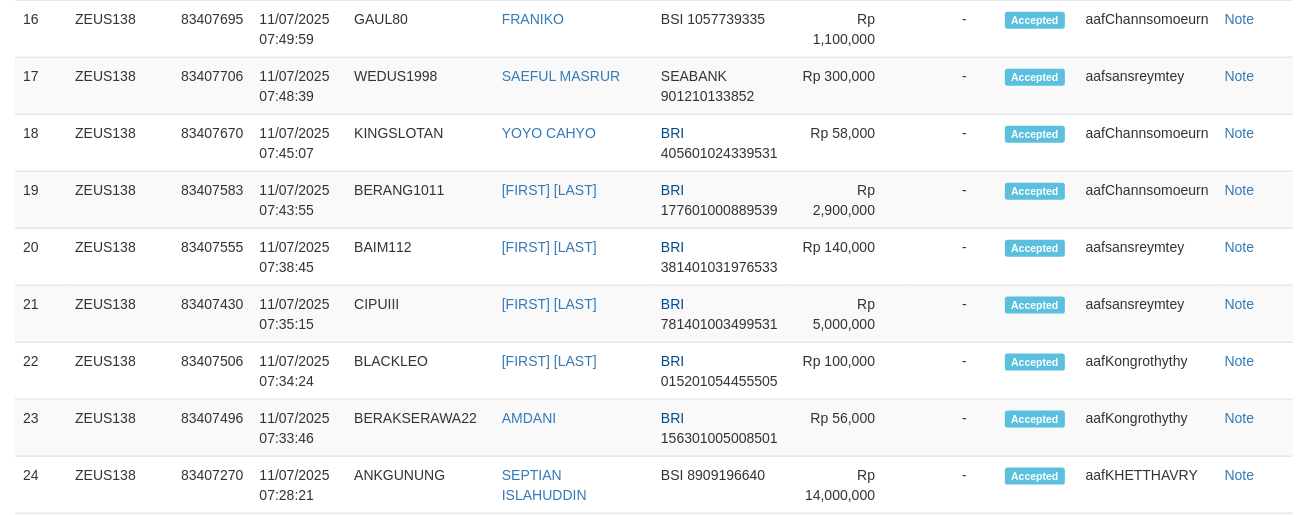 scroll, scrollTop: 2353, scrollLeft: 0, axis: vertical 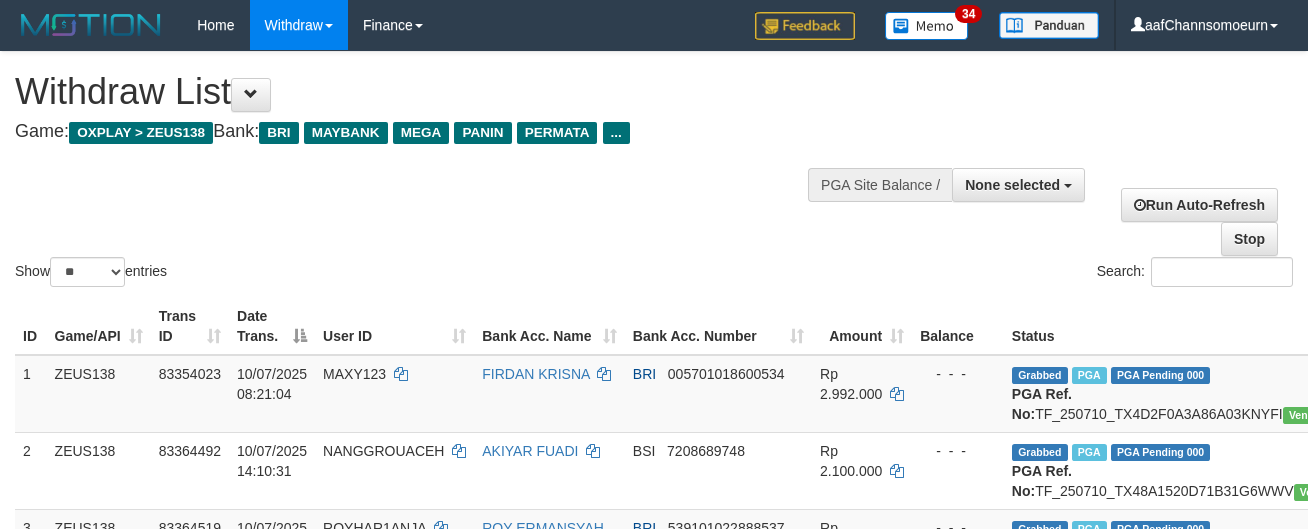 select 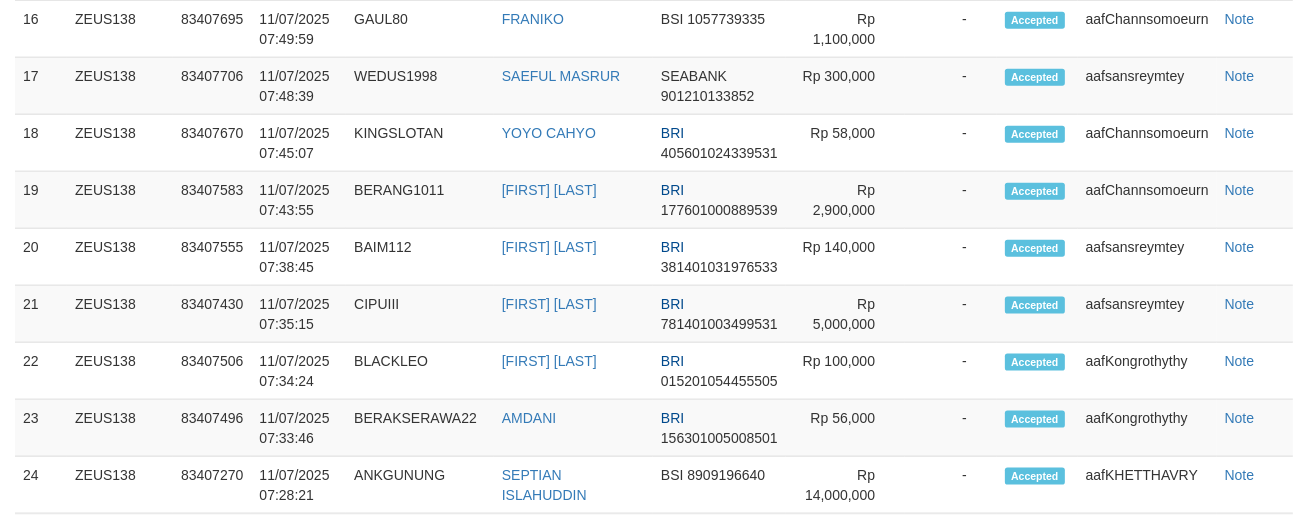 scroll, scrollTop: 2353, scrollLeft: 0, axis: vertical 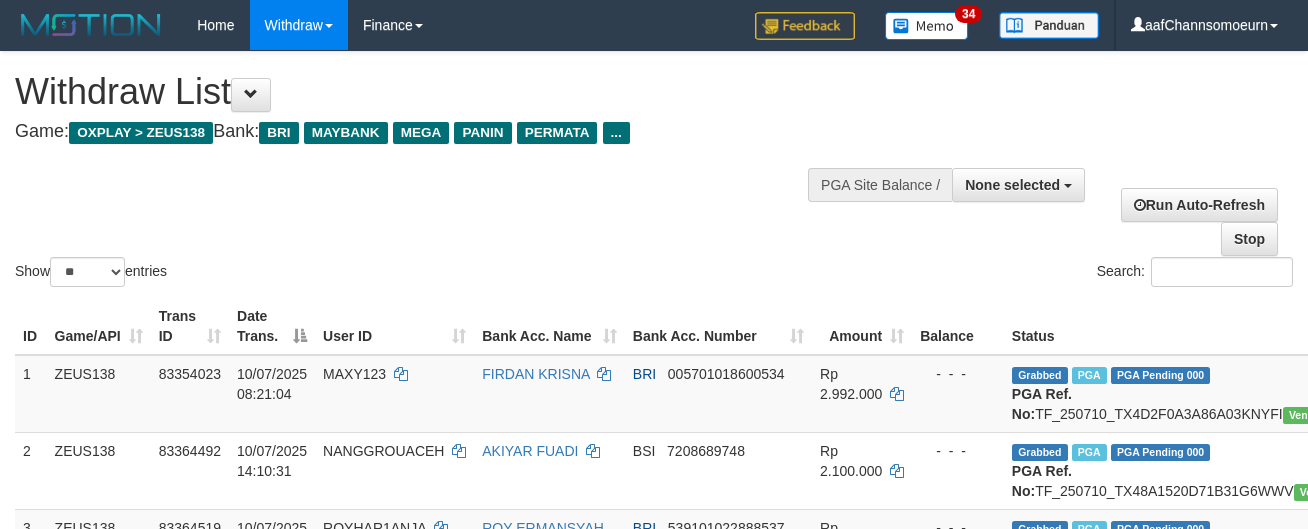select 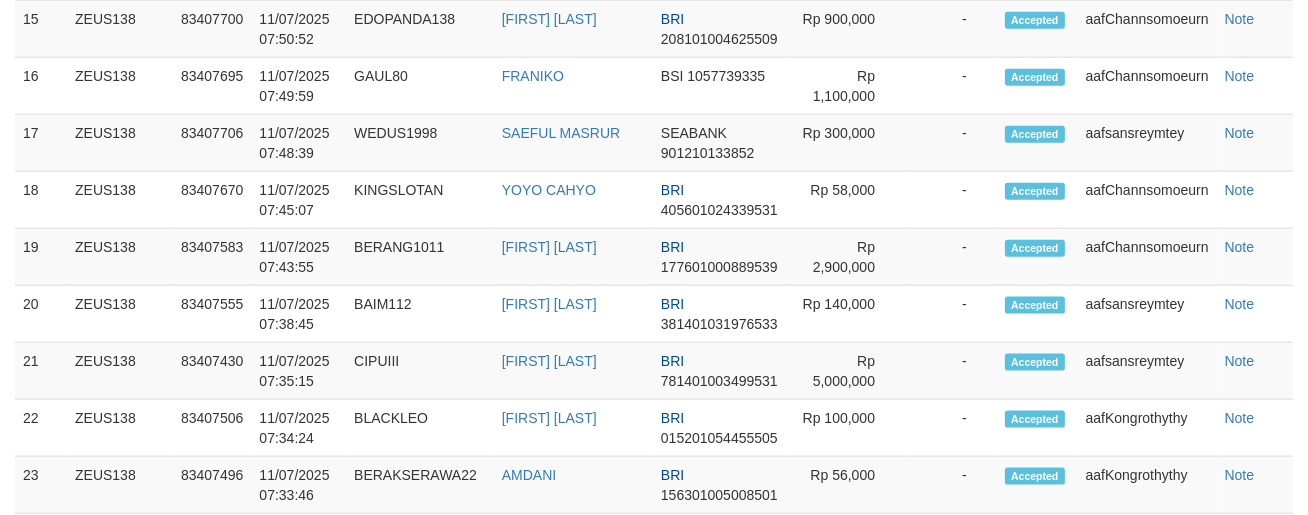 scroll, scrollTop: 2353, scrollLeft: 0, axis: vertical 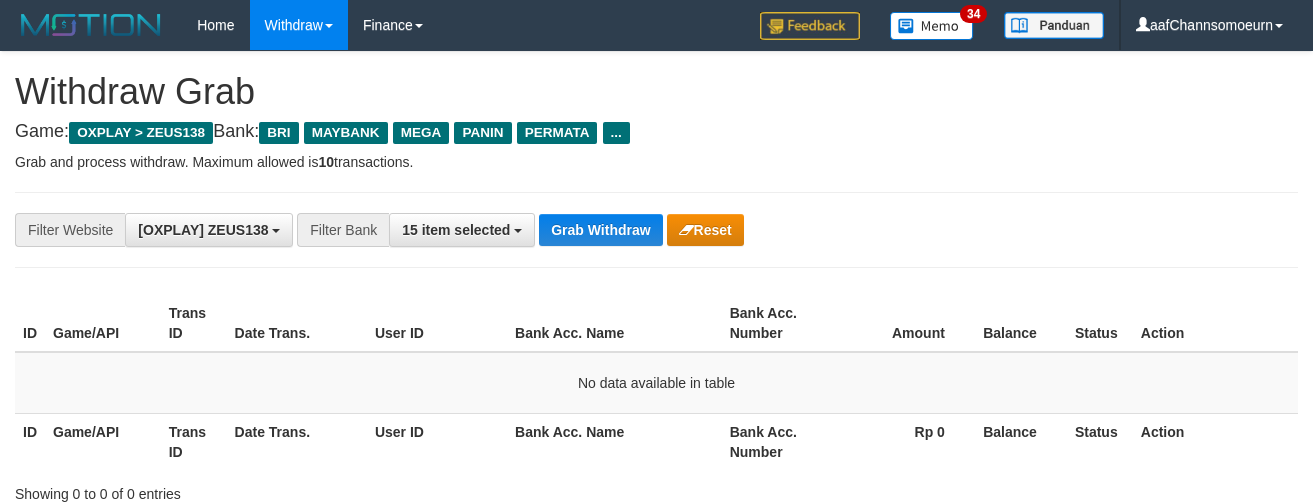 click on "Grab Withdraw" at bounding box center (600, 230) 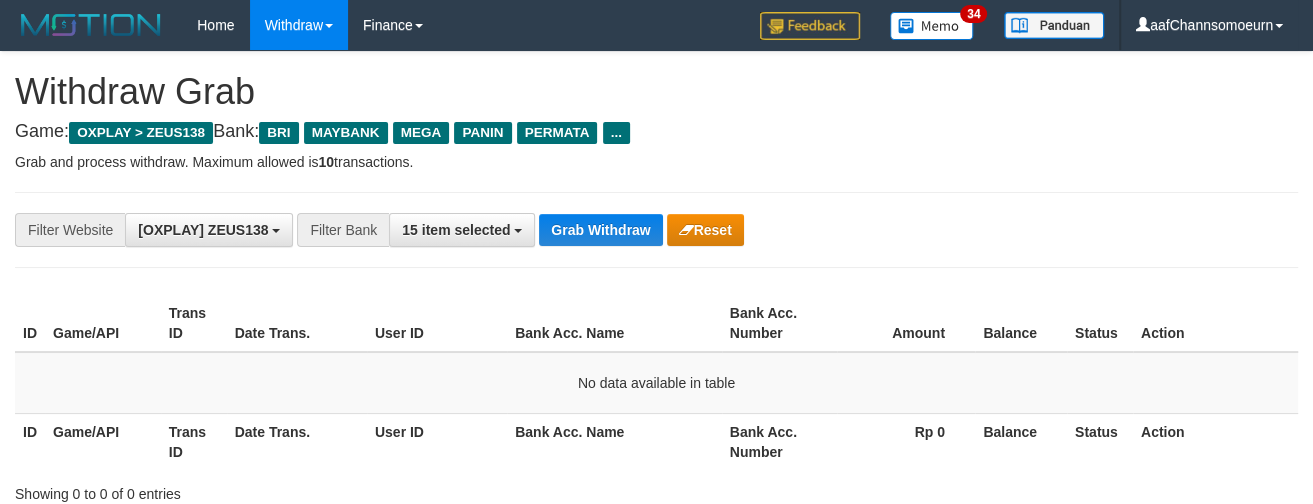 click on "Grab Withdraw" at bounding box center [600, 230] 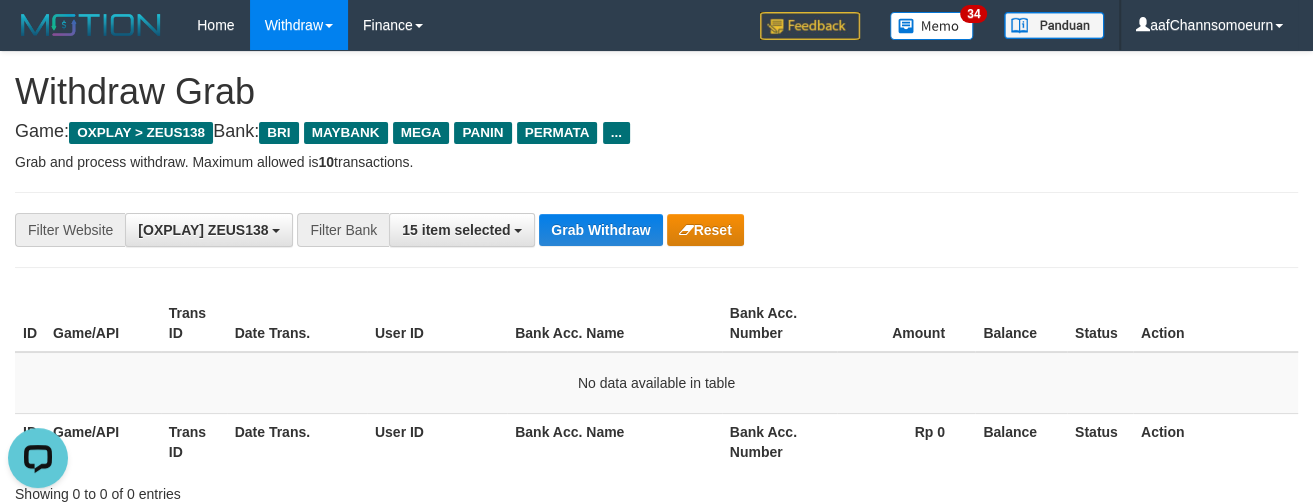 scroll, scrollTop: 0, scrollLeft: 0, axis: both 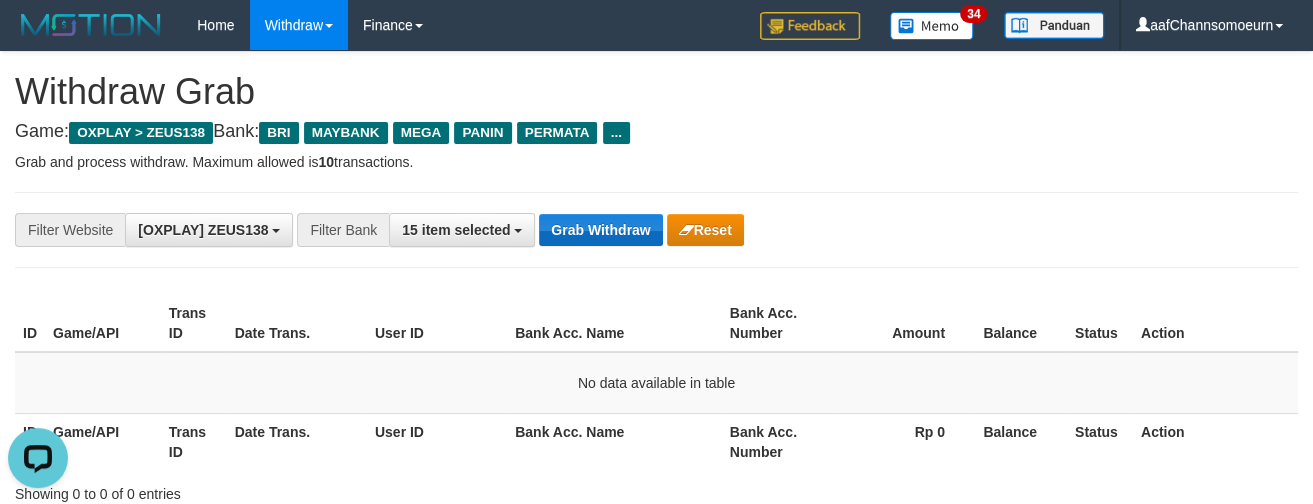 drag, startPoint x: 0, startPoint y: 0, endPoint x: 623, endPoint y: 230, distance: 664.10016 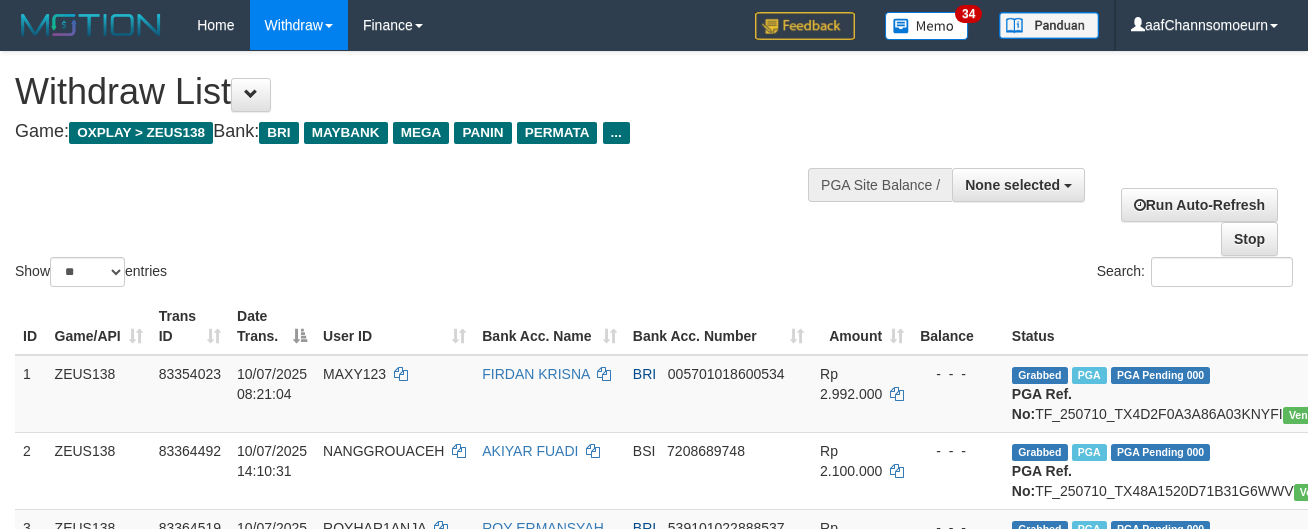 select 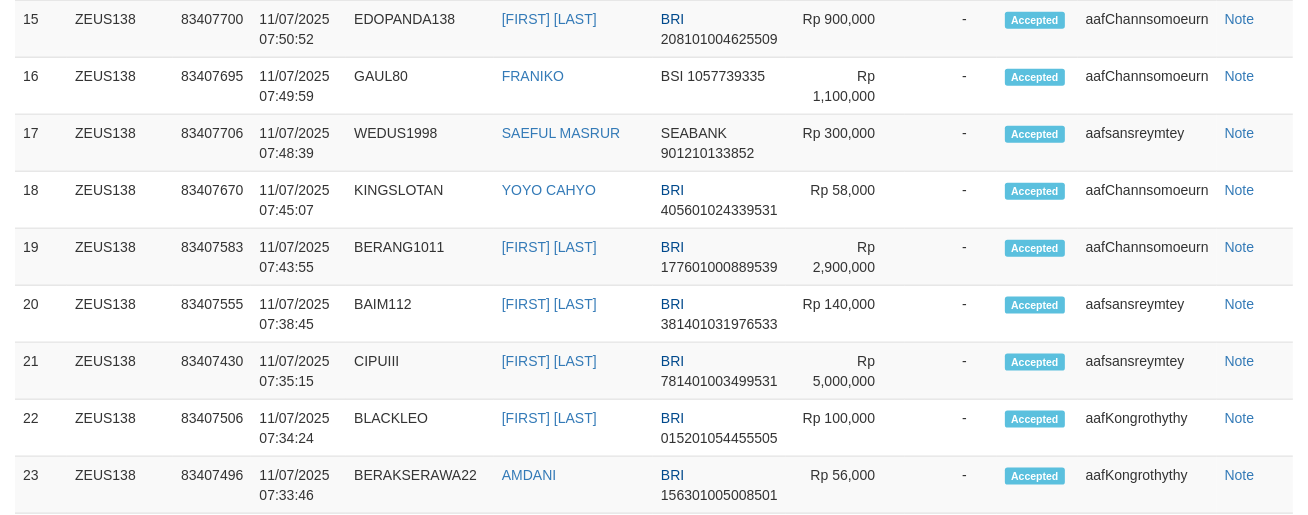 scroll, scrollTop: 2353, scrollLeft: 0, axis: vertical 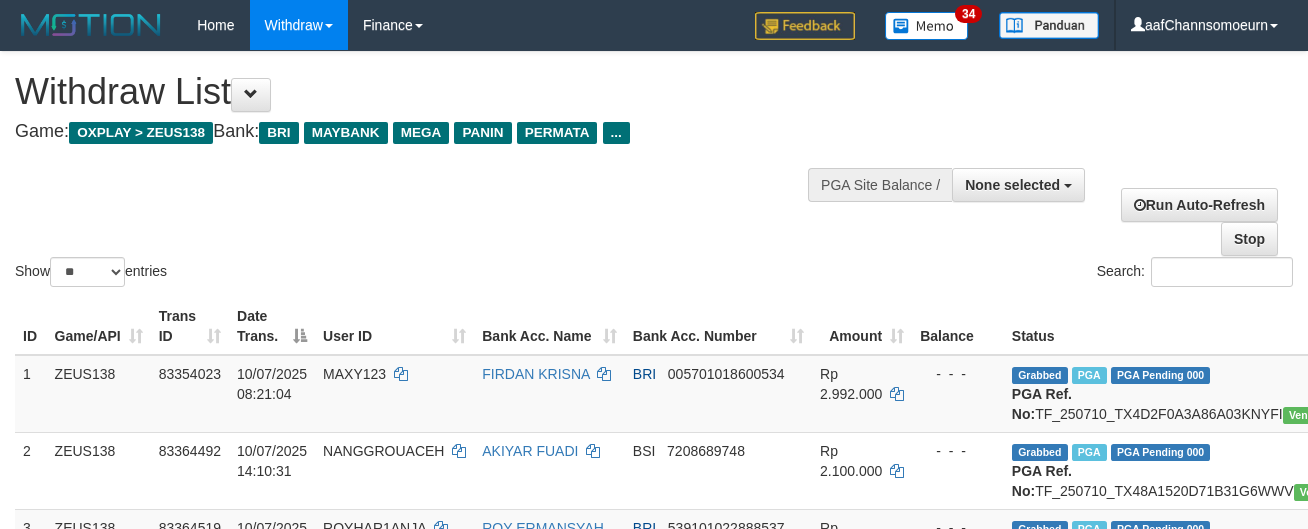 select 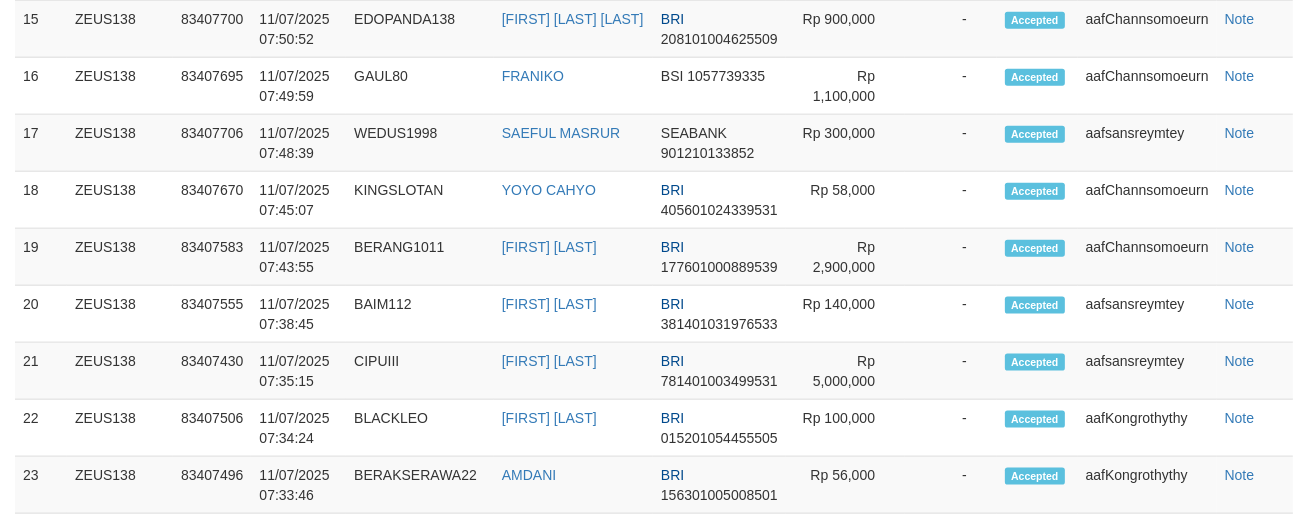 scroll, scrollTop: 2353, scrollLeft: 0, axis: vertical 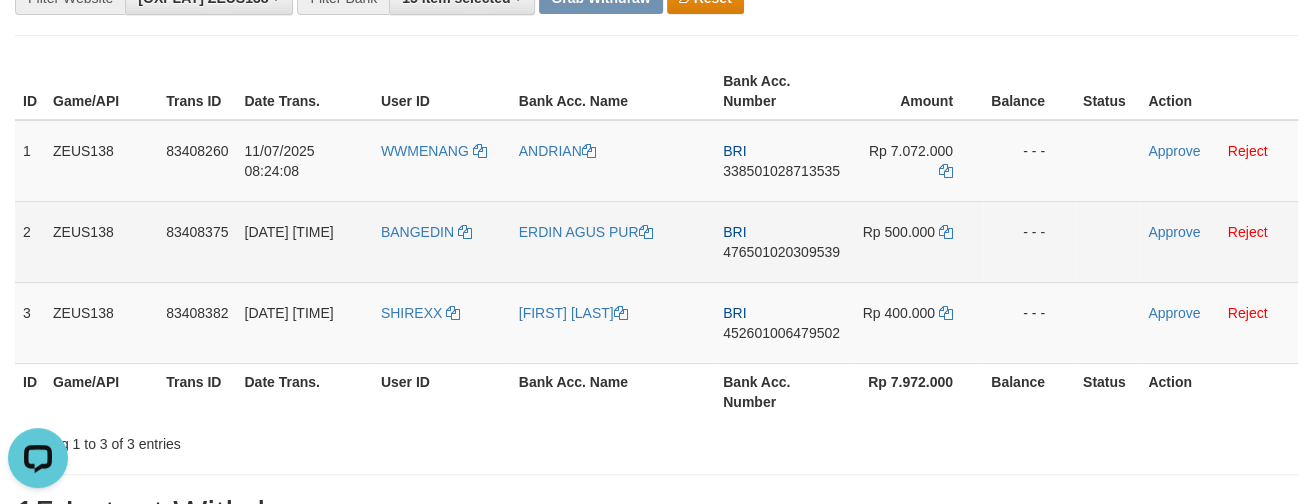 click on "BANGEDIN" at bounding box center [442, 241] 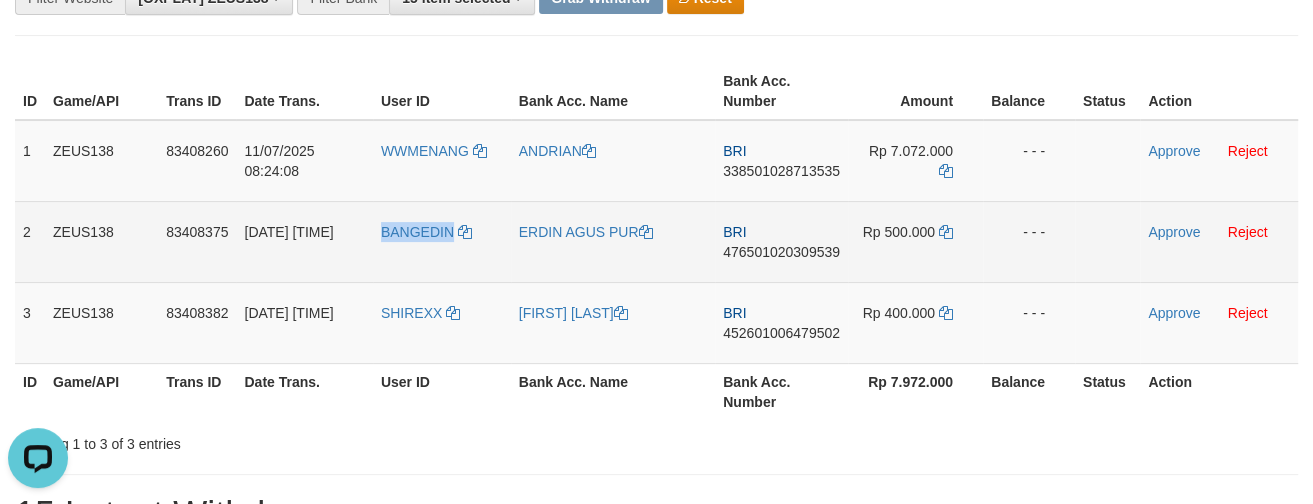 click on "BANGEDIN" at bounding box center [442, 241] 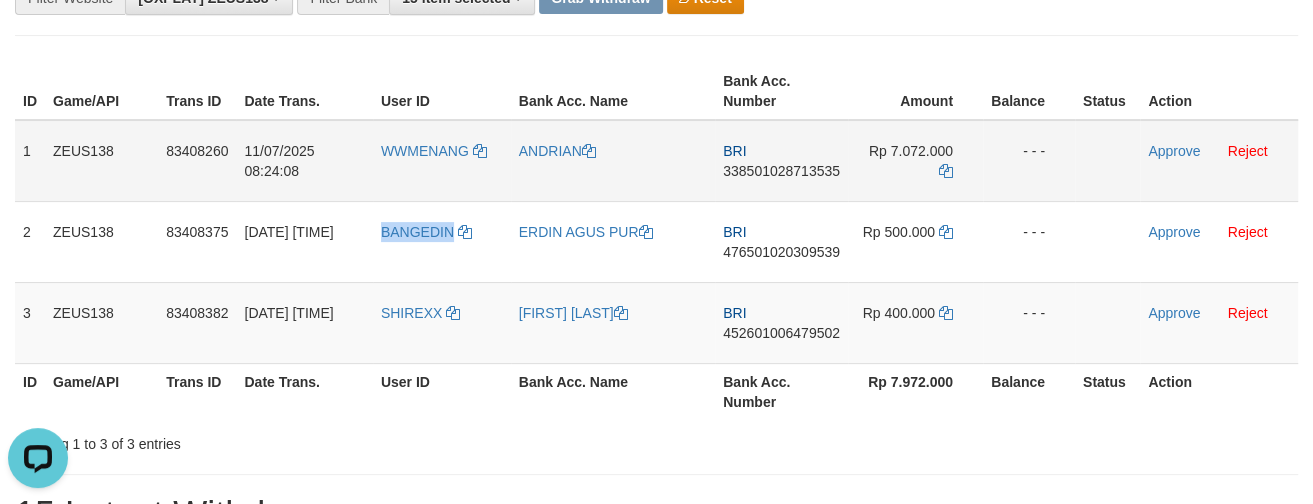 copy on "BANGEDIN" 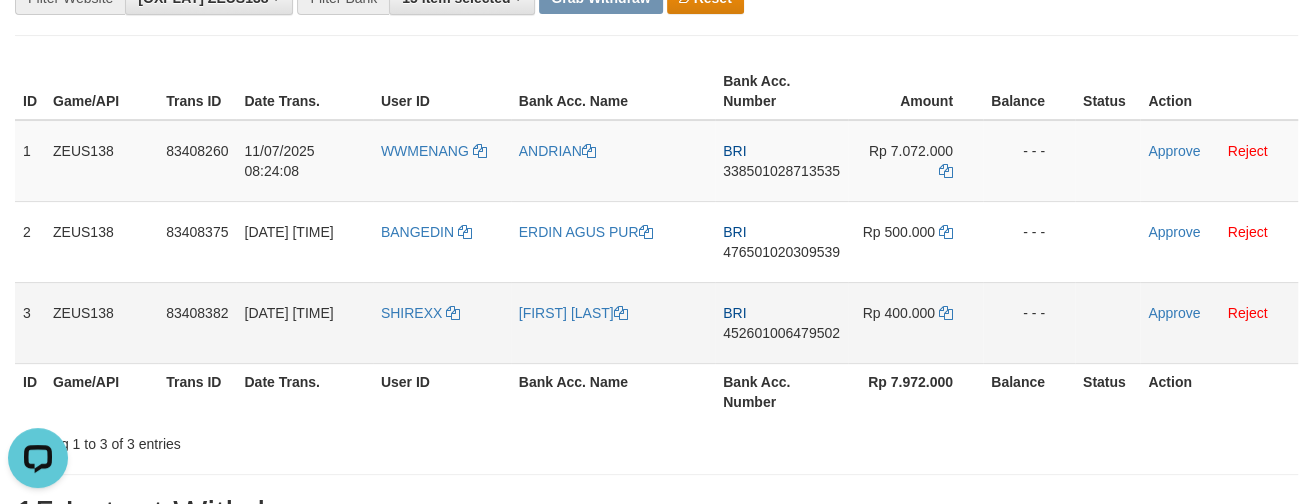 click on "SHIREXX" at bounding box center (442, 322) 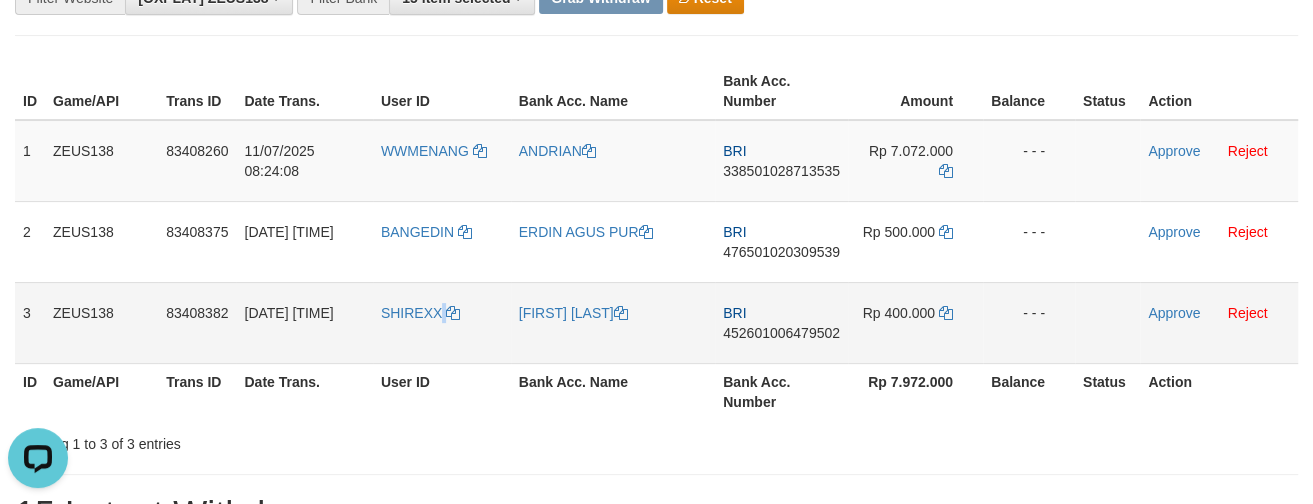 click on "SHIREXX" at bounding box center [442, 322] 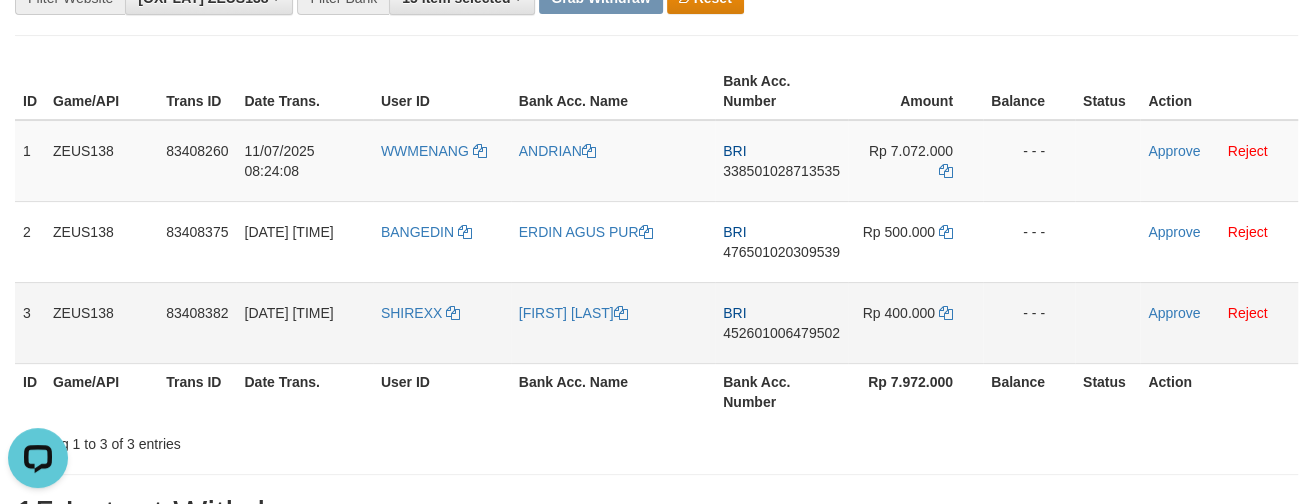 click on "SHIREXX" at bounding box center [442, 322] 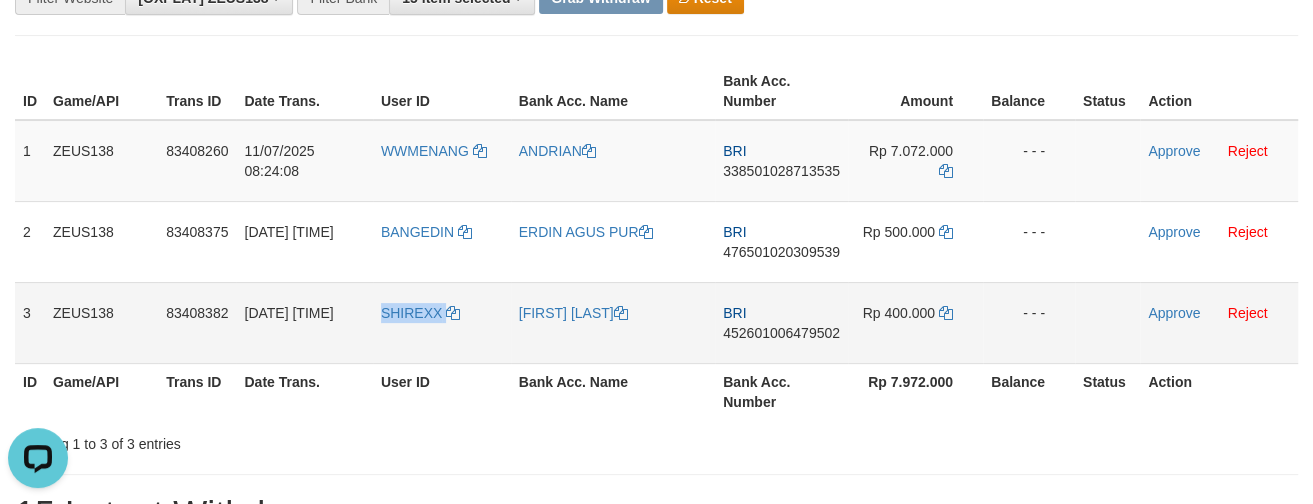 click on "SHIREXX" at bounding box center (442, 322) 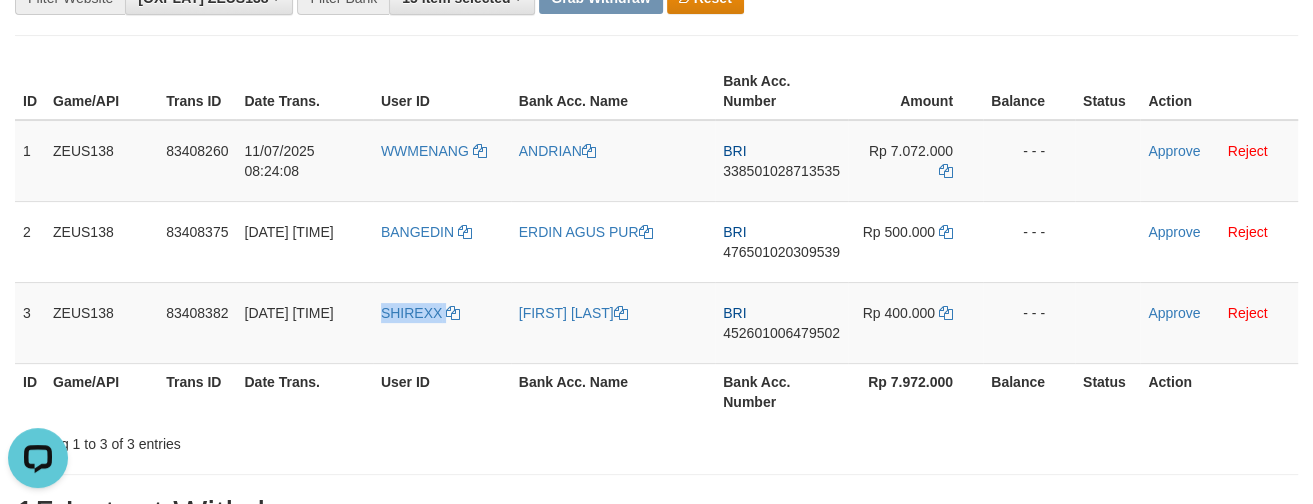 copy on "SHIREXX" 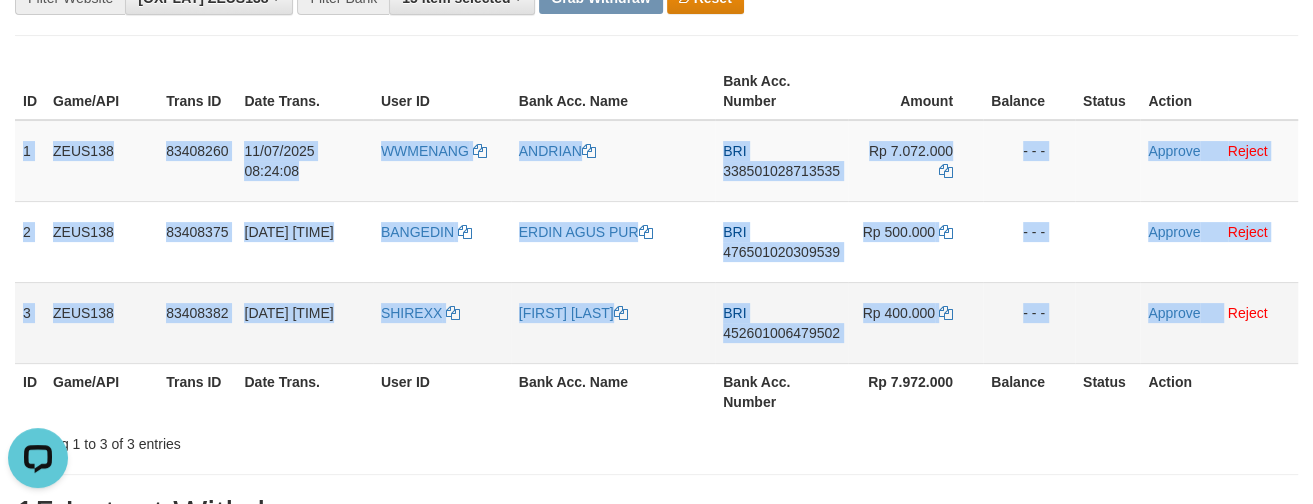 drag, startPoint x: 25, startPoint y: 140, endPoint x: 1224, endPoint y: 335, distance: 1214.7534 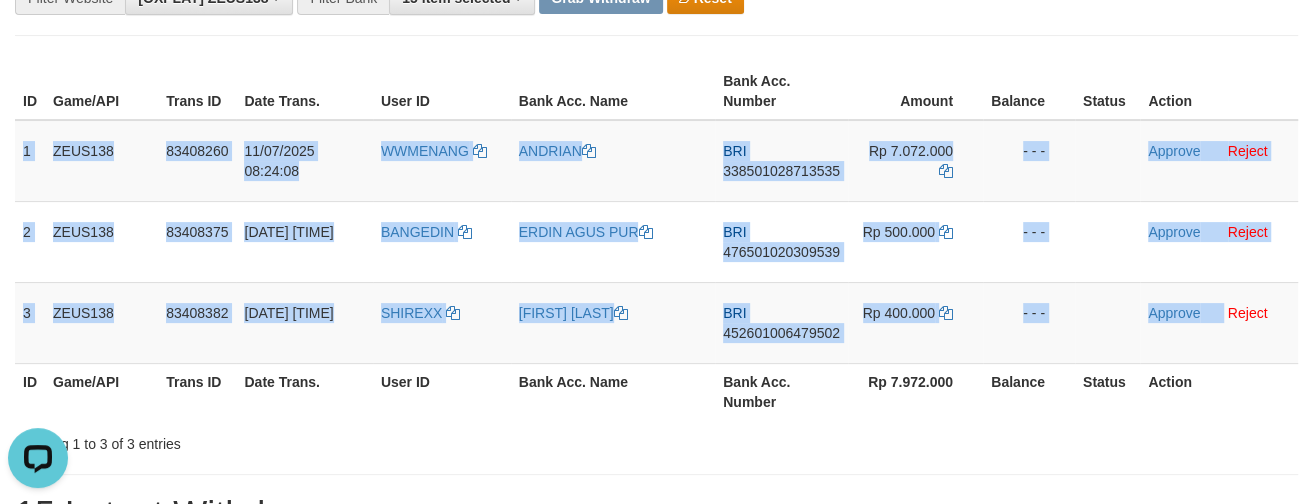 copy on "1
ZEUS138
83408260
11/07/2025 08:24:08
WWMENANG
ANDRIAN
BRI
338501028713535
Rp 7.072.000
- - -
Approve
Reject
2
ZEUS138
83408375
11/07/2025 08:30:59
BANGEDIN
ERDIN AGUS PUR
BRI
476501020309539
Rp 500.000
- - -
Approve
Reject
3
ZEUS138
83408382
11/07/2025 08:31:25
SHIREXX
MUHAMMAD RAHIM
BRI
452601006479502
Rp 400.000
- - -
Approve" 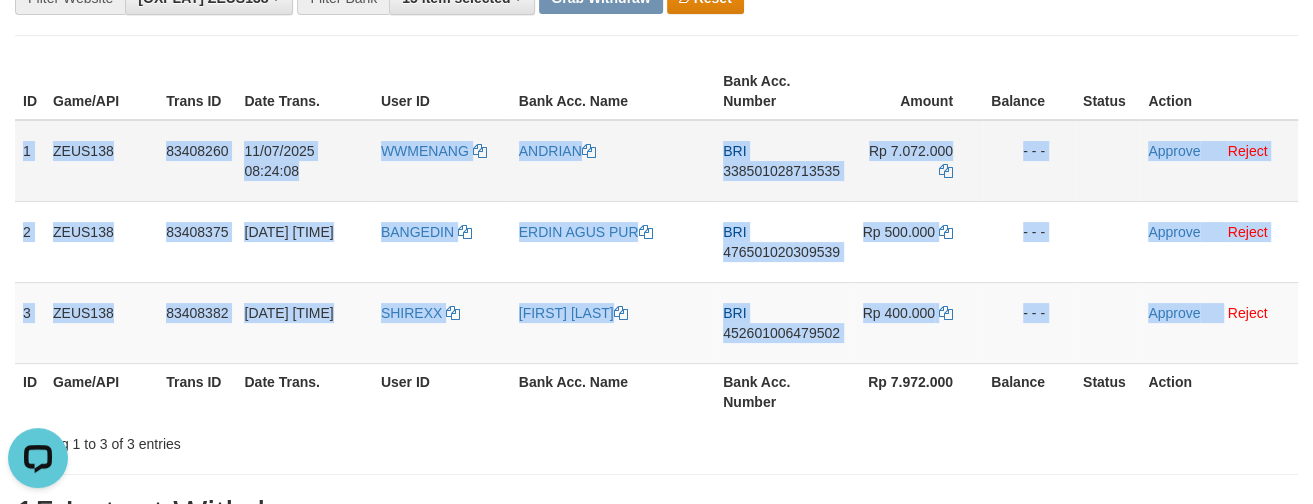 click on "338501028713535" at bounding box center [781, 171] 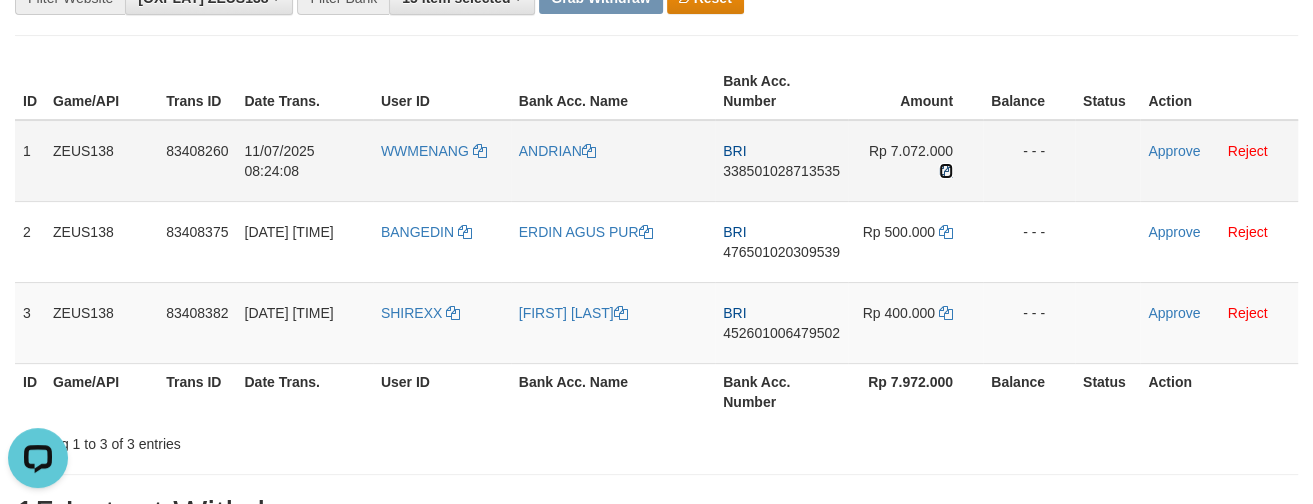 click at bounding box center (946, 171) 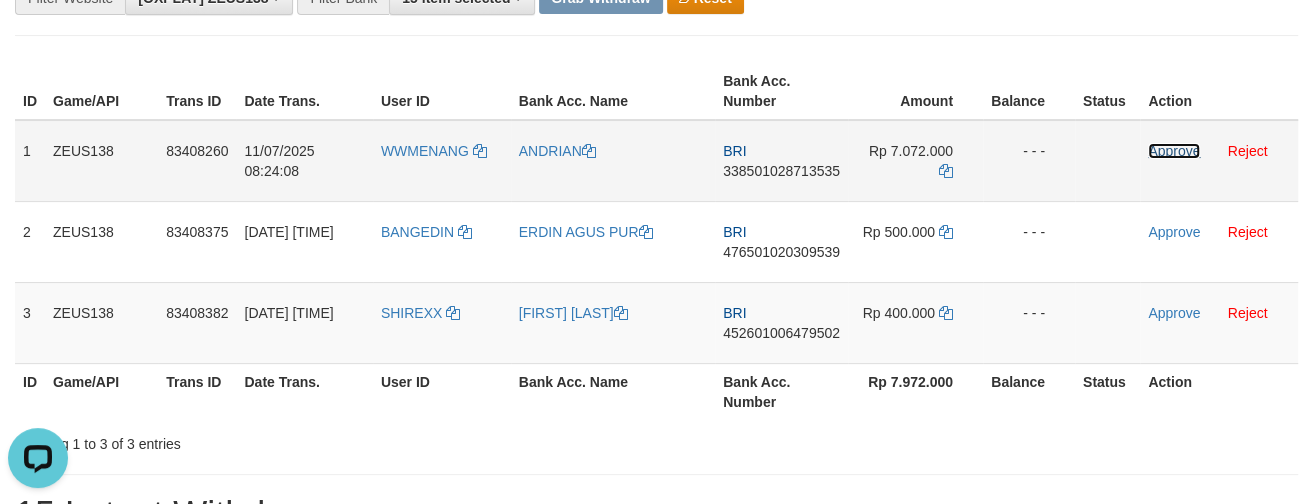 click on "Approve" at bounding box center (1174, 151) 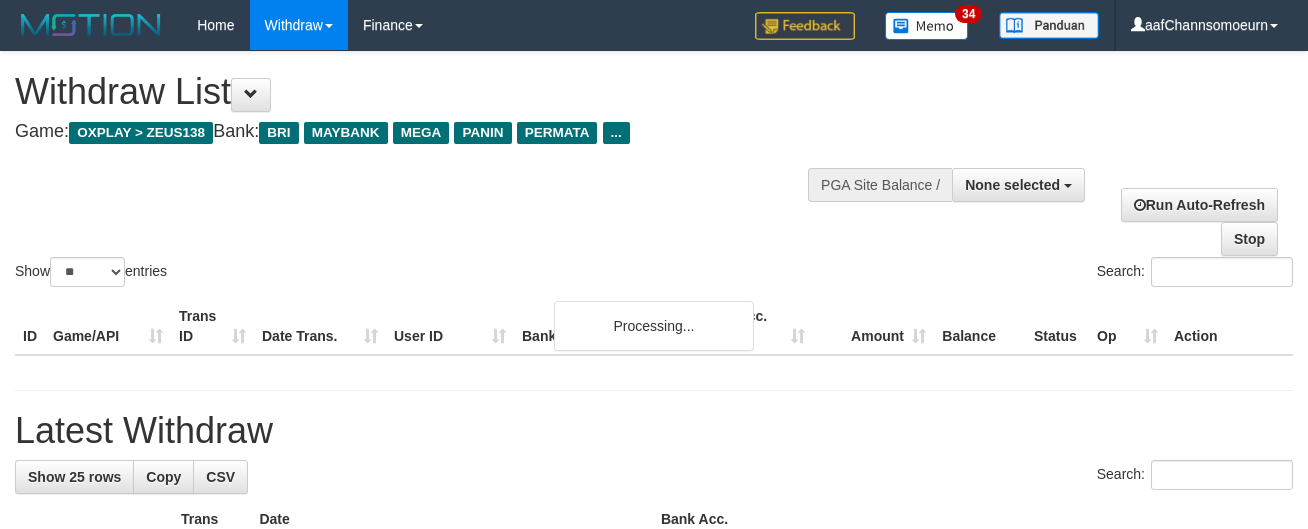 select 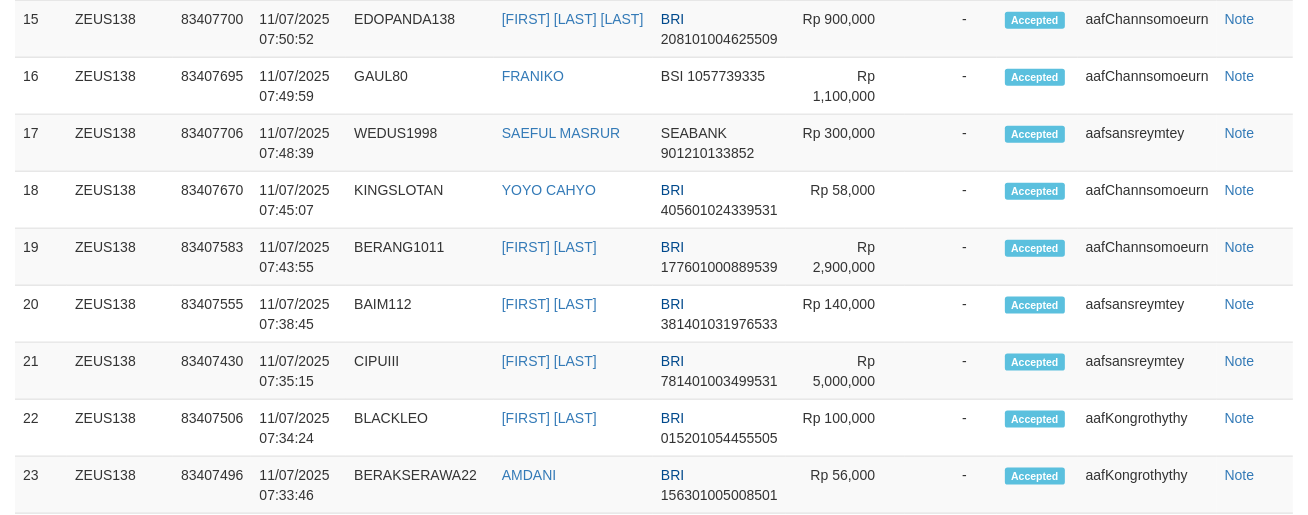 scroll, scrollTop: 2353, scrollLeft: 0, axis: vertical 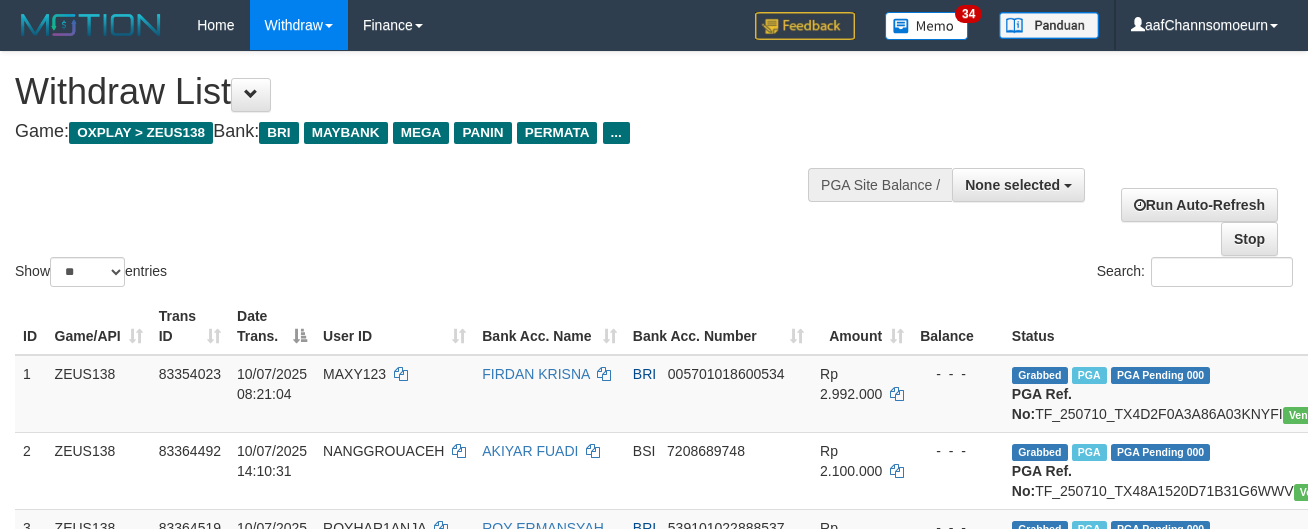 select 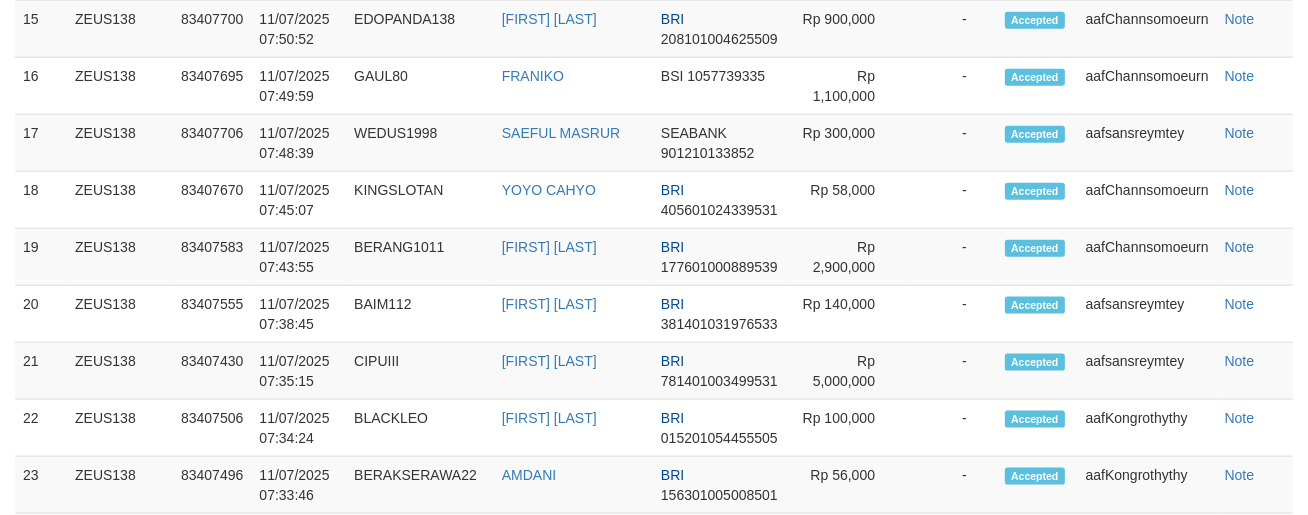 scroll, scrollTop: 2353, scrollLeft: 0, axis: vertical 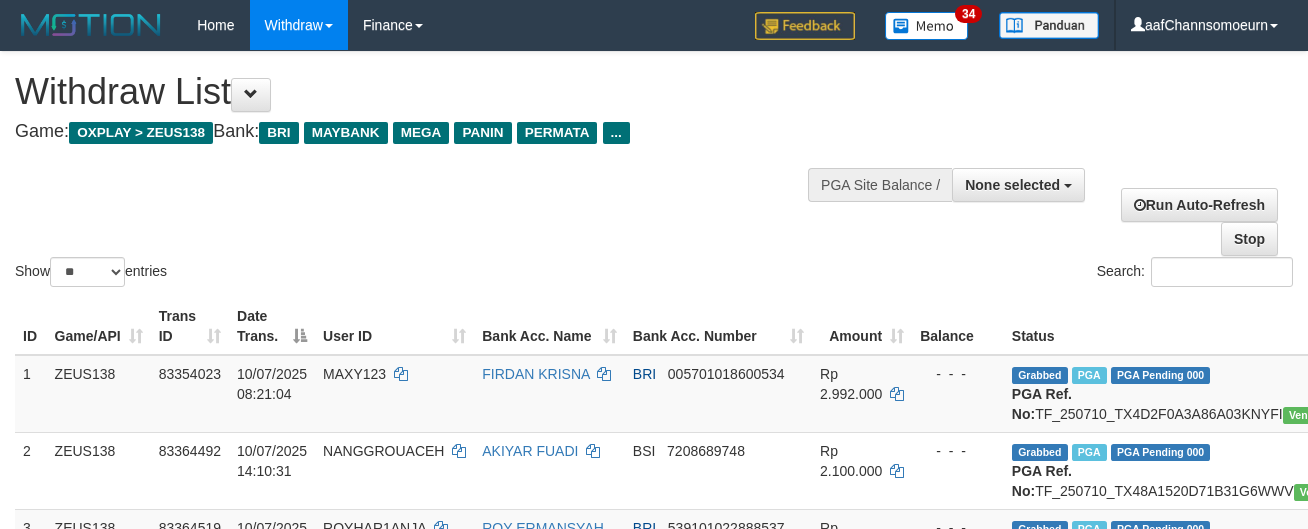 select 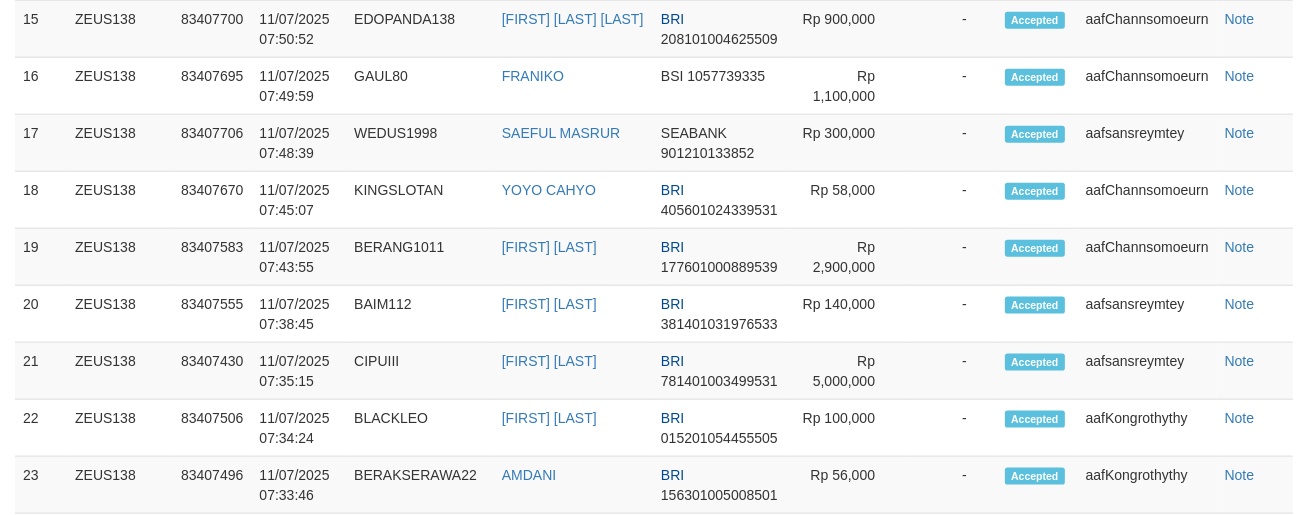 scroll, scrollTop: 2353, scrollLeft: 0, axis: vertical 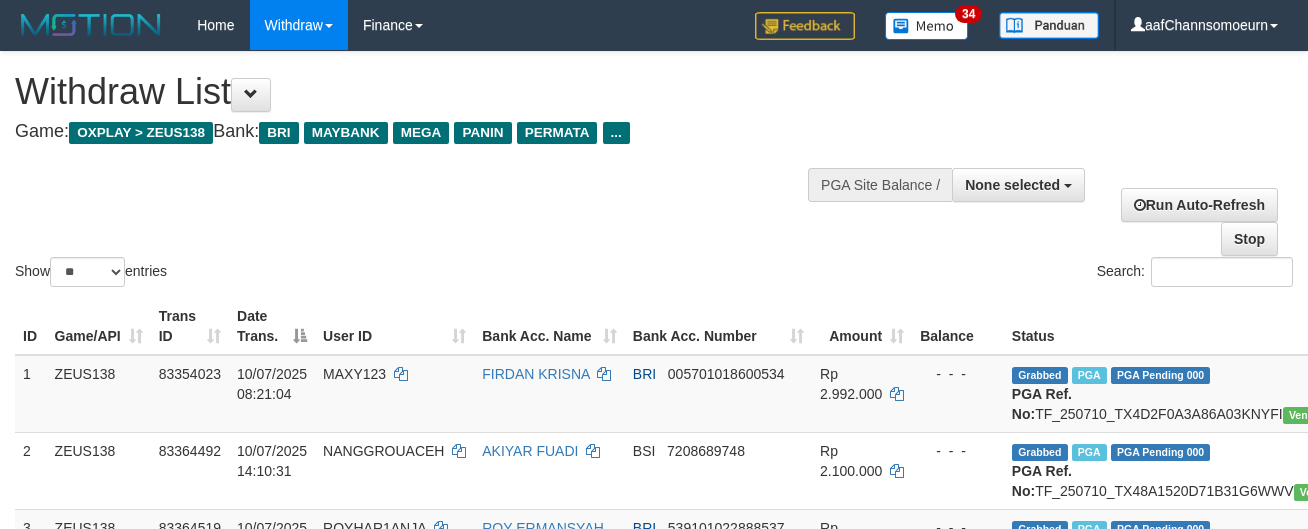 select 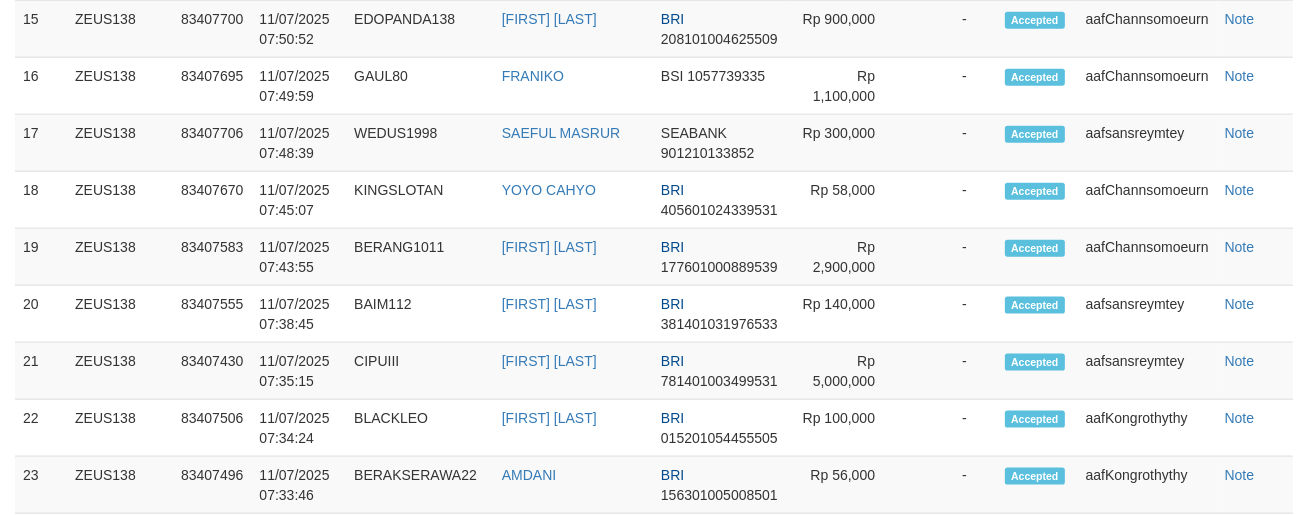 scroll, scrollTop: 2353, scrollLeft: 0, axis: vertical 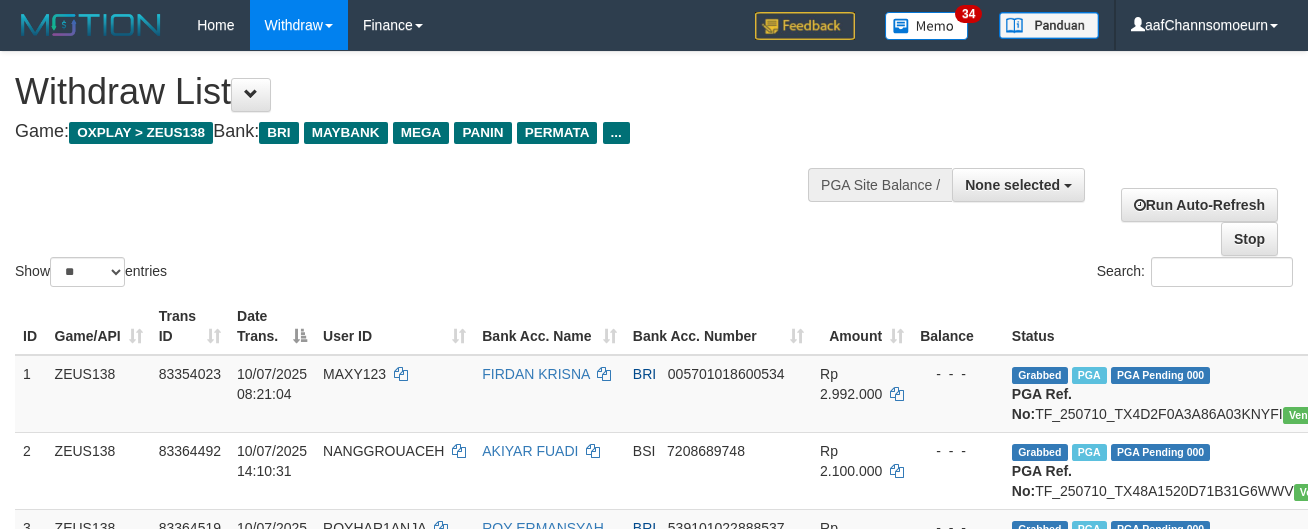 select 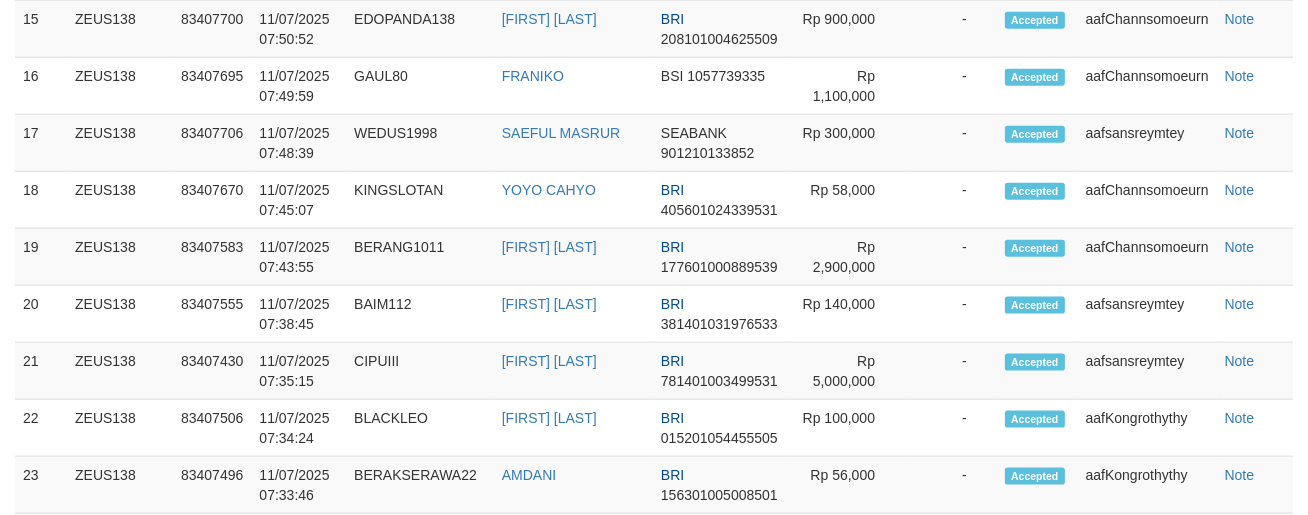 scroll, scrollTop: 2353, scrollLeft: 0, axis: vertical 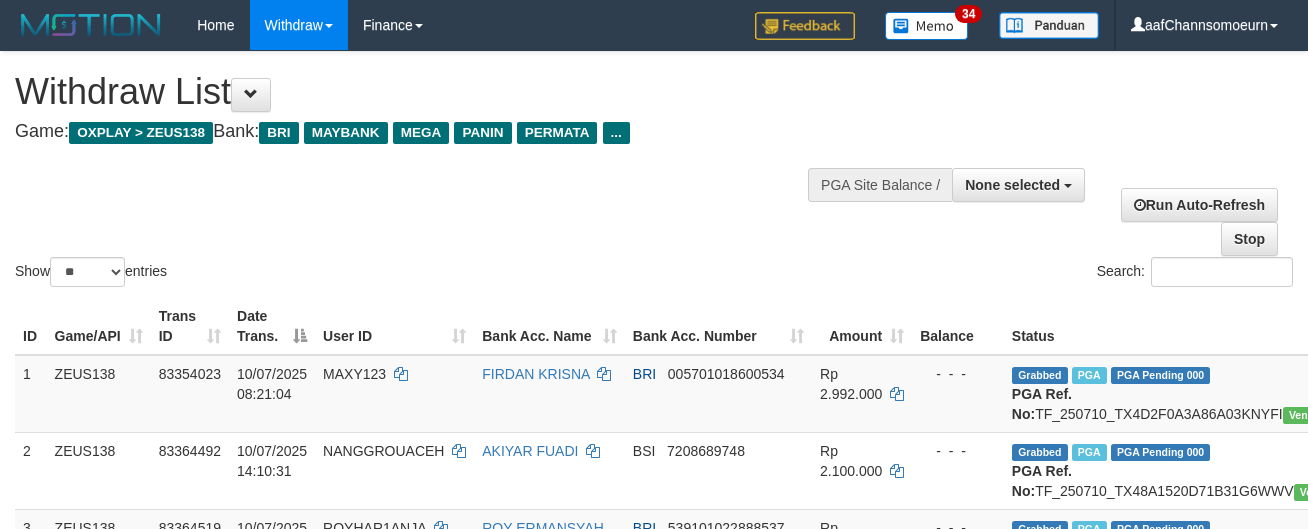 select 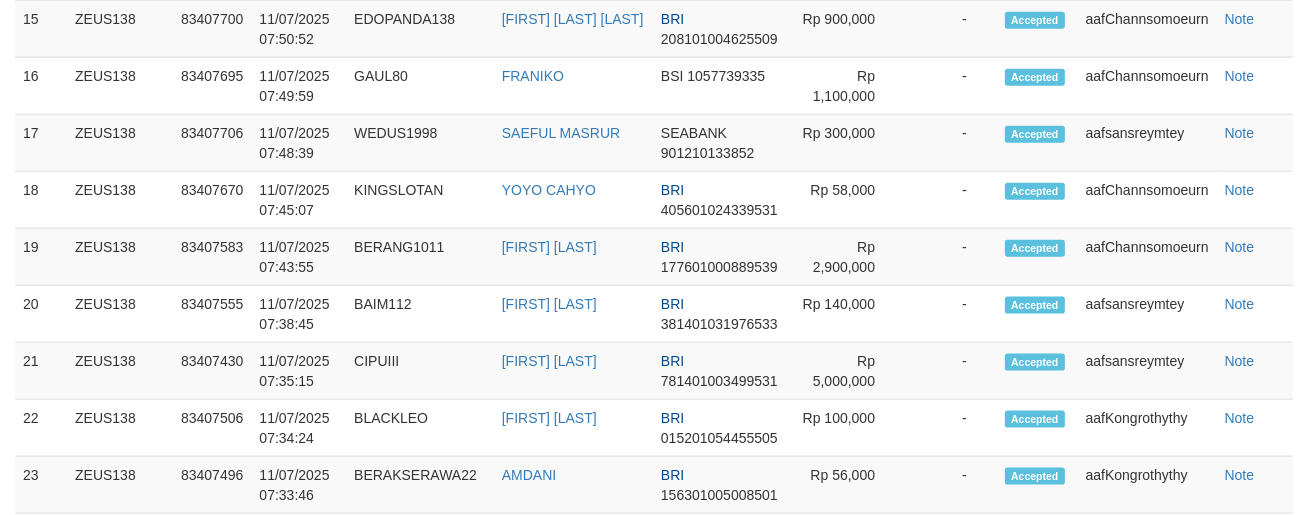 scroll, scrollTop: 2353, scrollLeft: 0, axis: vertical 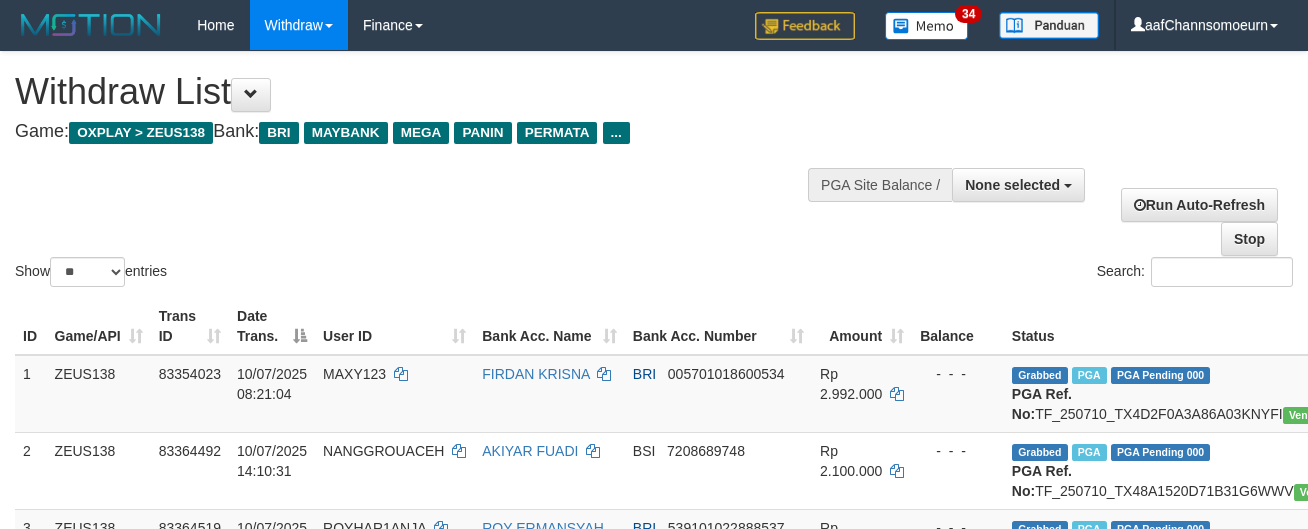 select 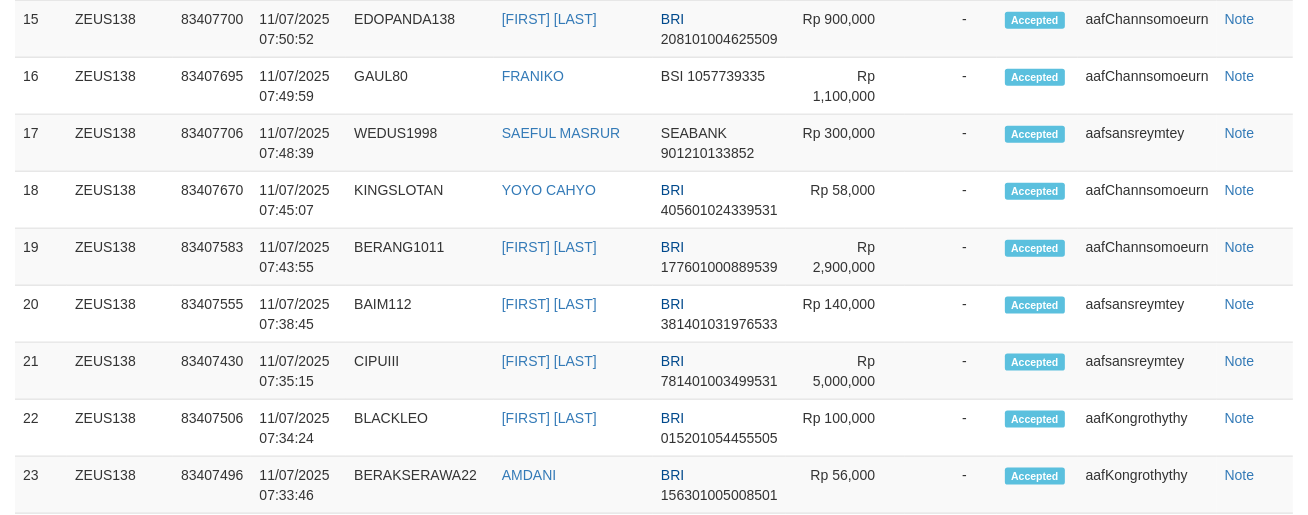 scroll, scrollTop: 2353, scrollLeft: 0, axis: vertical 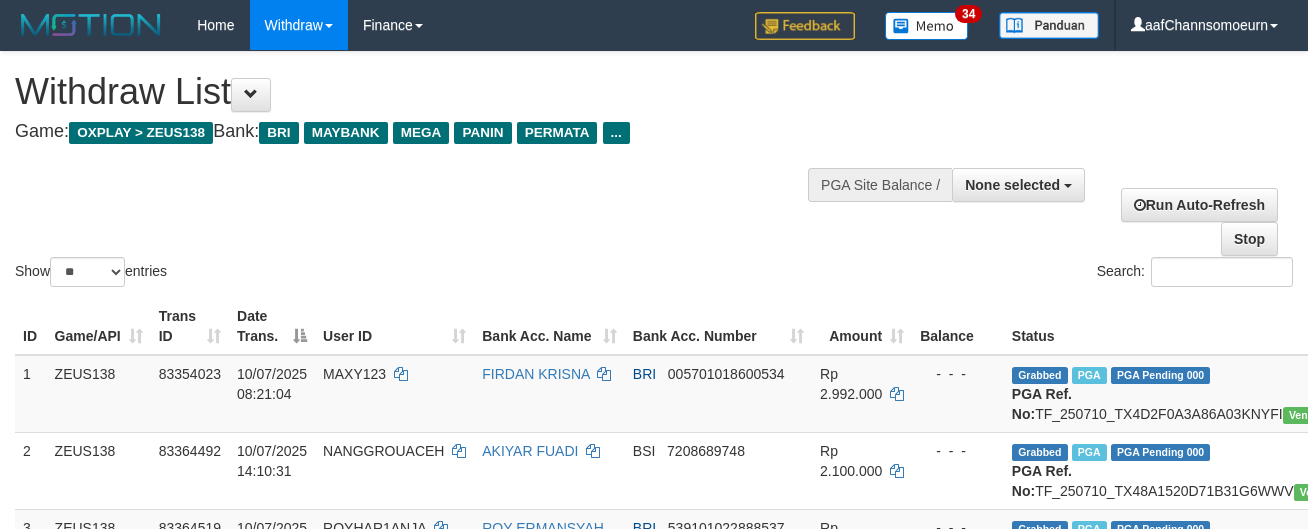select 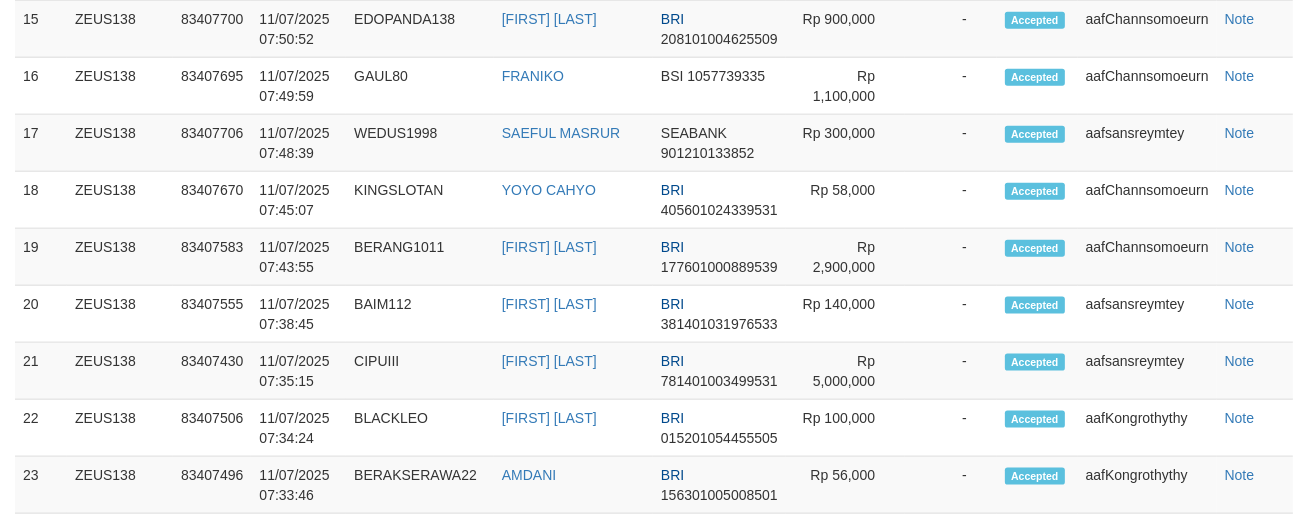 scroll, scrollTop: 2353, scrollLeft: 0, axis: vertical 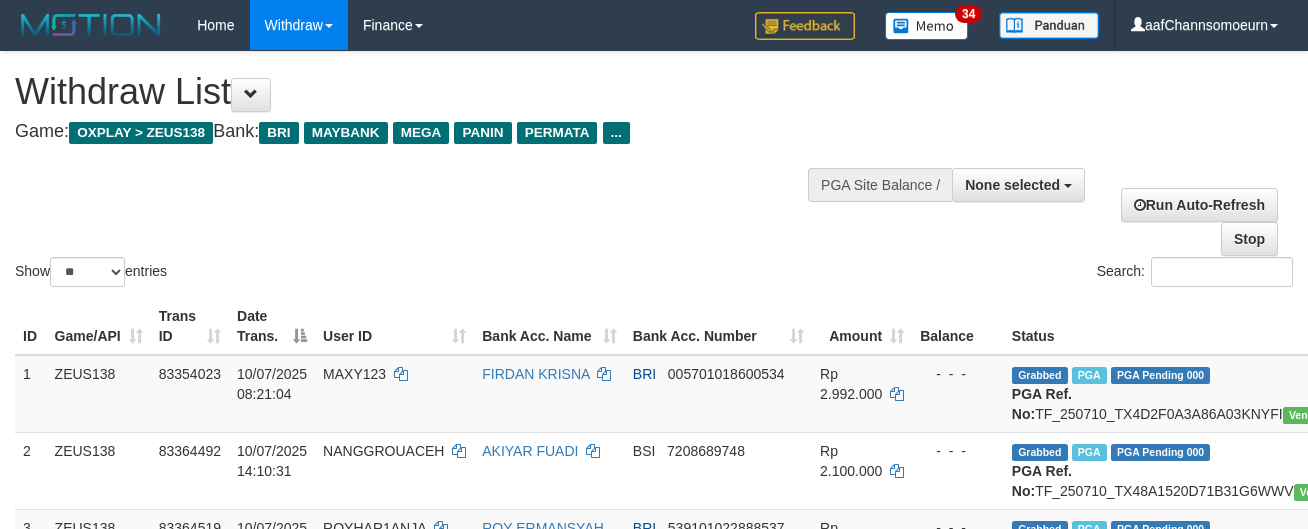 select 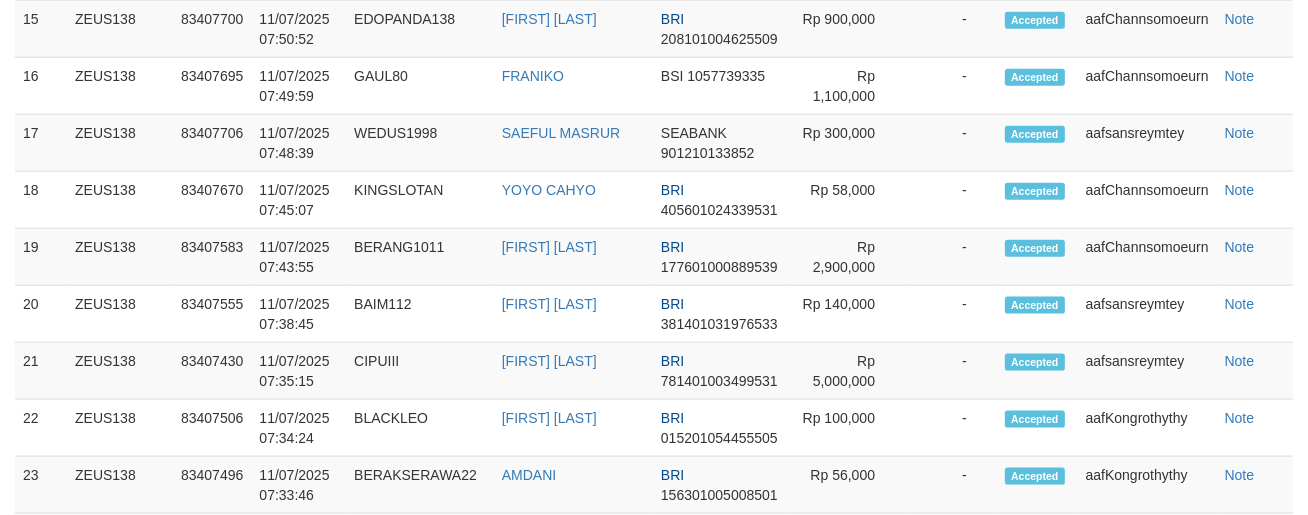 scroll, scrollTop: 2353, scrollLeft: 0, axis: vertical 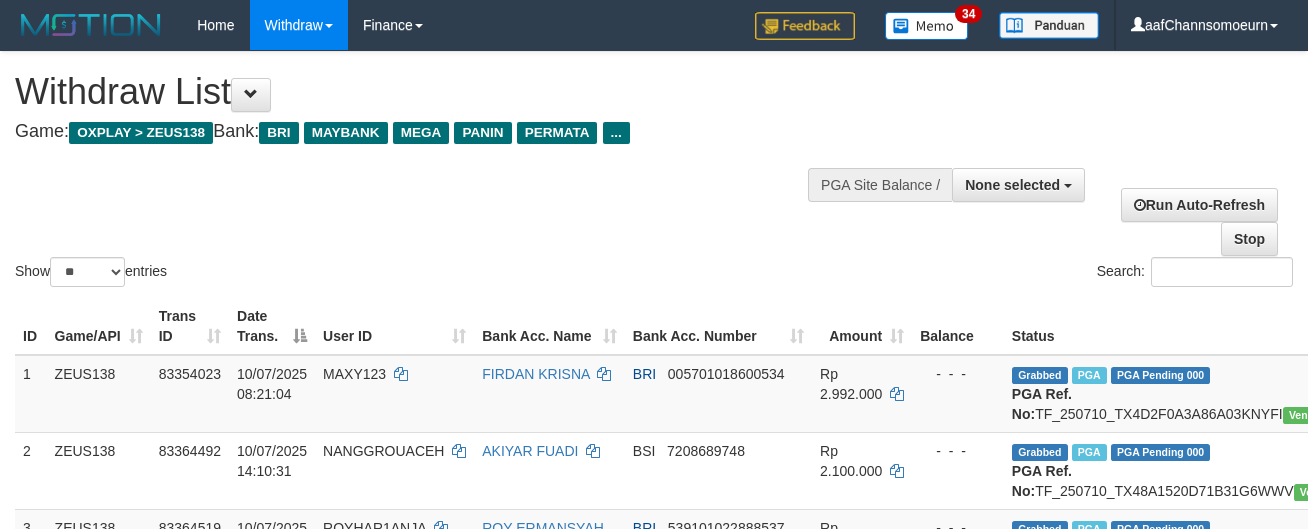 select 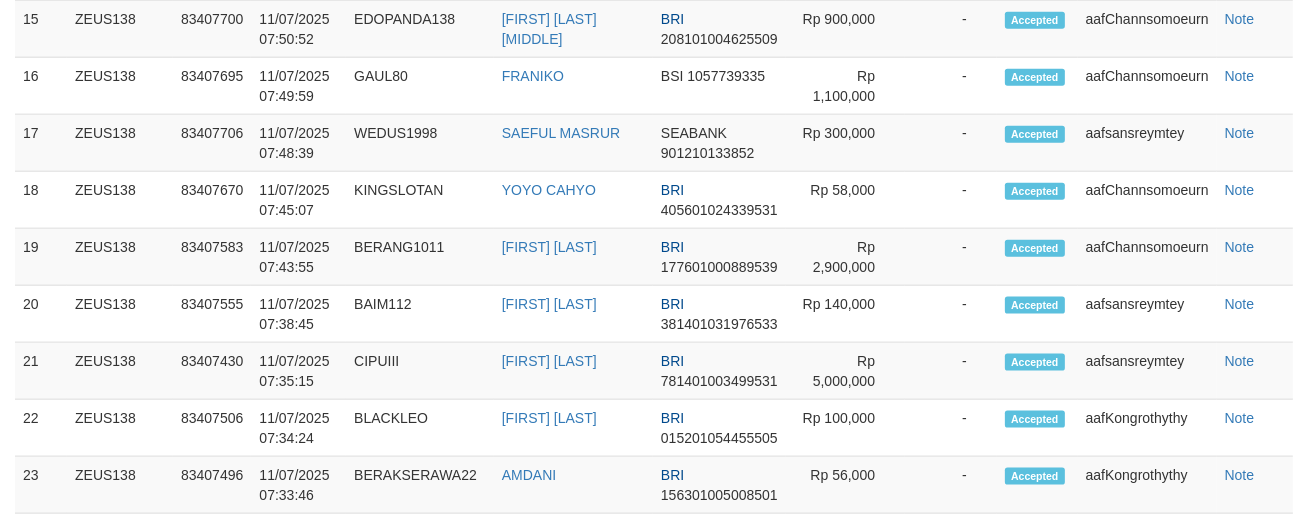 scroll, scrollTop: 2353, scrollLeft: 0, axis: vertical 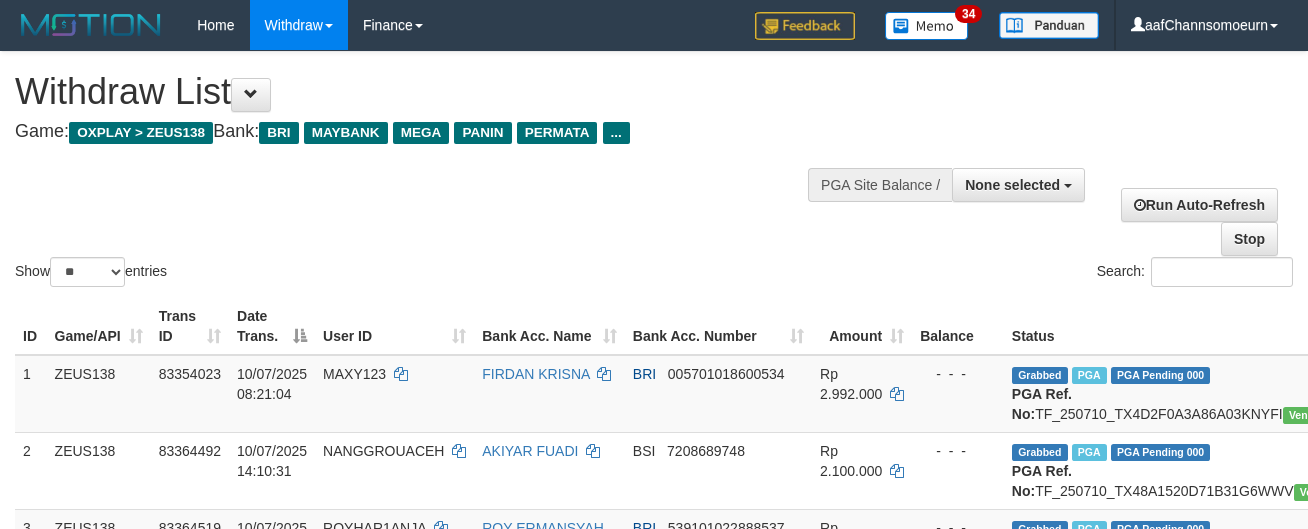 select 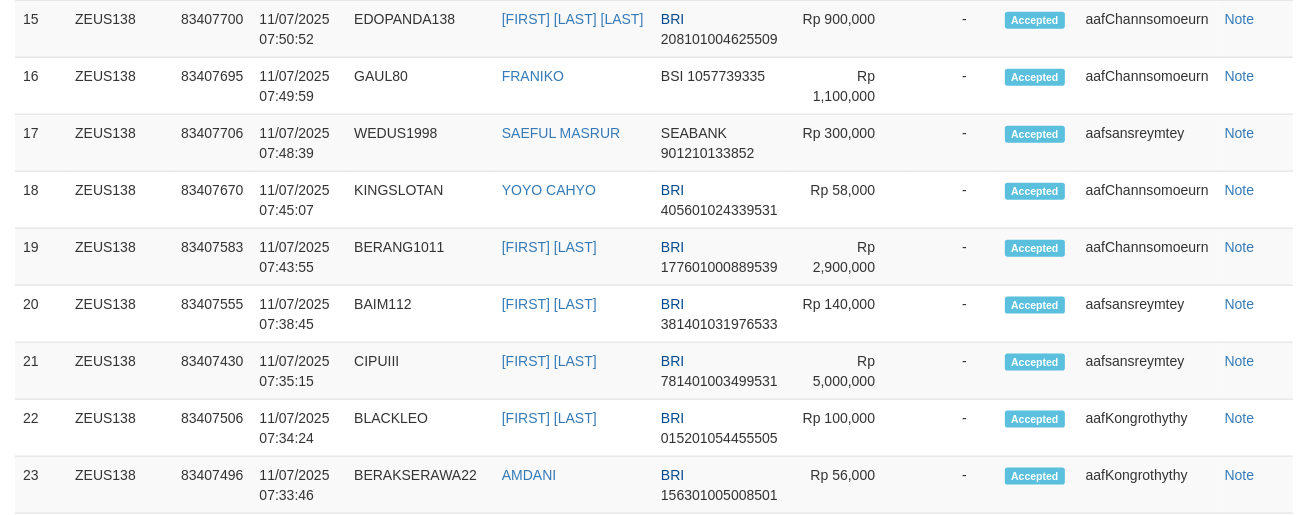 scroll, scrollTop: 2353, scrollLeft: 0, axis: vertical 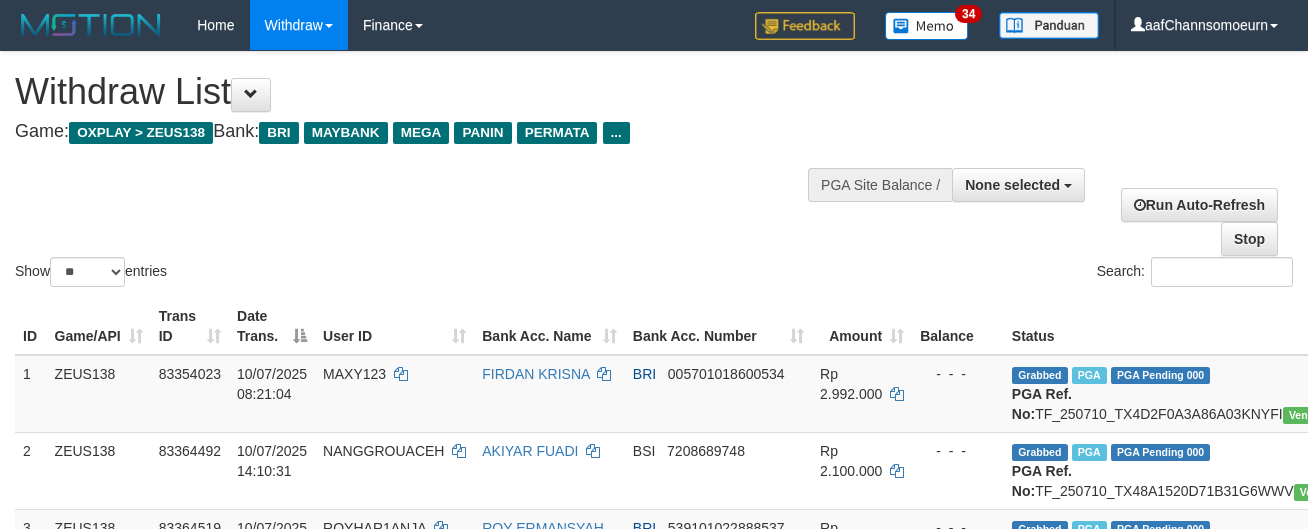 select 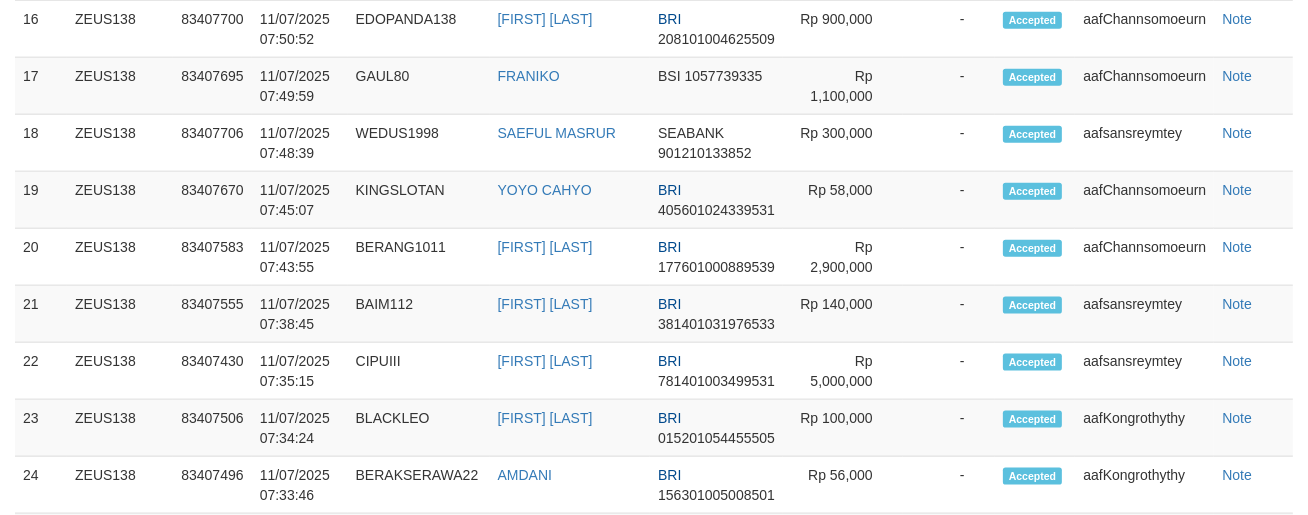 scroll, scrollTop: 2353, scrollLeft: 0, axis: vertical 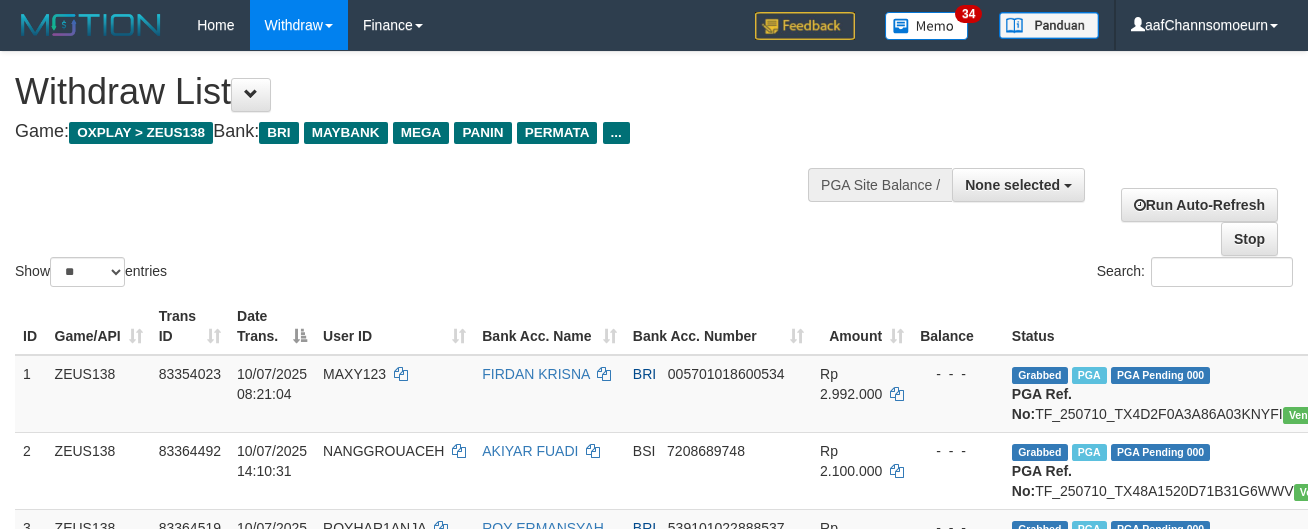 select 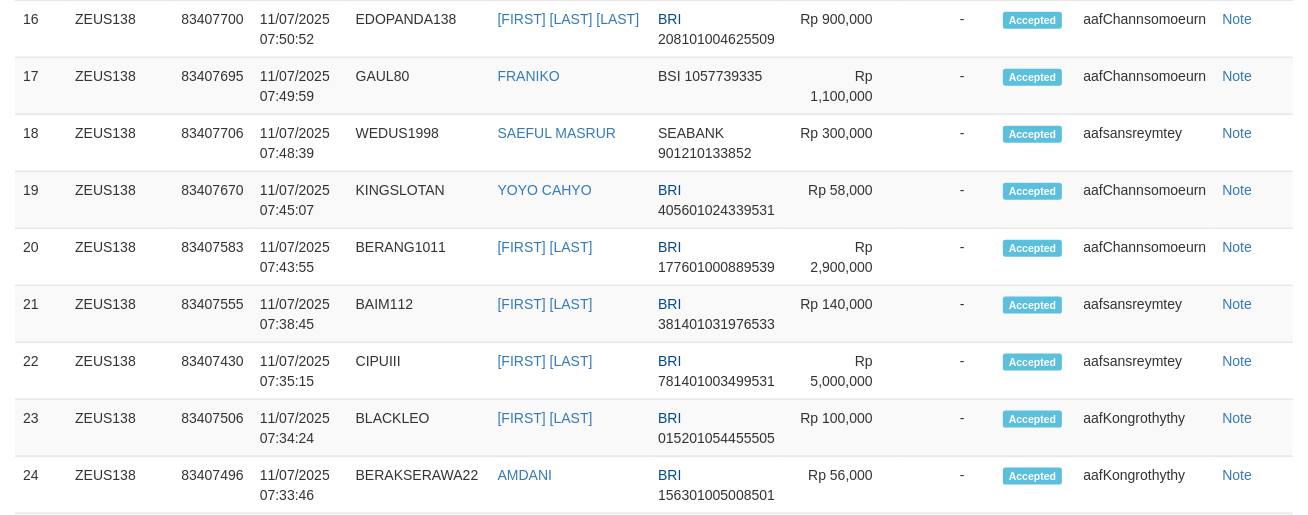 scroll, scrollTop: 2353, scrollLeft: 0, axis: vertical 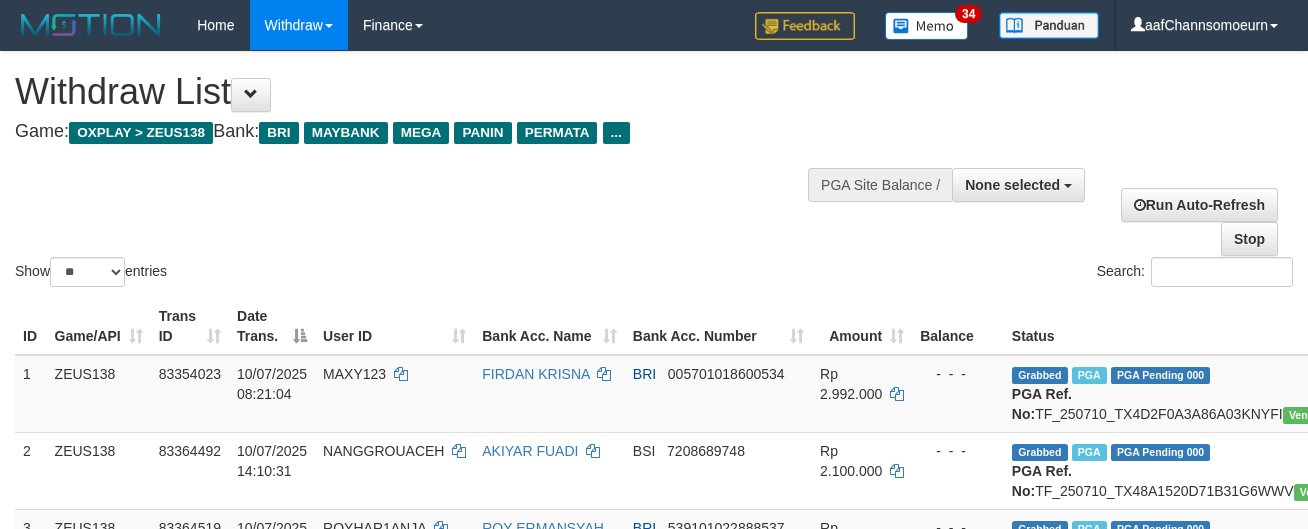 select 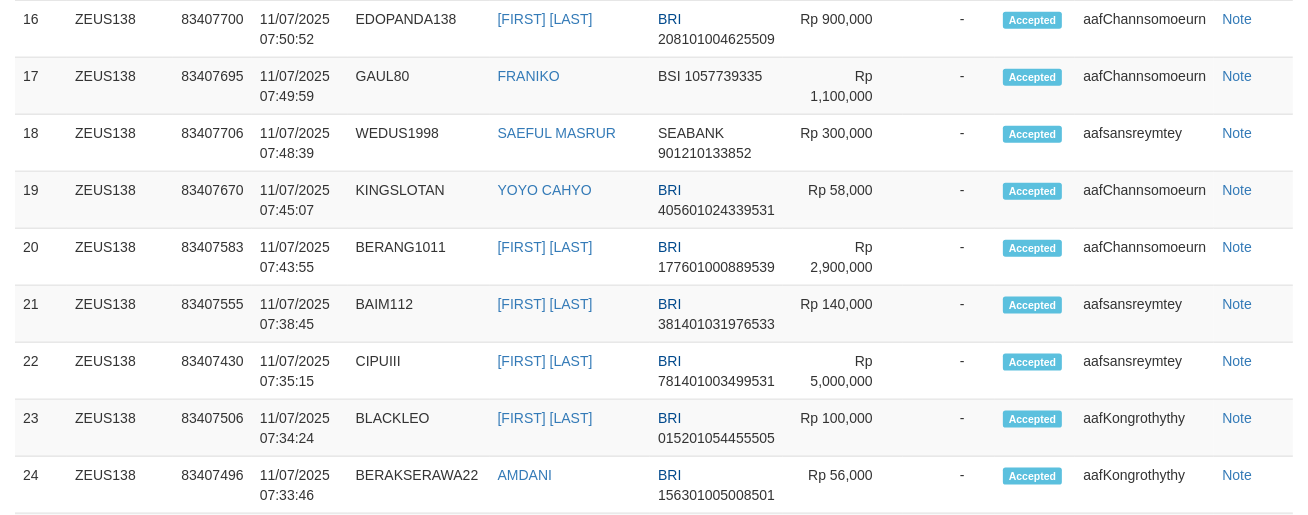 scroll, scrollTop: 2353, scrollLeft: 0, axis: vertical 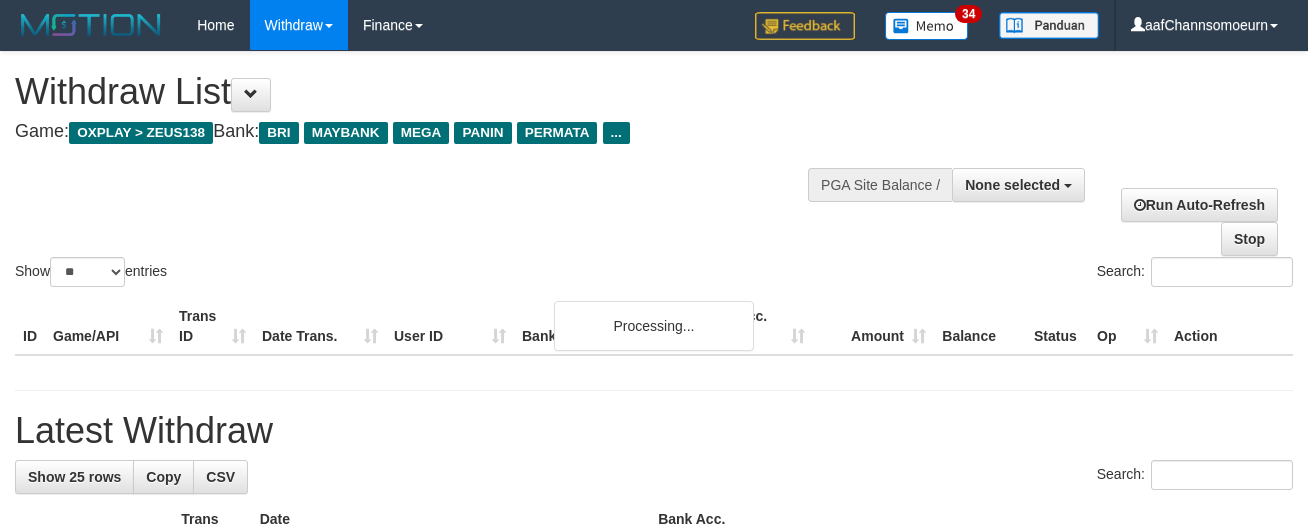 select 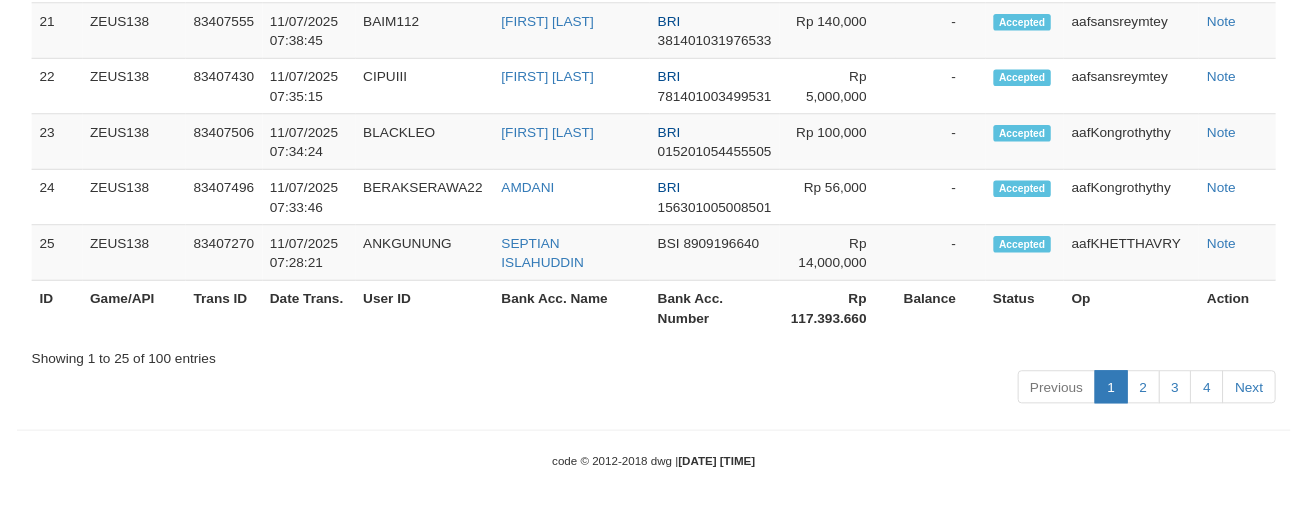 scroll, scrollTop: 2353, scrollLeft: 0, axis: vertical 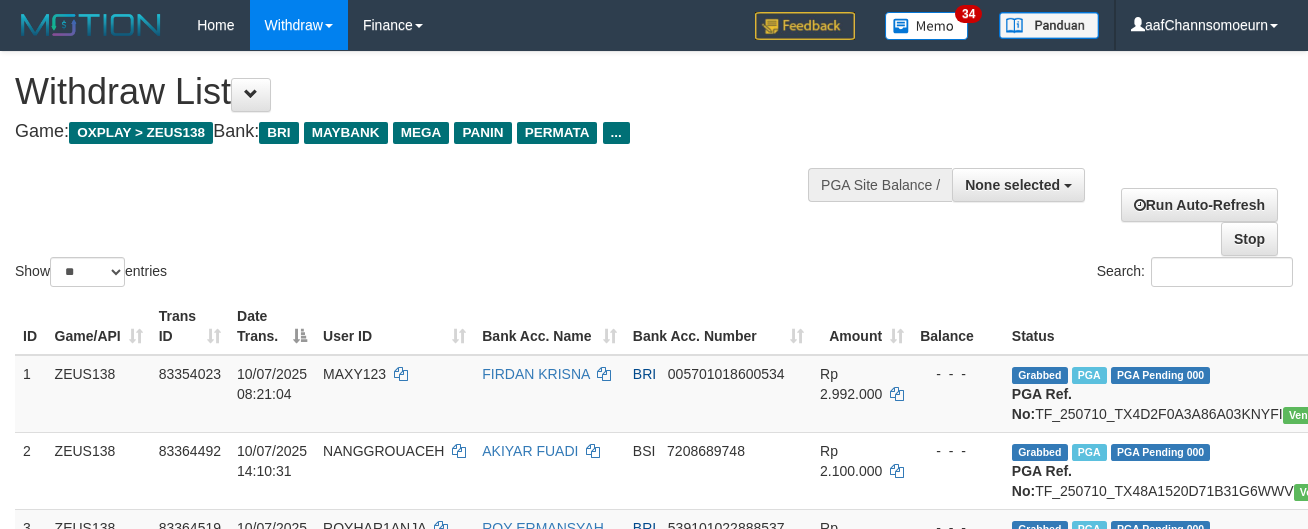 select 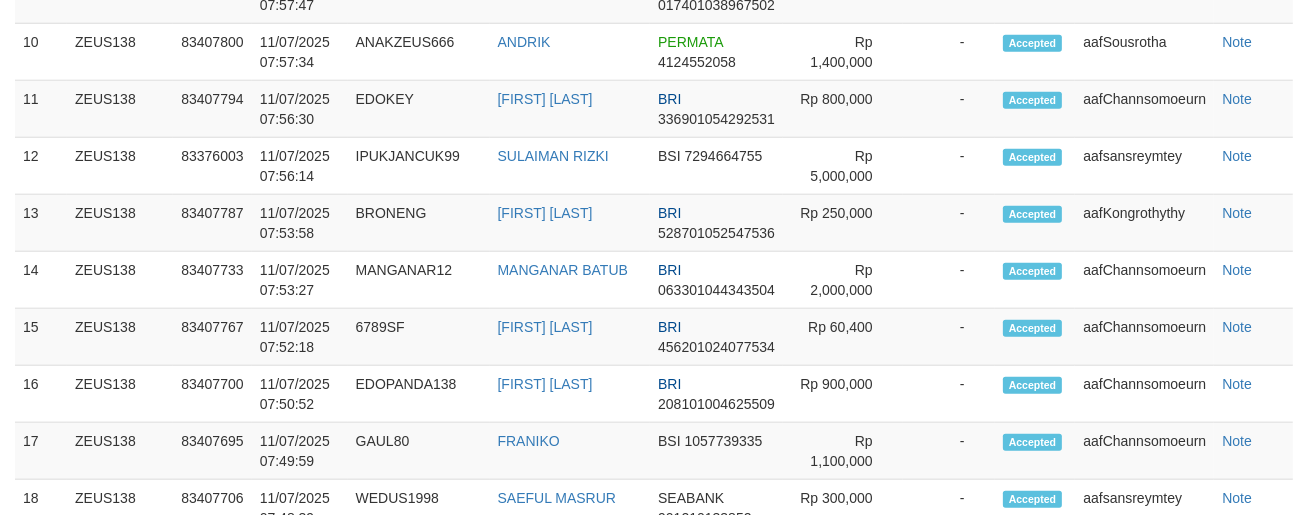scroll, scrollTop: 1964, scrollLeft: 0, axis: vertical 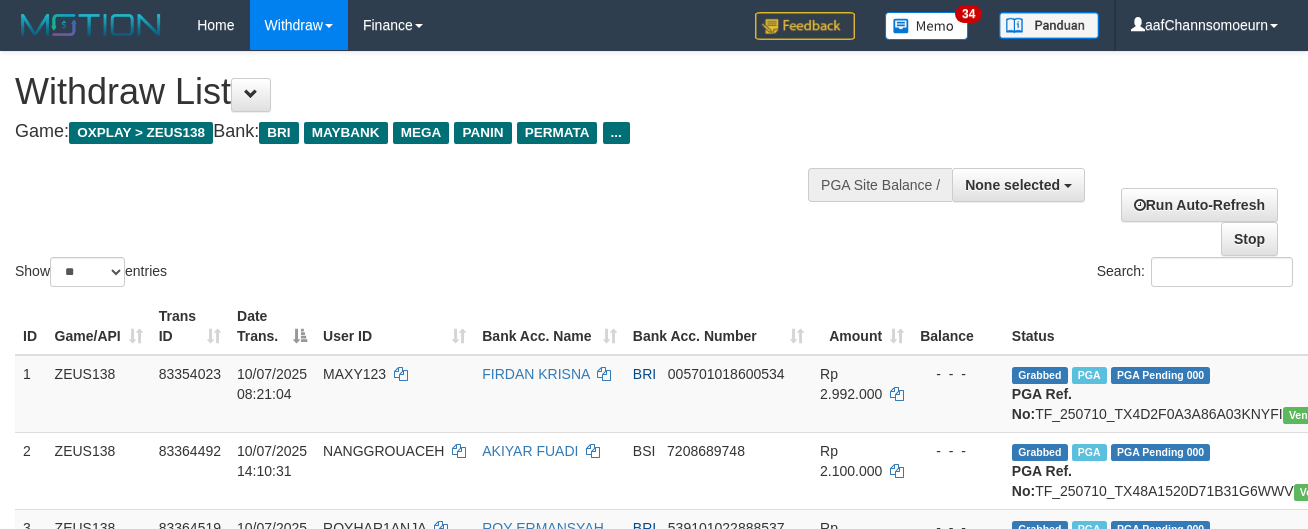 select 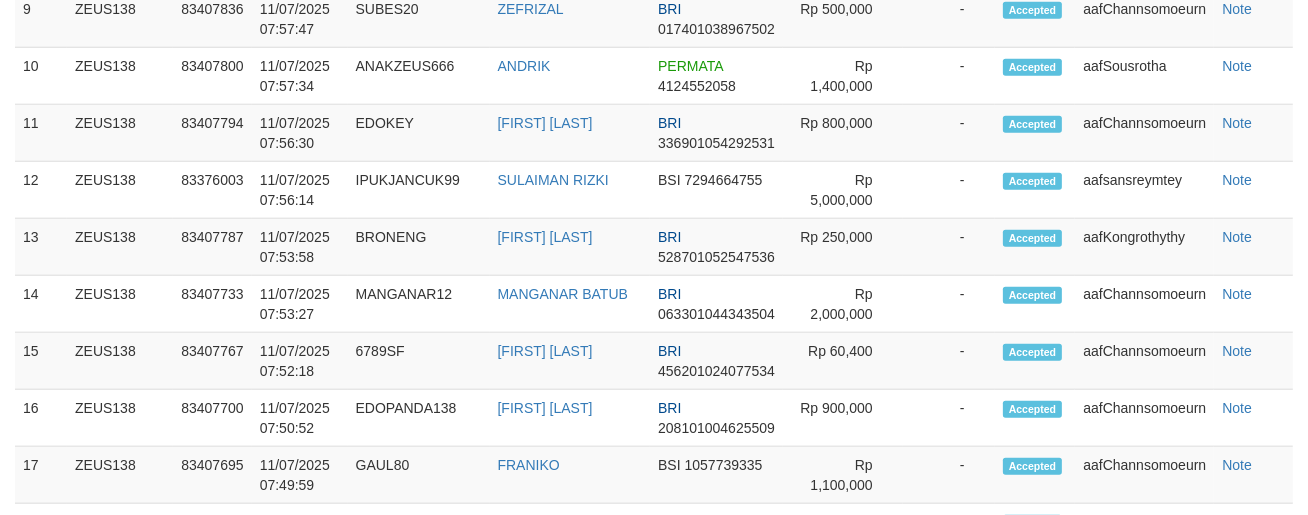 scroll, scrollTop: 1964, scrollLeft: 0, axis: vertical 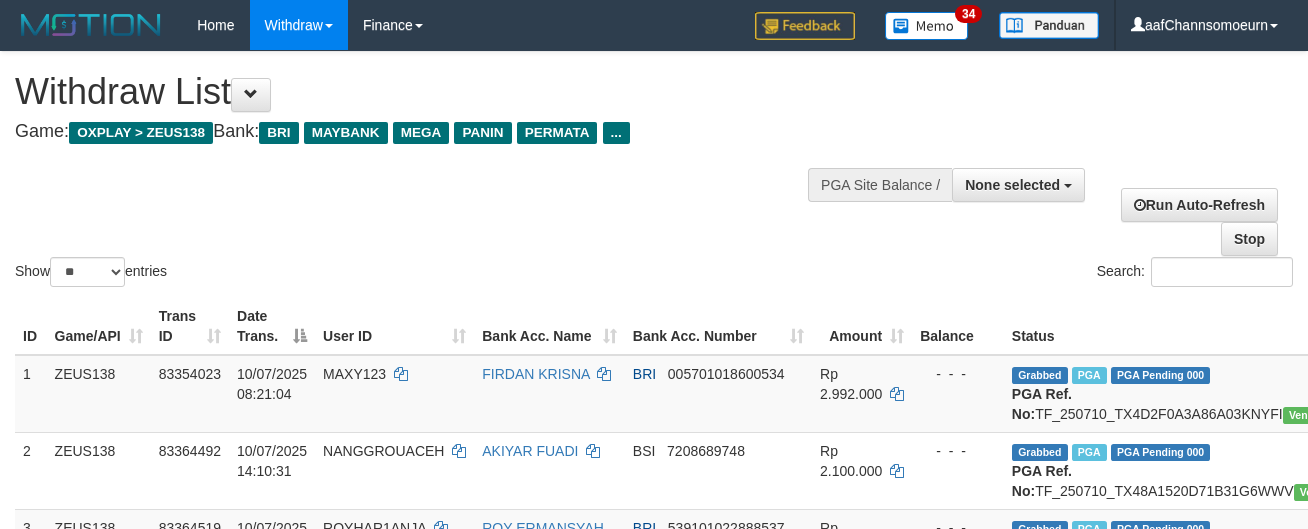select 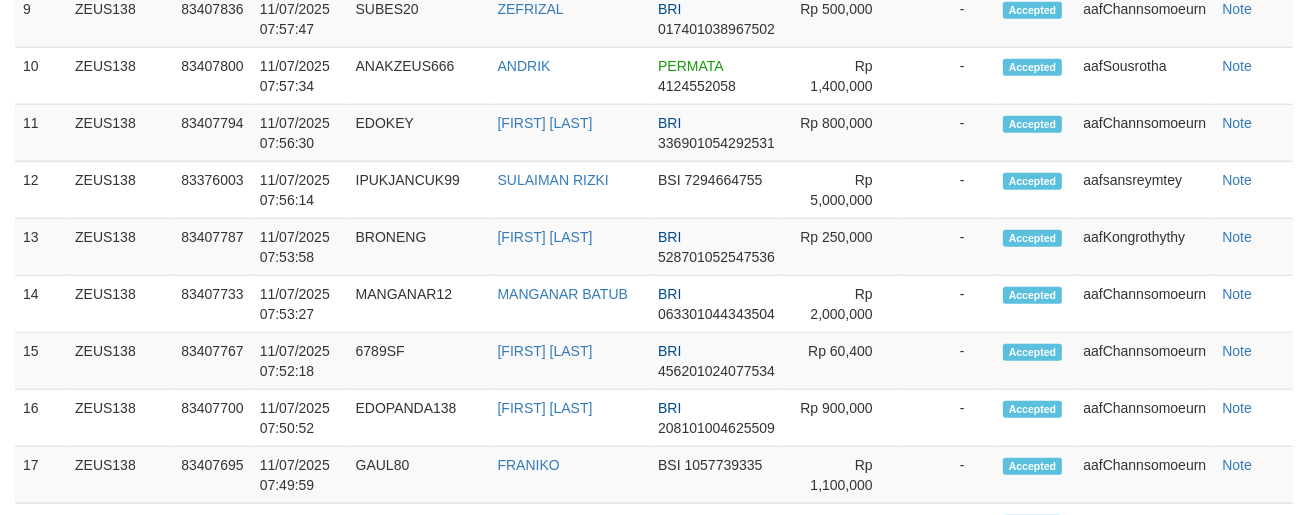 scroll, scrollTop: 1964, scrollLeft: 0, axis: vertical 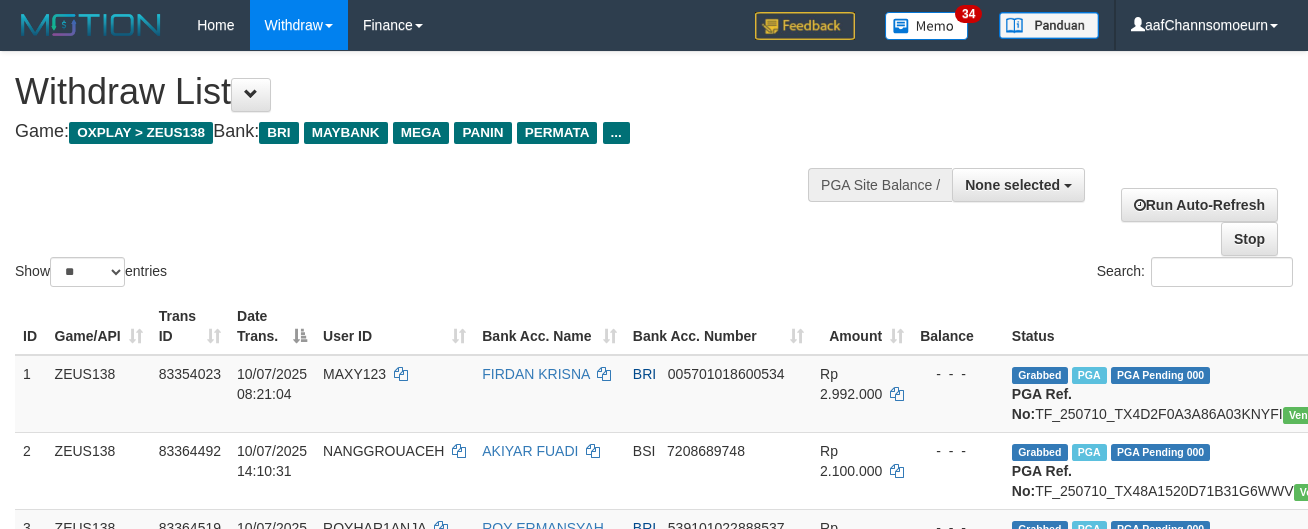 select 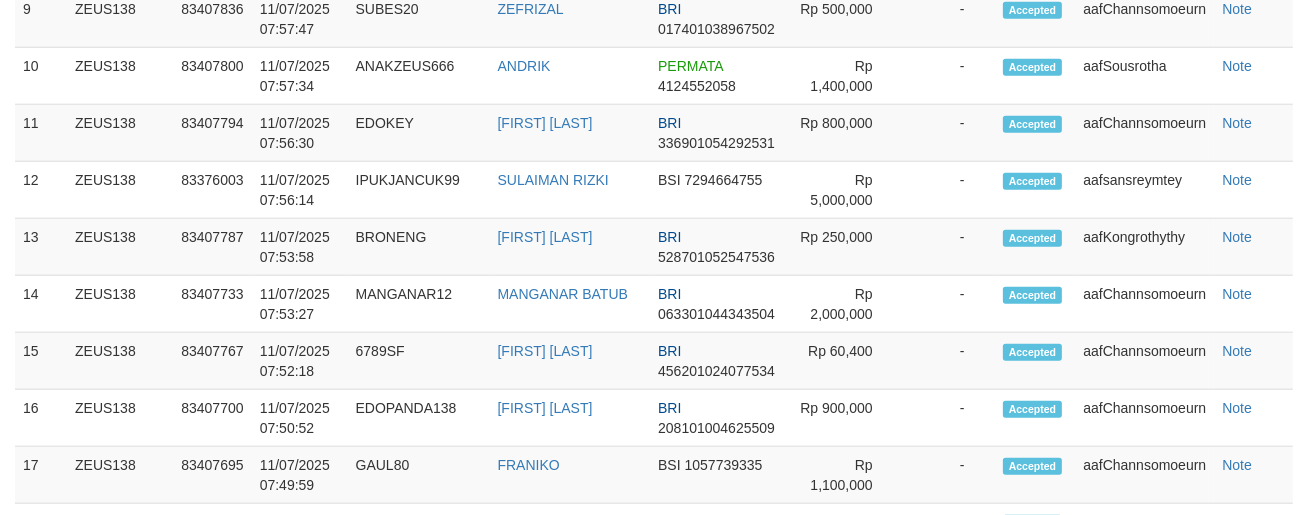 scroll, scrollTop: 1964, scrollLeft: 0, axis: vertical 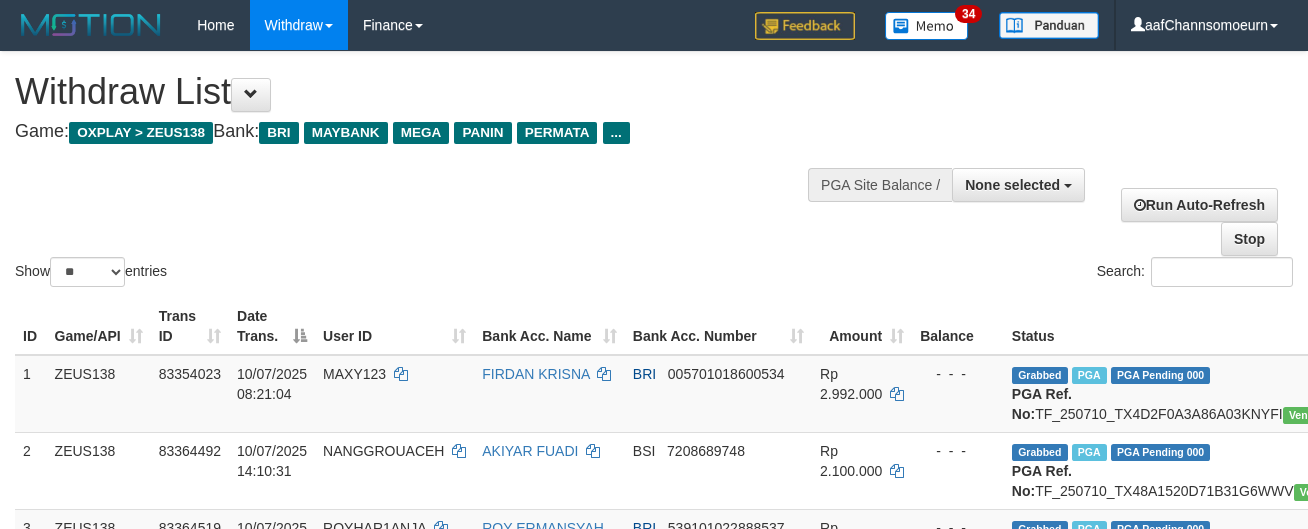 select 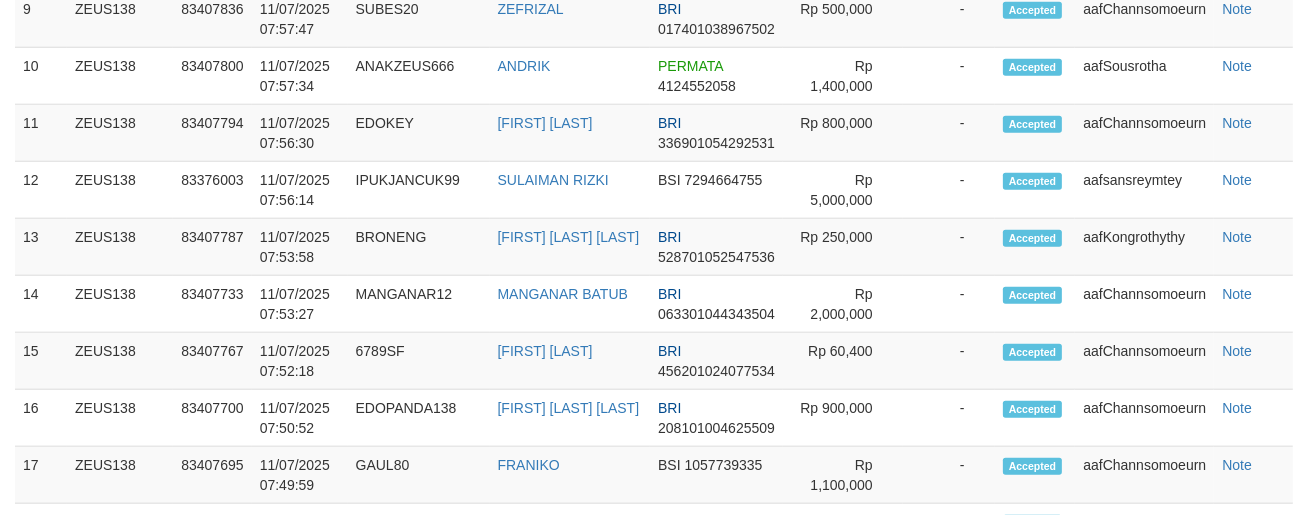 scroll, scrollTop: 1964, scrollLeft: 0, axis: vertical 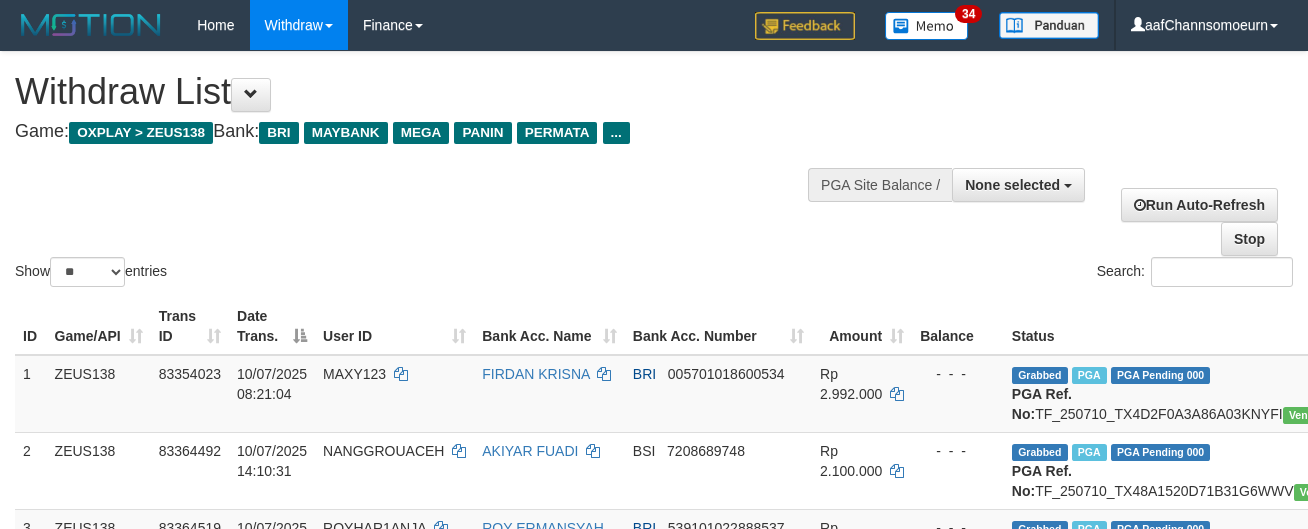select 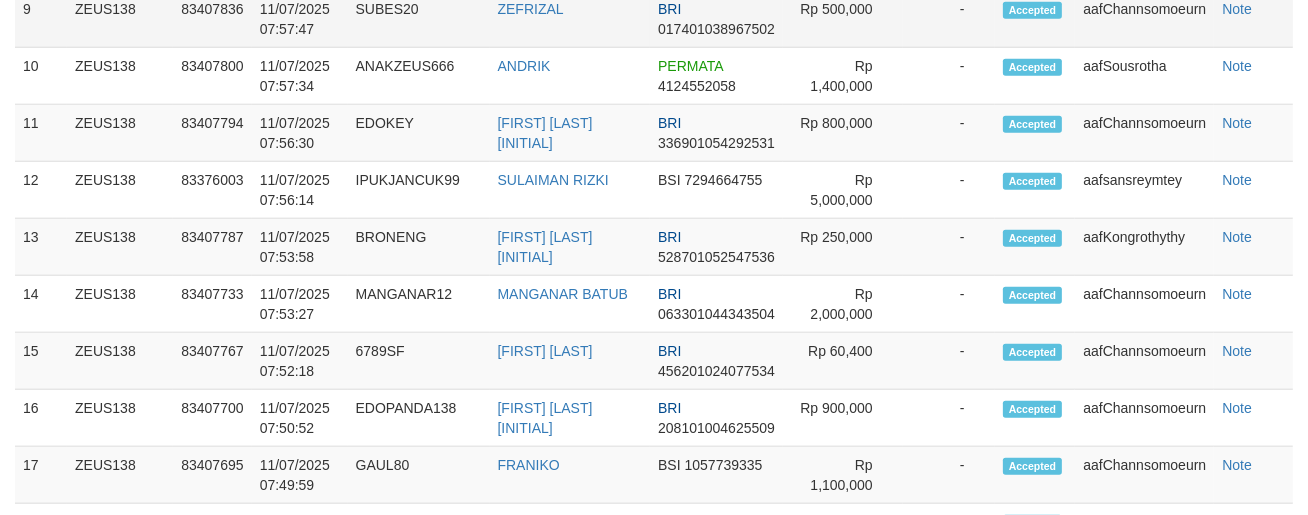 scroll, scrollTop: 1964, scrollLeft: 0, axis: vertical 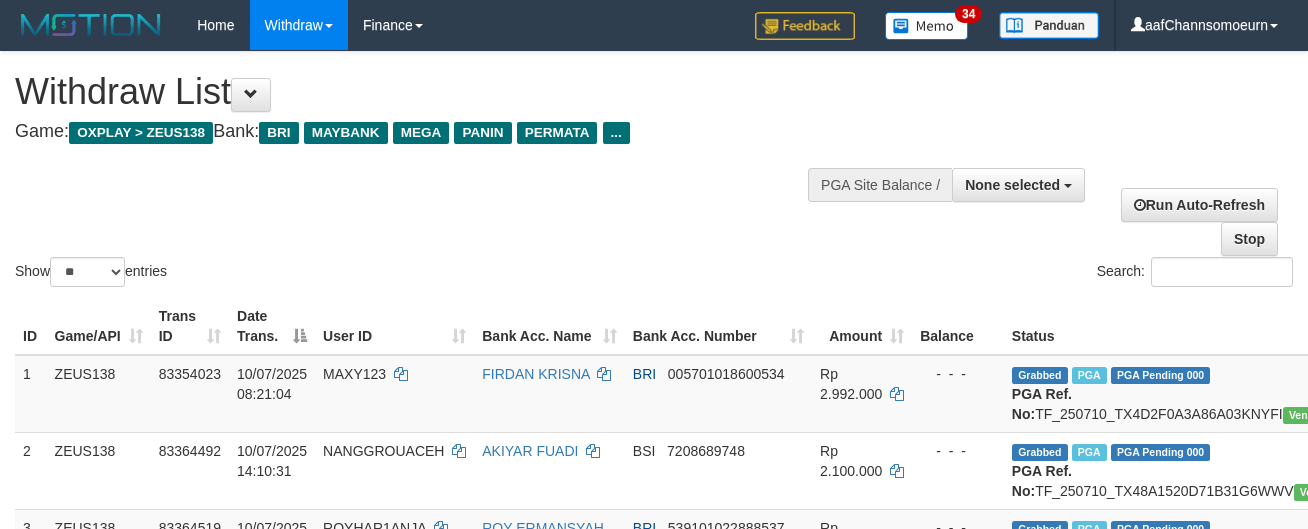 select 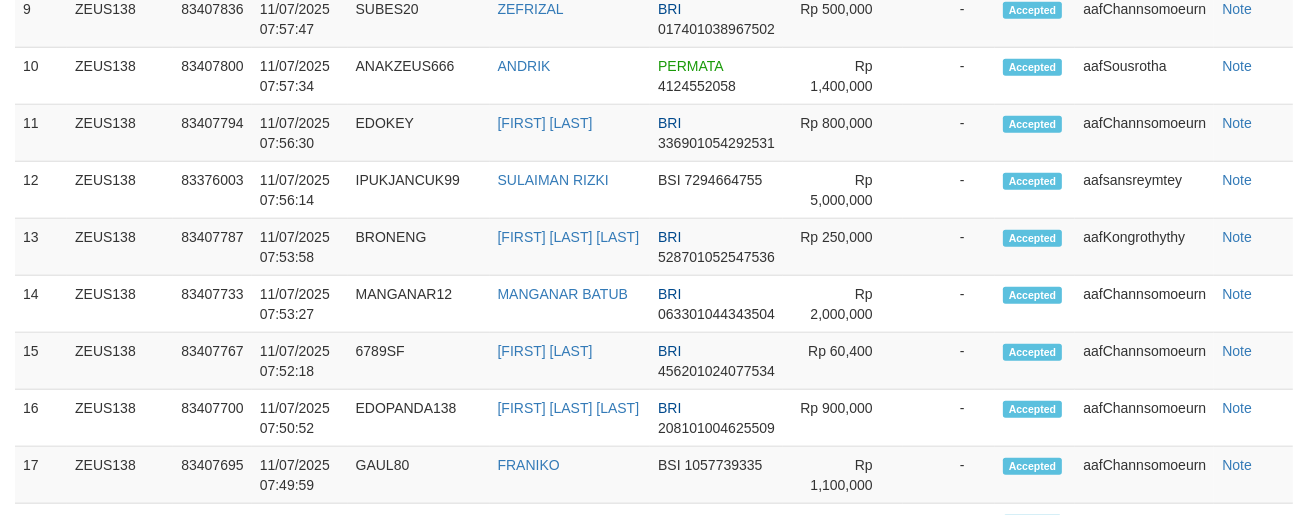 scroll, scrollTop: 1964, scrollLeft: 0, axis: vertical 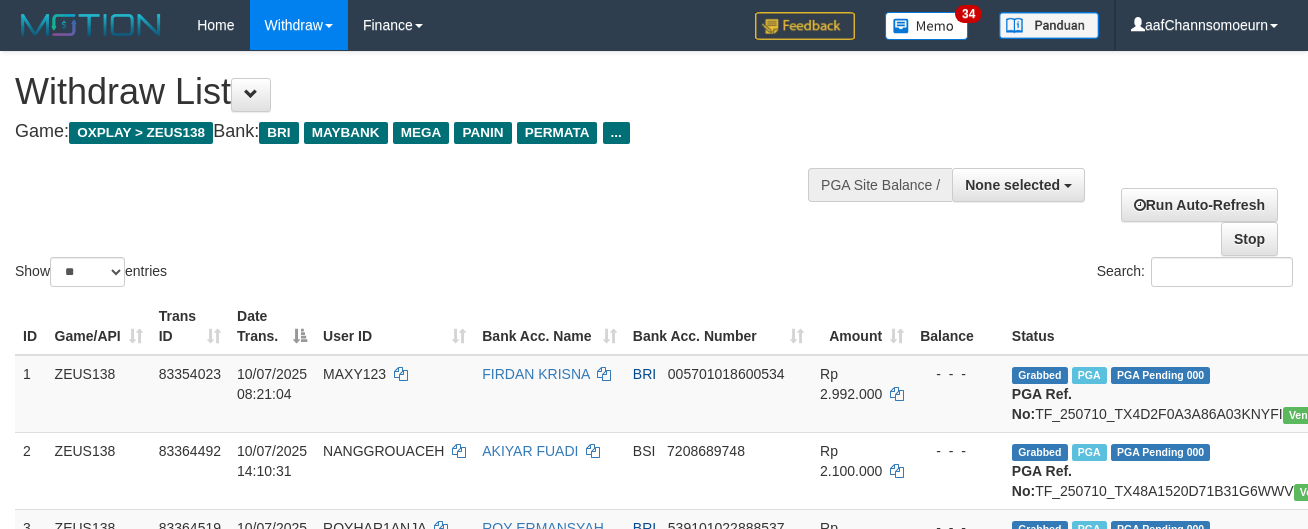 select 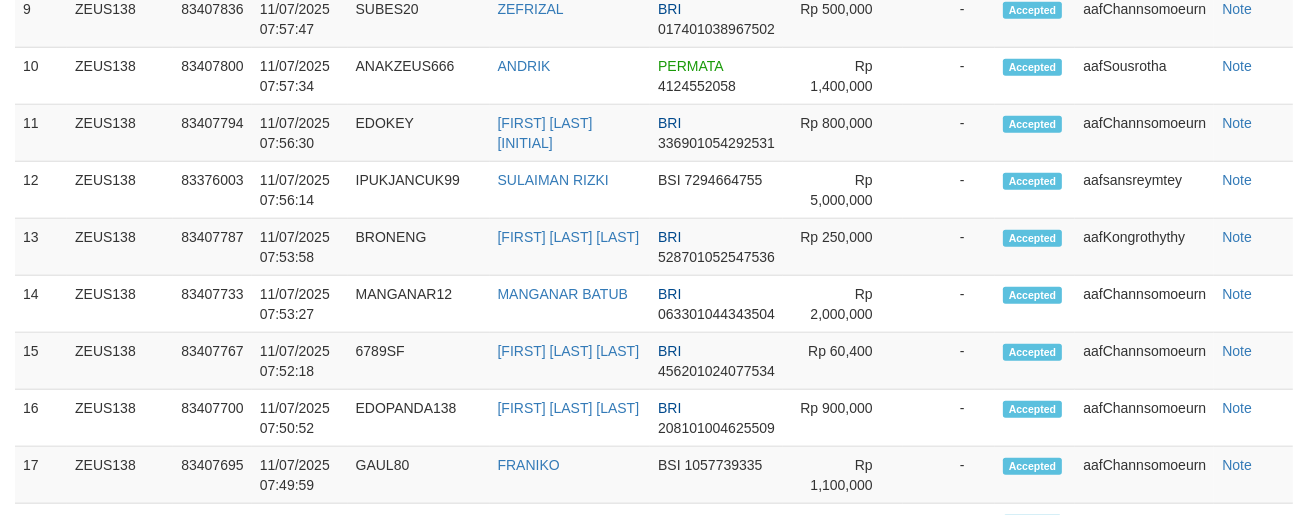 scroll, scrollTop: 1964, scrollLeft: 0, axis: vertical 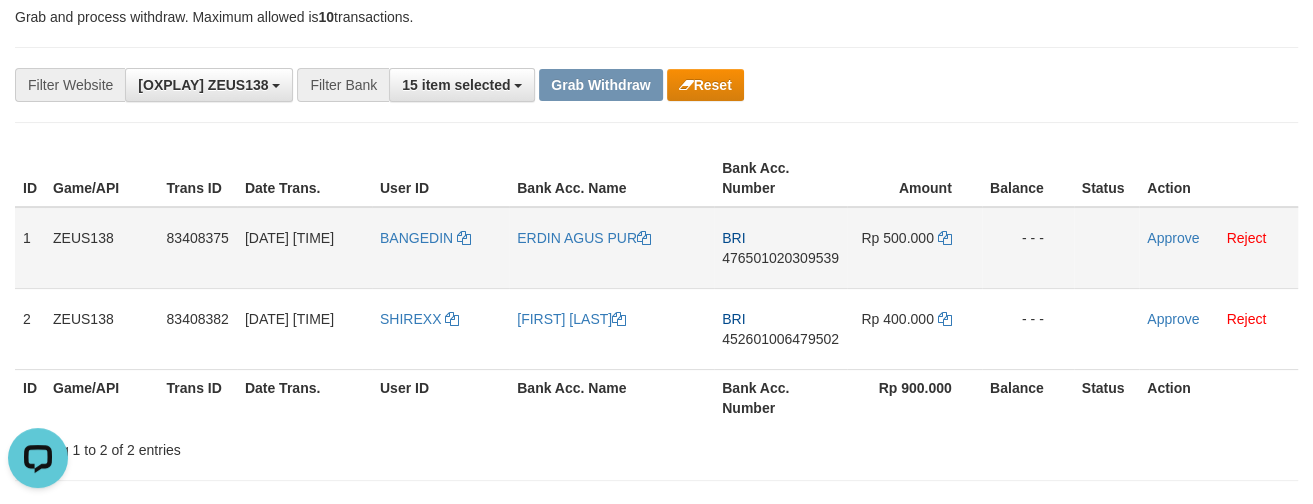 click on "476501020309539" at bounding box center [780, 258] 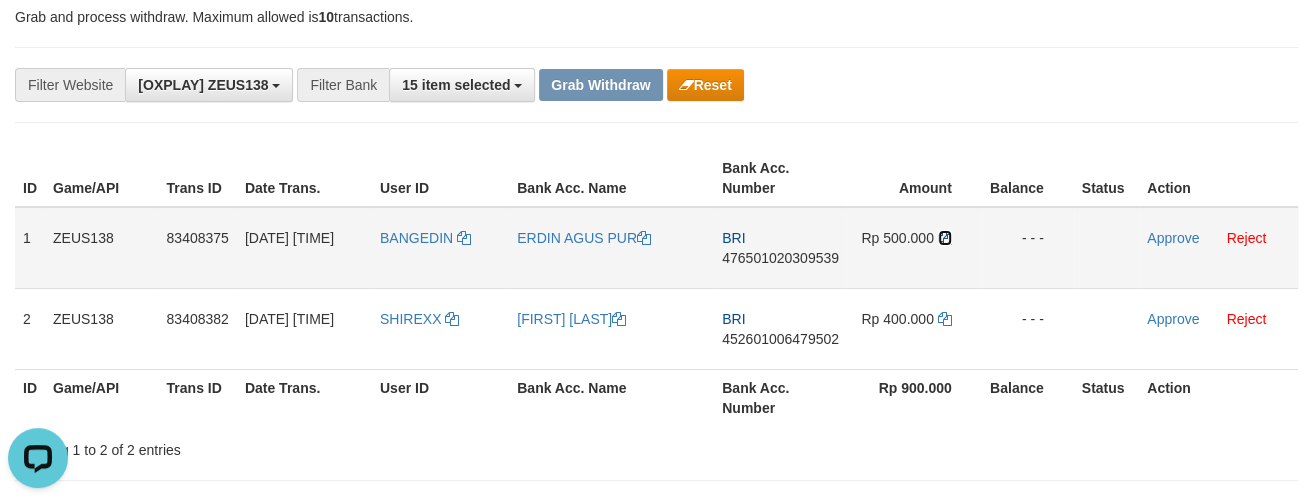 click at bounding box center (945, 238) 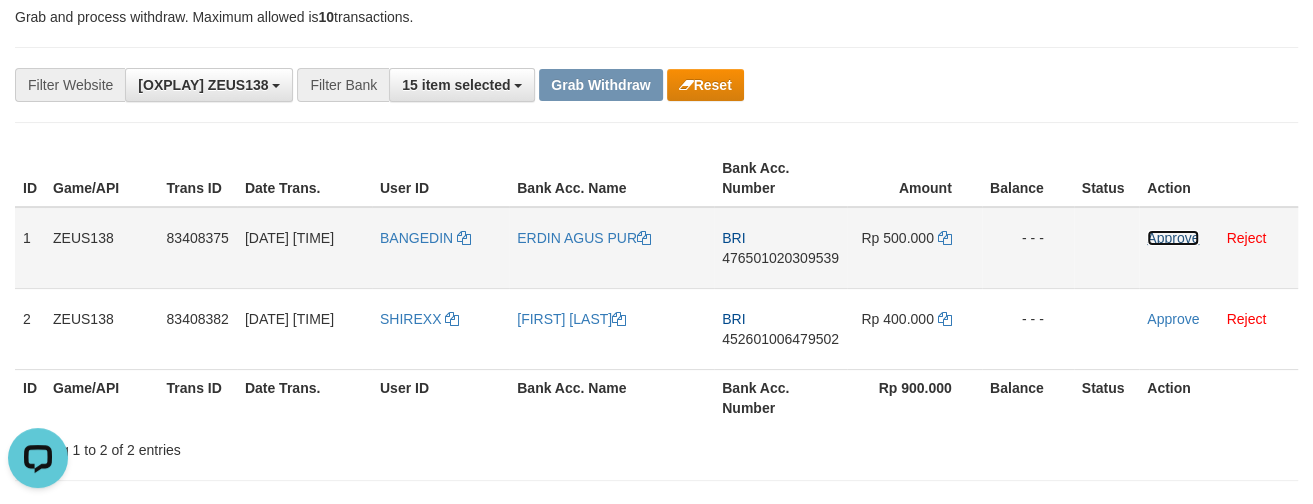 click on "Approve" at bounding box center [1173, 238] 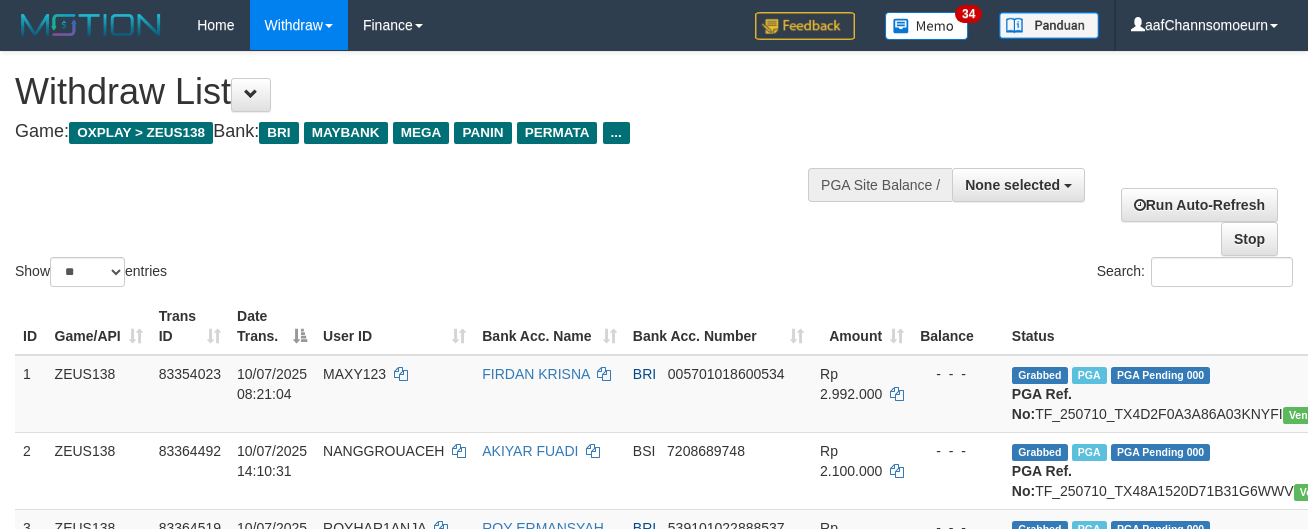 select 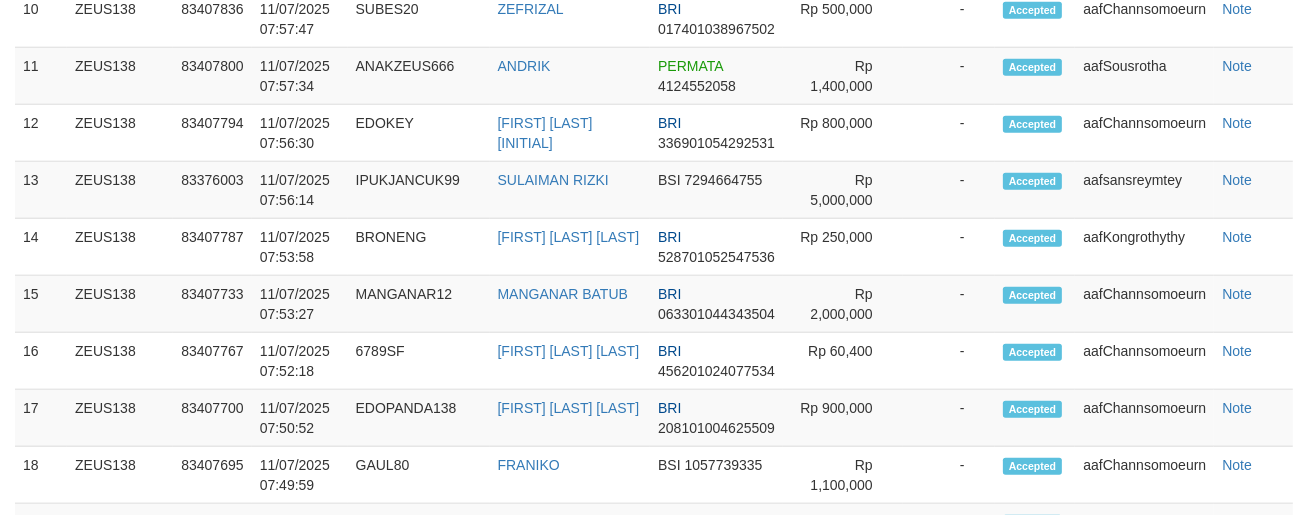 scroll, scrollTop: 1964, scrollLeft: 0, axis: vertical 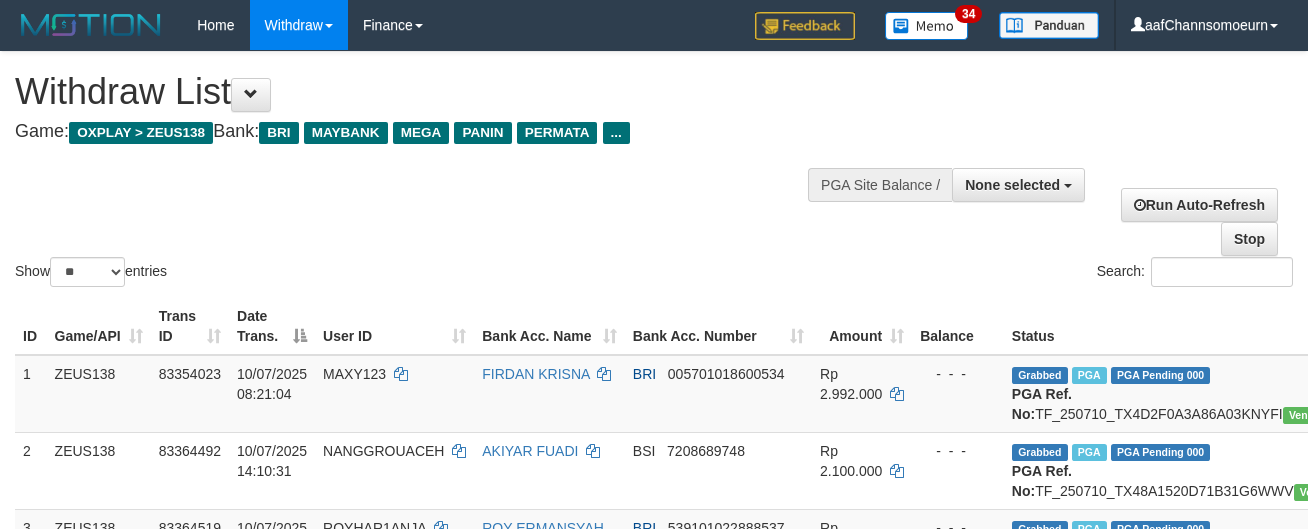 select 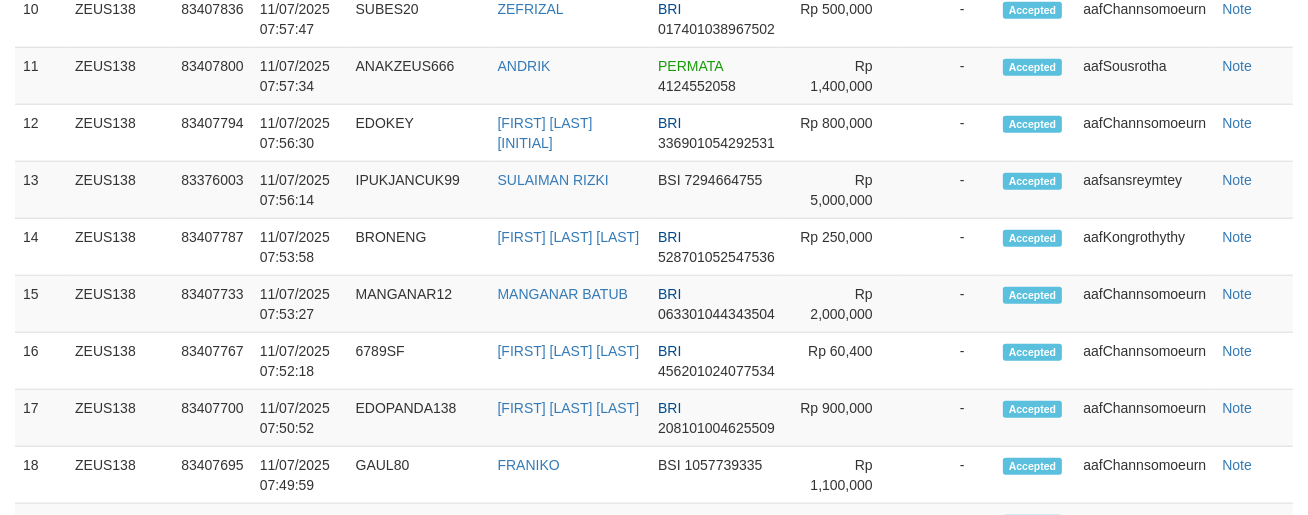 scroll, scrollTop: 1964, scrollLeft: 0, axis: vertical 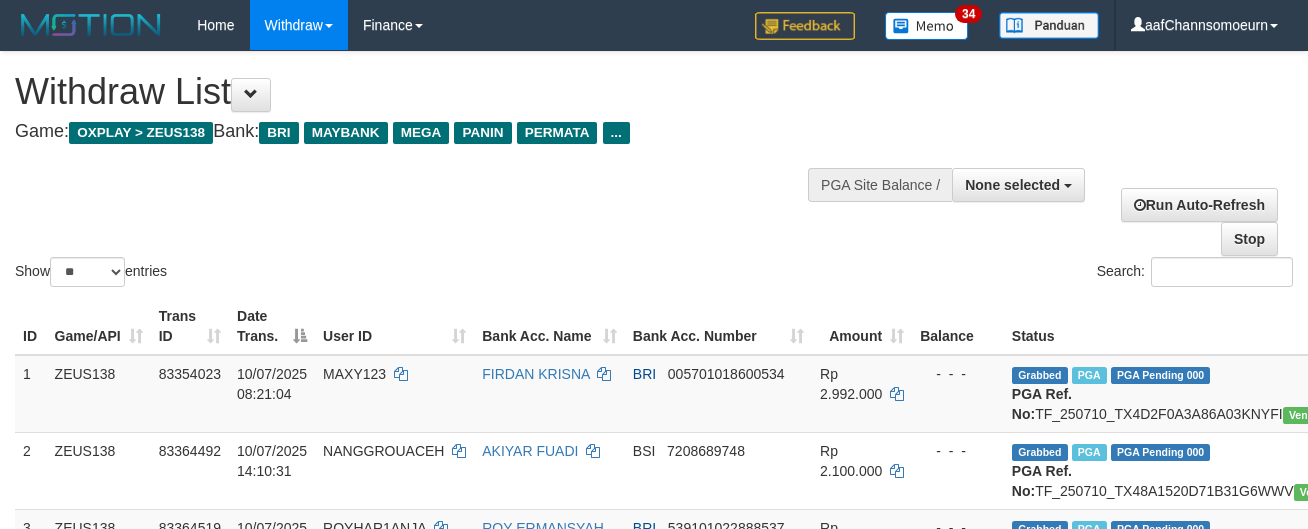 select 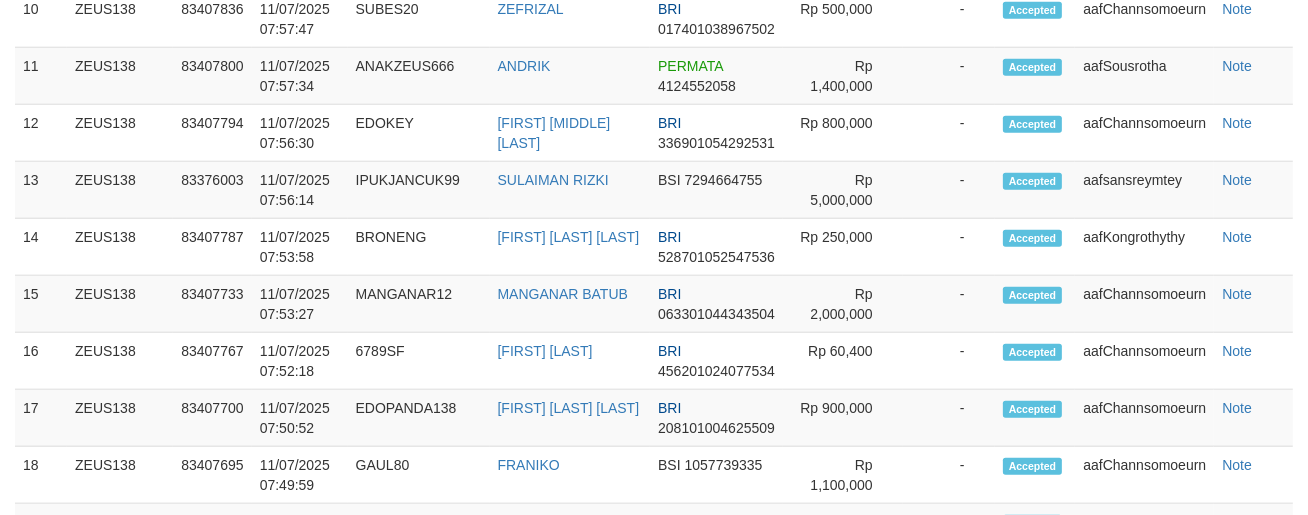 scroll, scrollTop: 1964, scrollLeft: 0, axis: vertical 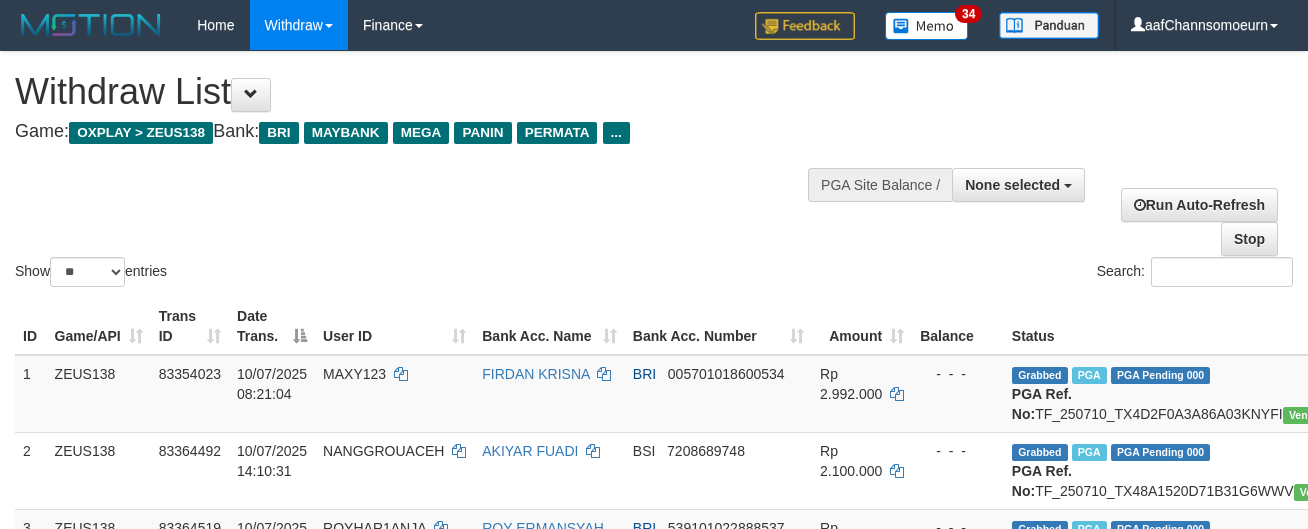 select 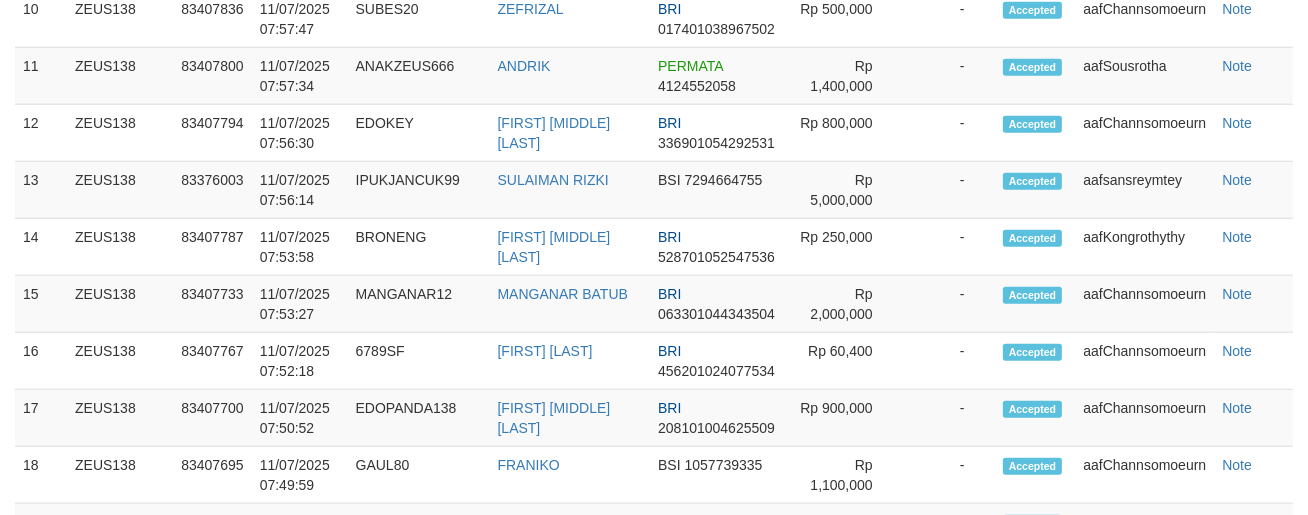 scroll, scrollTop: 1964, scrollLeft: 0, axis: vertical 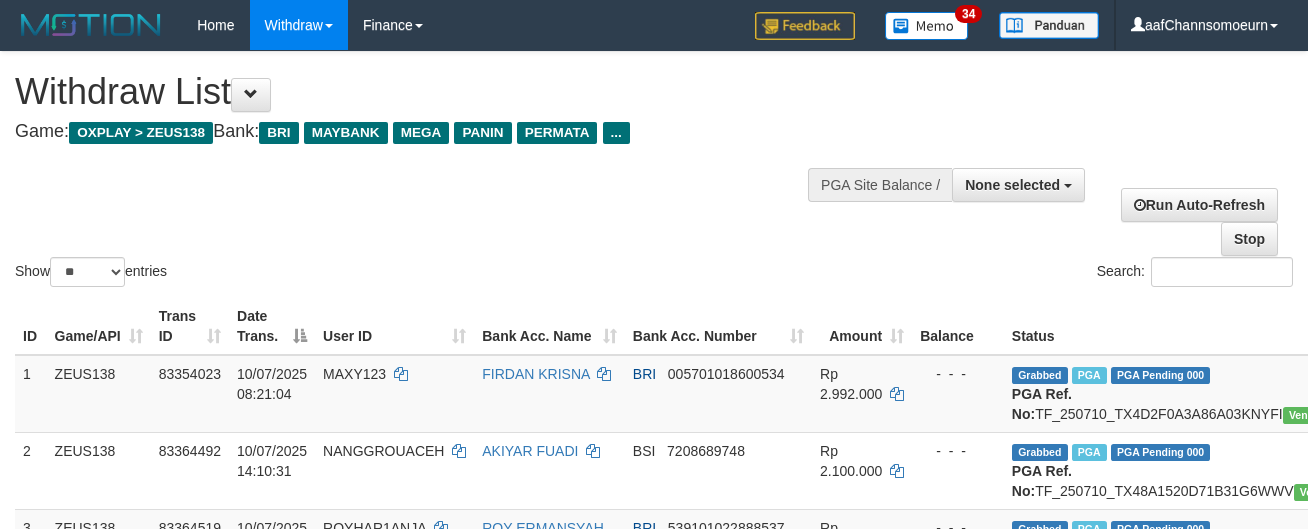 select 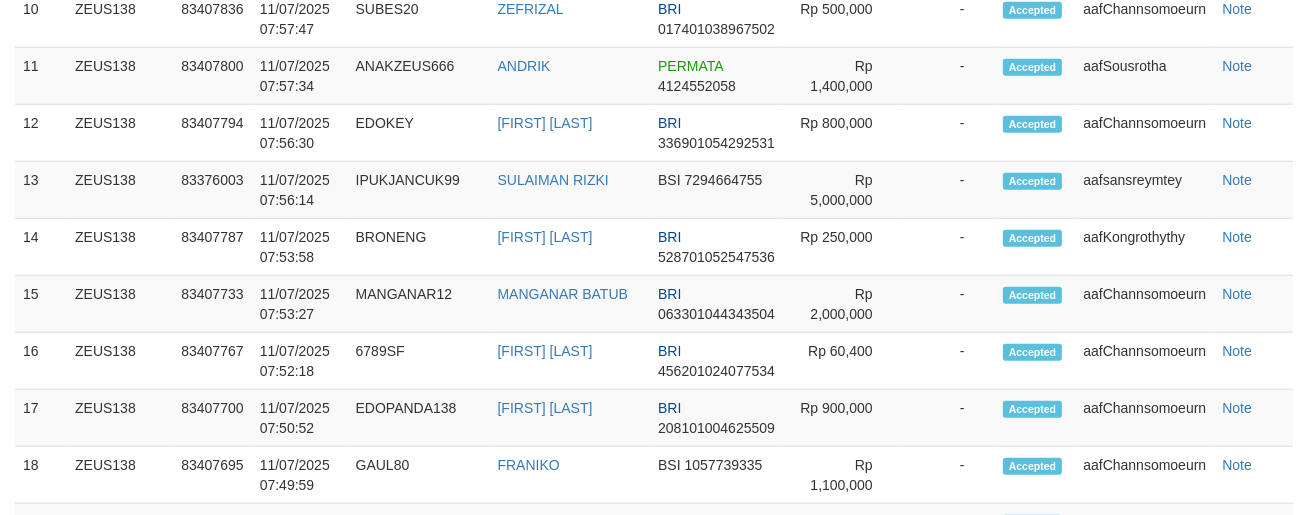scroll, scrollTop: 1964, scrollLeft: 0, axis: vertical 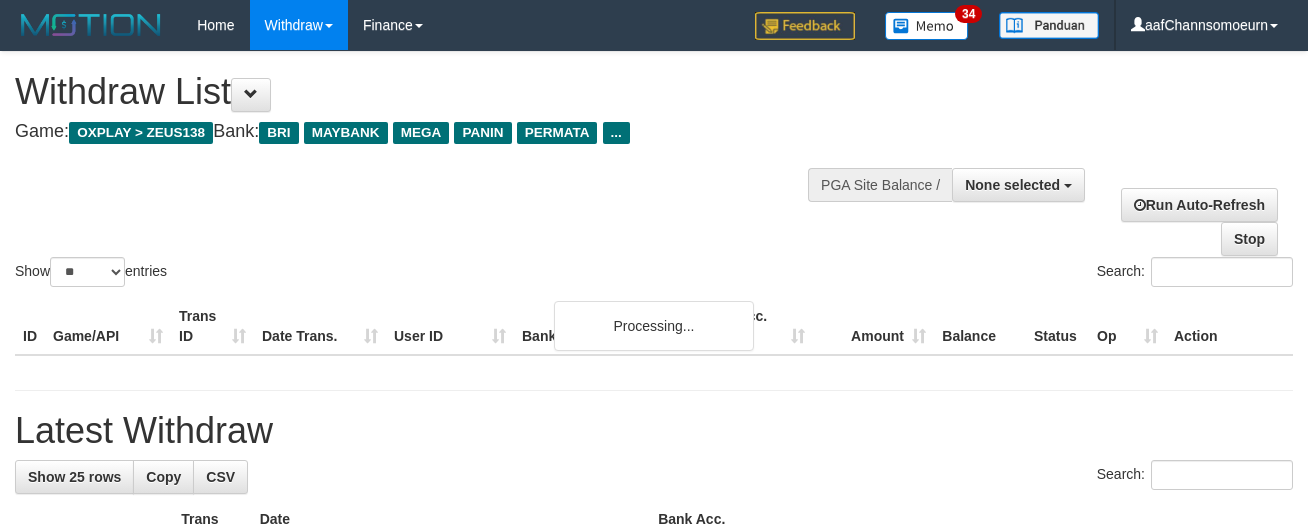 select 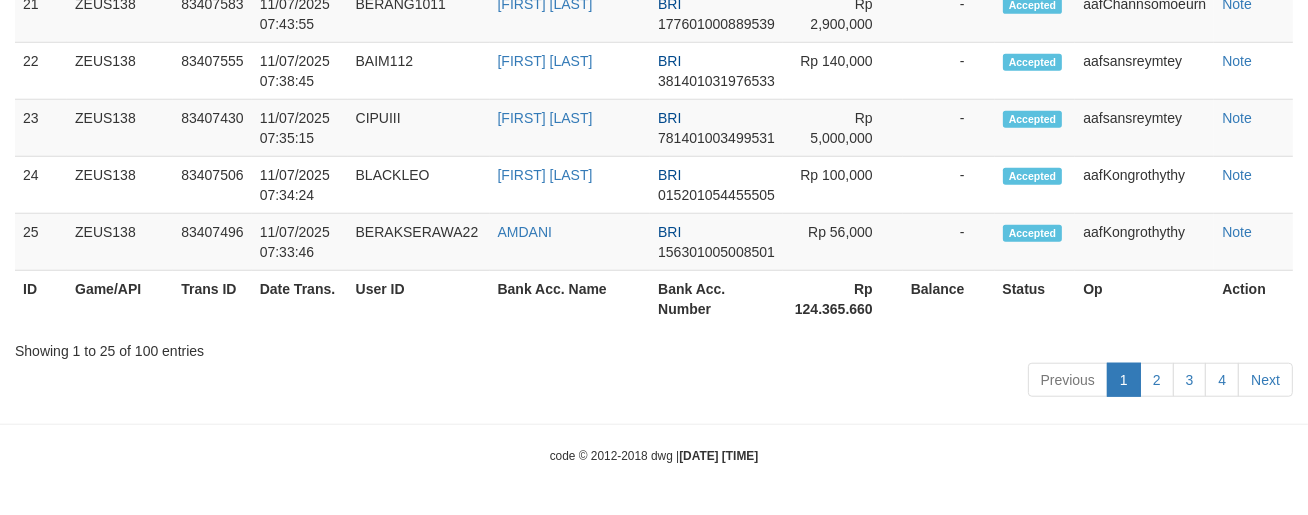 scroll, scrollTop: 1964, scrollLeft: 0, axis: vertical 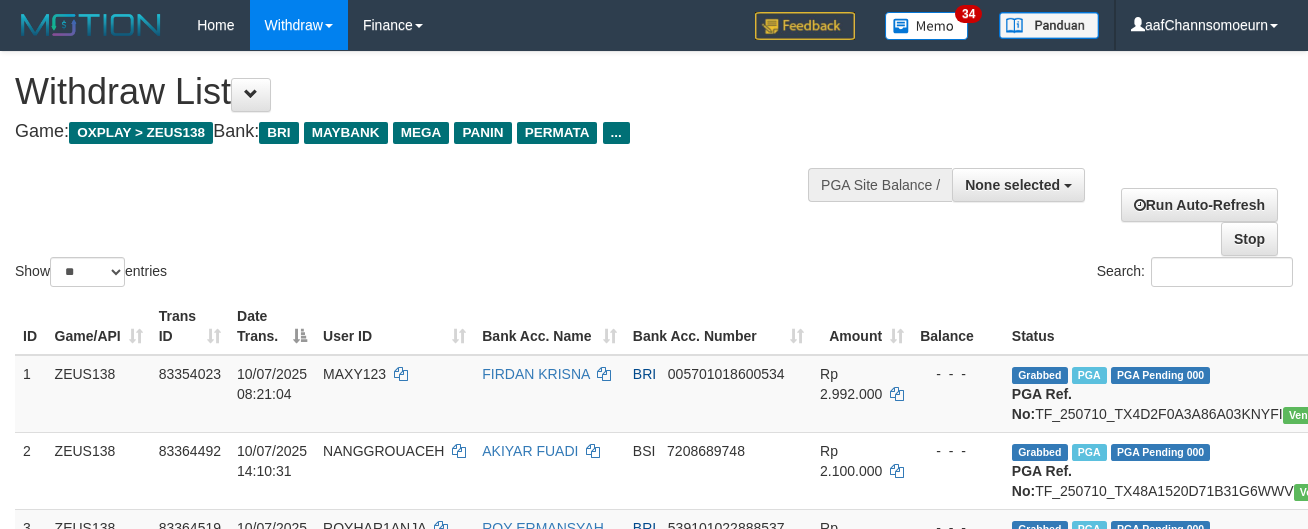 select 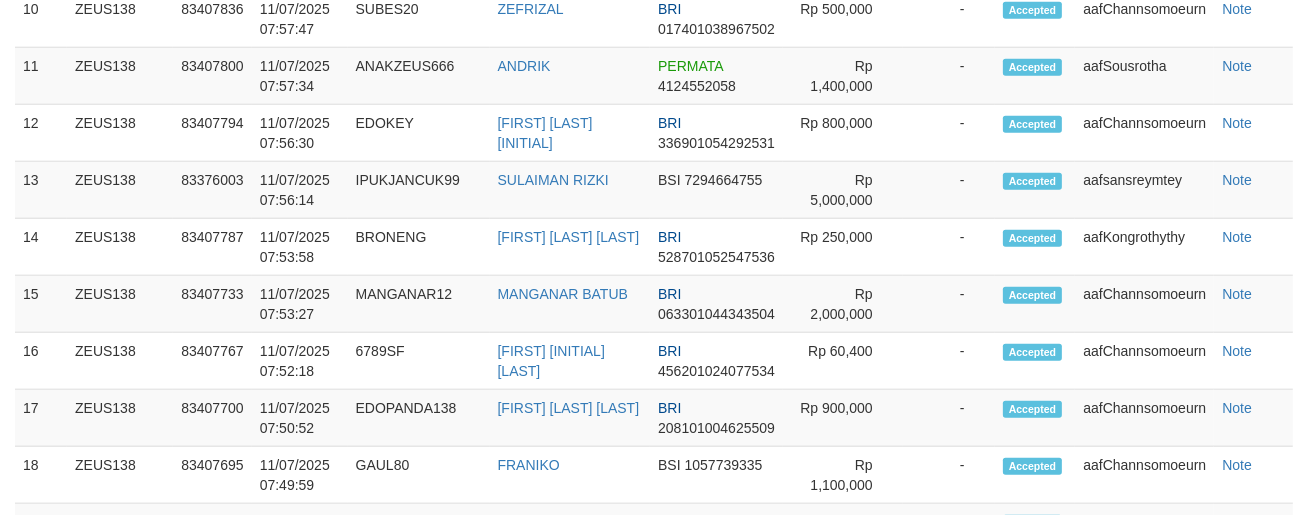 scroll, scrollTop: 1964, scrollLeft: 0, axis: vertical 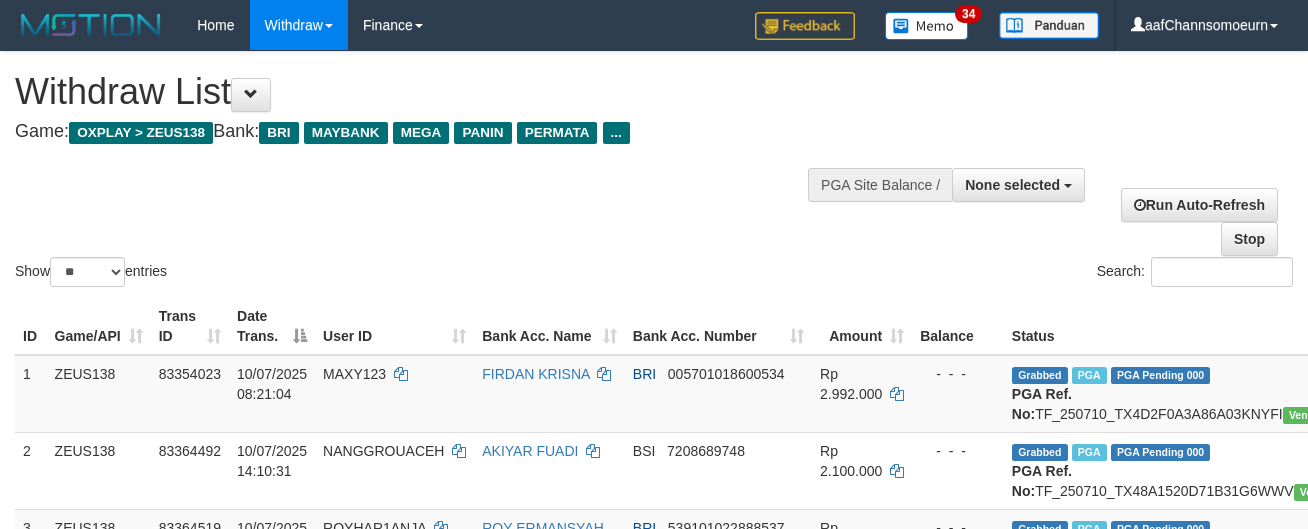 select 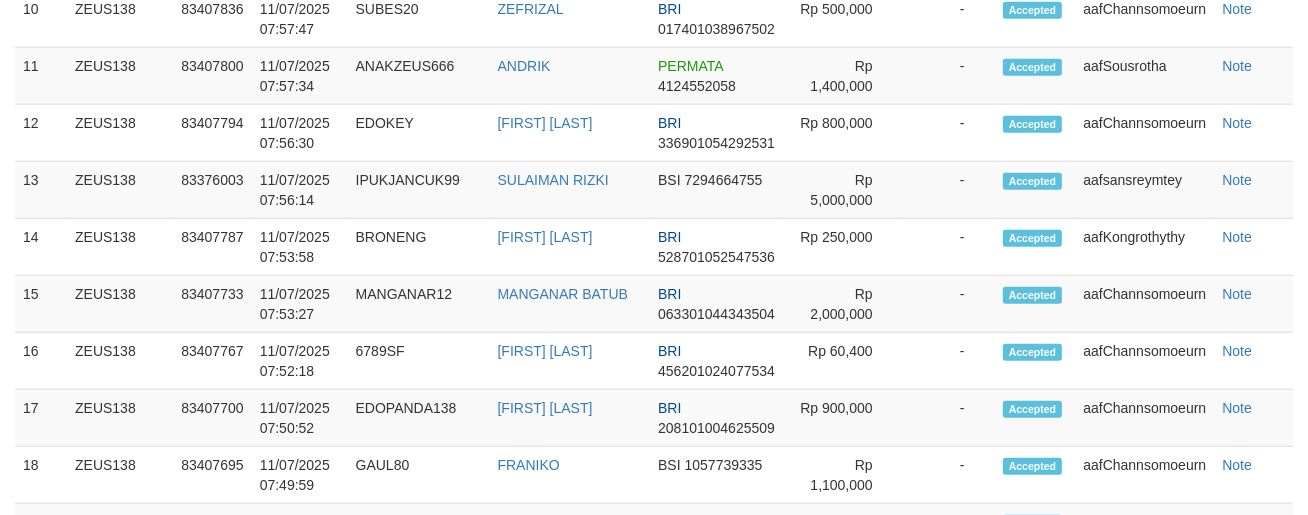 scroll, scrollTop: 1964, scrollLeft: 0, axis: vertical 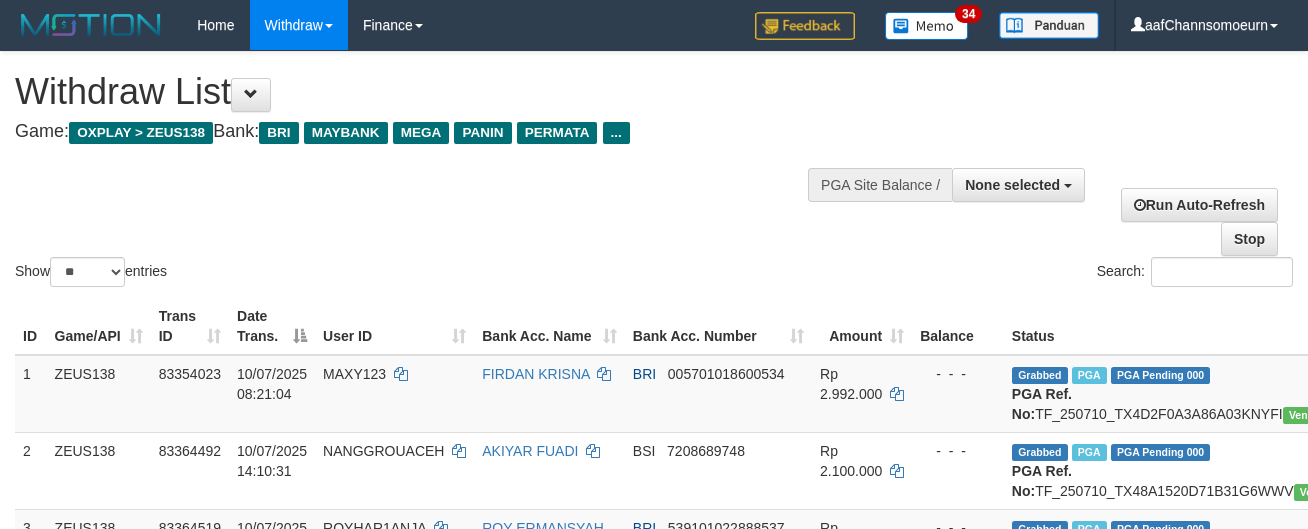 select 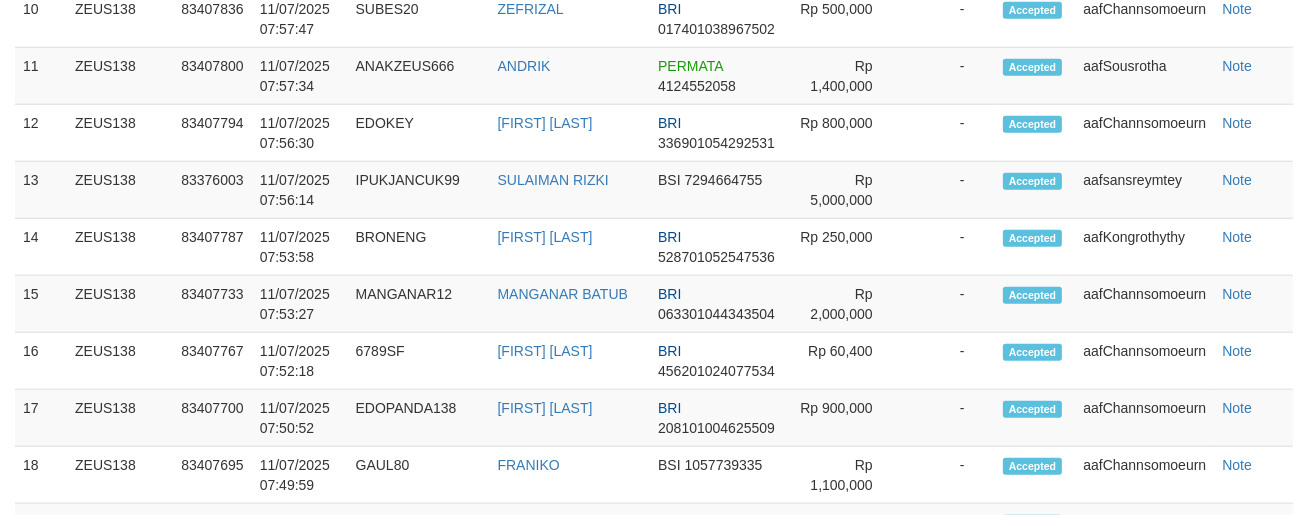 scroll, scrollTop: 1964, scrollLeft: 0, axis: vertical 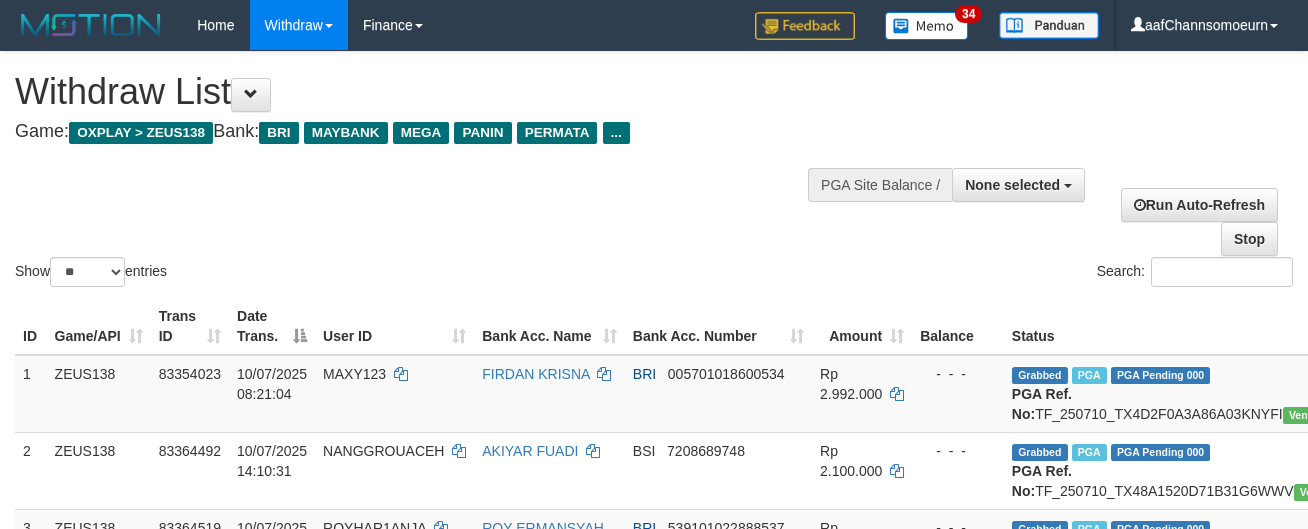 select 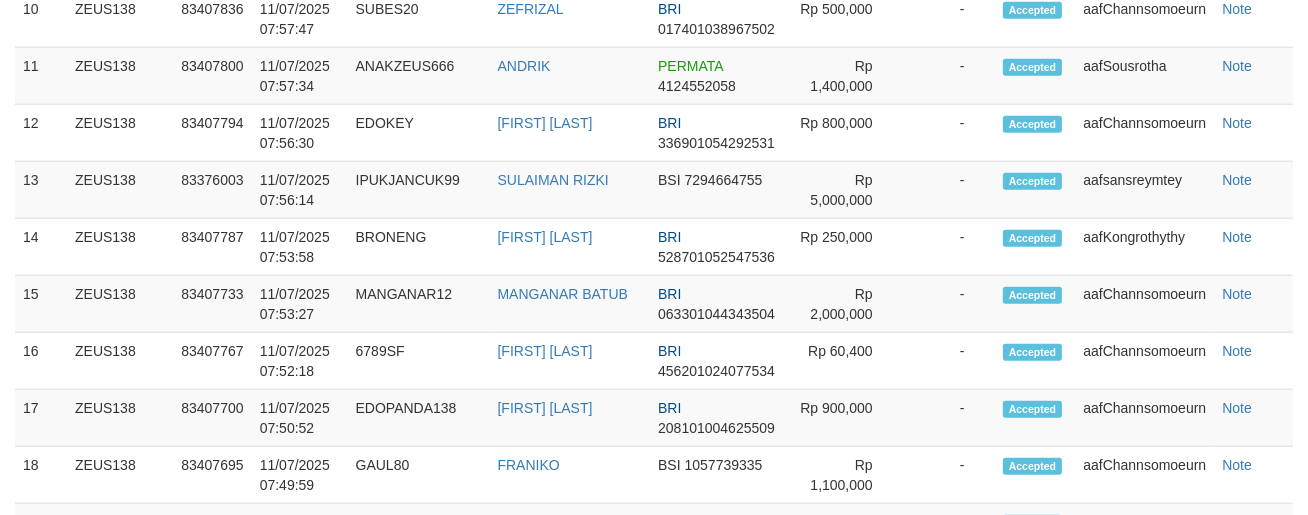 scroll, scrollTop: 1964, scrollLeft: 0, axis: vertical 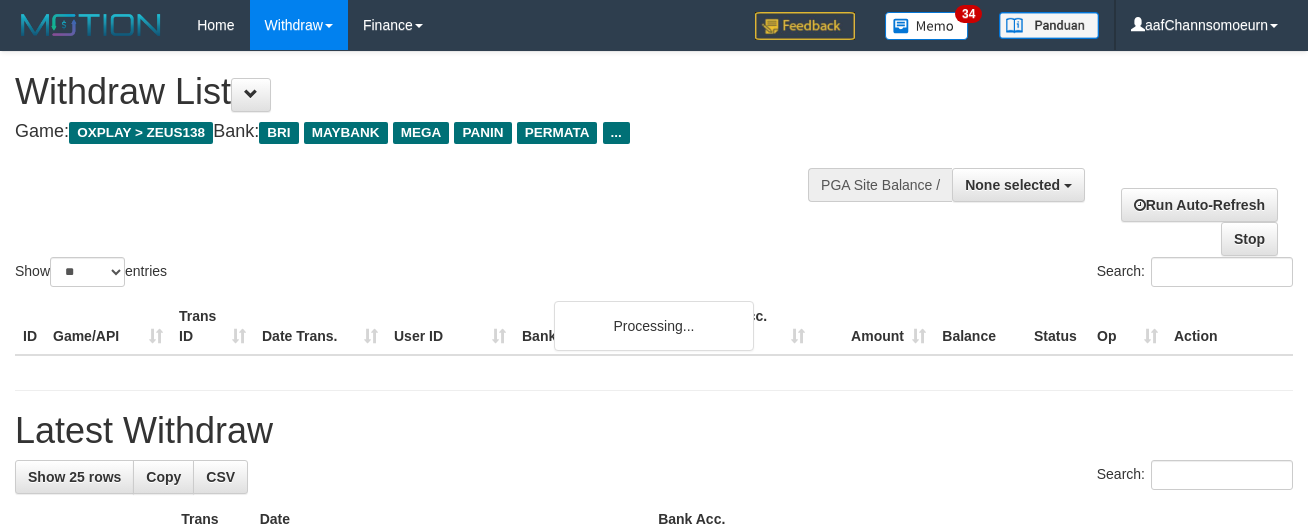 select 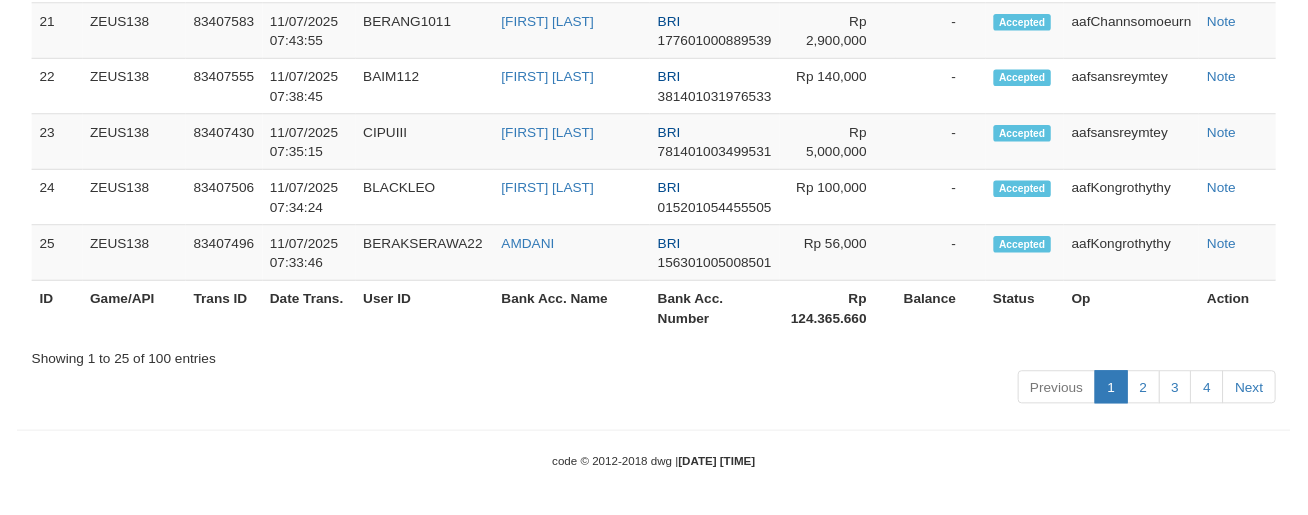 scroll, scrollTop: 1964, scrollLeft: 0, axis: vertical 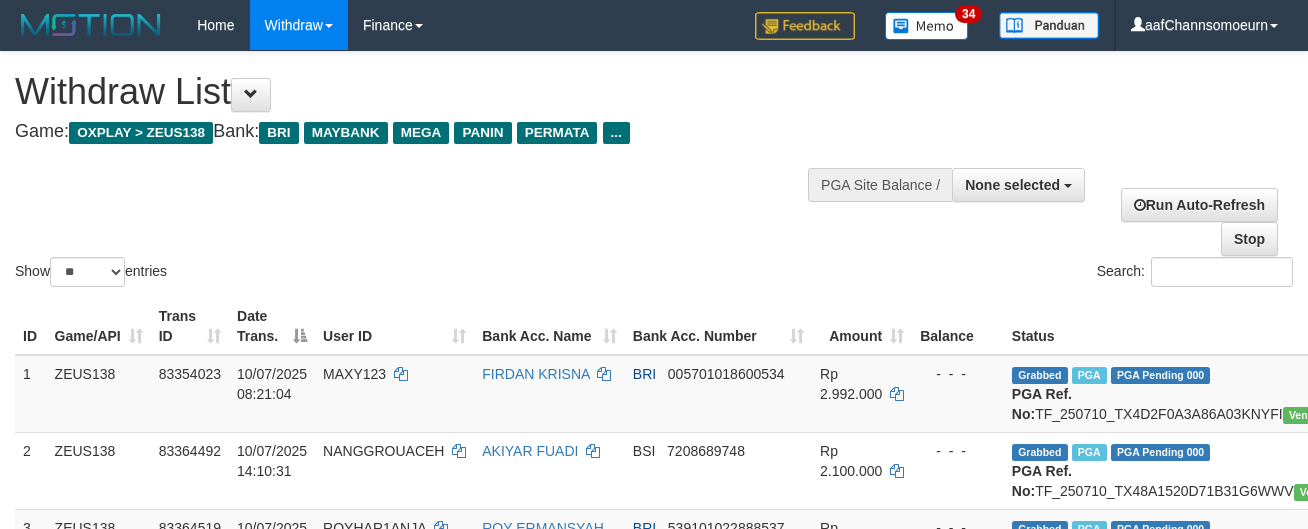 select 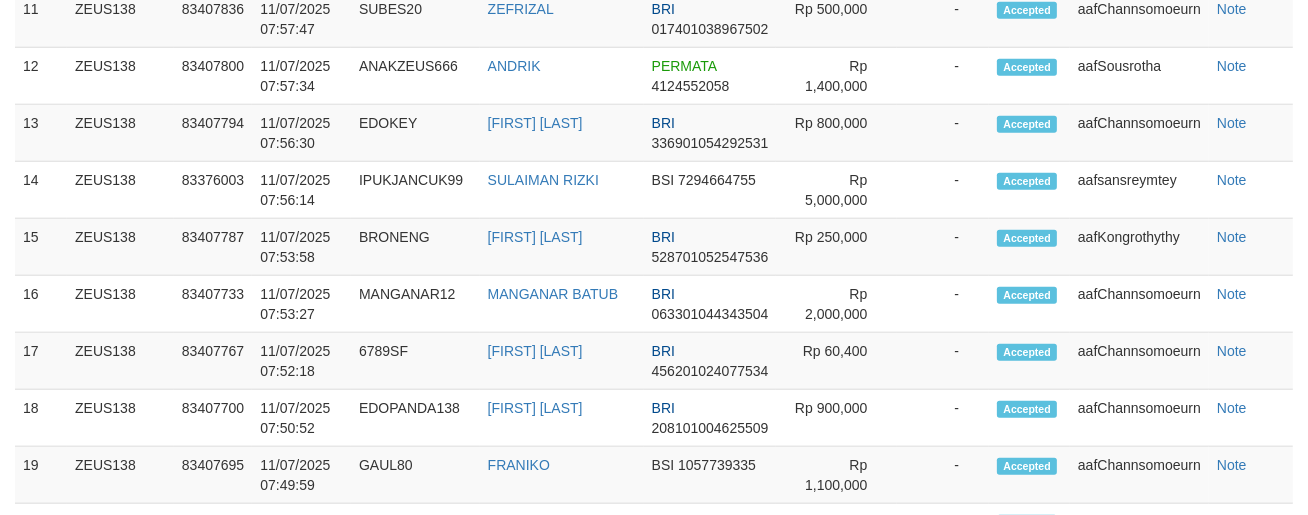 scroll, scrollTop: 1964, scrollLeft: 0, axis: vertical 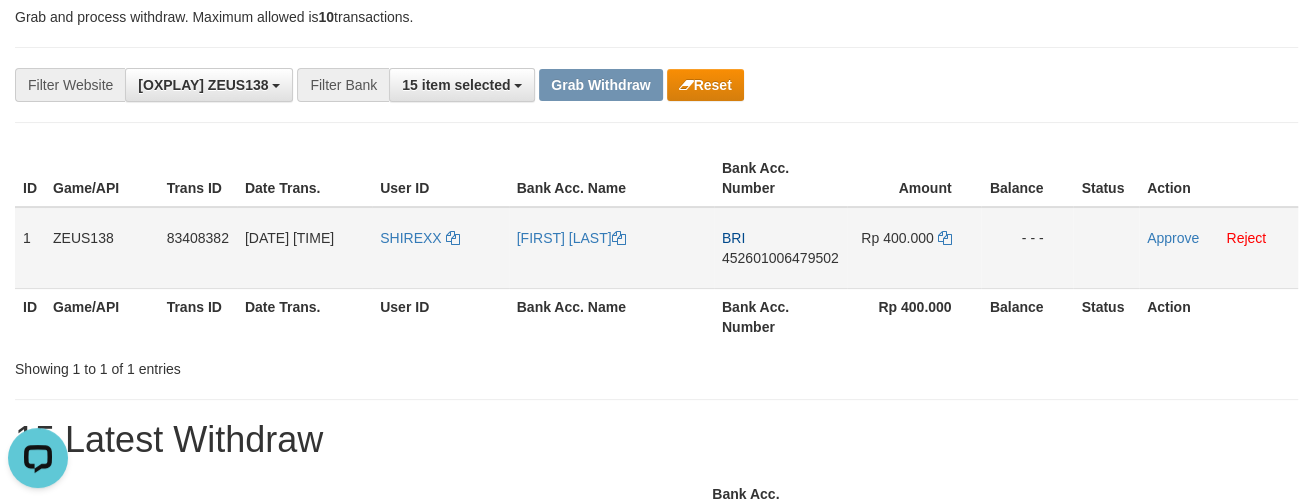 click on "BRI
452601006479502" at bounding box center [780, 248] 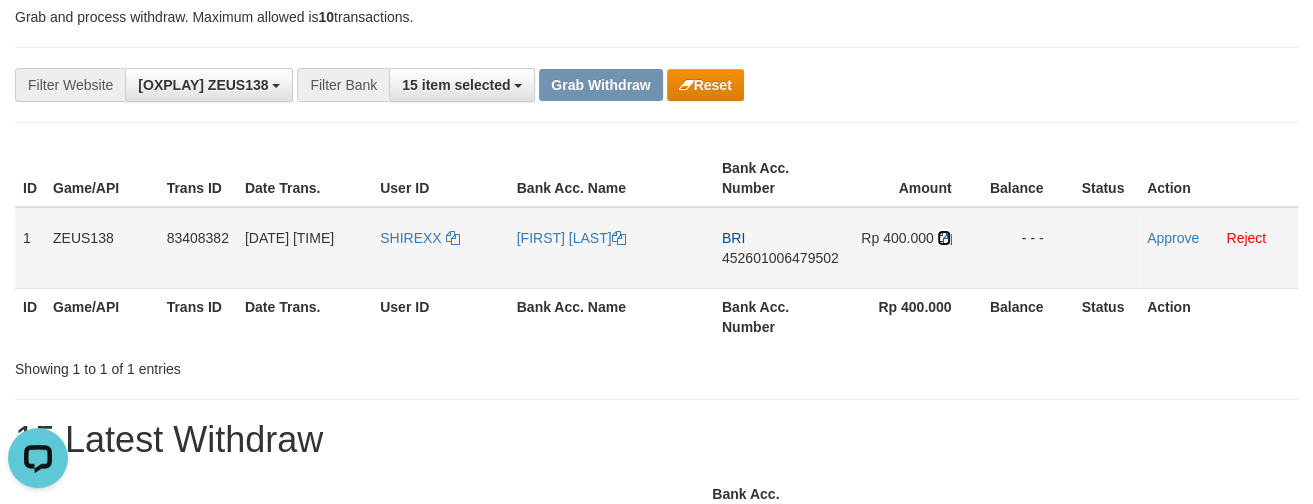 click at bounding box center [944, 238] 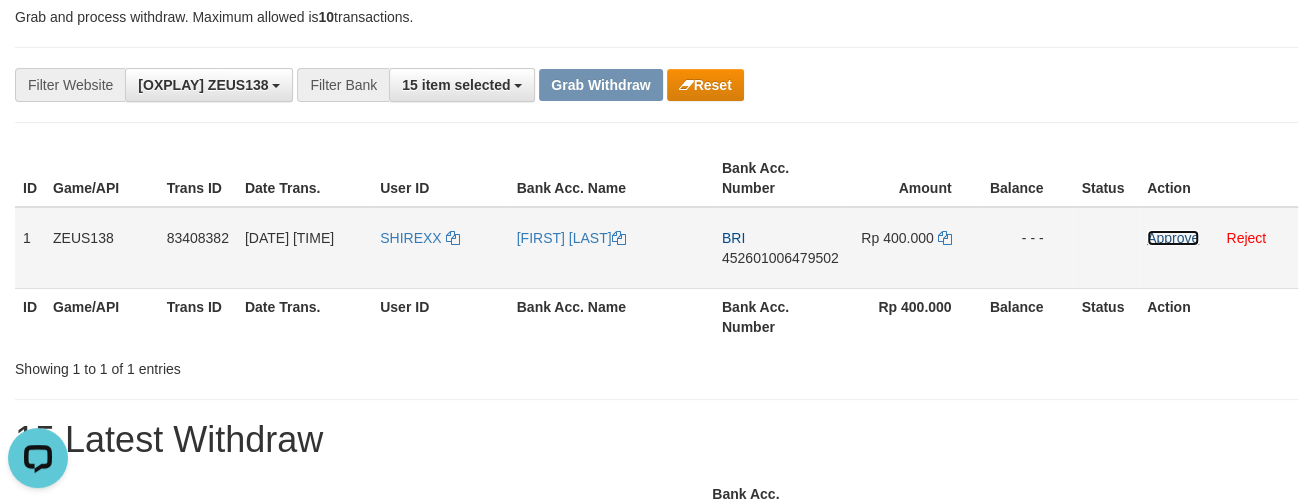 click on "Approve" at bounding box center [1173, 238] 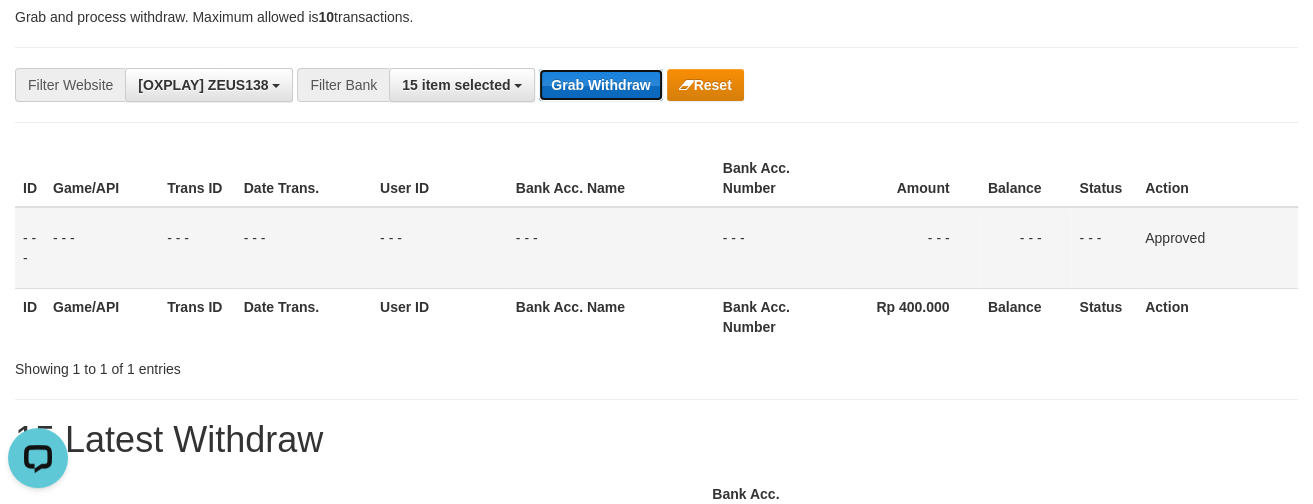 click on "Grab Withdraw" at bounding box center (600, 85) 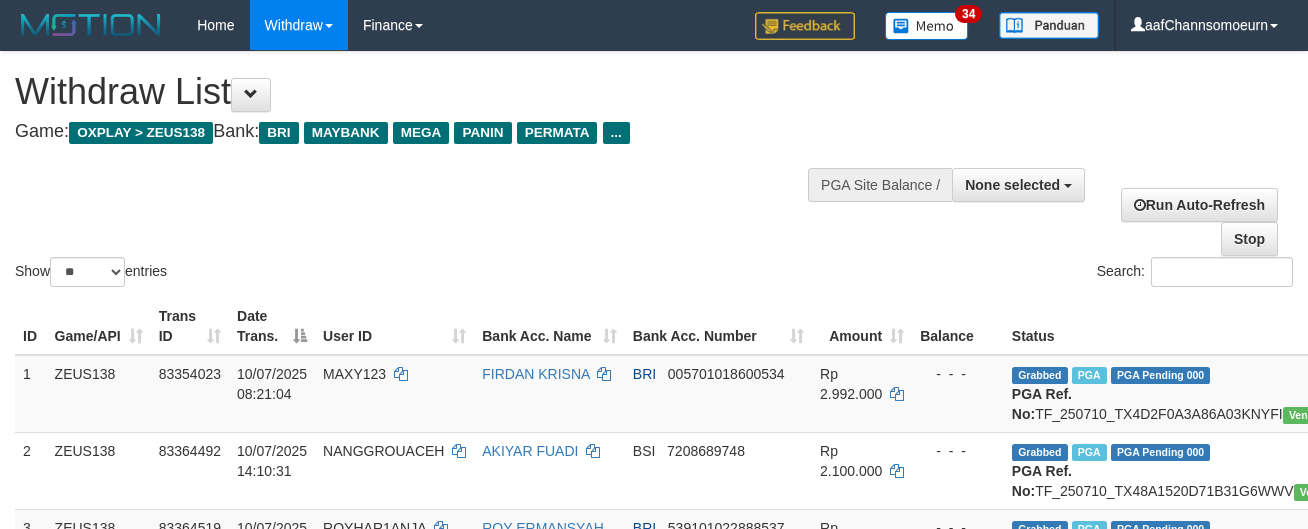 select 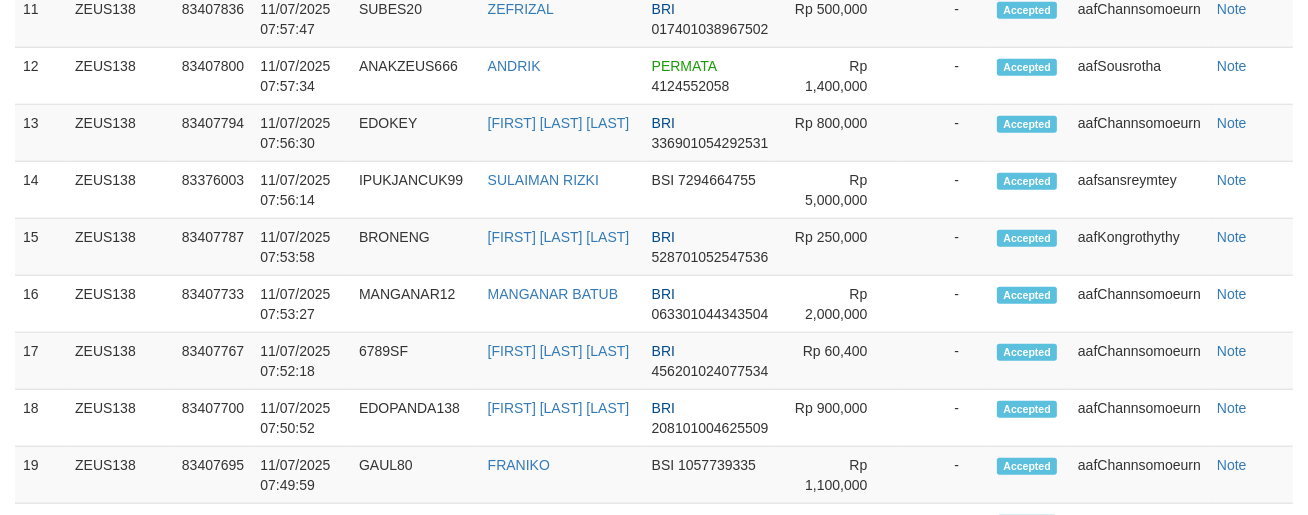 scroll, scrollTop: 1964, scrollLeft: 0, axis: vertical 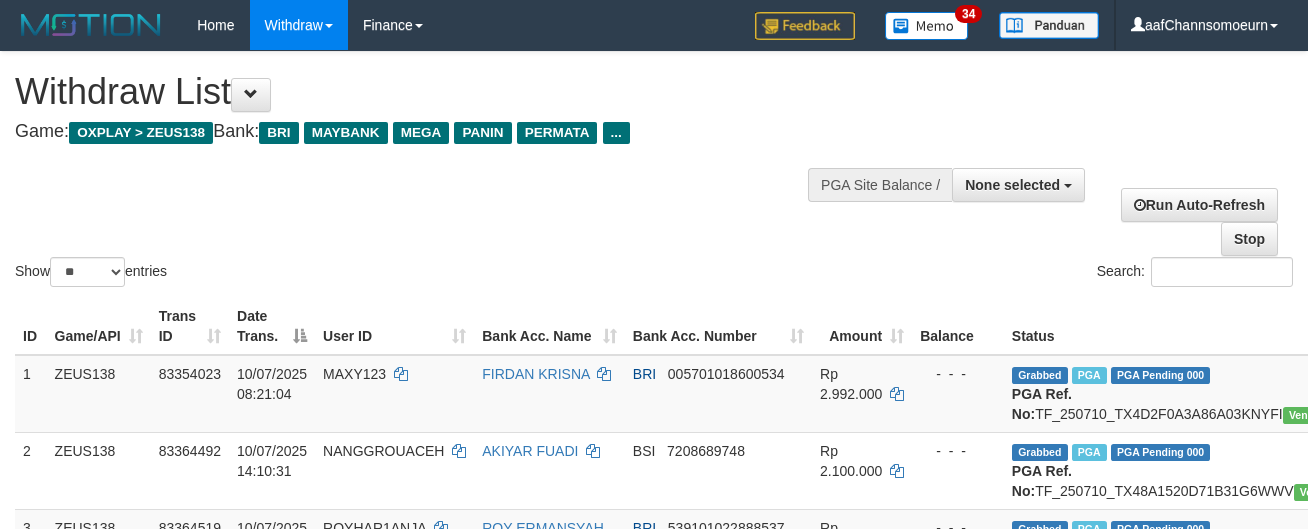 select 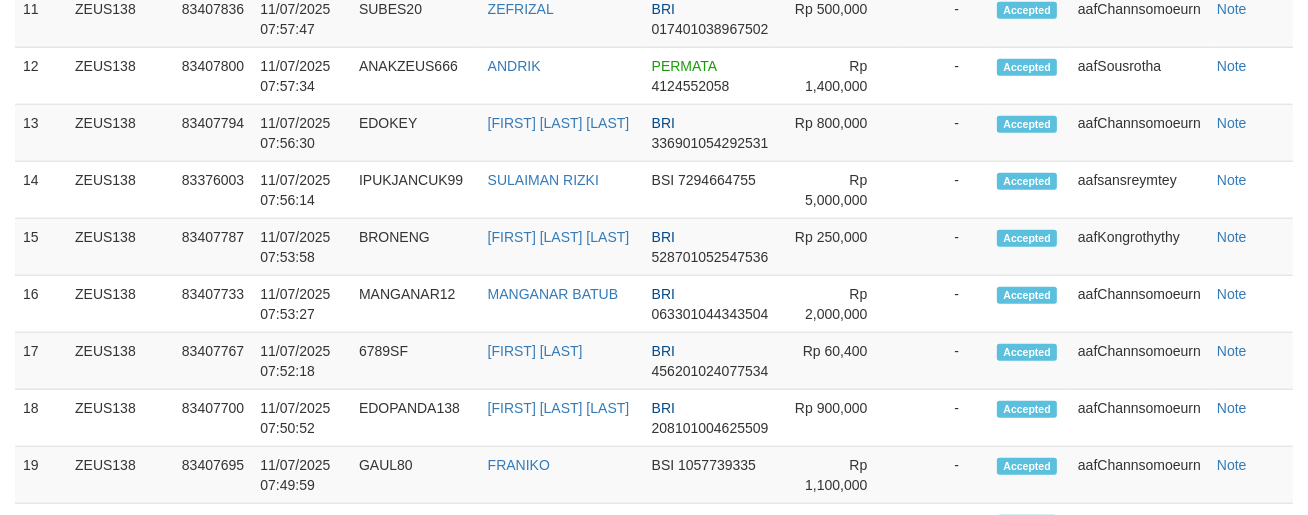 scroll, scrollTop: 1964, scrollLeft: 0, axis: vertical 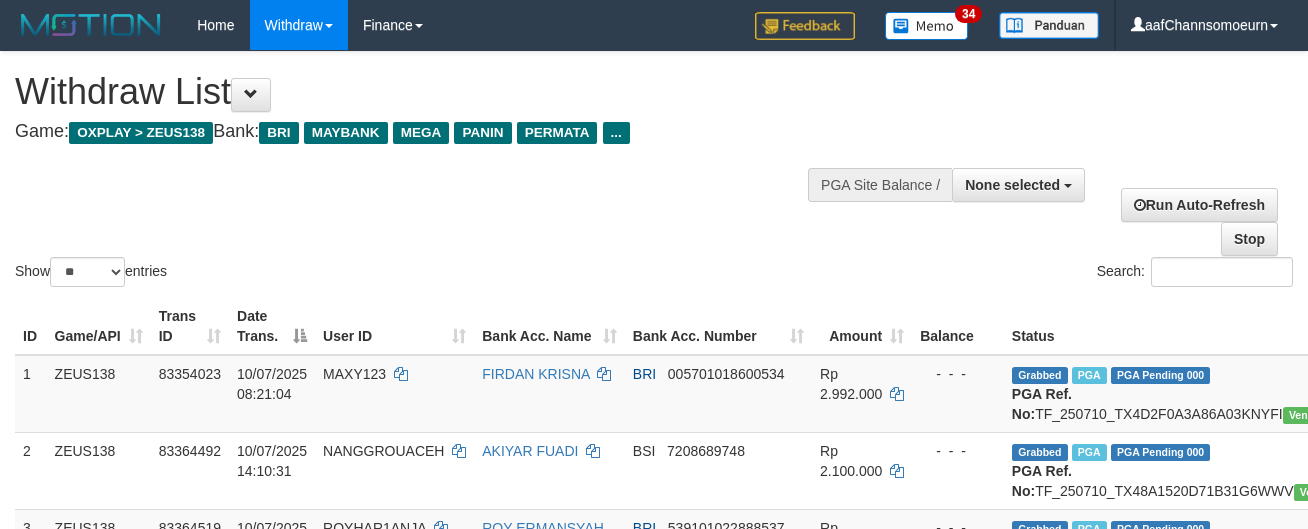 select 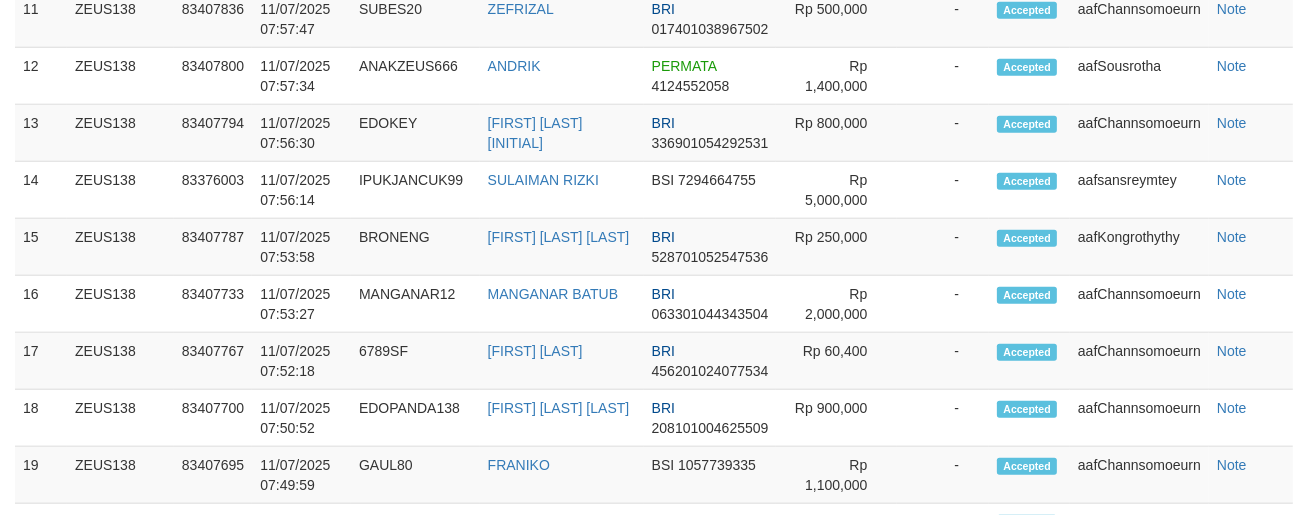 scroll, scrollTop: 1964, scrollLeft: 0, axis: vertical 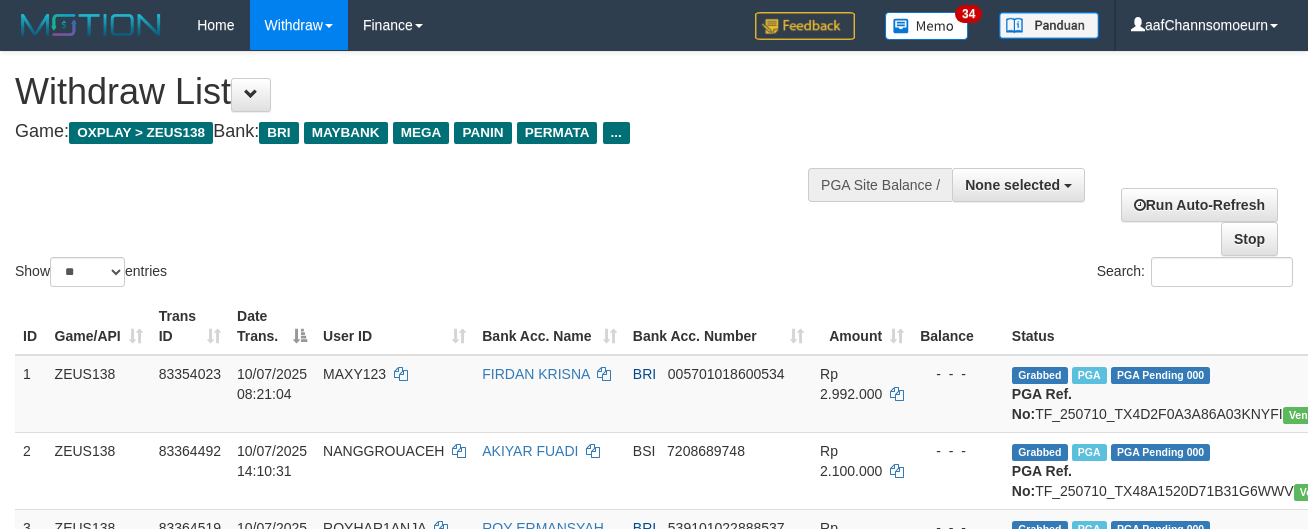select 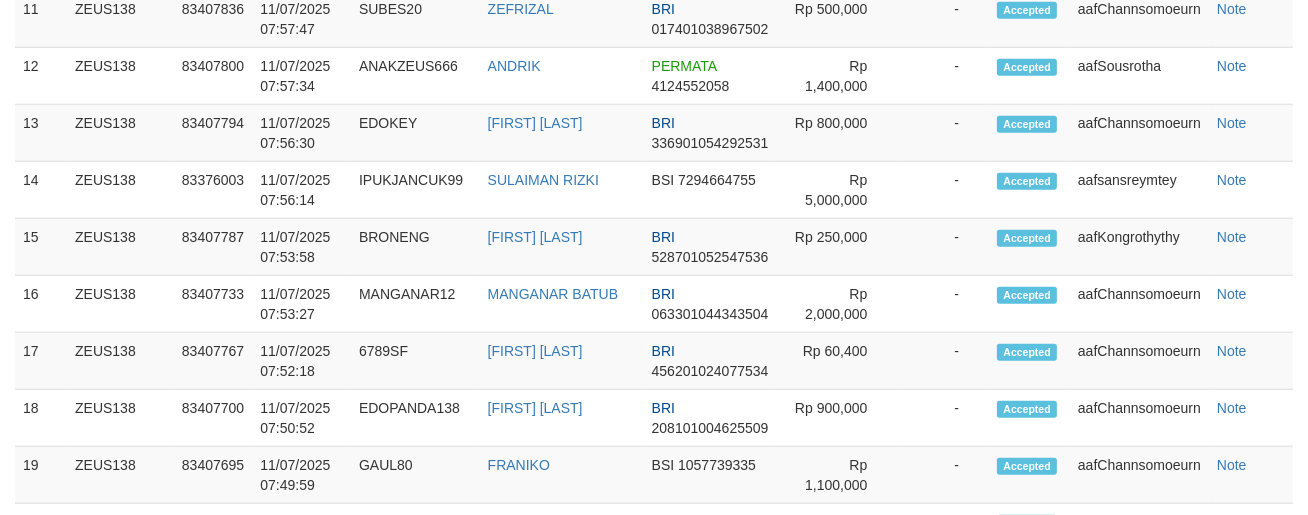 scroll, scrollTop: 1964, scrollLeft: 0, axis: vertical 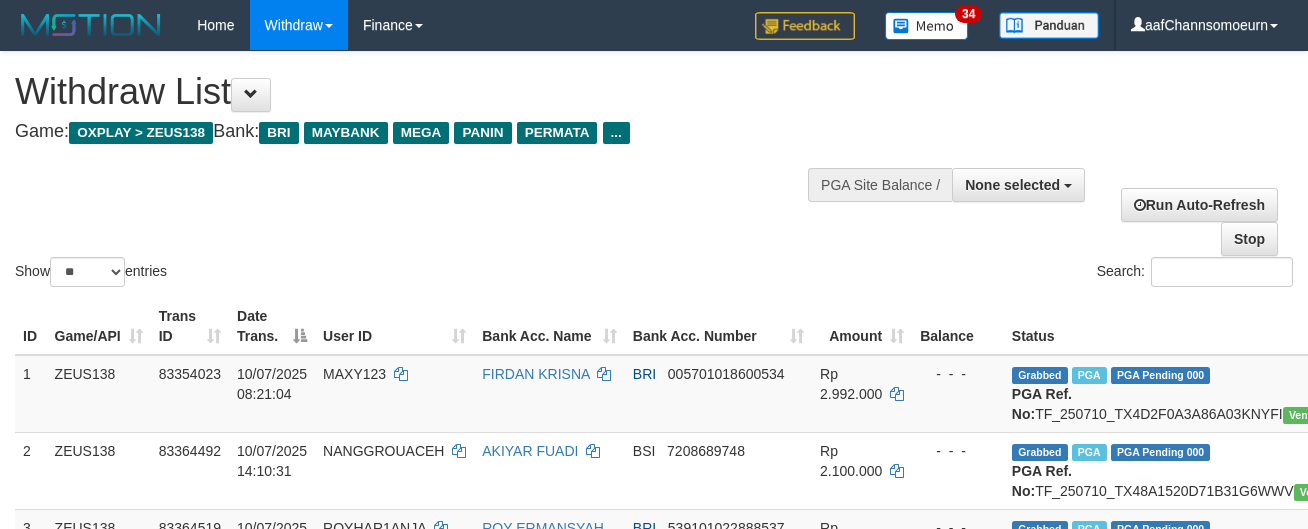select 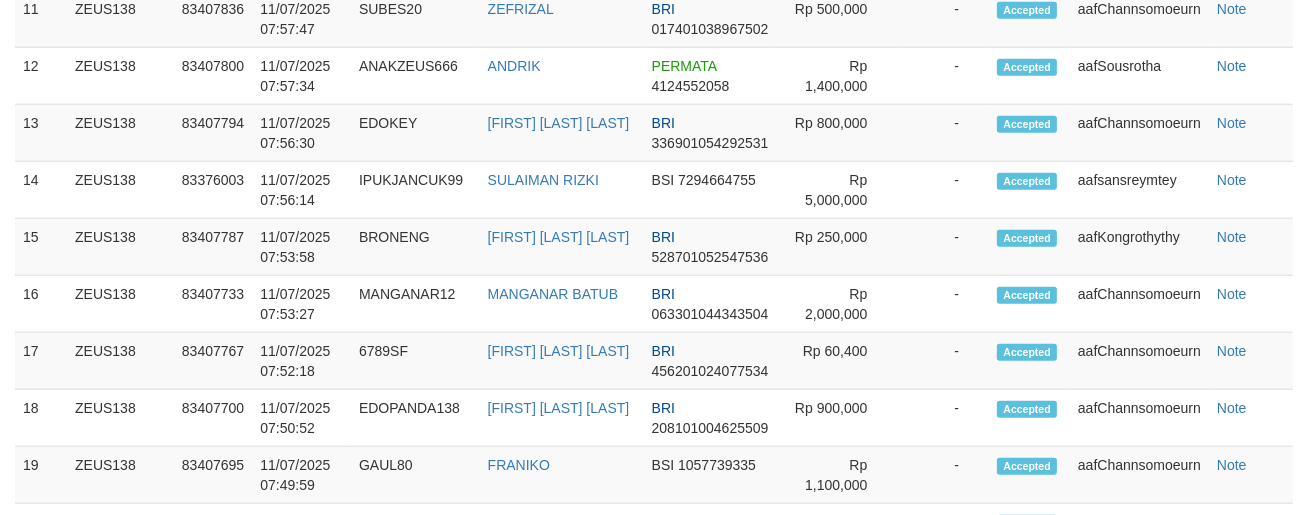 scroll, scrollTop: 1964, scrollLeft: 0, axis: vertical 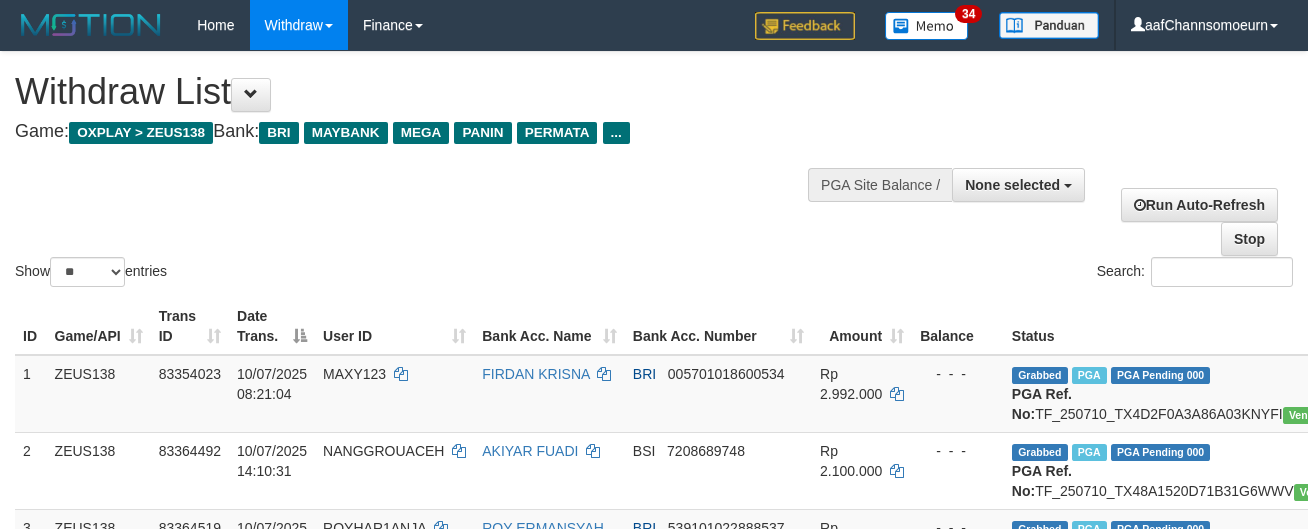 select 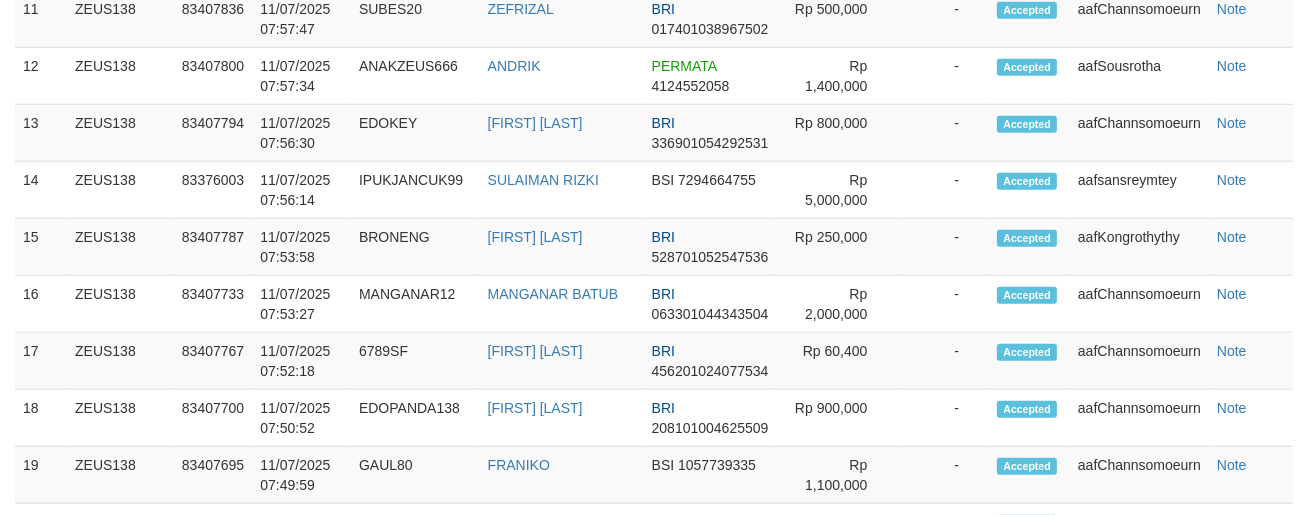 scroll, scrollTop: 1964, scrollLeft: 0, axis: vertical 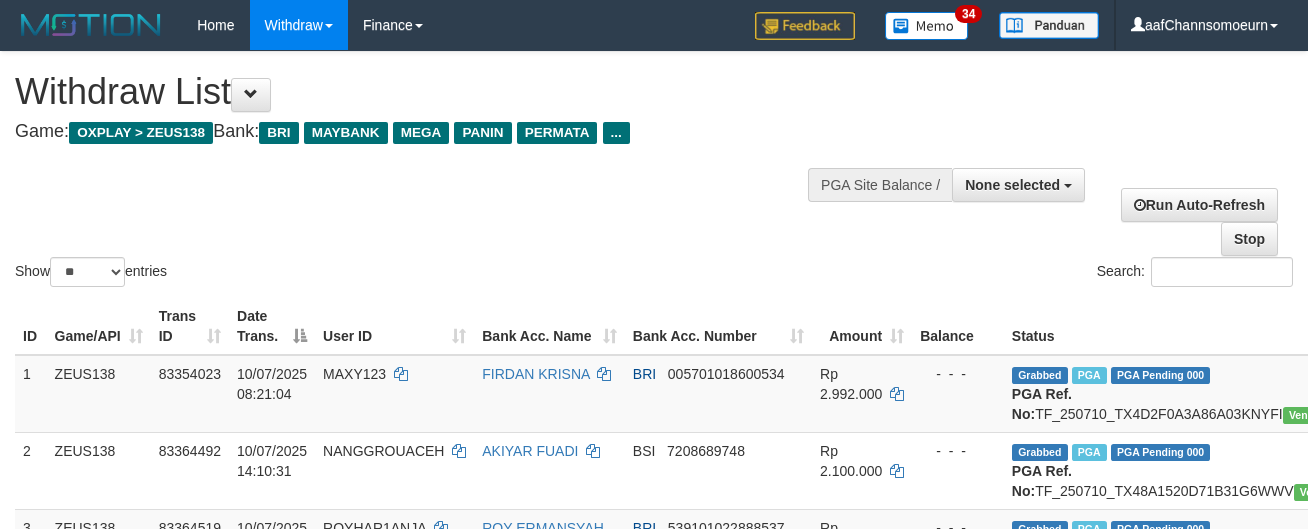 select 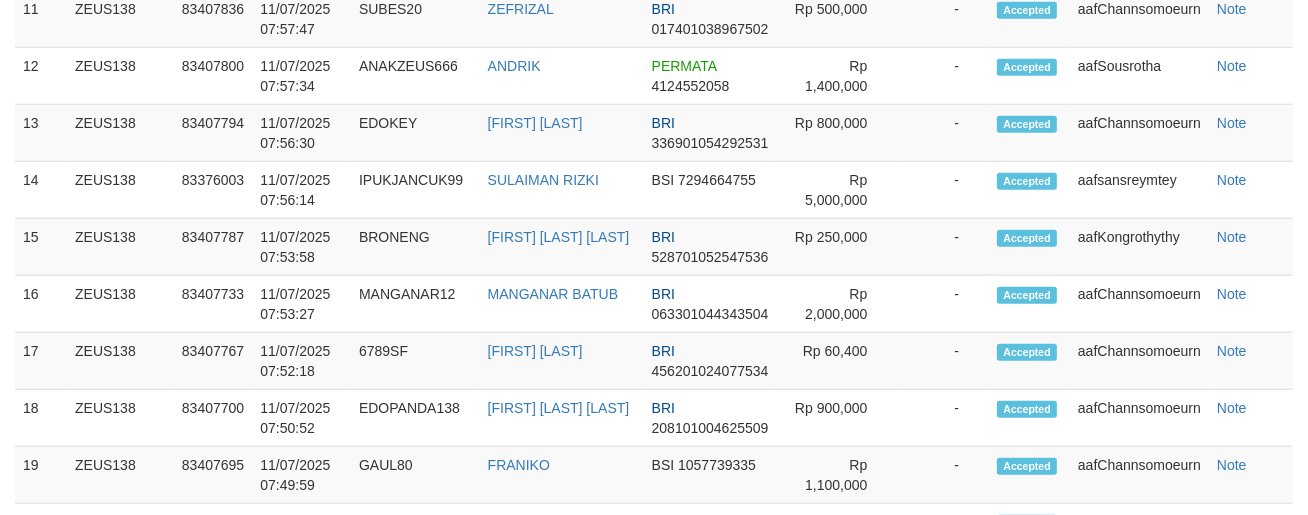 scroll, scrollTop: 1964, scrollLeft: 0, axis: vertical 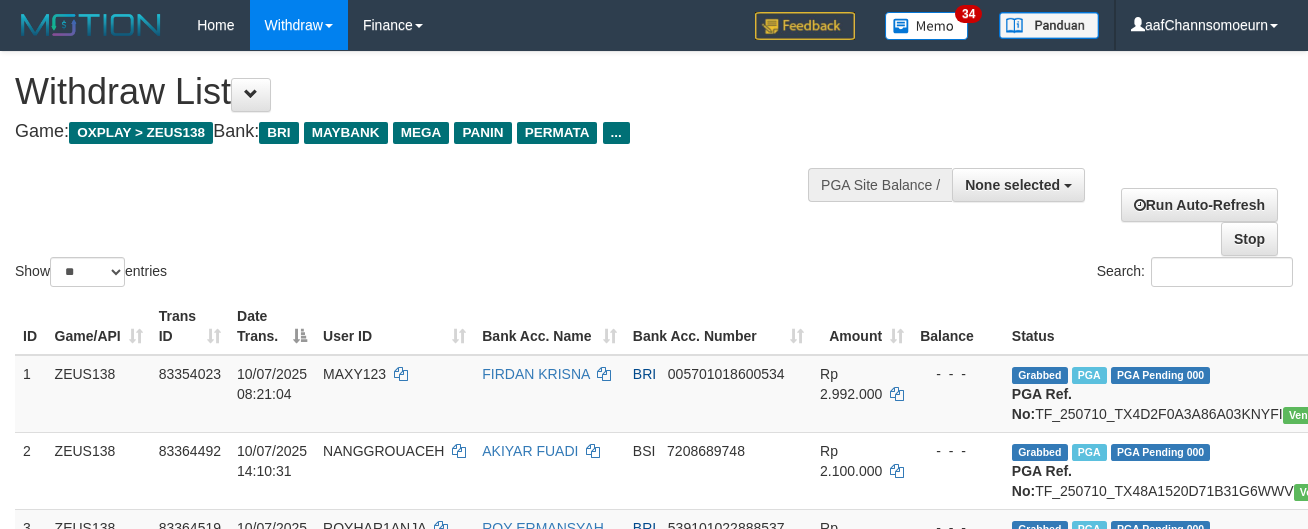 select 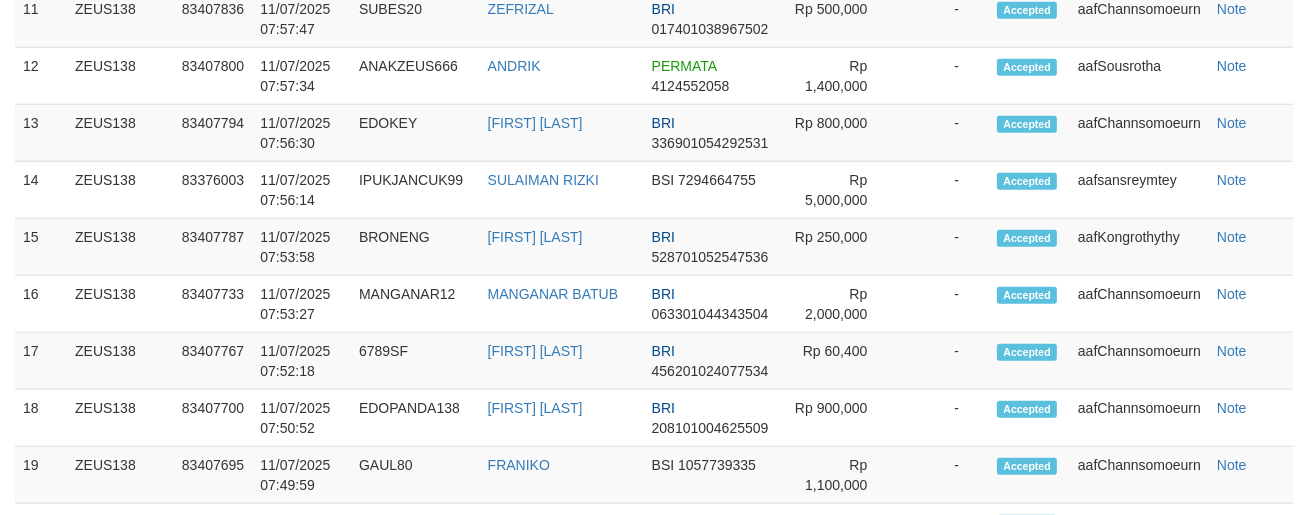 scroll, scrollTop: 1964, scrollLeft: 0, axis: vertical 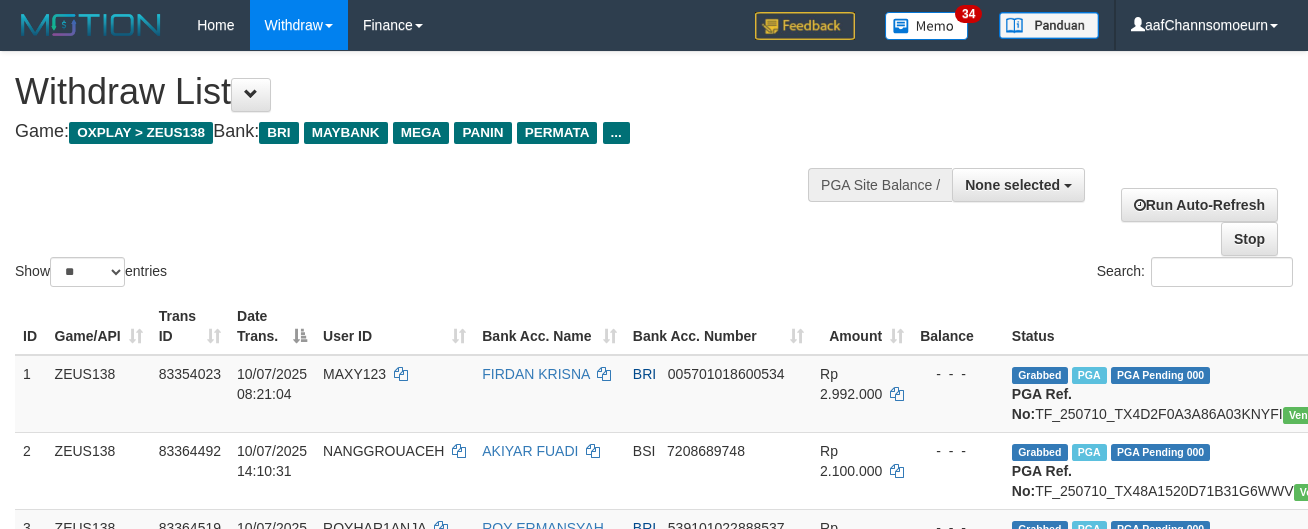 select 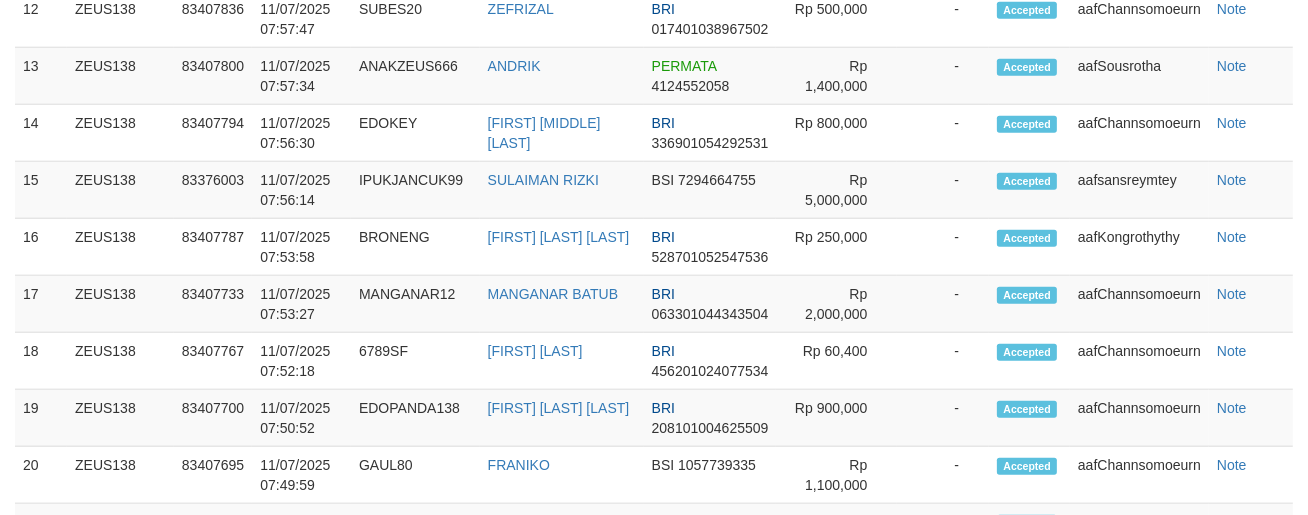 scroll, scrollTop: 1964, scrollLeft: 0, axis: vertical 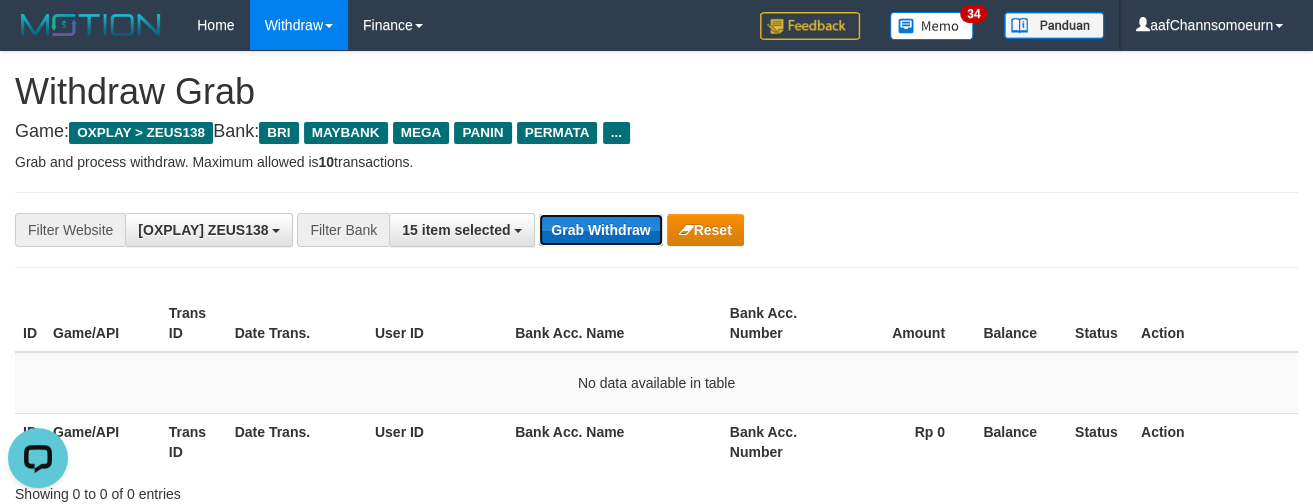 click on "Grab Withdraw" at bounding box center [600, 230] 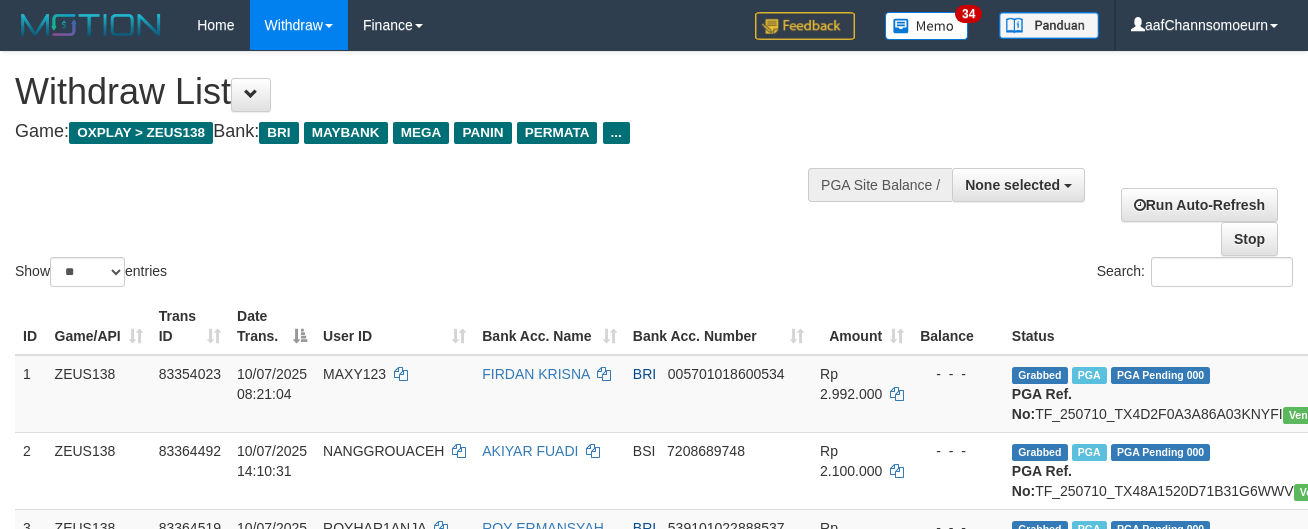 select 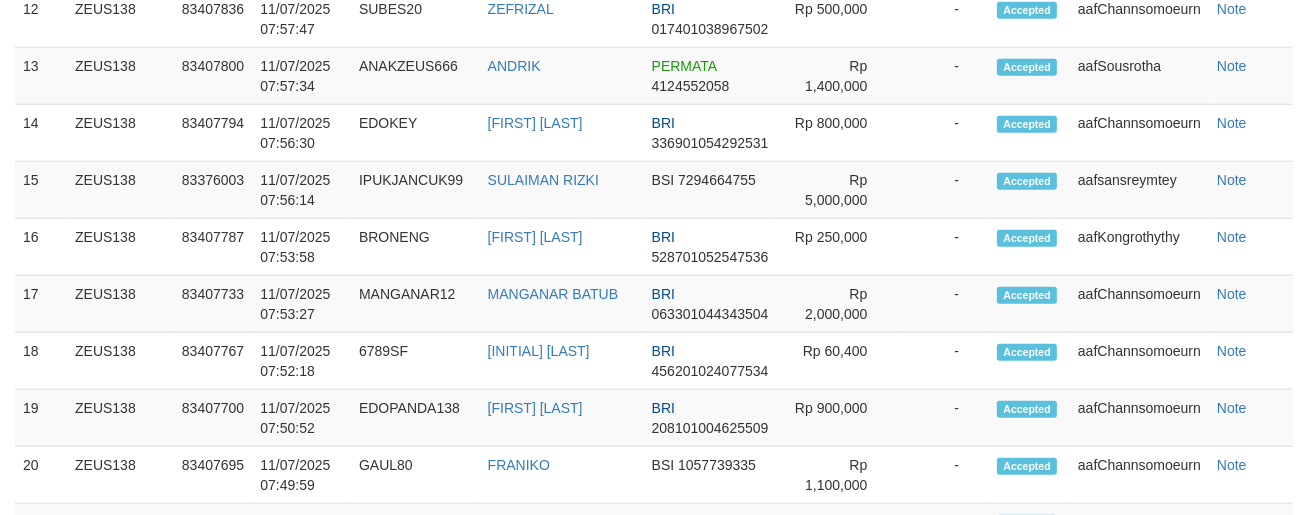 scroll, scrollTop: 1964, scrollLeft: 0, axis: vertical 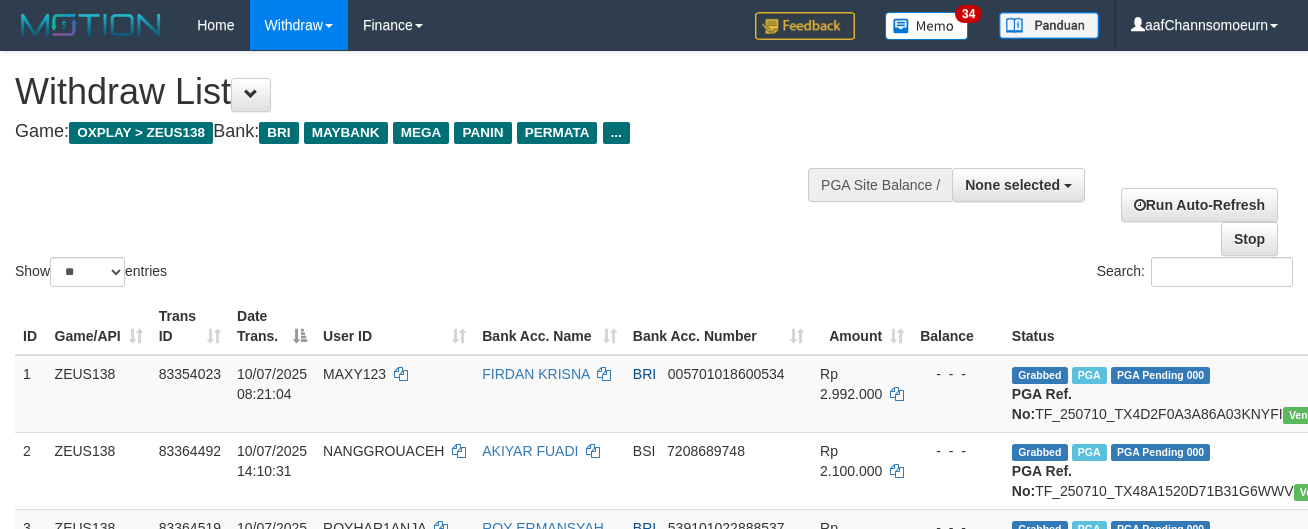 select 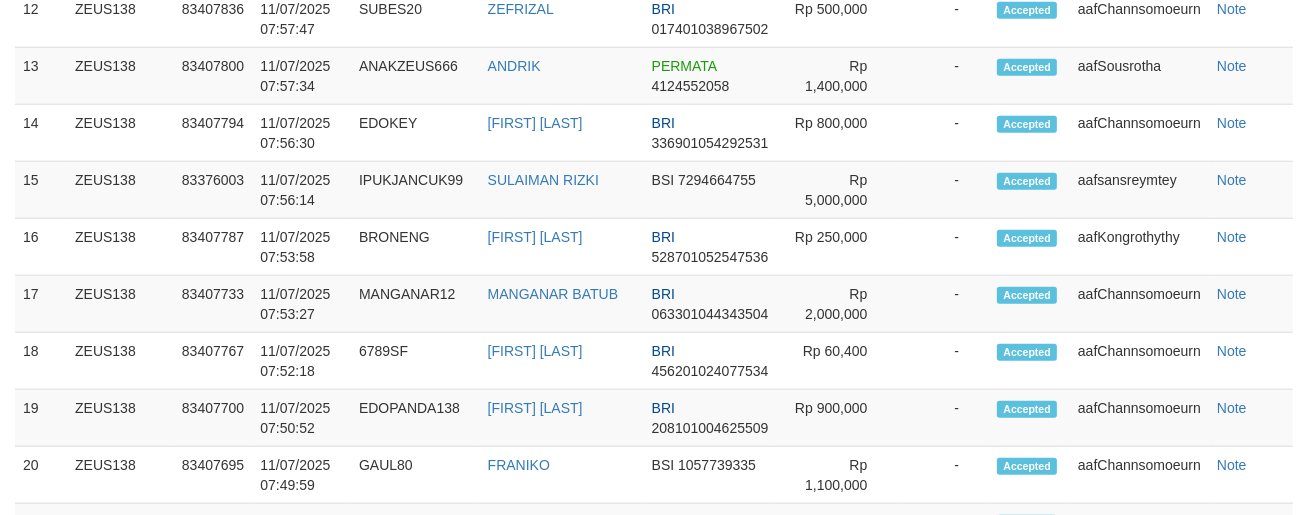 scroll, scrollTop: 1964, scrollLeft: 0, axis: vertical 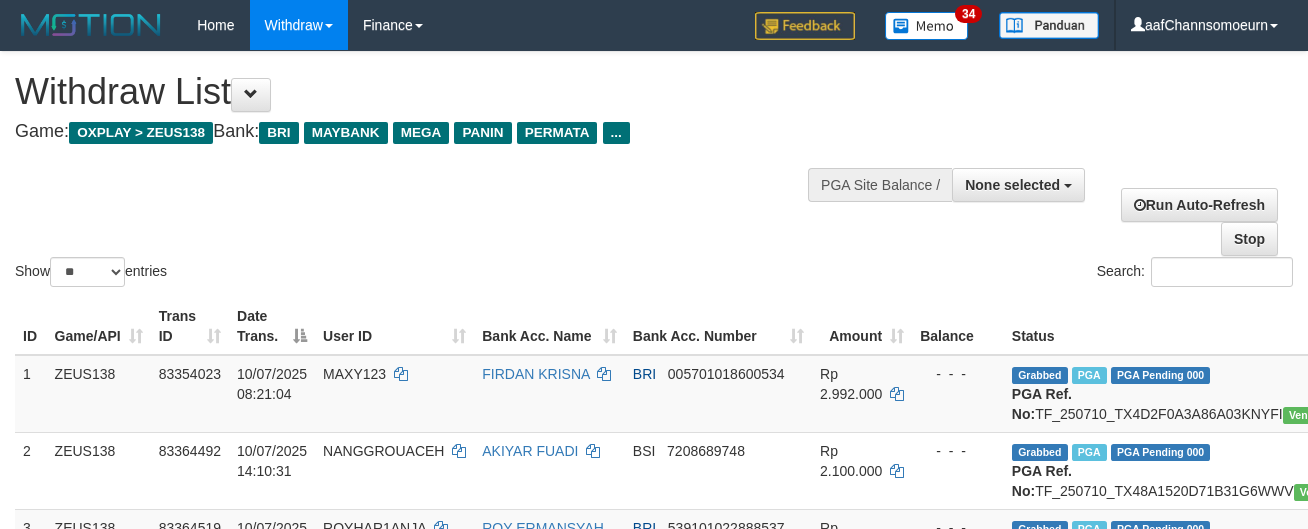select 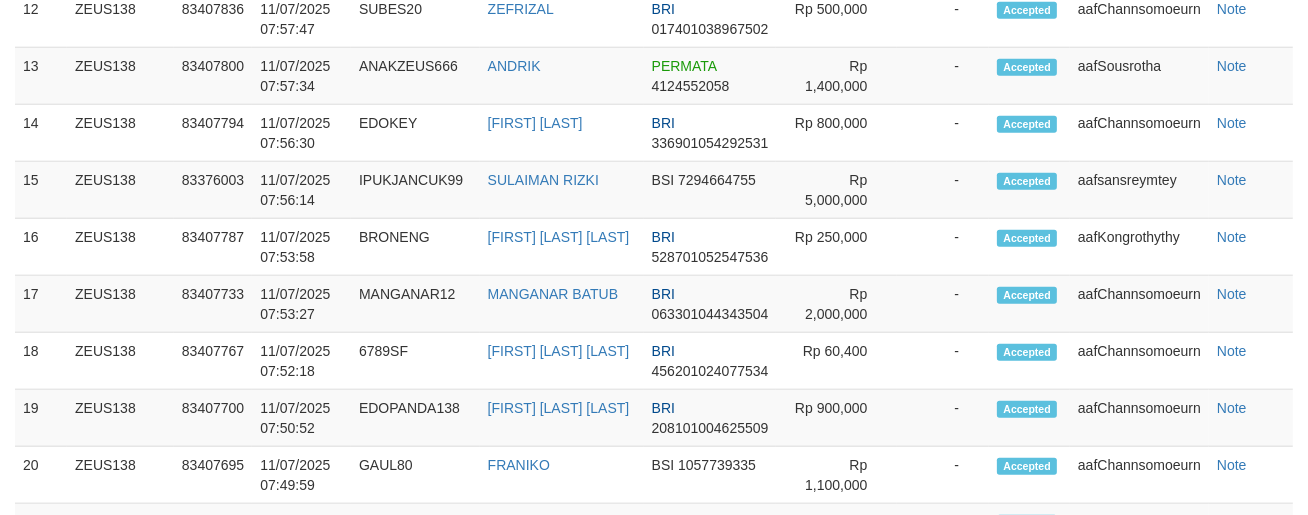 scroll, scrollTop: 1964, scrollLeft: 0, axis: vertical 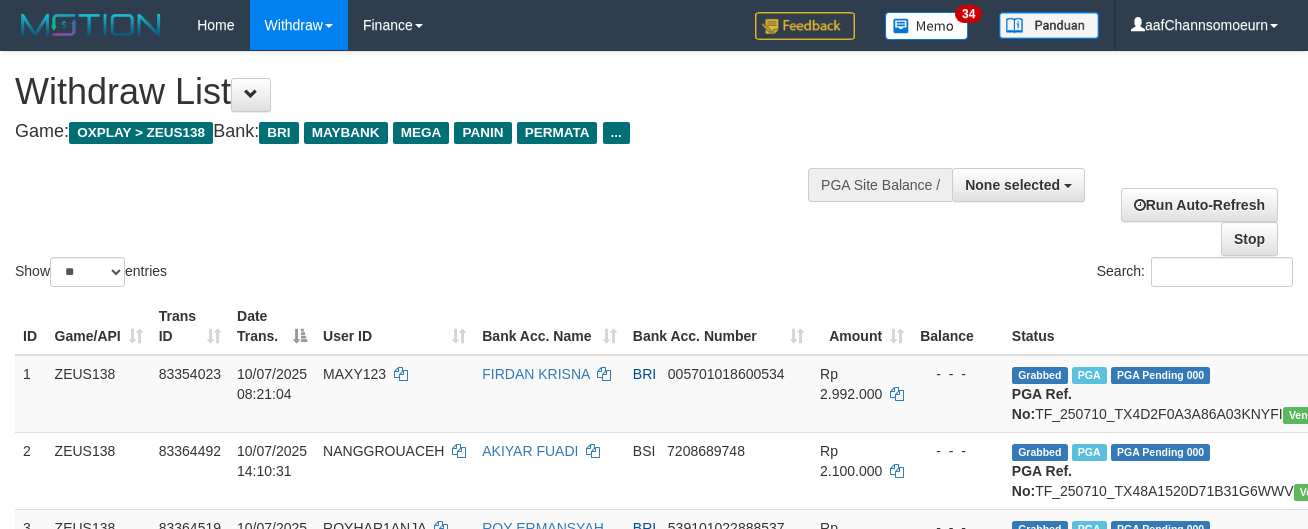 select 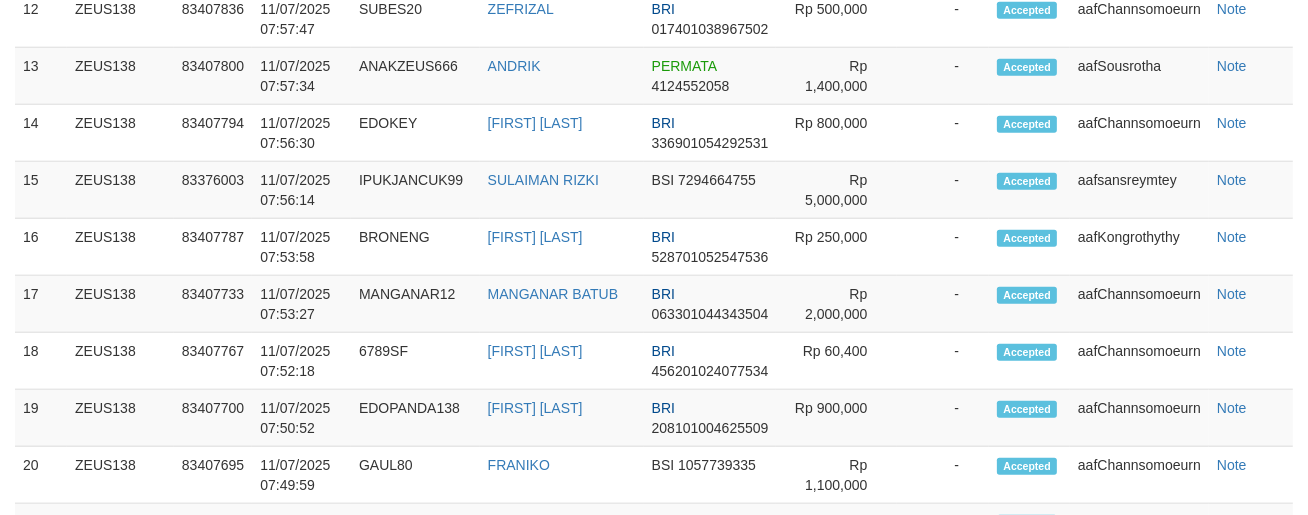 scroll, scrollTop: 1964, scrollLeft: 0, axis: vertical 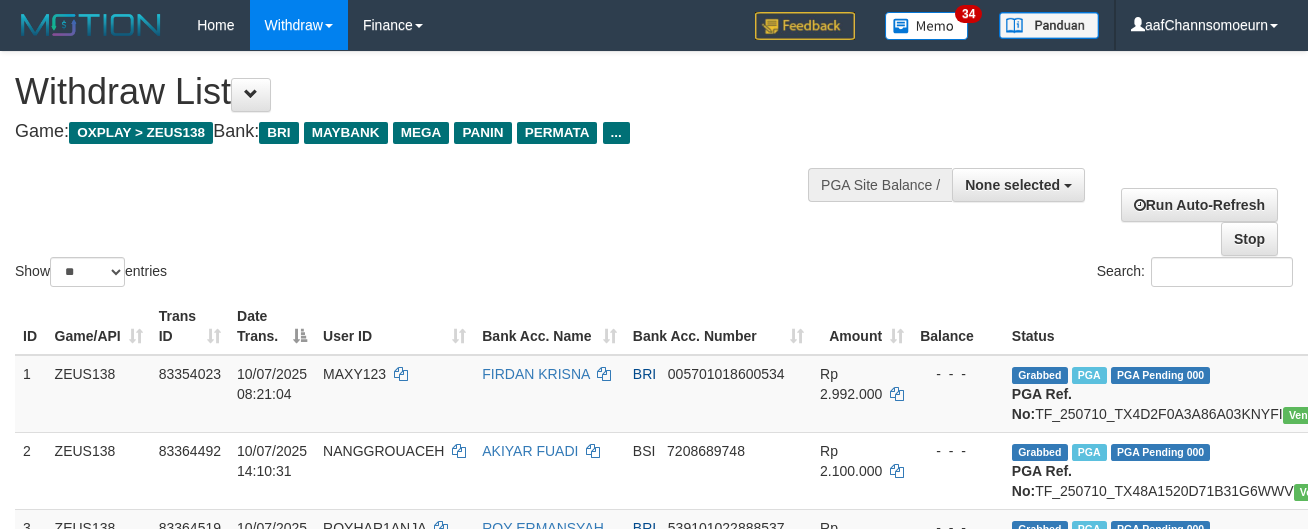 select 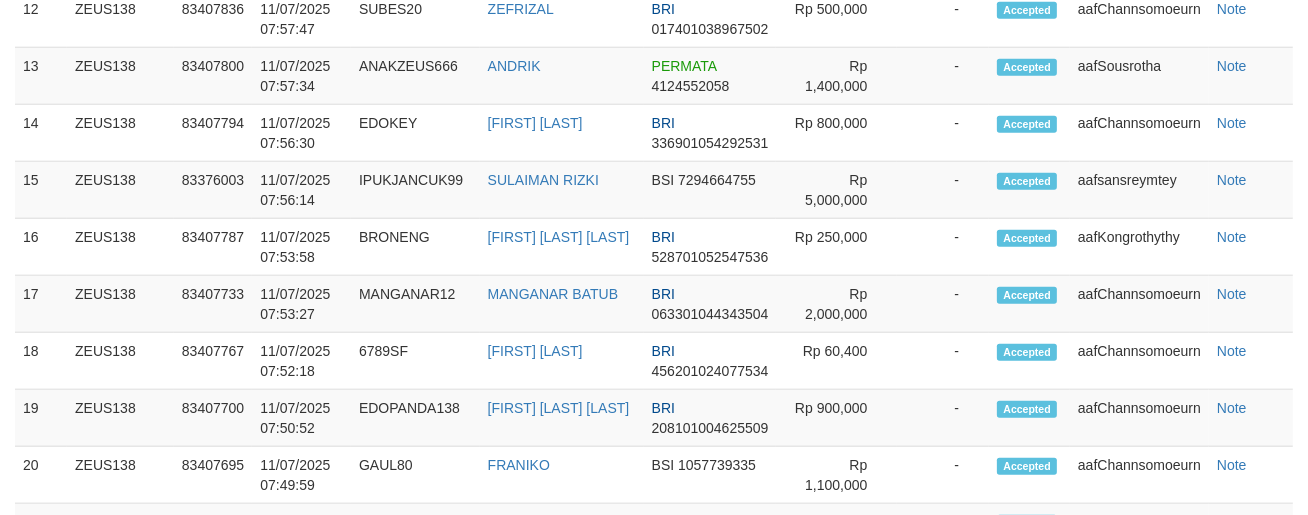 scroll, scrollTop: 1964, scrollLeft: 0, axis: vertical 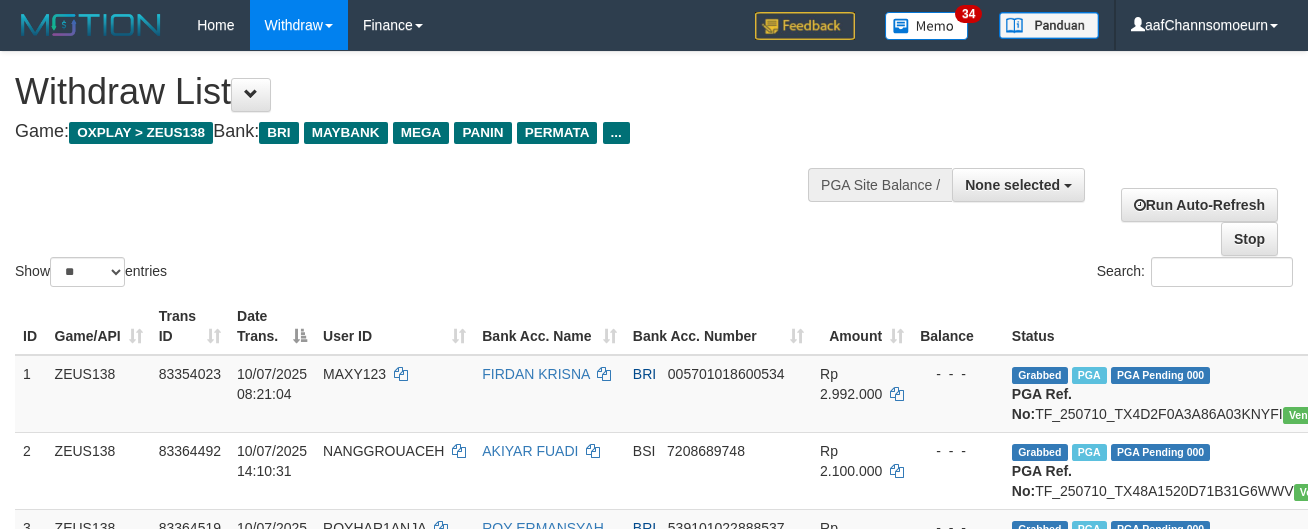 select 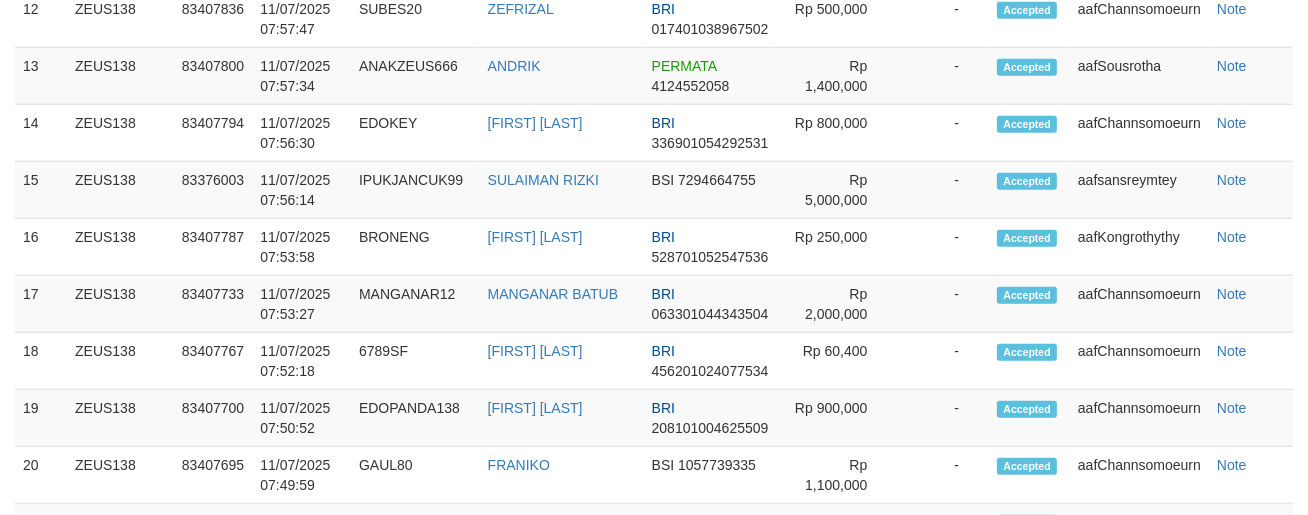 scroll, scrollTop: 1964, scrollLeft: 0, axis: vertical 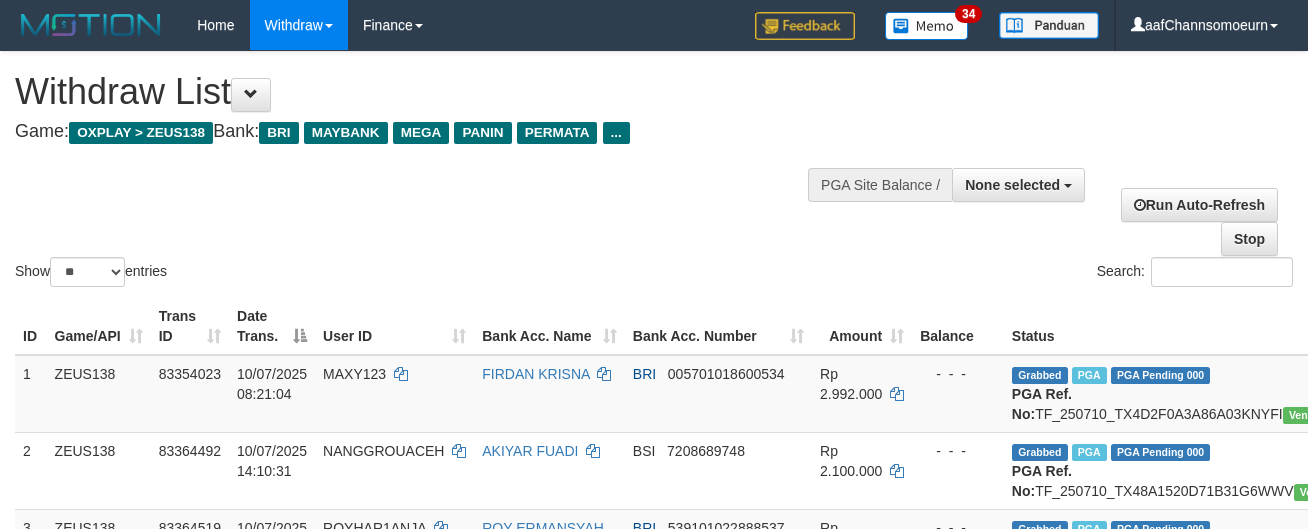 select 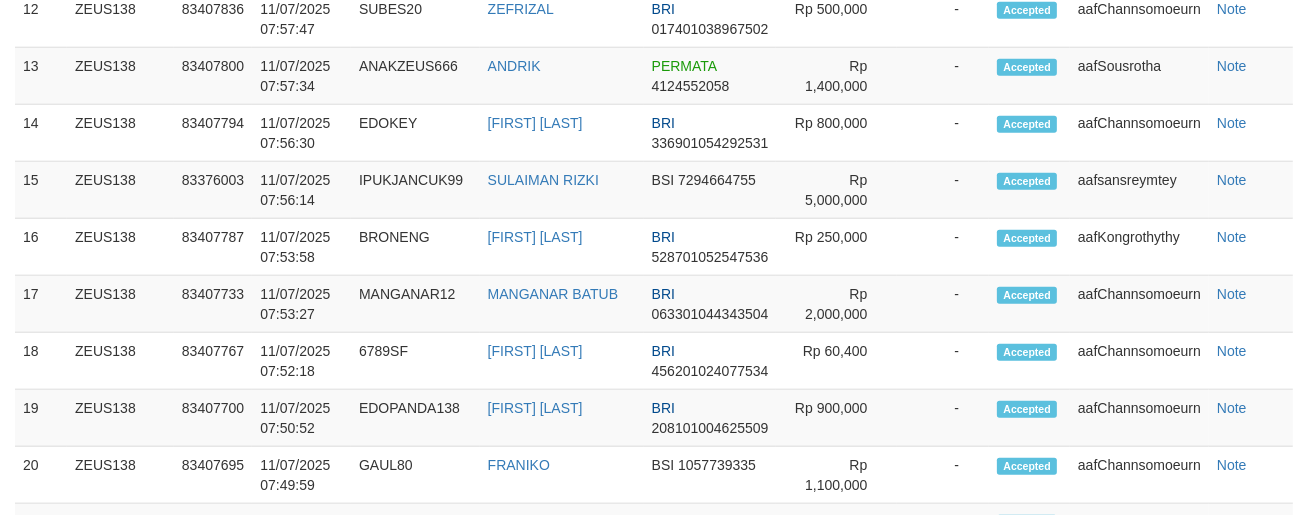 scroll, scrollTop: 1964, scrollLeft: 0, axis: vertical 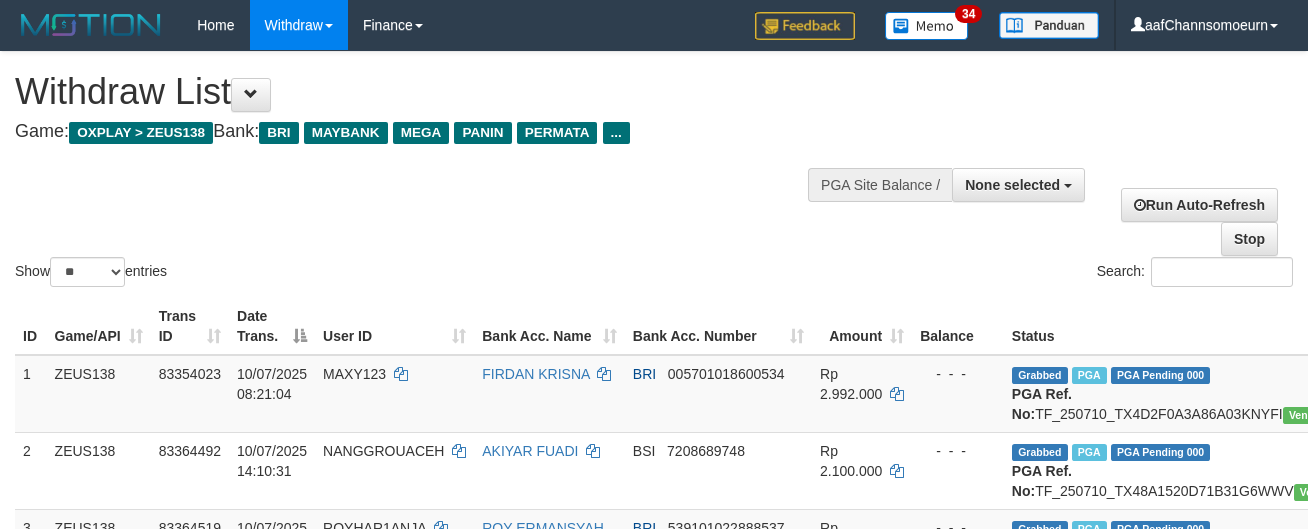 select 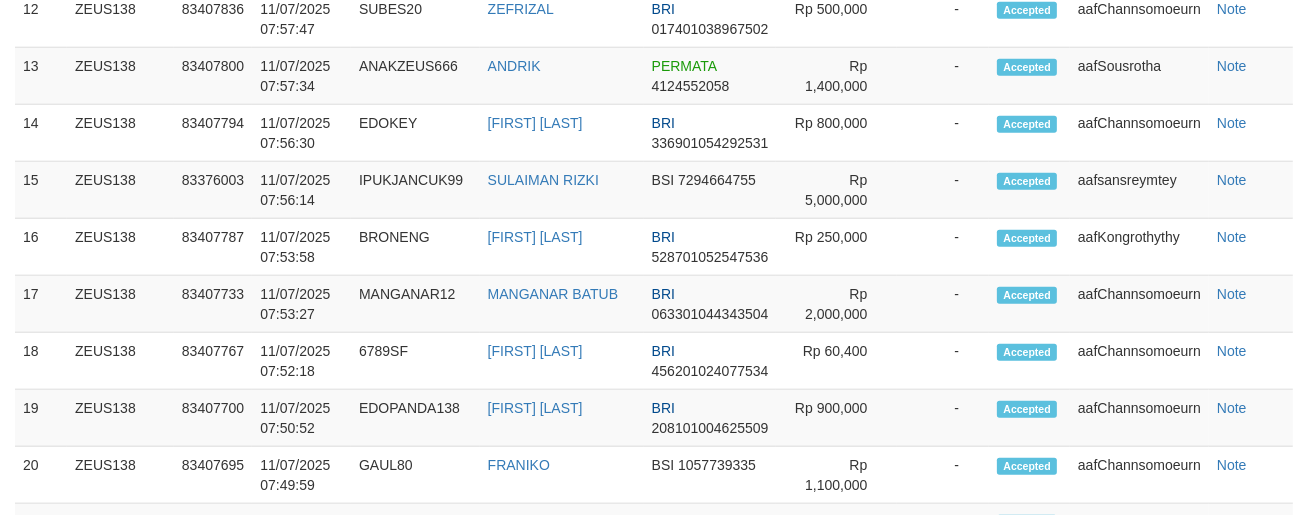 scroll, scrollTop: 1964, scrollLeft: 0, axis: vertical 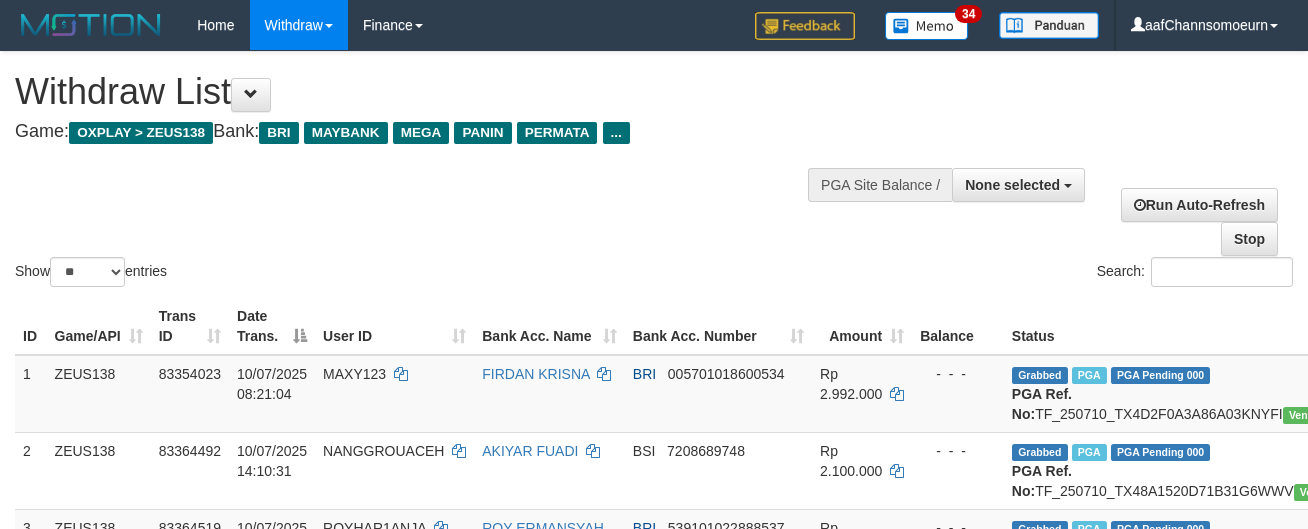 select 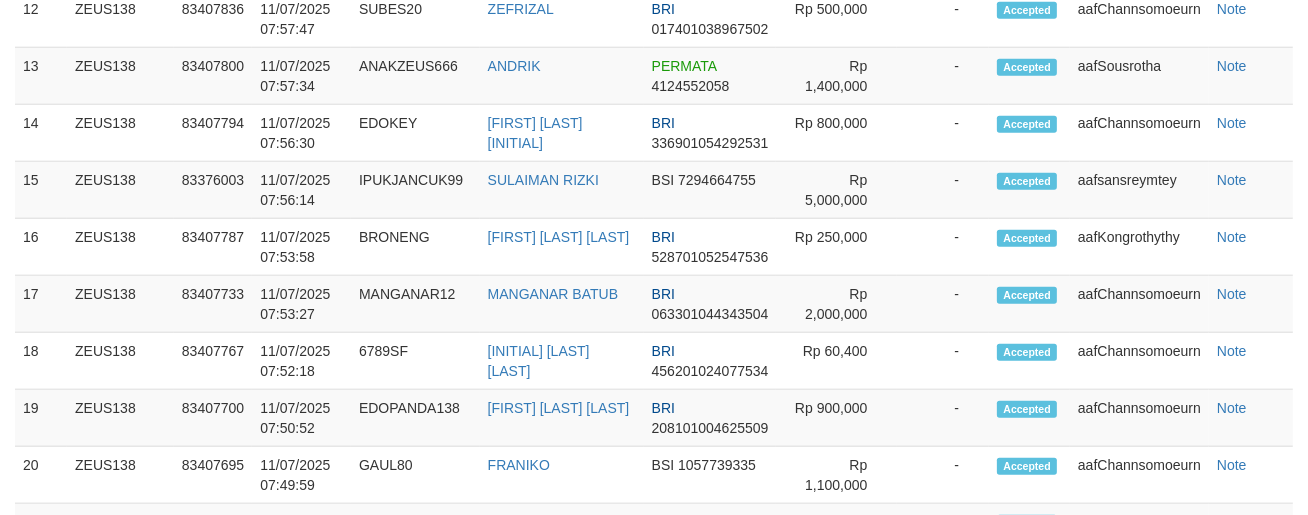 scroll, scrollTop: 1964, scrollLeft: 0, axis: vertical 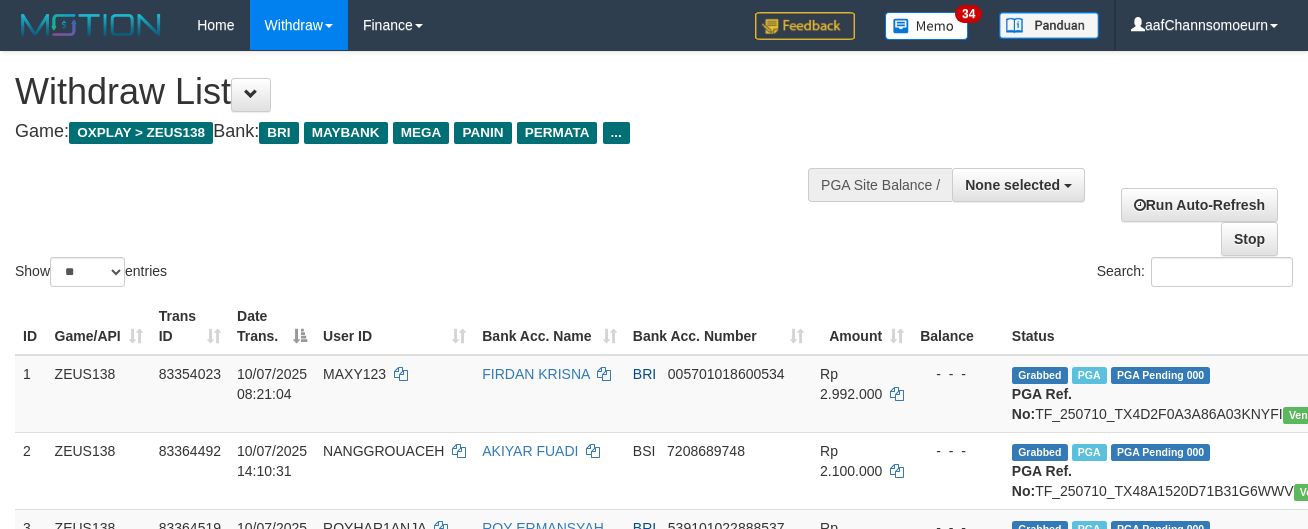 select 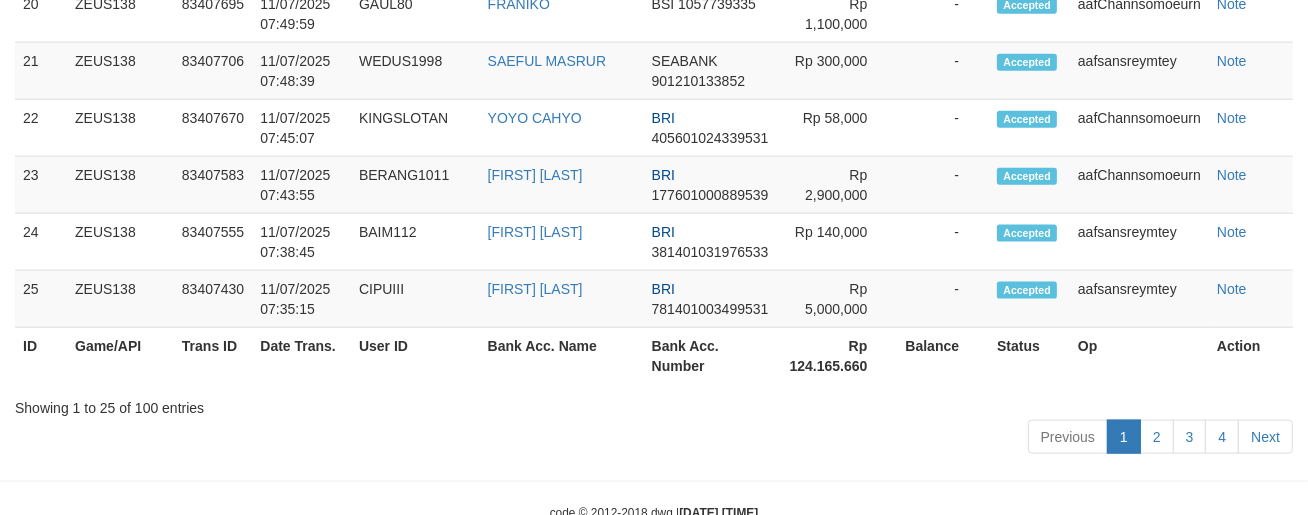 scroll, scrollTop: 2281, scrollLeft: 0, axis: vertical 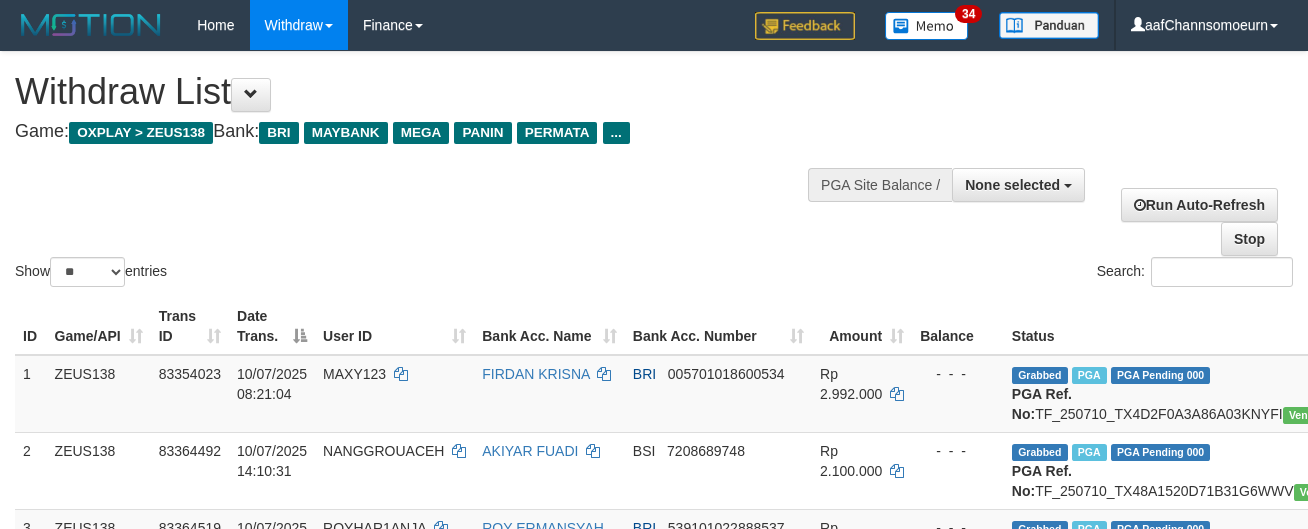 select 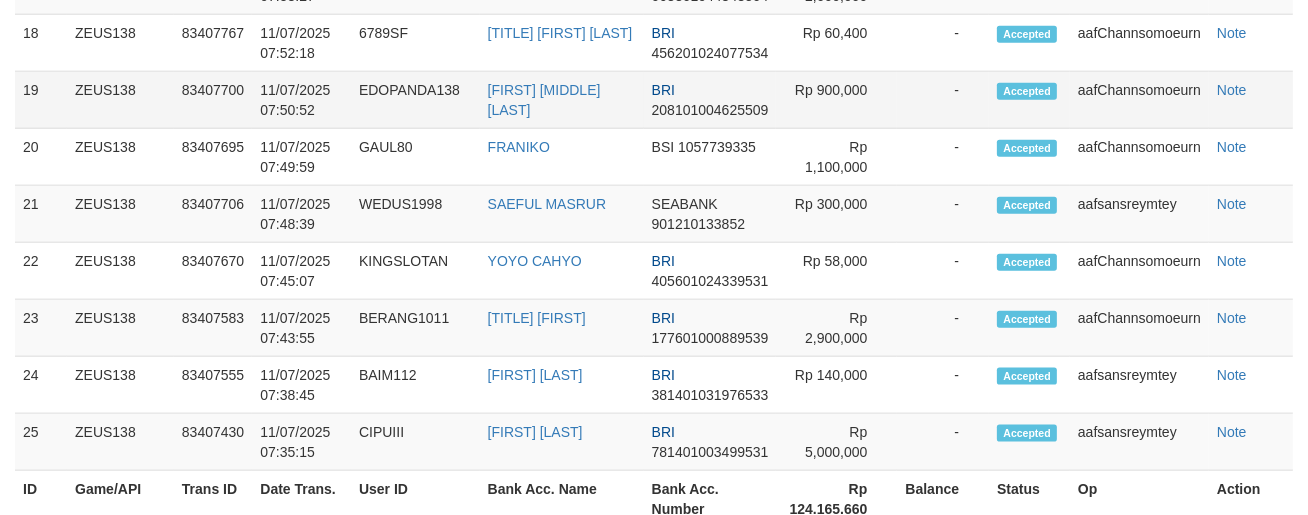 drag, startPoint x: 0, startPoint y: 0, endPoint x: 1139, endPoint y: 308, distance: 1179.9089 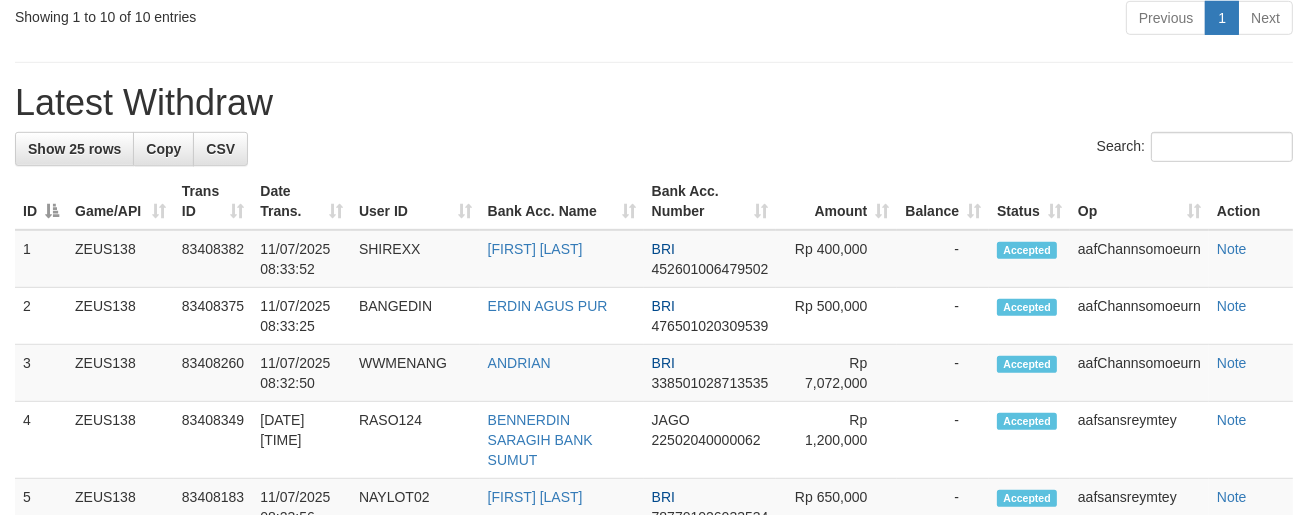 scroll, scrollTop: 1077, scrollLeft: 0, axis: vertical 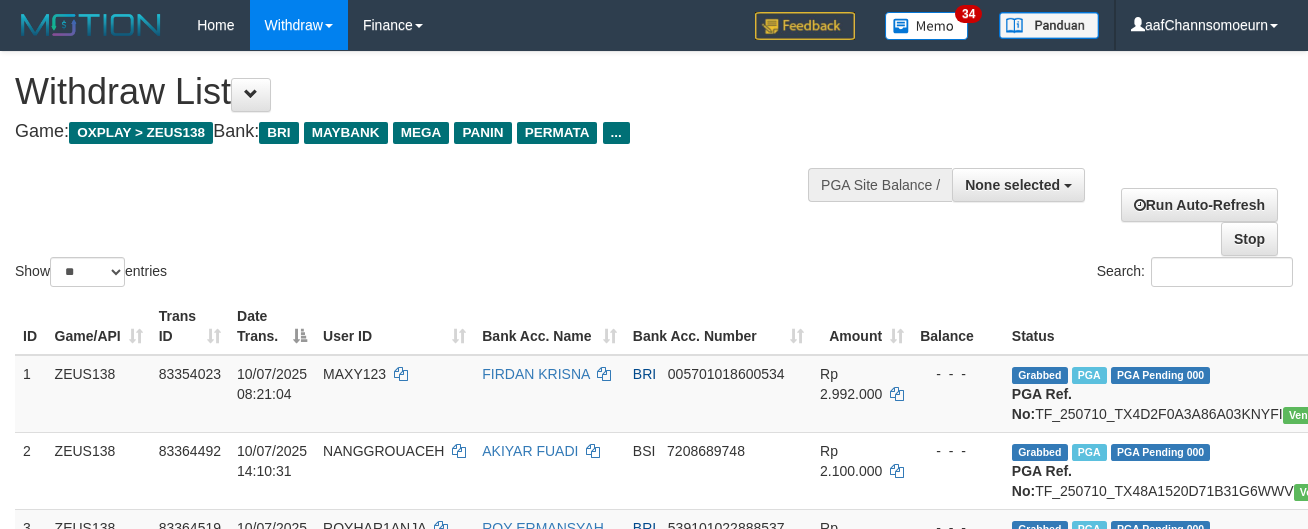 select 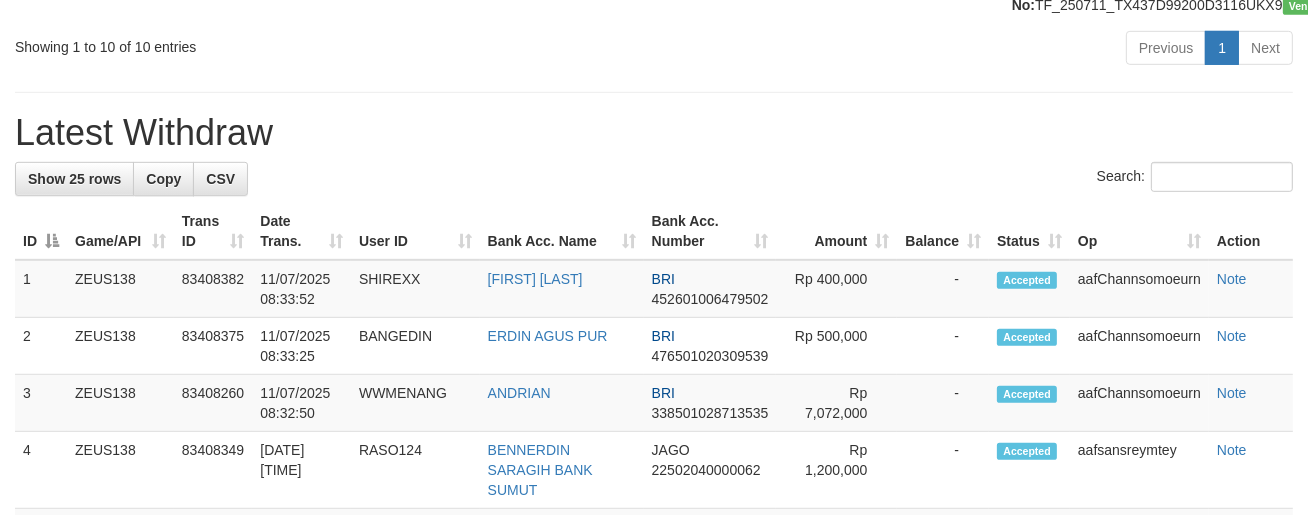 scroll, scrollTop: 1047, scrollLeft: 0, axis: vertical 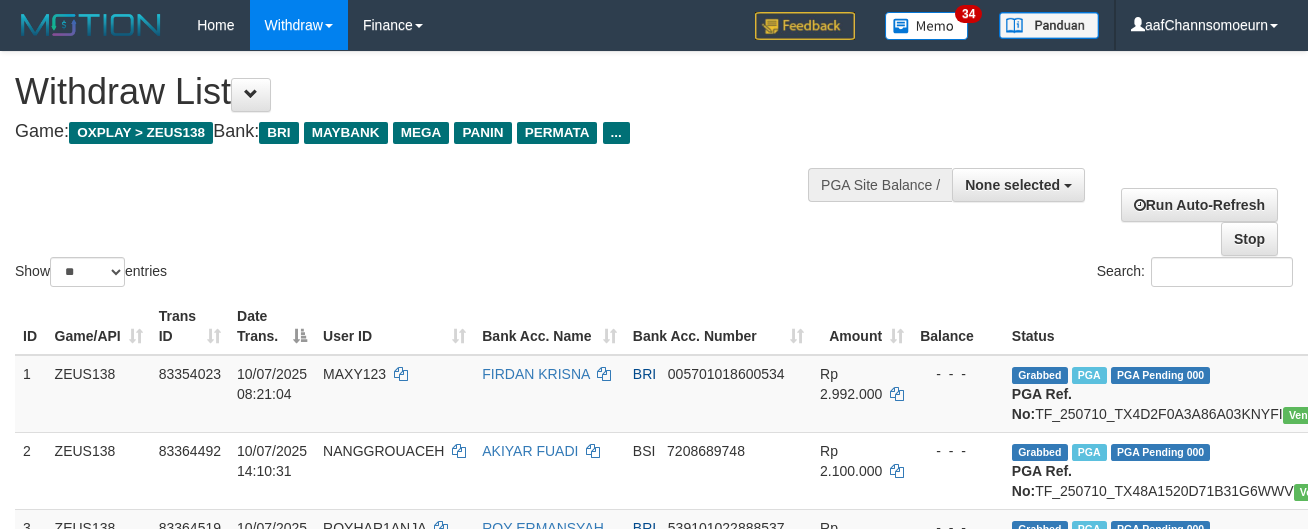select 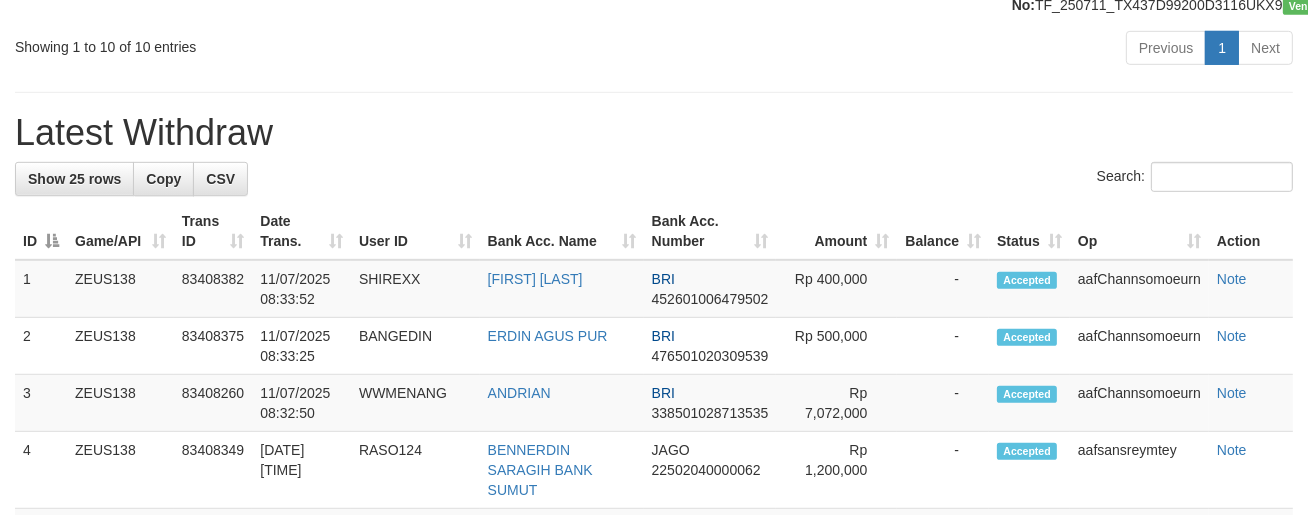 scroll, scrollTop: 1047, scrollLeft: 0, axis: vertical 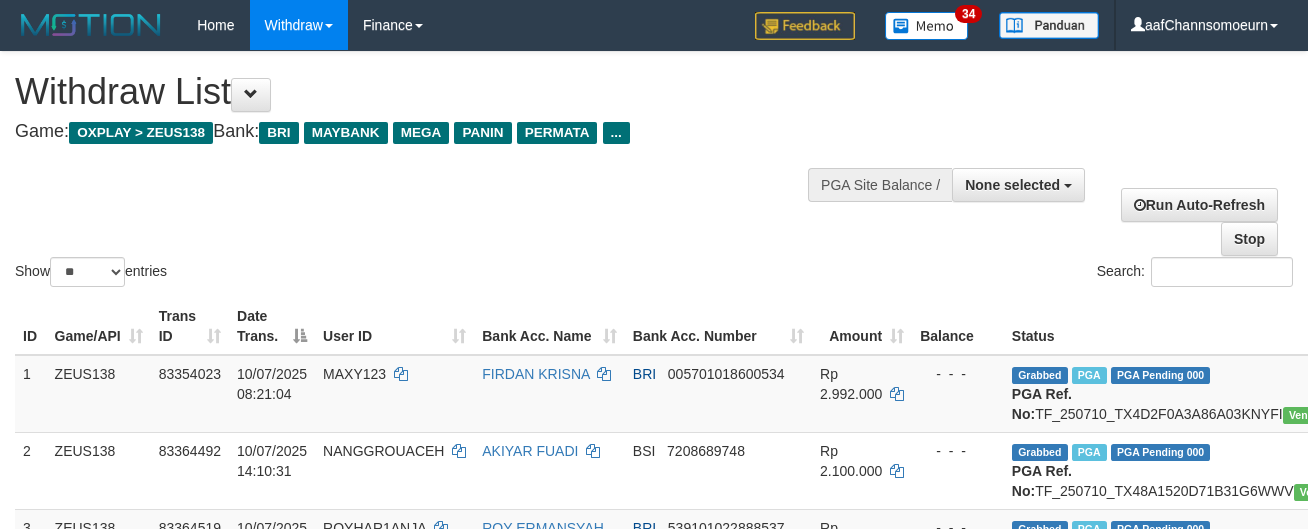 select 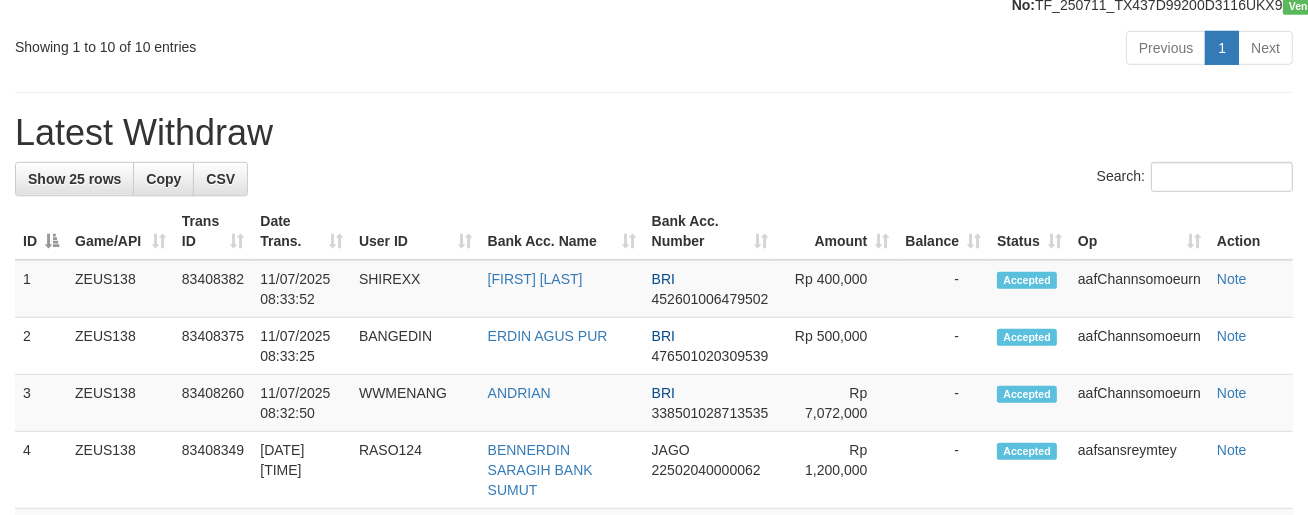 scroll, scrollTop: 1047, scrollLeft: 0, axis: vertical 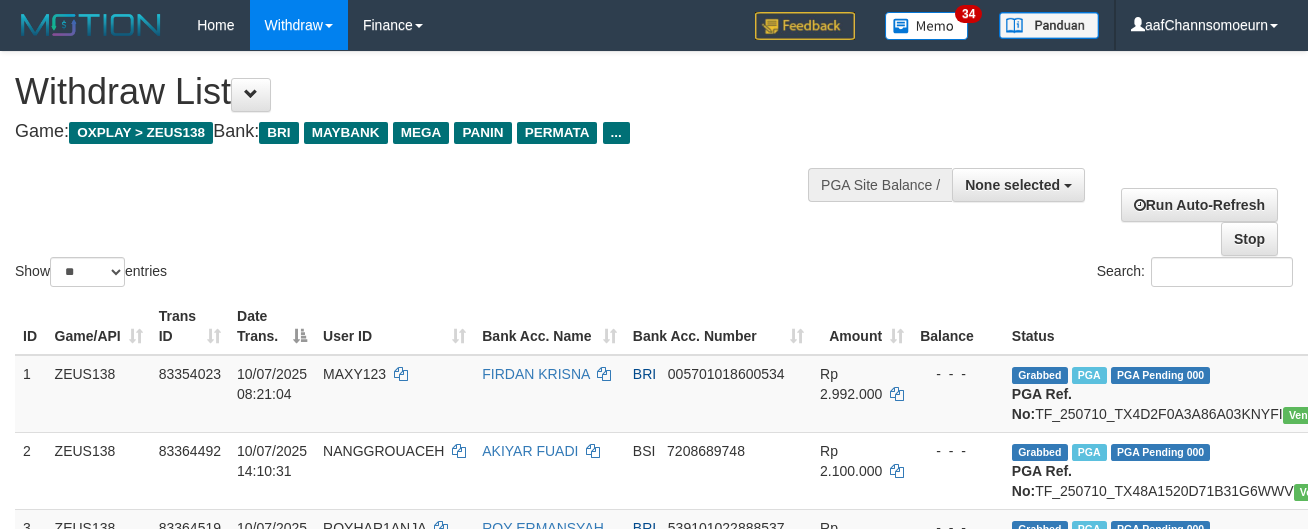 select 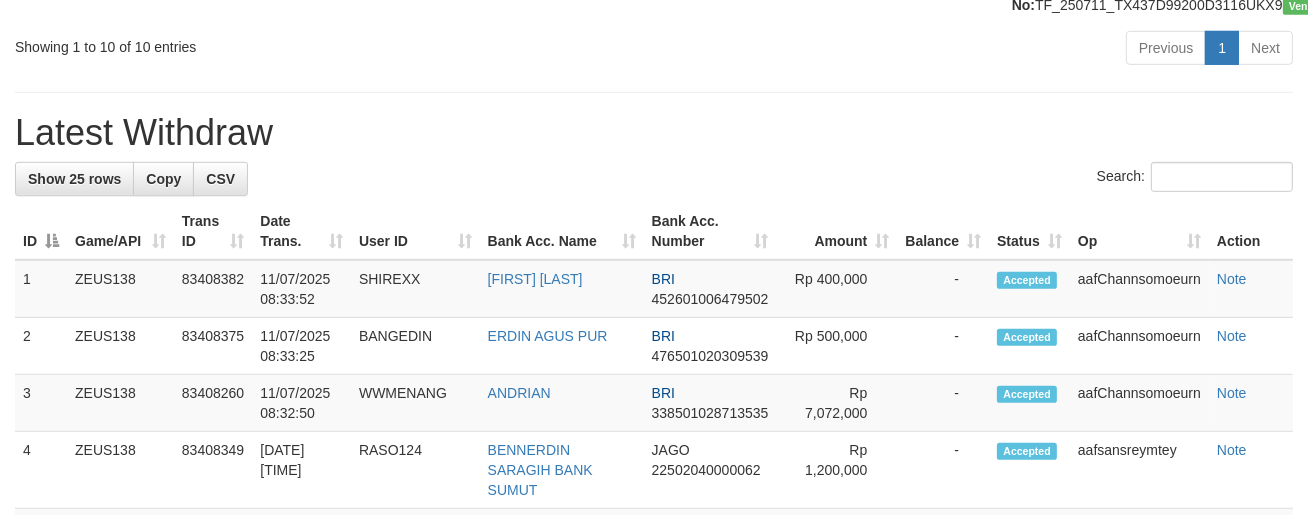 scroll, scrollTop: 1047, scrollLeft: 0, axis: vertical 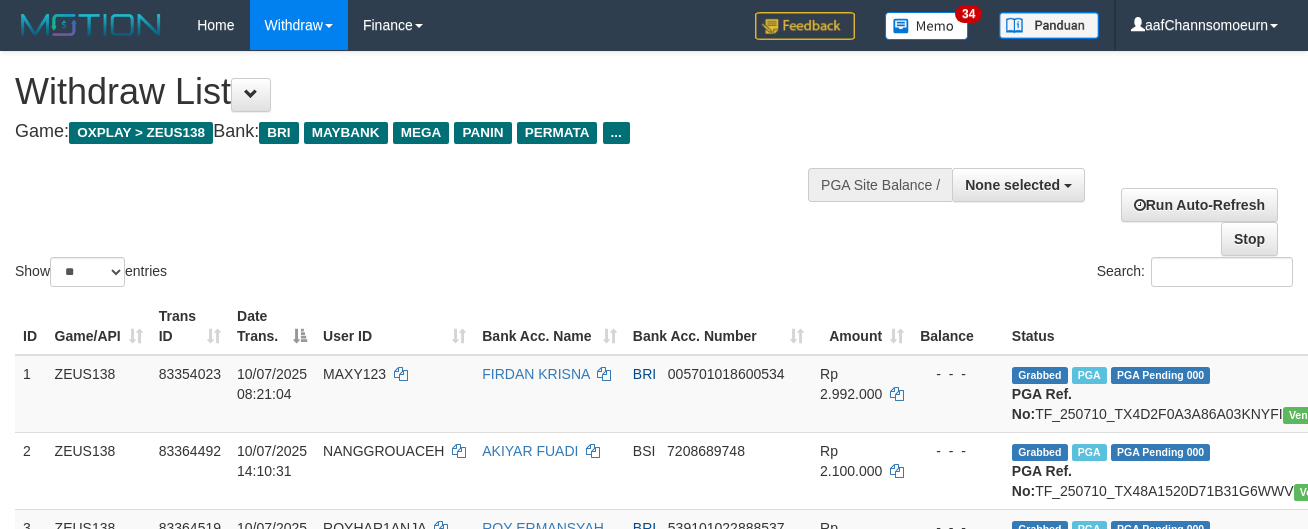 select 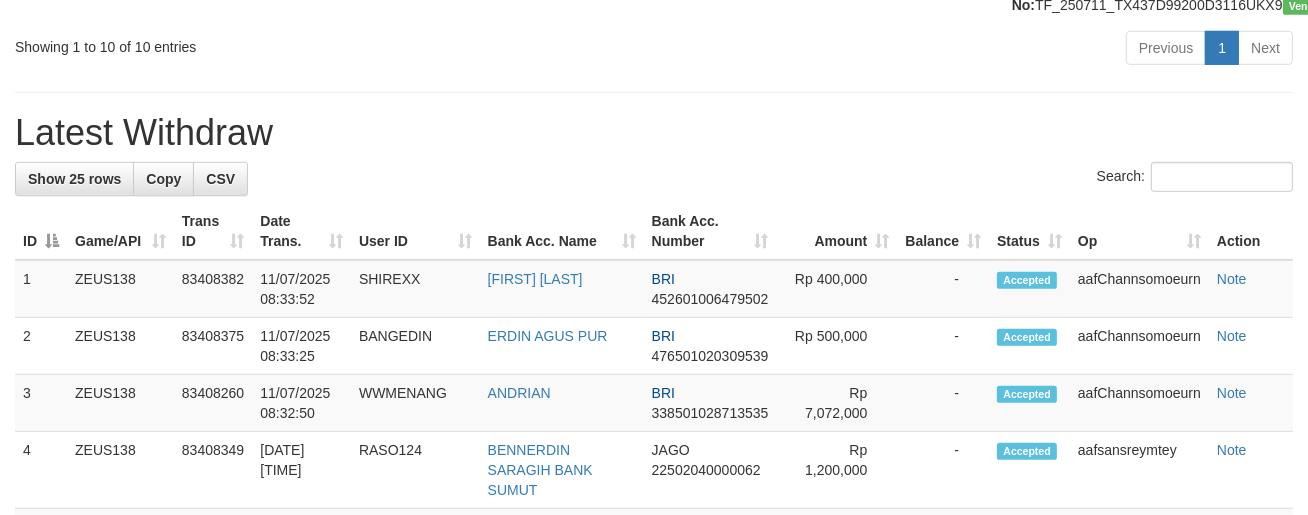 scroll, scrollTop: 1047, scrollLeft: 0, axis: vertical 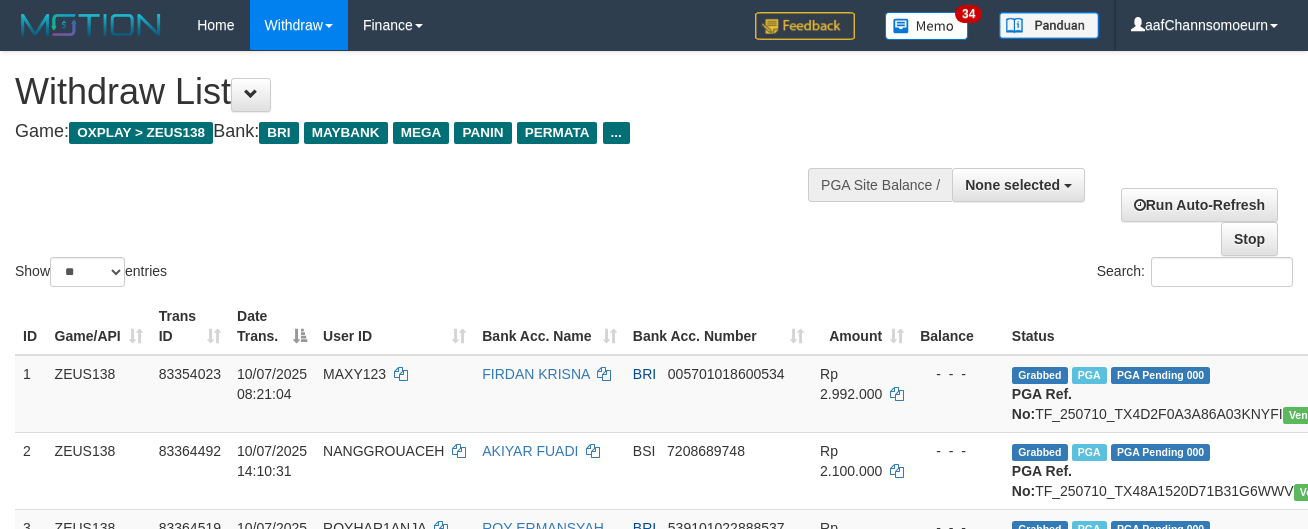 select 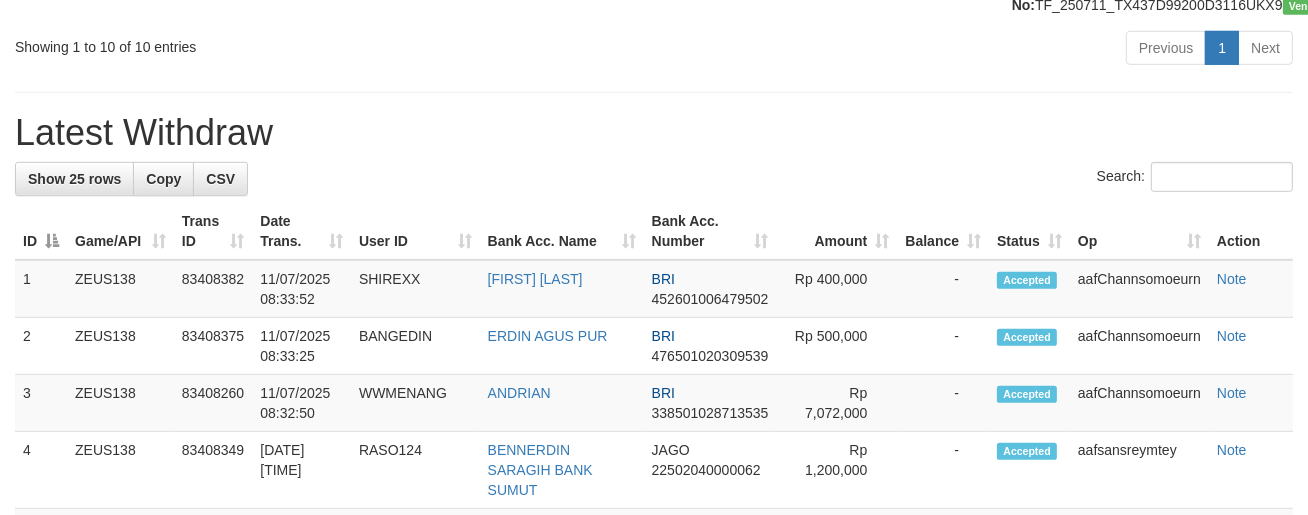 scroll, scrollTop: 1047, scrollLeft: 0, axis: vertical 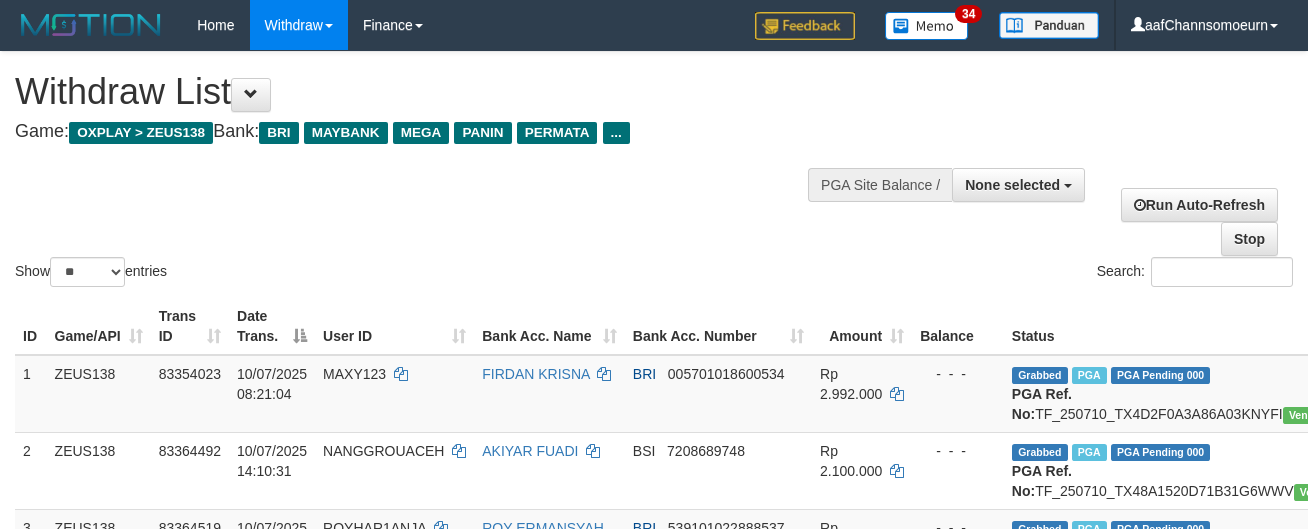 select 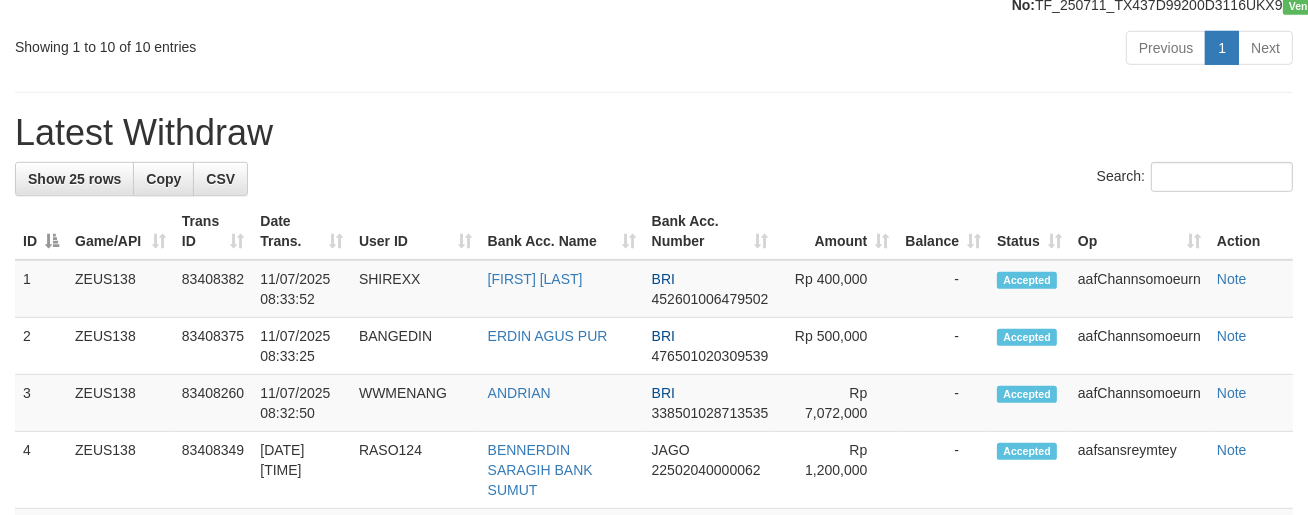 scroll, scrollTop: 1047, scrollLeft: 0, axis: vertical 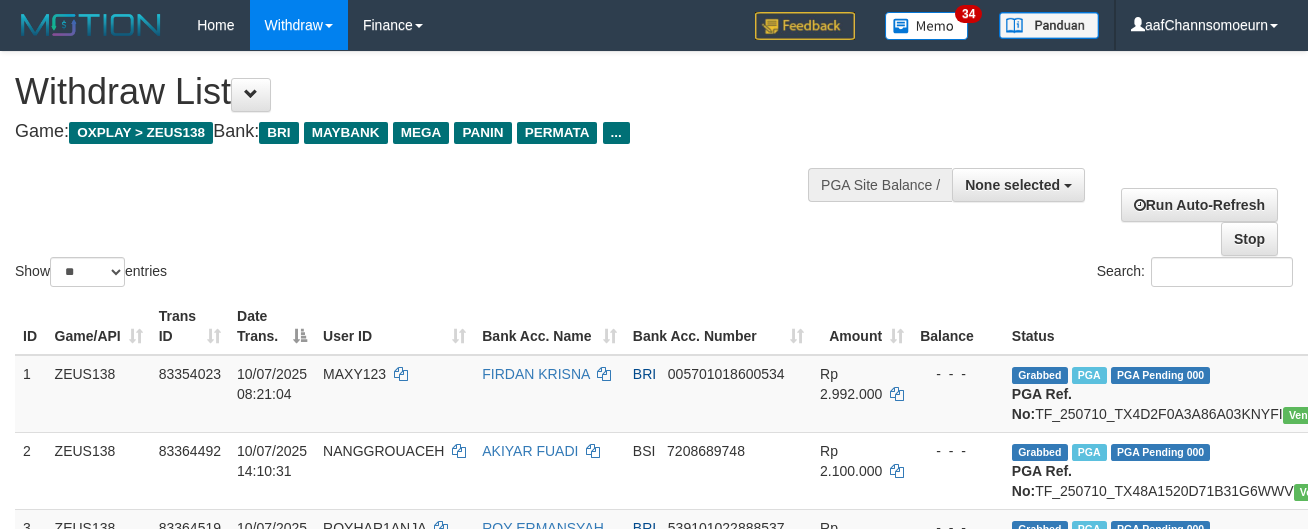 select 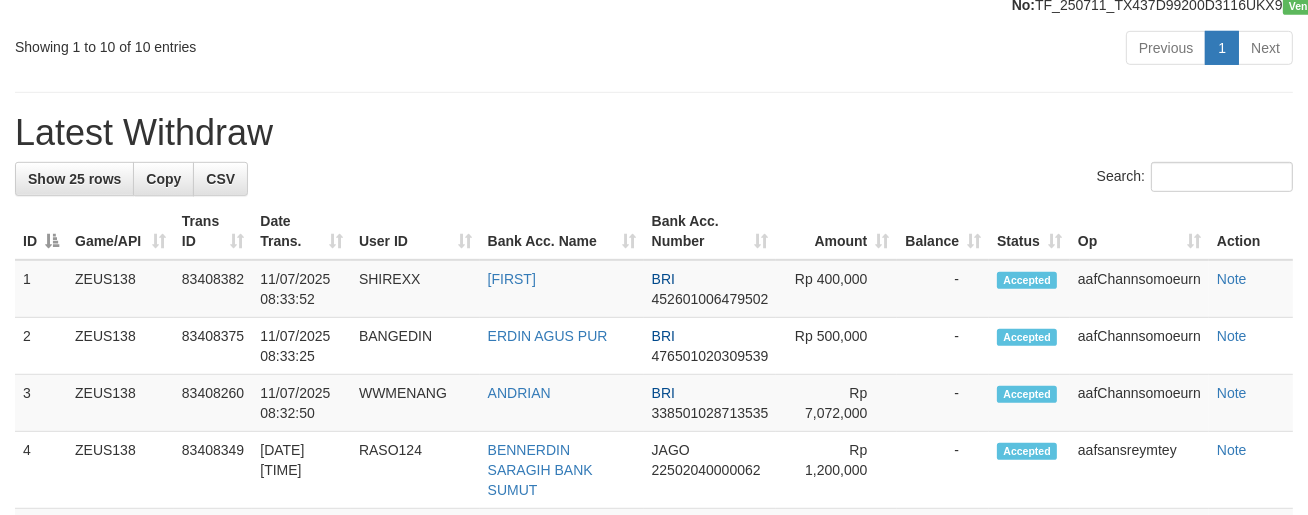 scroll, scrollTop: 1047, scrollLeft: 0, axis: vertical 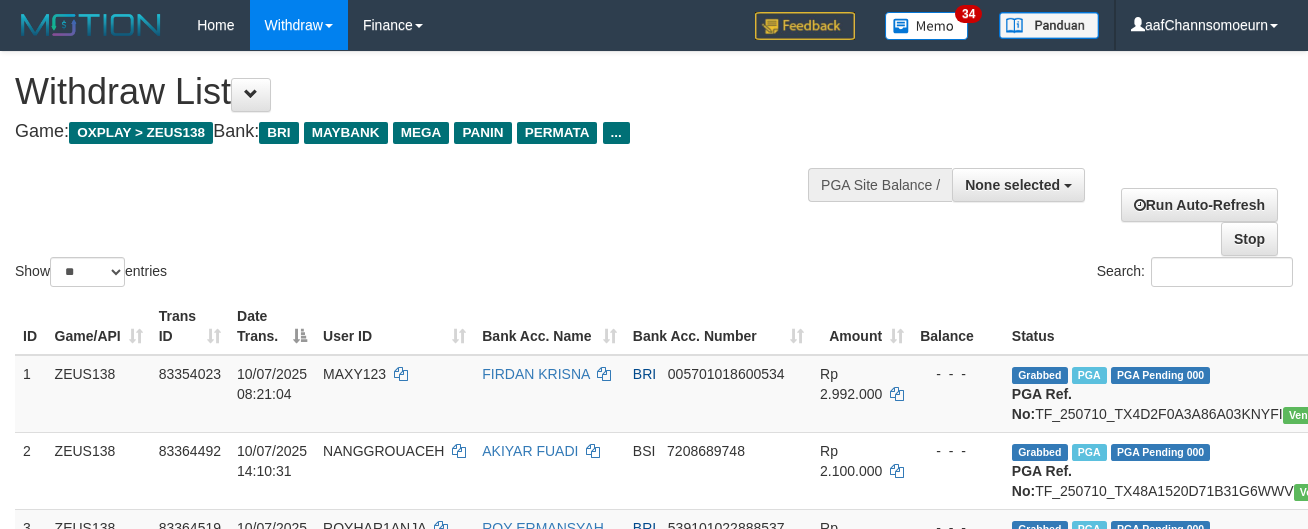 select 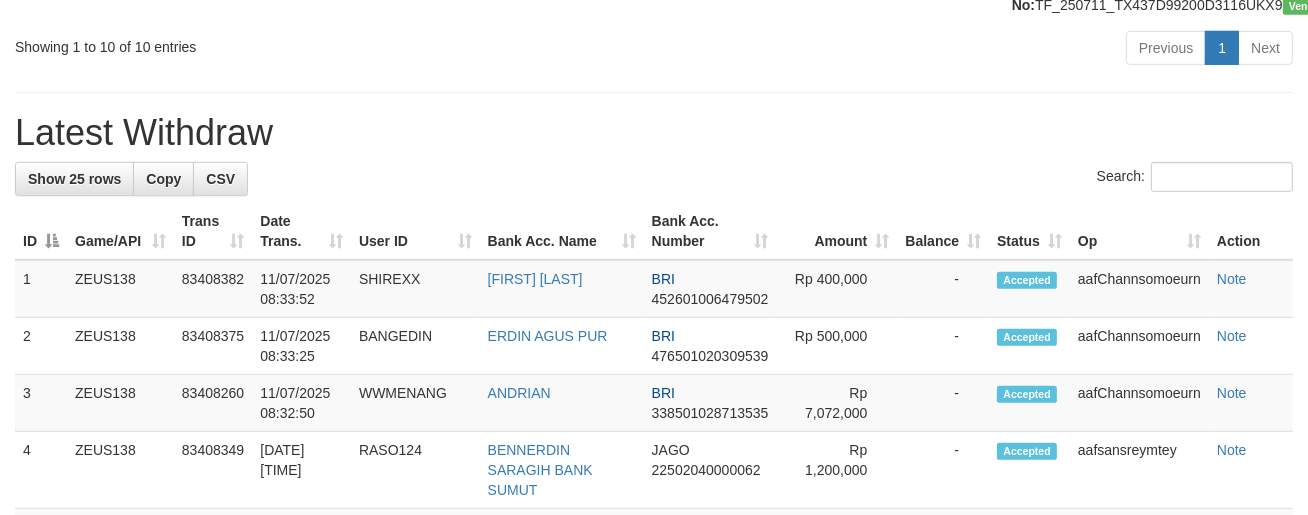 scroll, scrollTop: 1047, scrollLeft: 0, axis: vertical 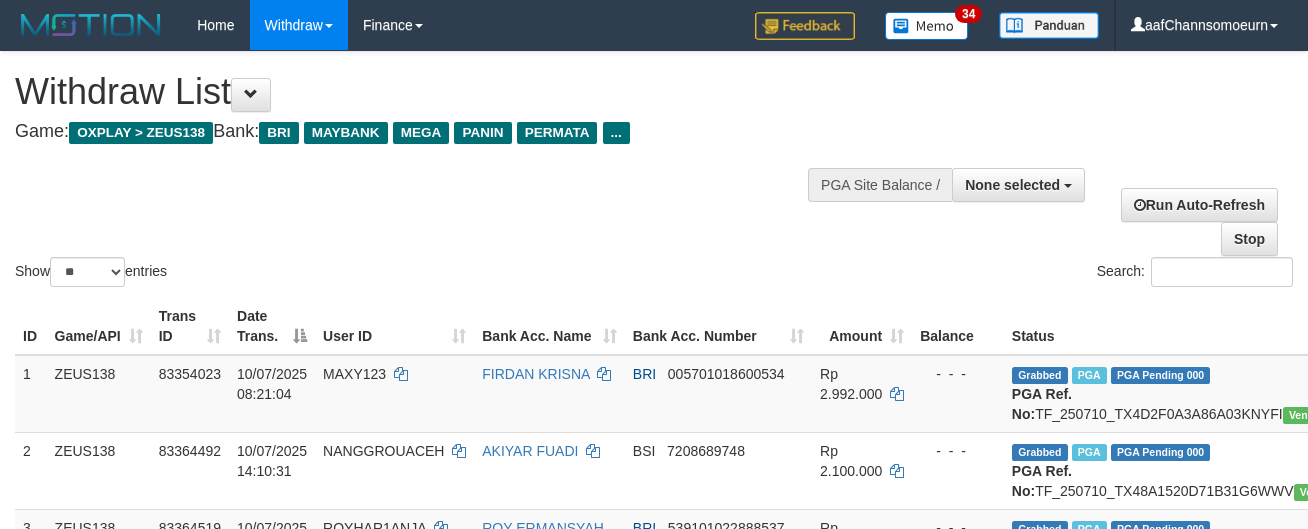 select 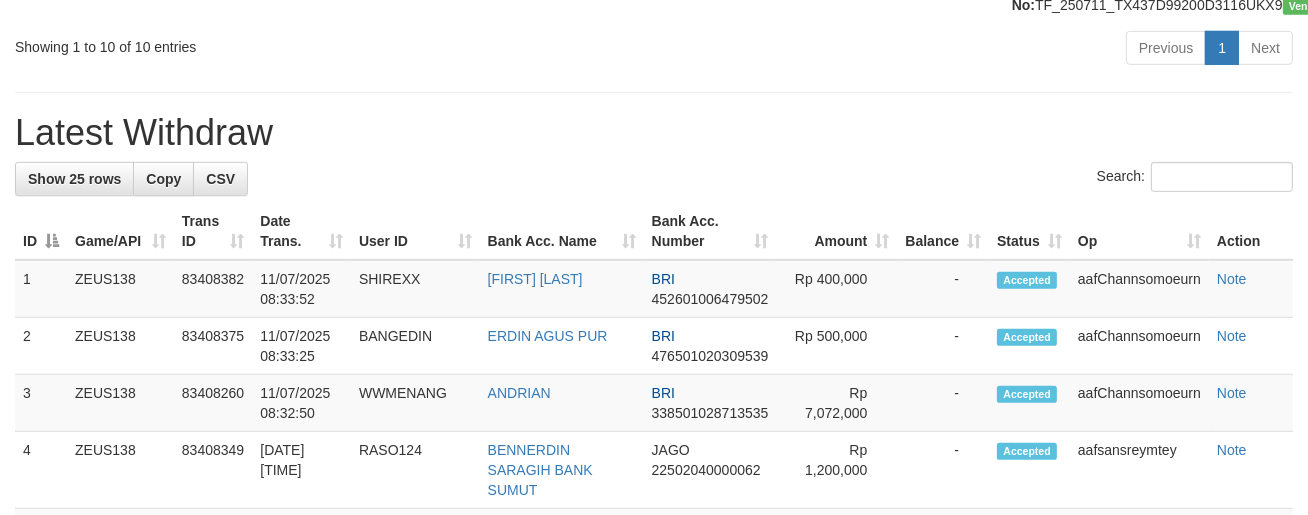 scroll, scrollTop: 1047, scrollLeft: 0, axis: vertical 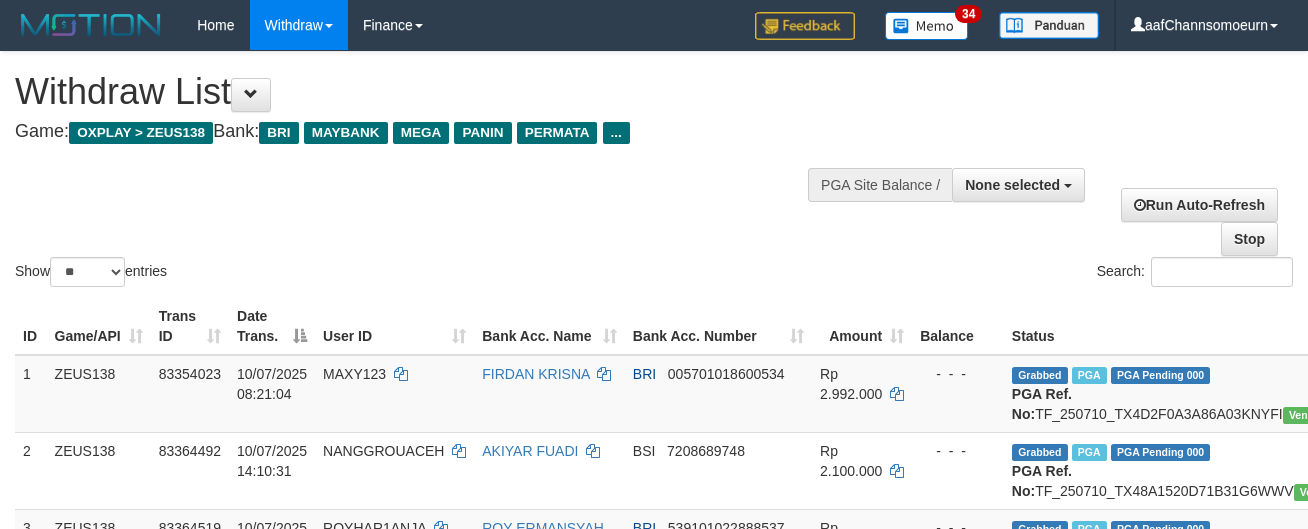 select 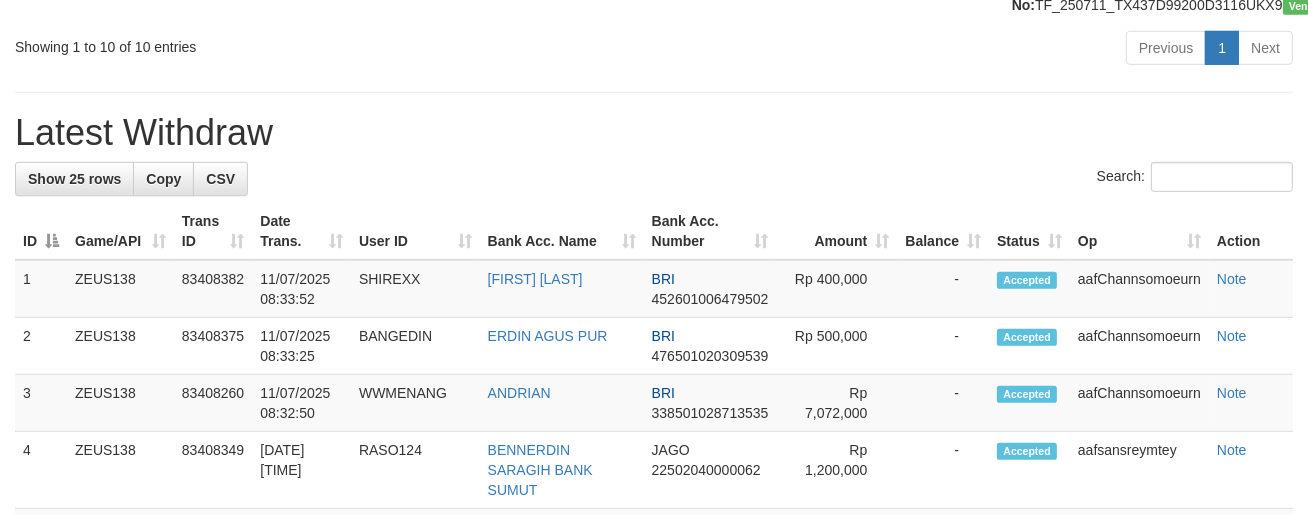 scroll, scrollTop: 1047, scrollLeft: 0, axis: vertical 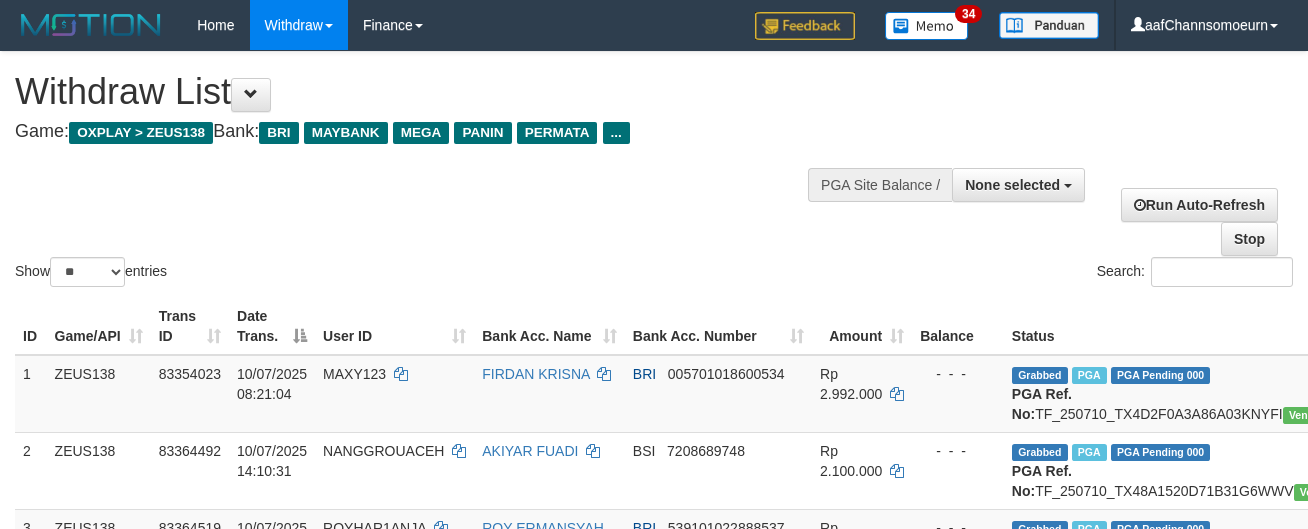 select 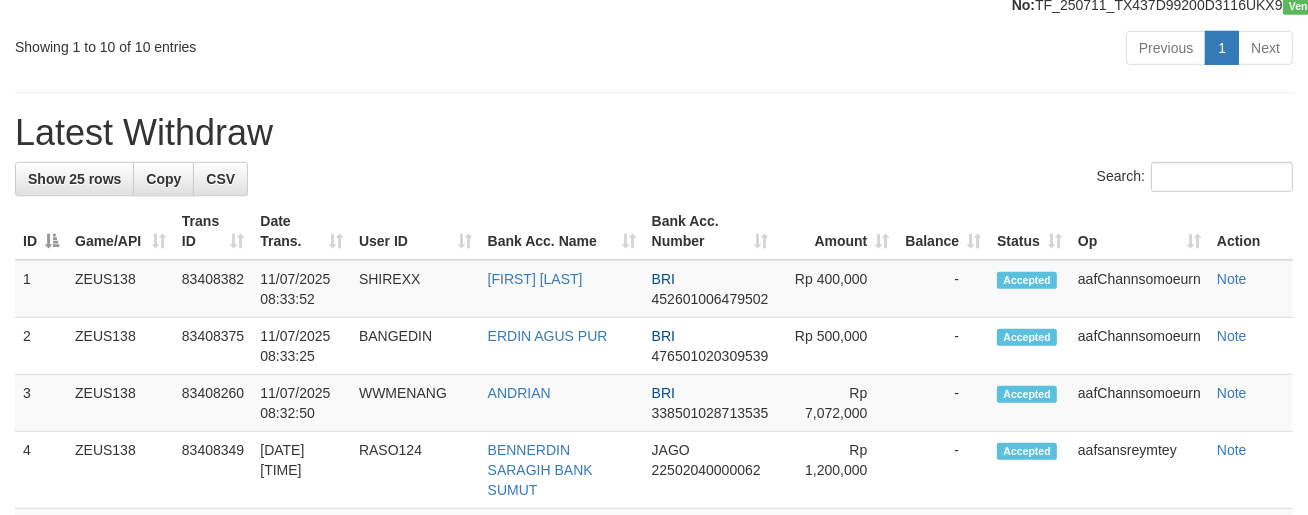 scroll, scrollTop: 1047, scrollLeft: 0, axis: vertical 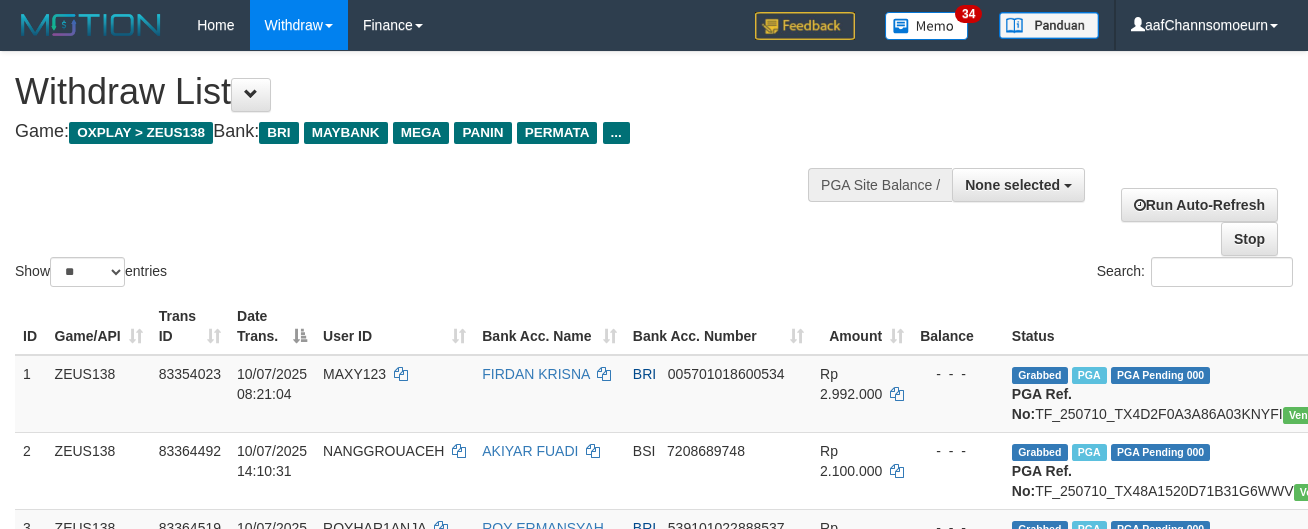 select 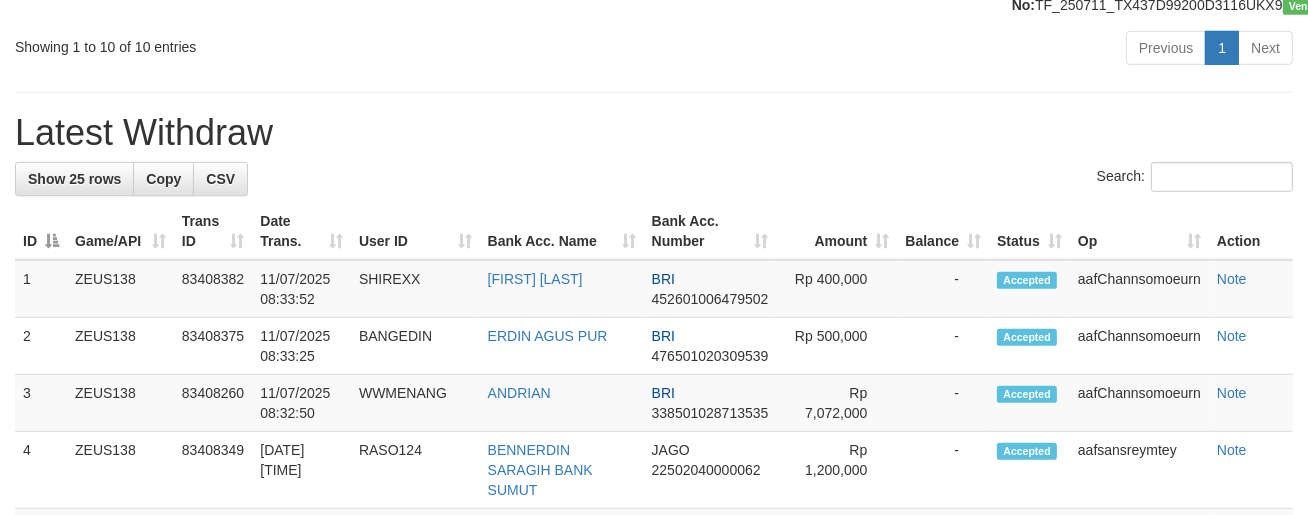 scroll, scrollTop: 1047, scrollLeft: 0, axis: vertical 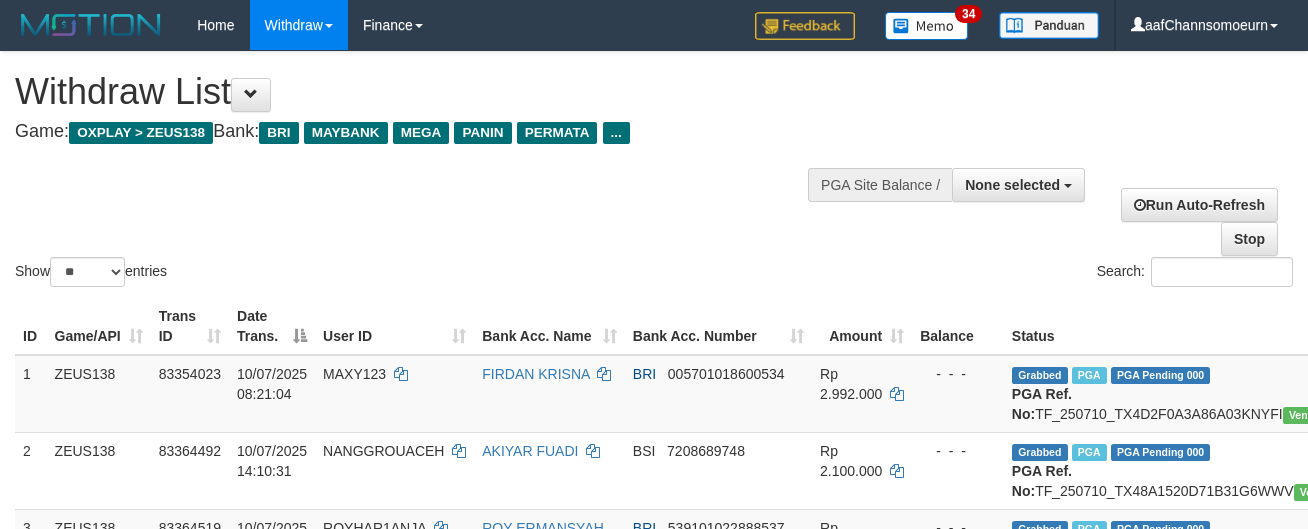 select 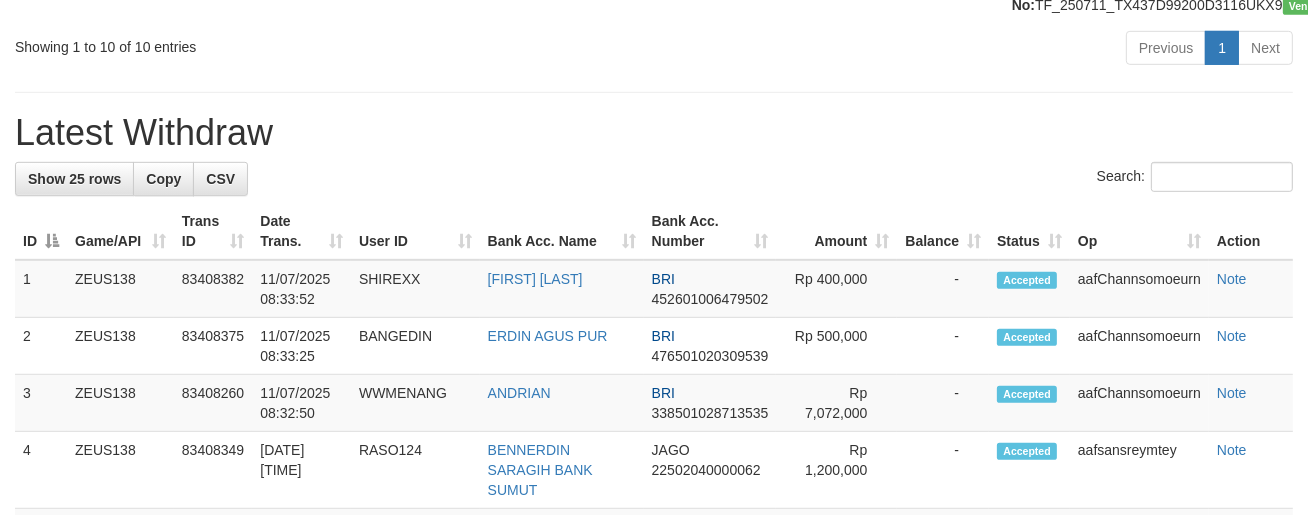 scroll, scrollTop: 1047, scrollLeft: 0, axis: vertical 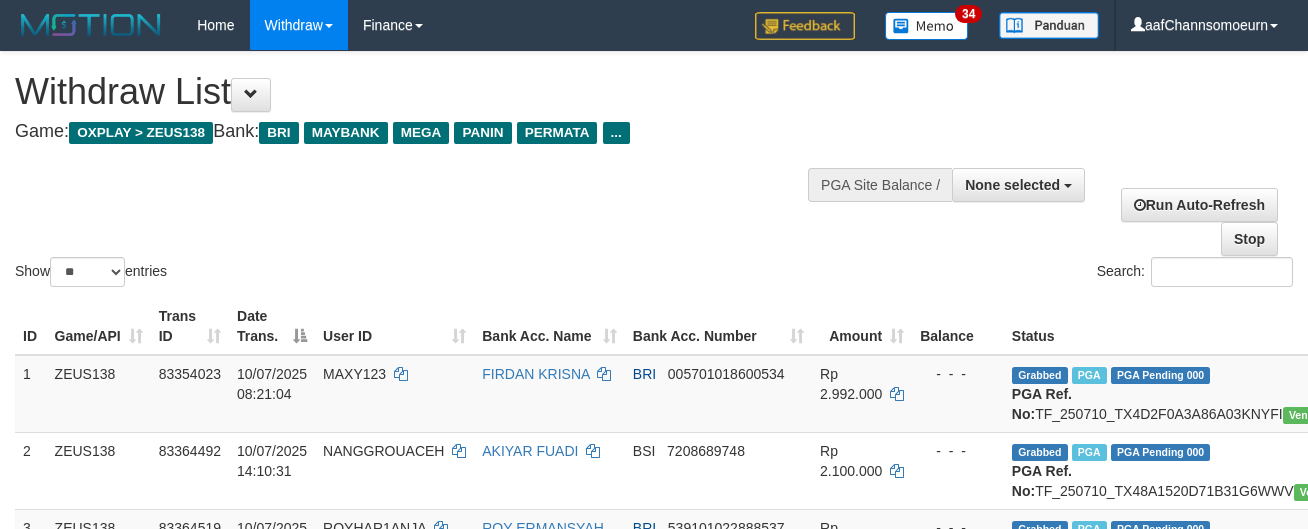 select 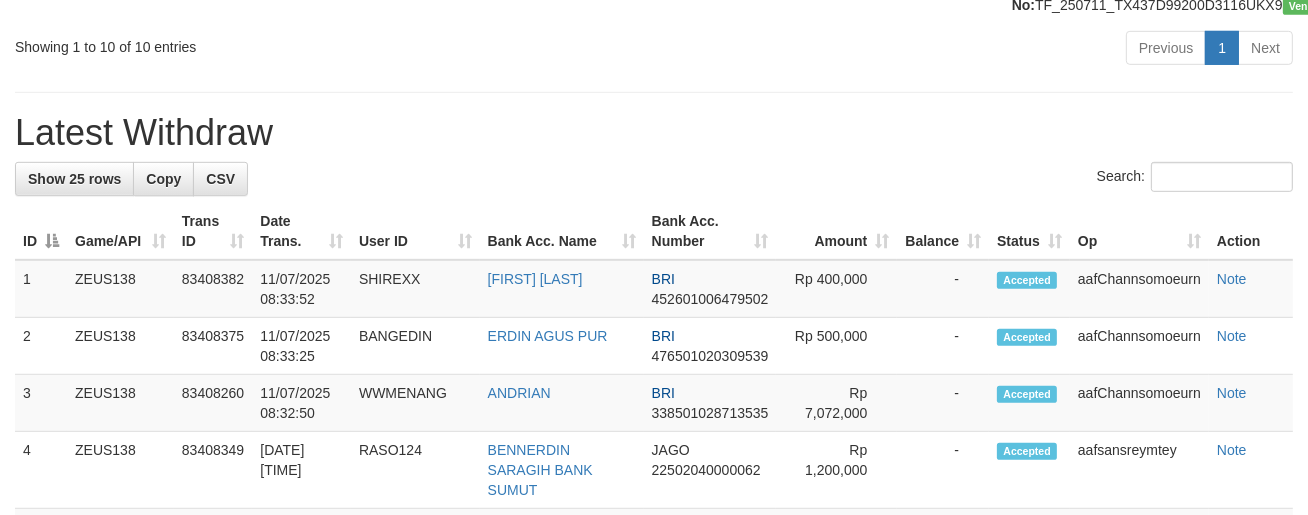 scroll, scrollTop: 1047, scrollLeft: 0, axis: vertical 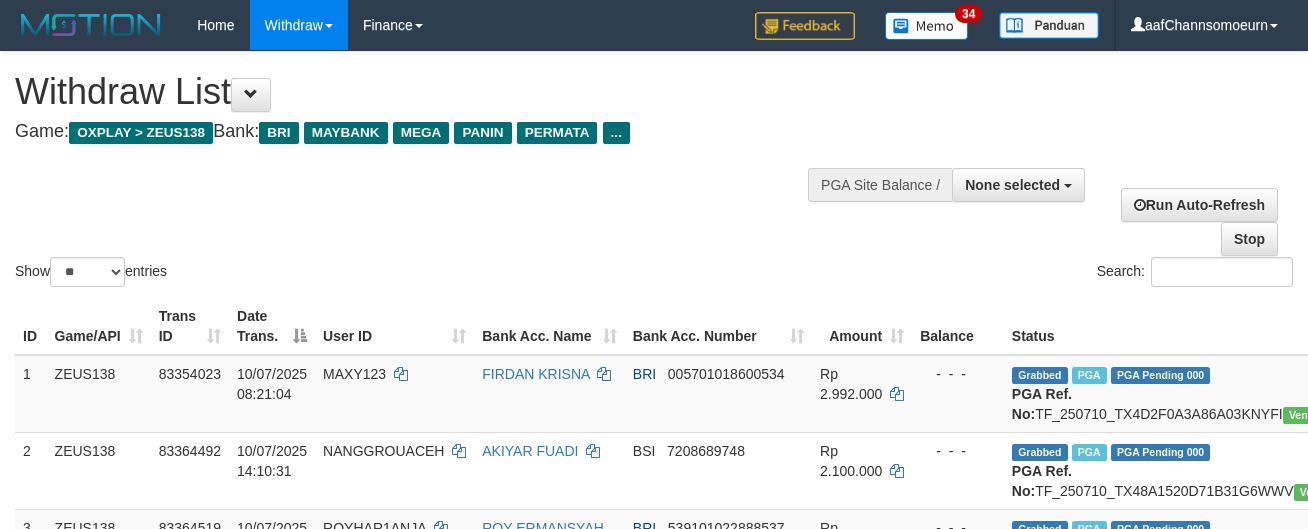 select 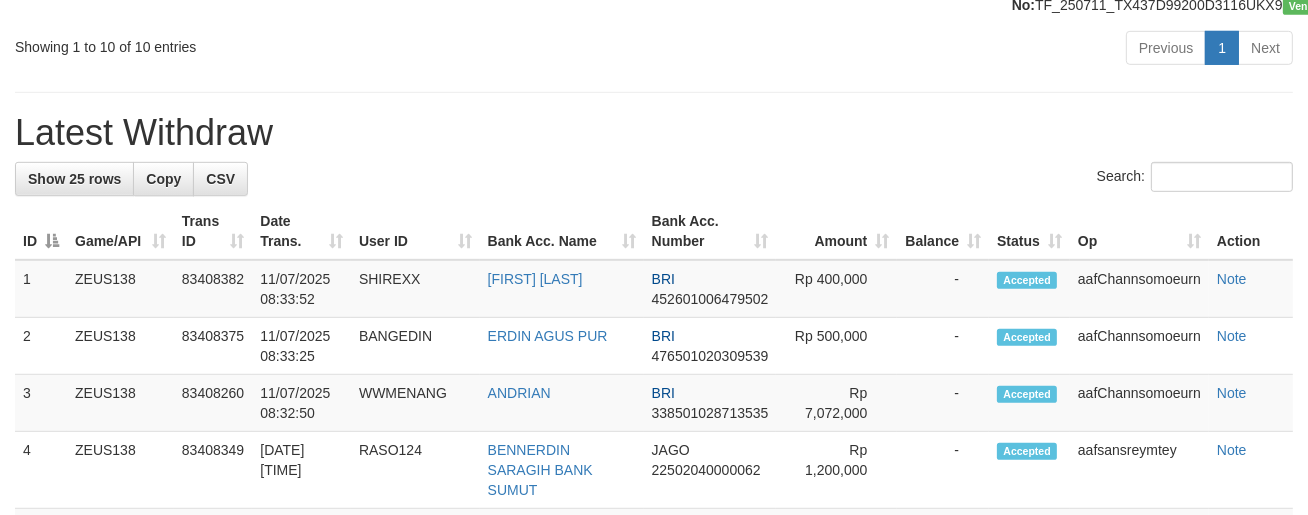scroll, scrollTop: 1047, scrollLeft: 0, axis: vertical 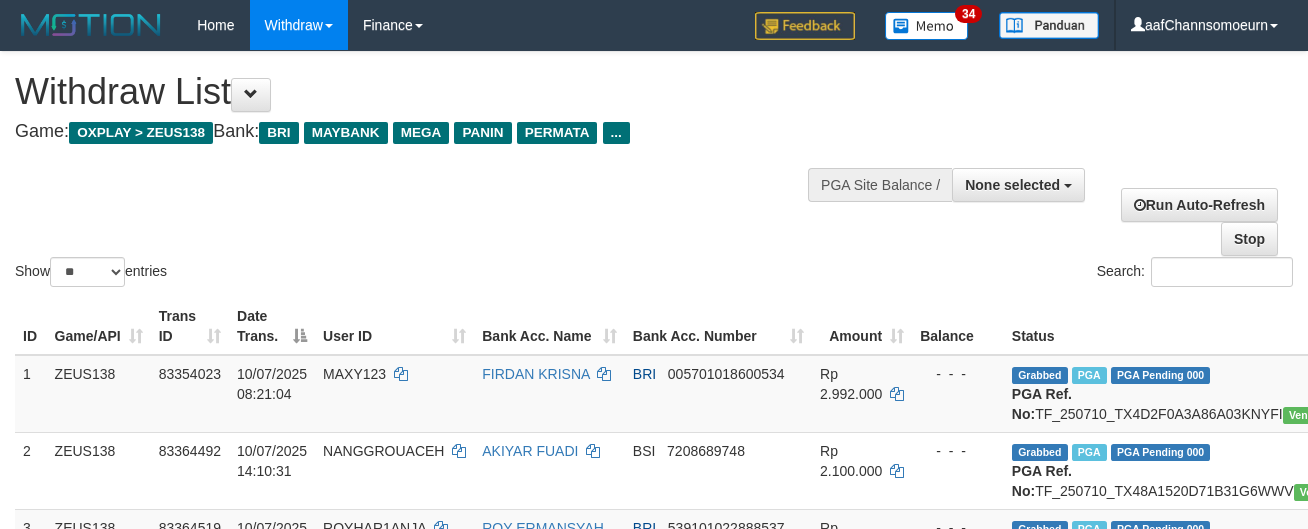 select 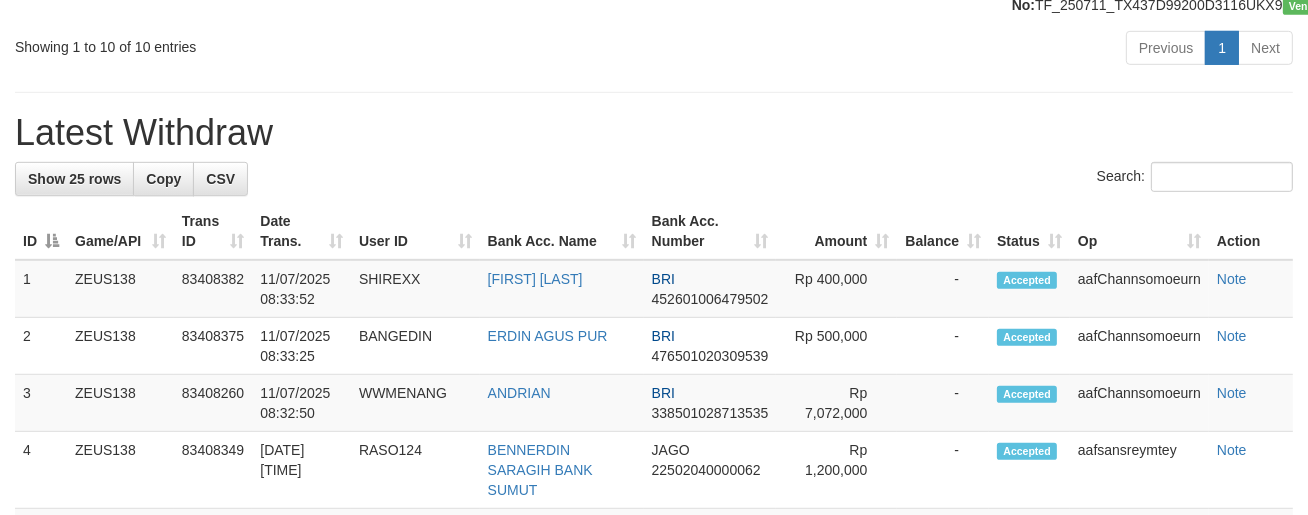 scroll, scrollTop: 1047, scrollLeft: 0, axis: vertical 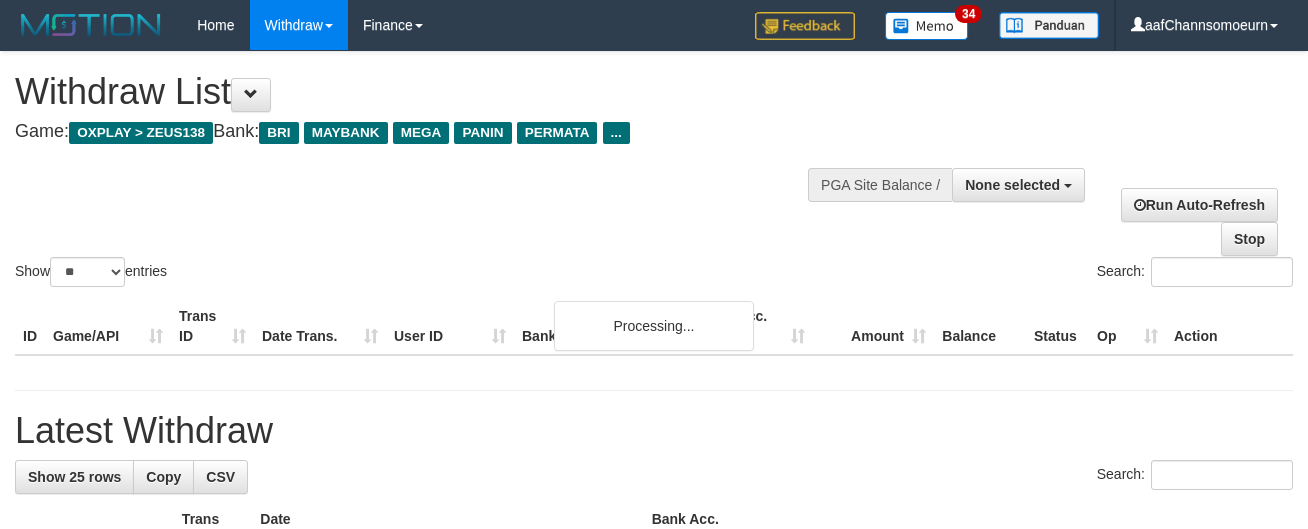 select 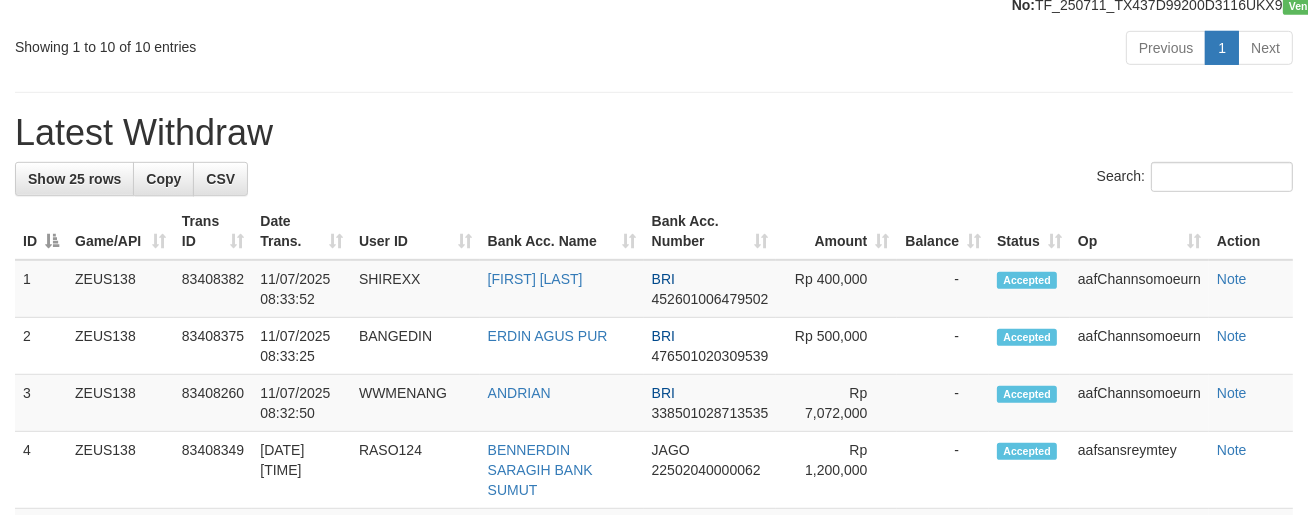 scroll, scrollTop: 1047, scrollLeft: 0, axis: vertical 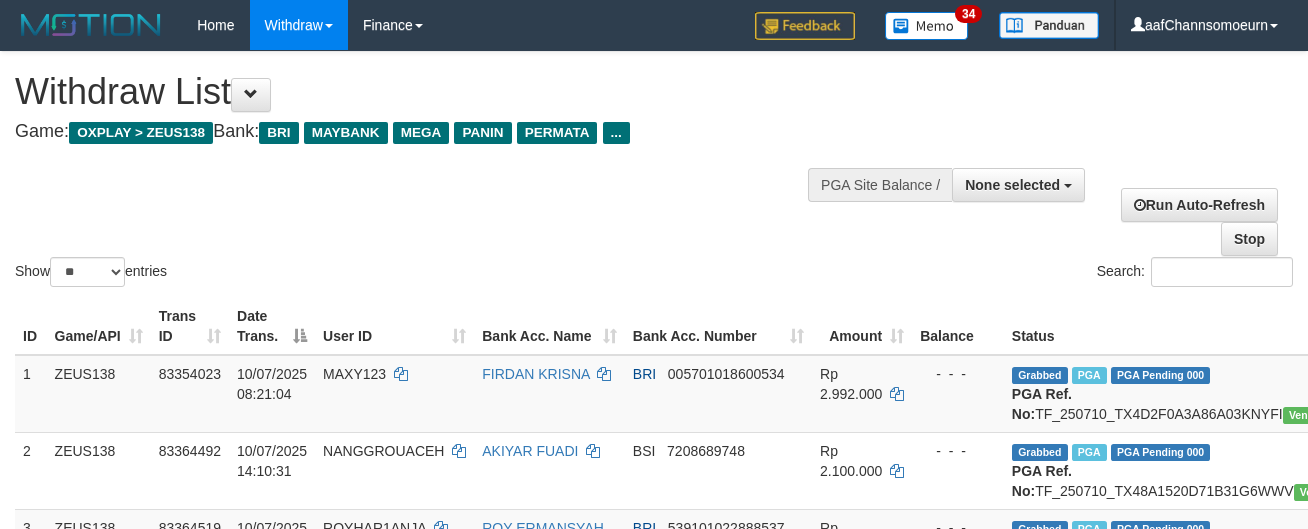 select 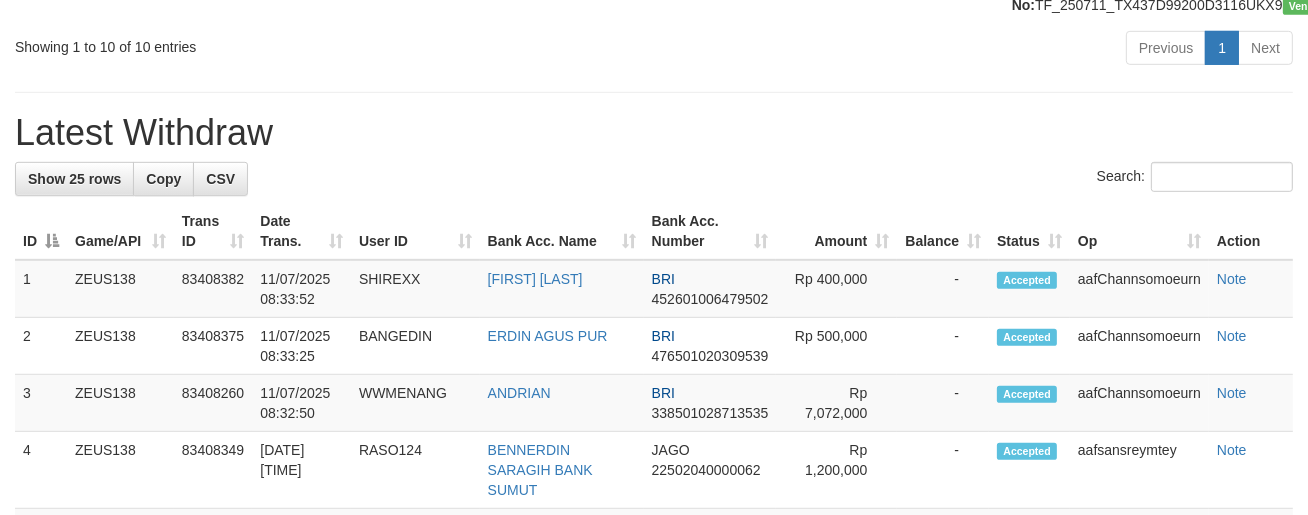 scroll, scrollTop: 1047, scrollLeft: 0, axis: vertical 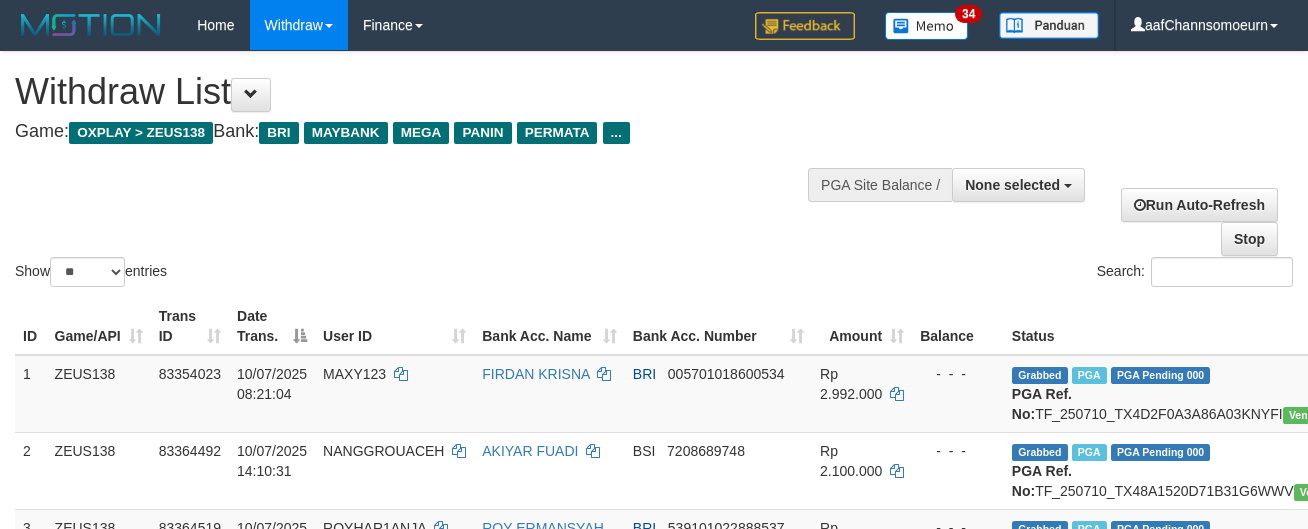select 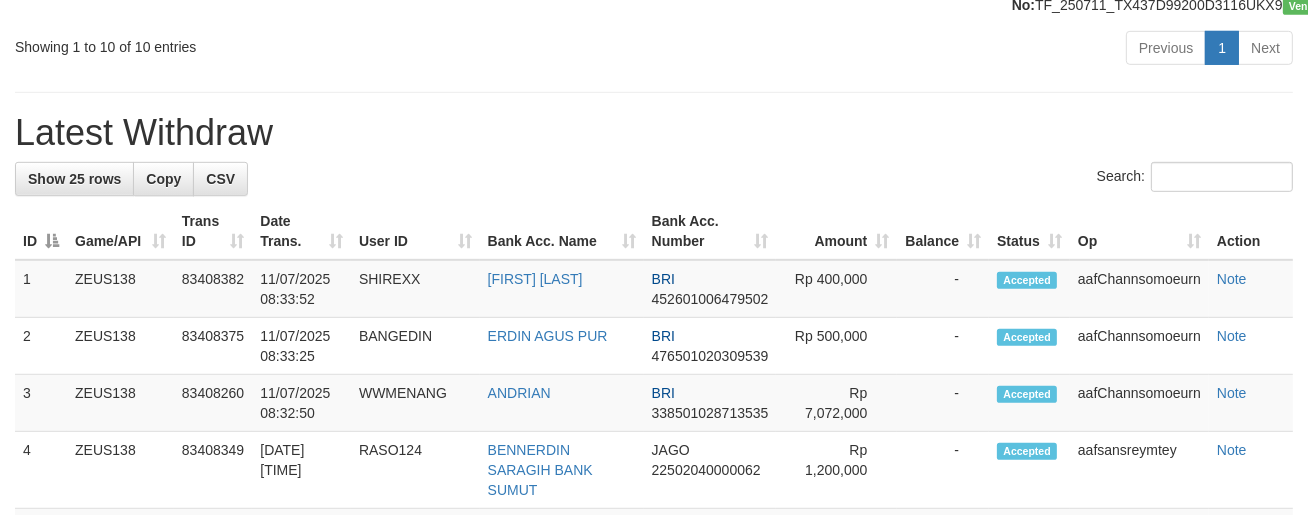 scroll, scrollTop: 1047, scrollLeft: 0, axis: vertical 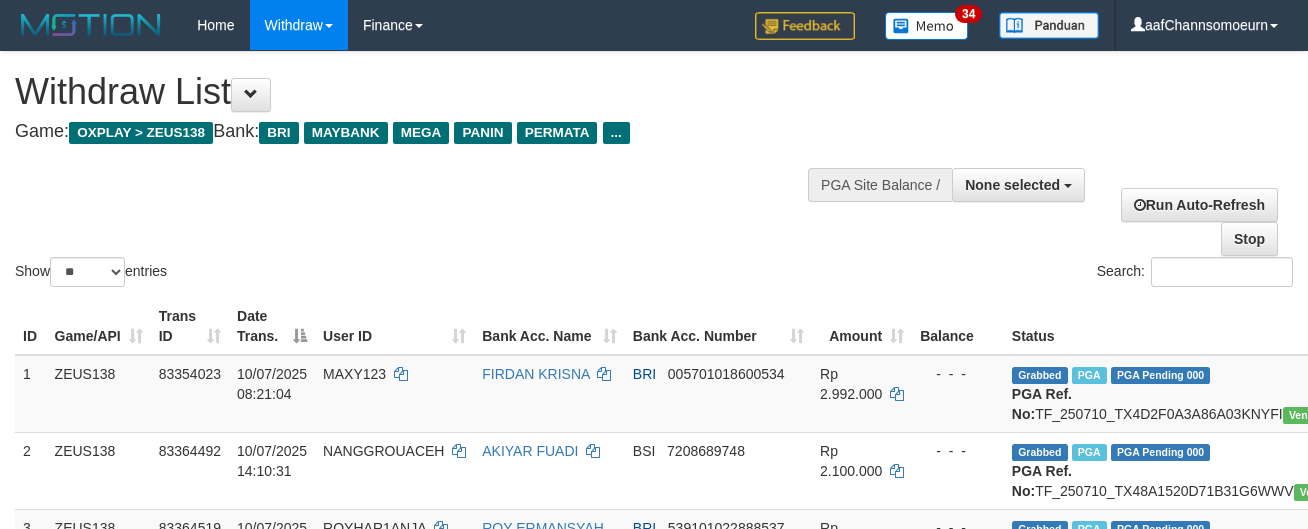 select 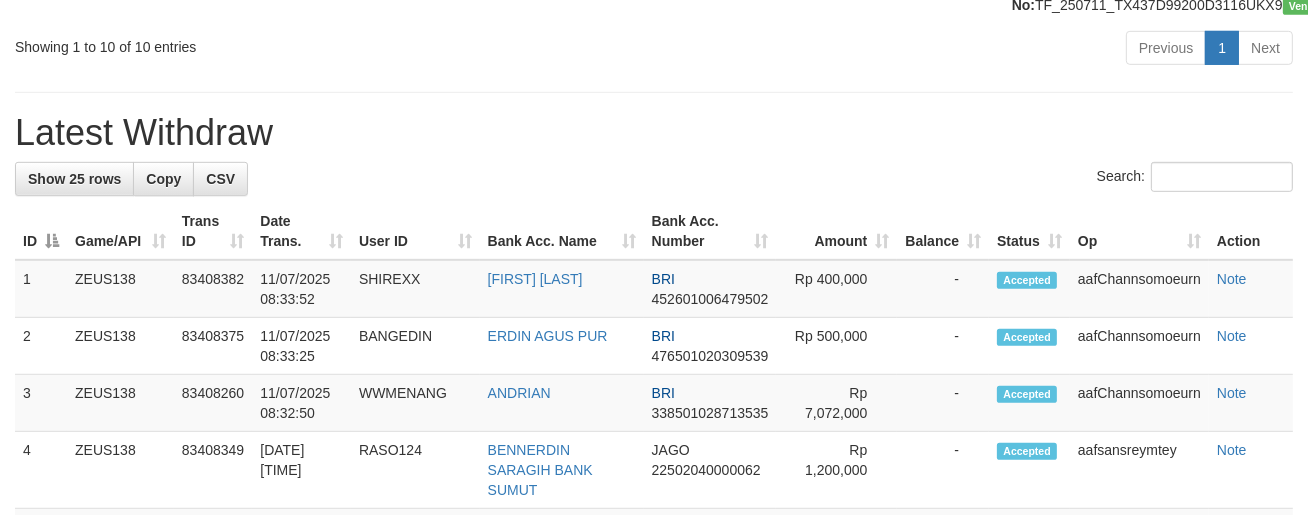 scroll, scrollTop: 1047, scrollLeft: 0, axis: vertical 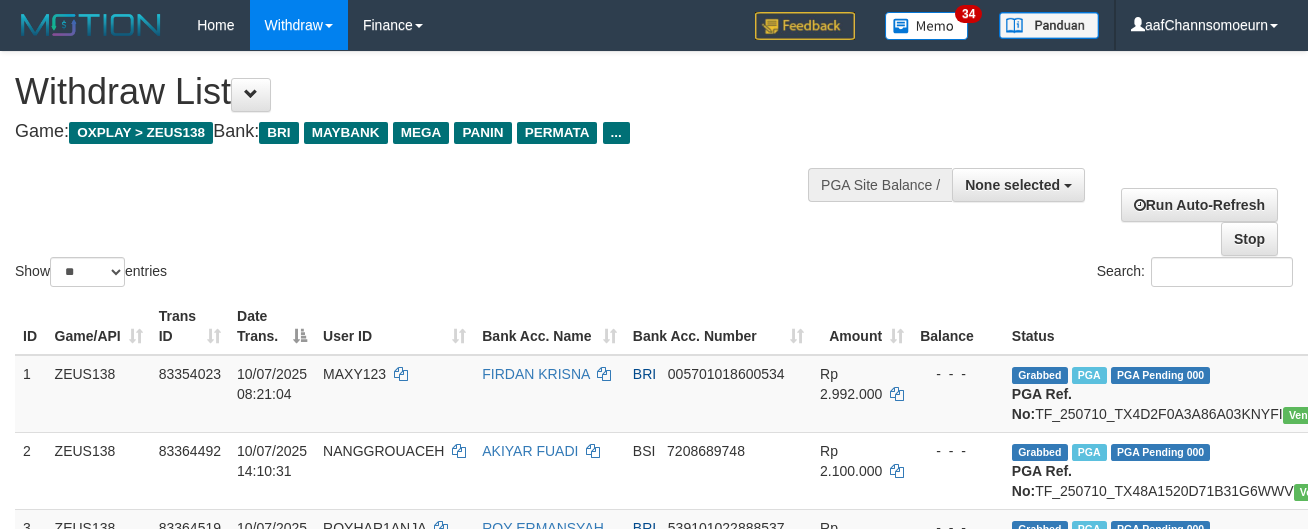 select 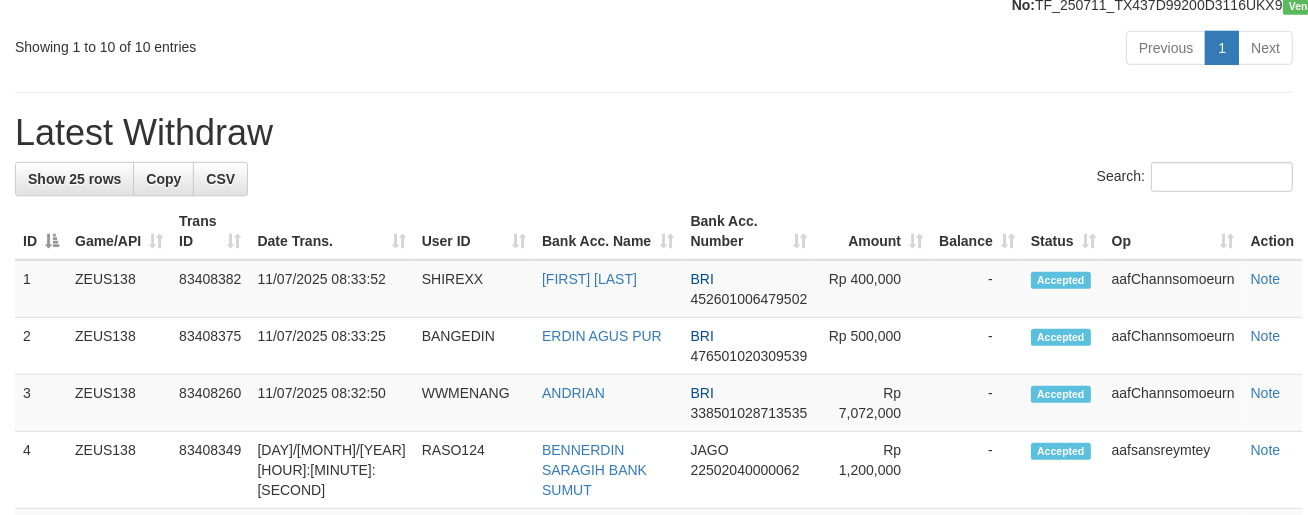 scroll, scrollTop: 1047, scrollLeft: 0, axis: vertical 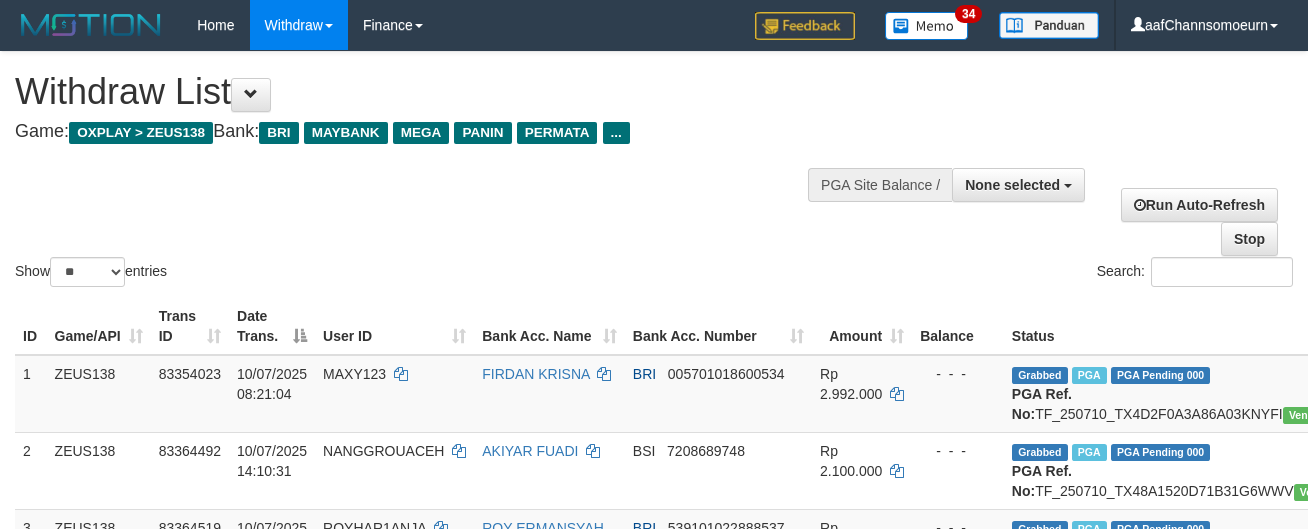 select 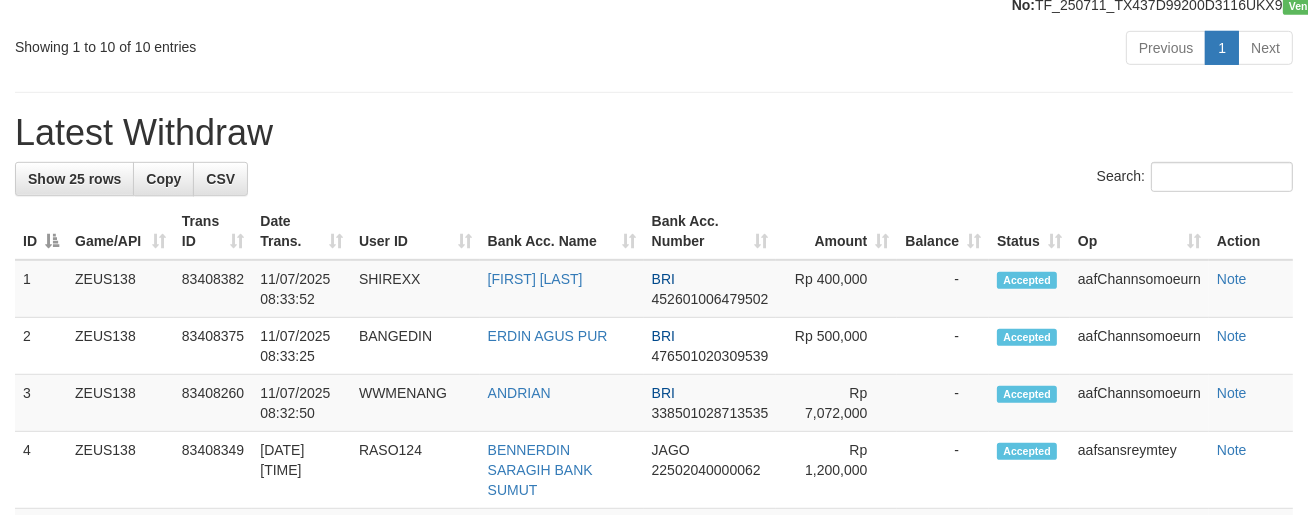 scroll, scrollTop: 1047, scrollLeft: 0, axis: vertical 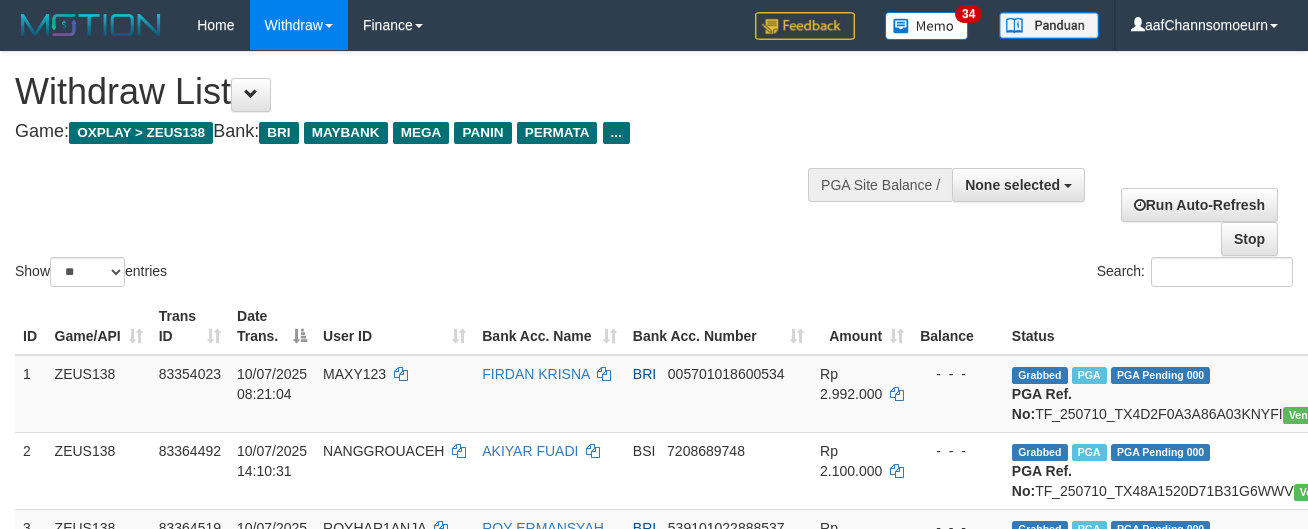 select 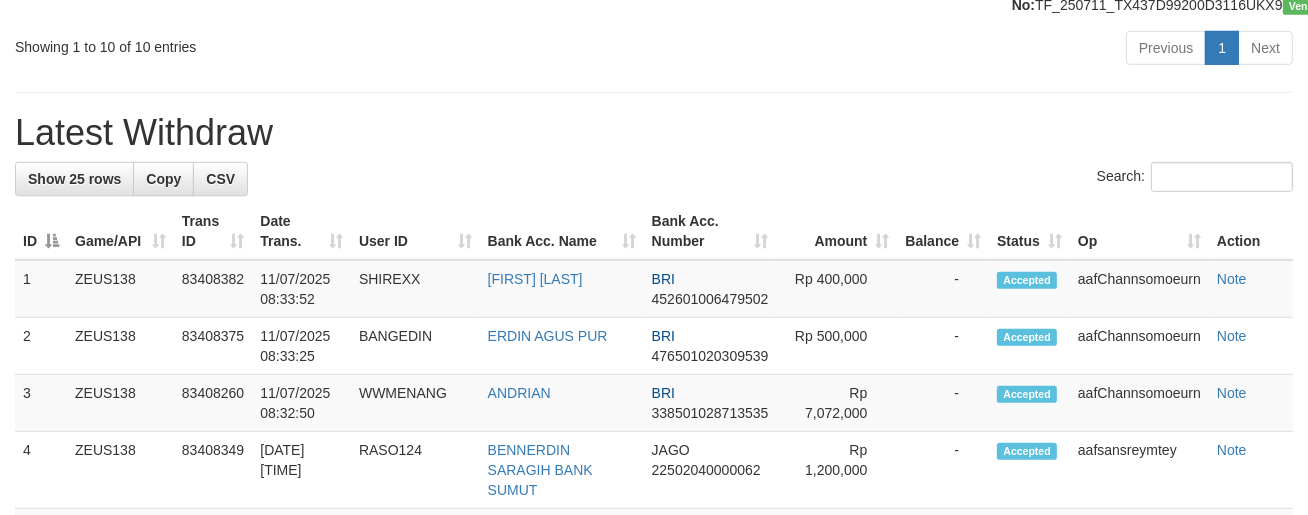 scroll, scrollTop: 1047, scrollLeft: 0, axis: vertical 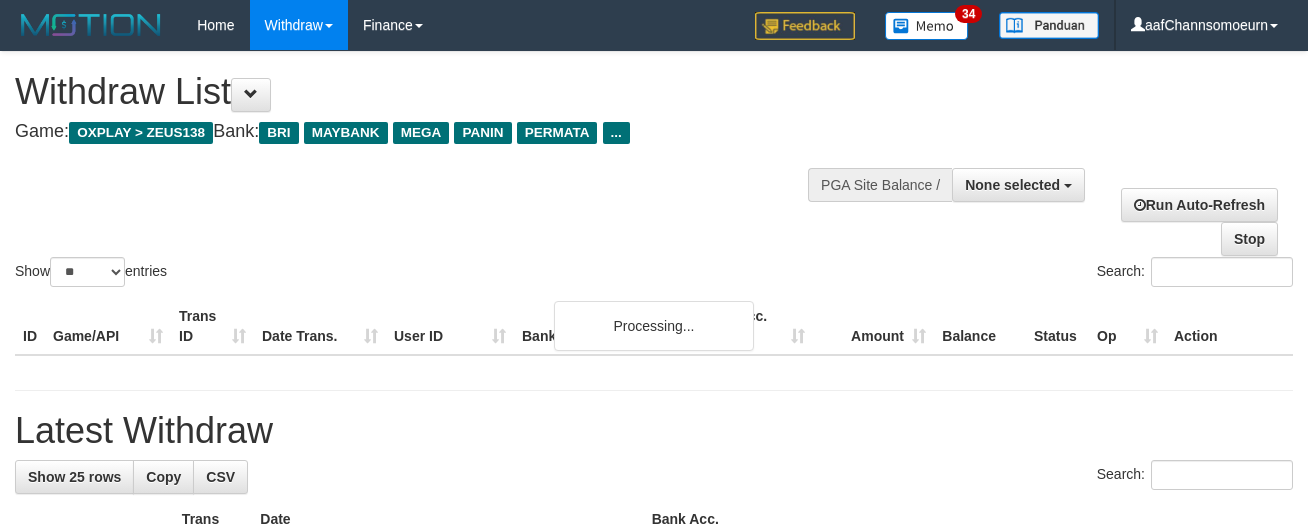 select 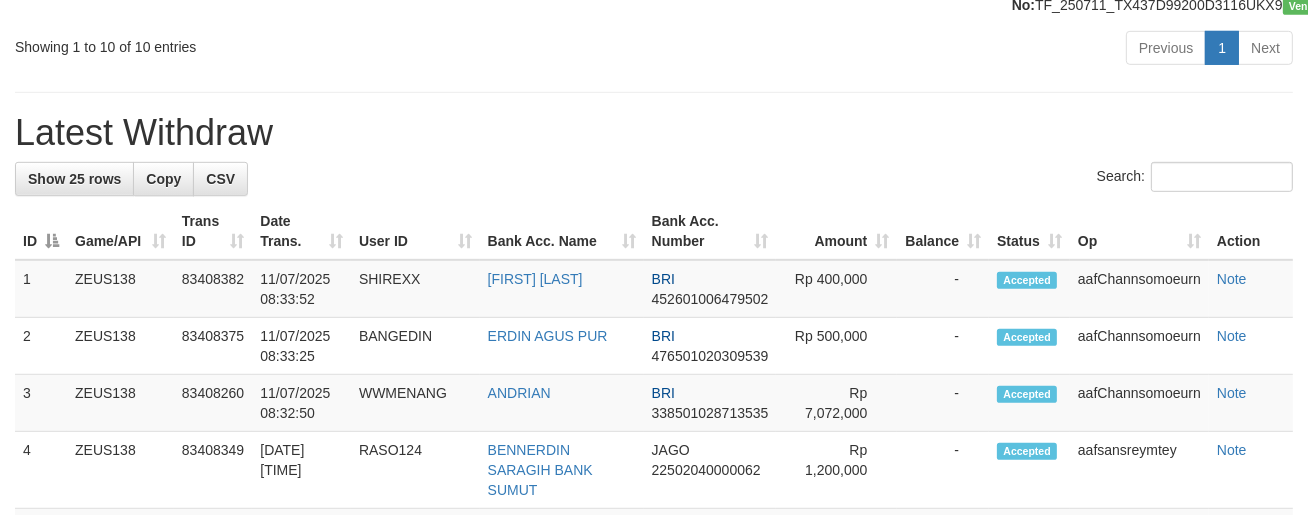 scroll, scrollTop: 1047, scrollLeft: 0, axis: vertical 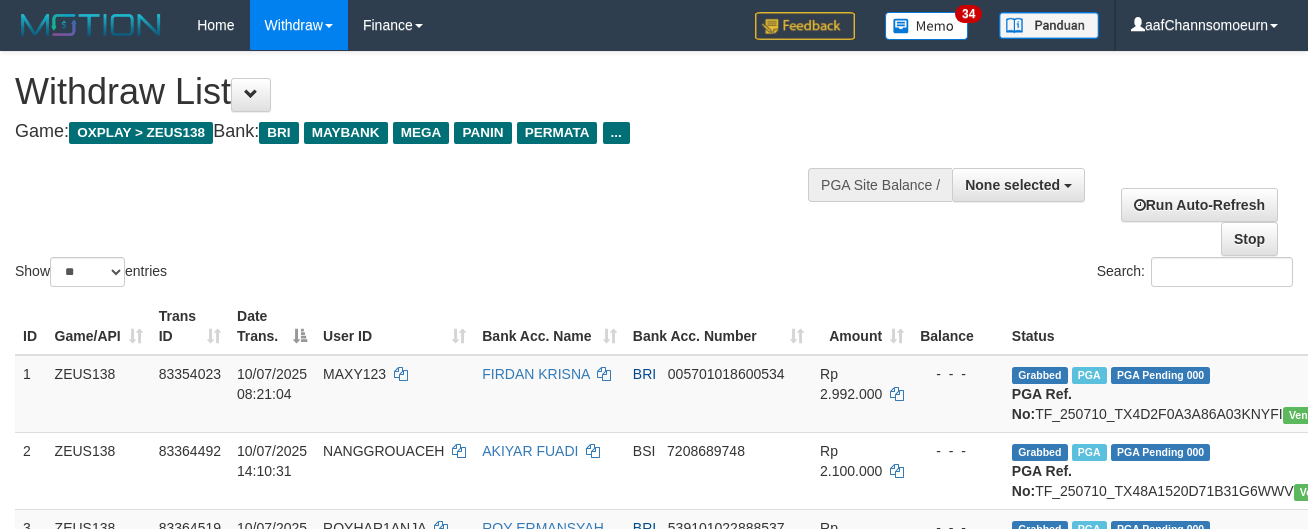 select 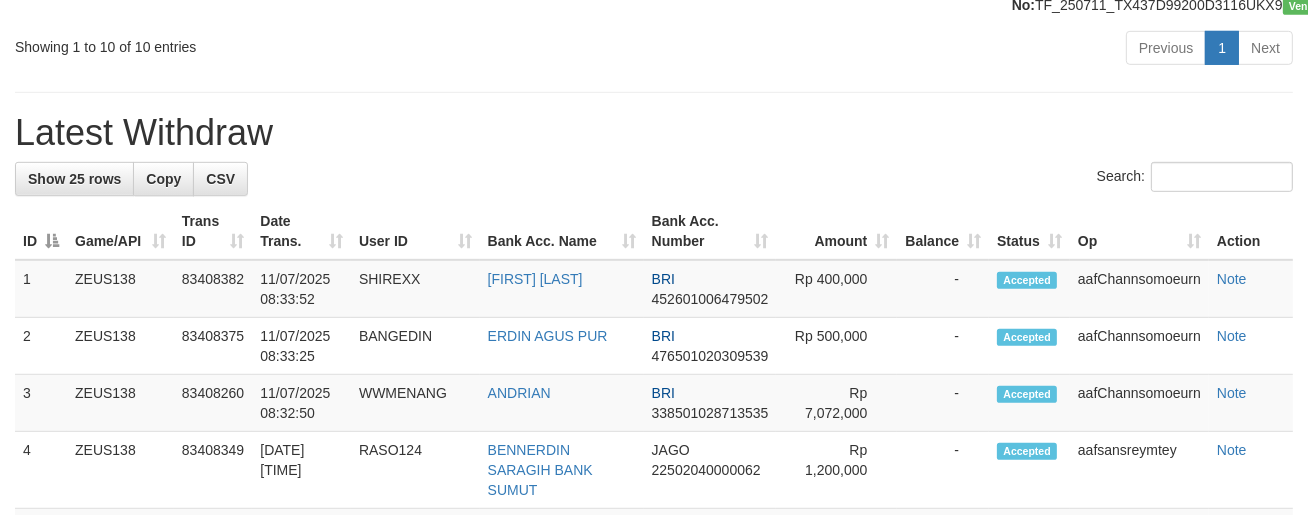 scroll, scrollTop: 1047, scrollLeft: 0, axis: vertical 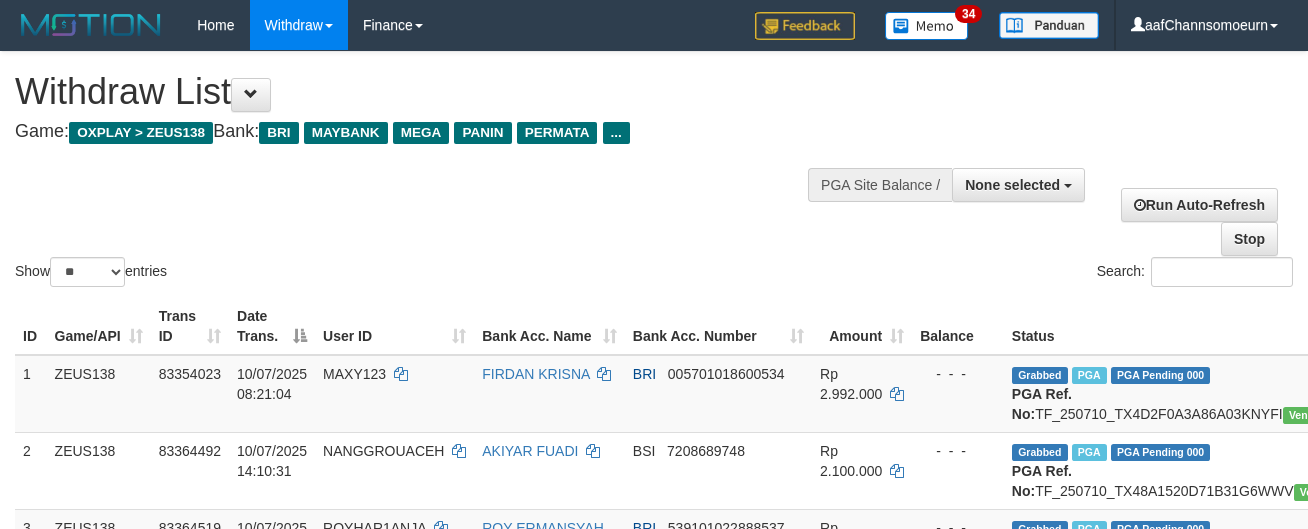 select 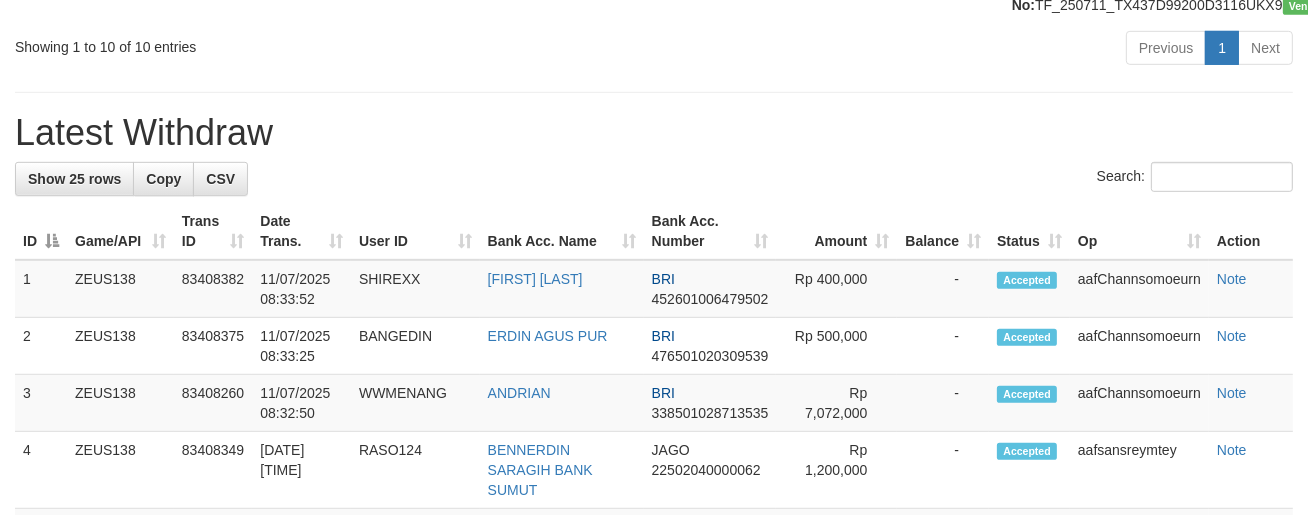 scroll, scrollTop: 1047, scrollLeft: 0, axis: vertical 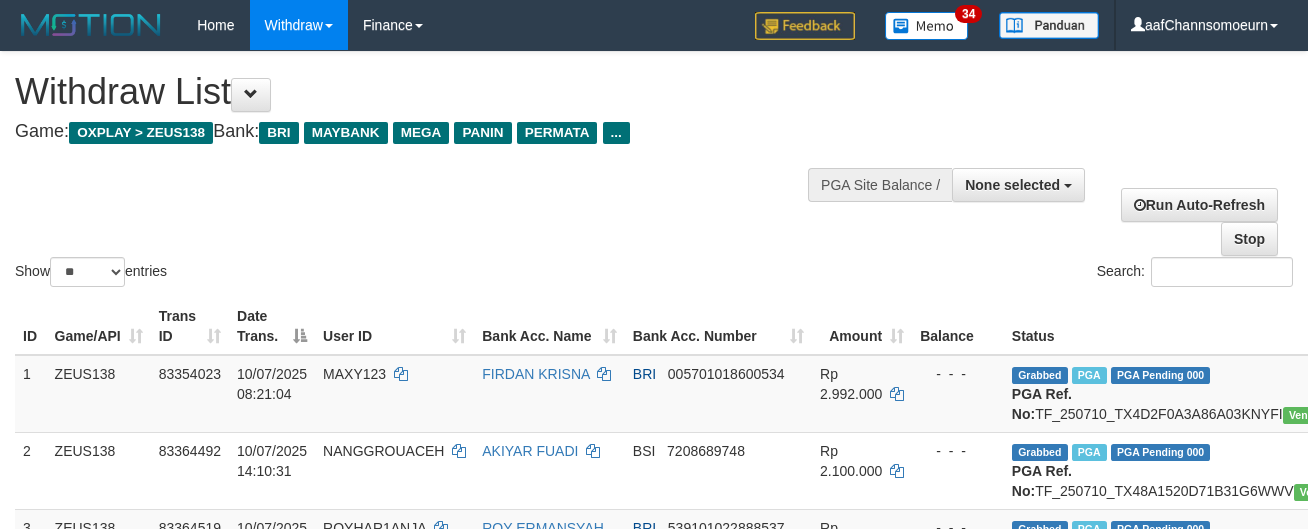select 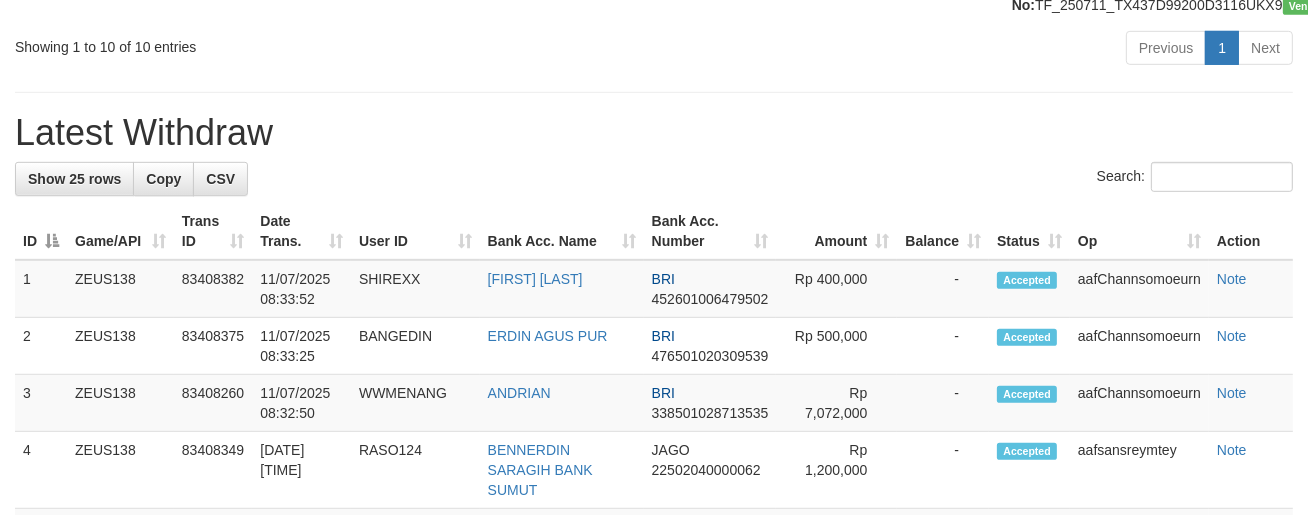scroll, scrollTop: 1047, scrollLeft: 0, axis: vertical 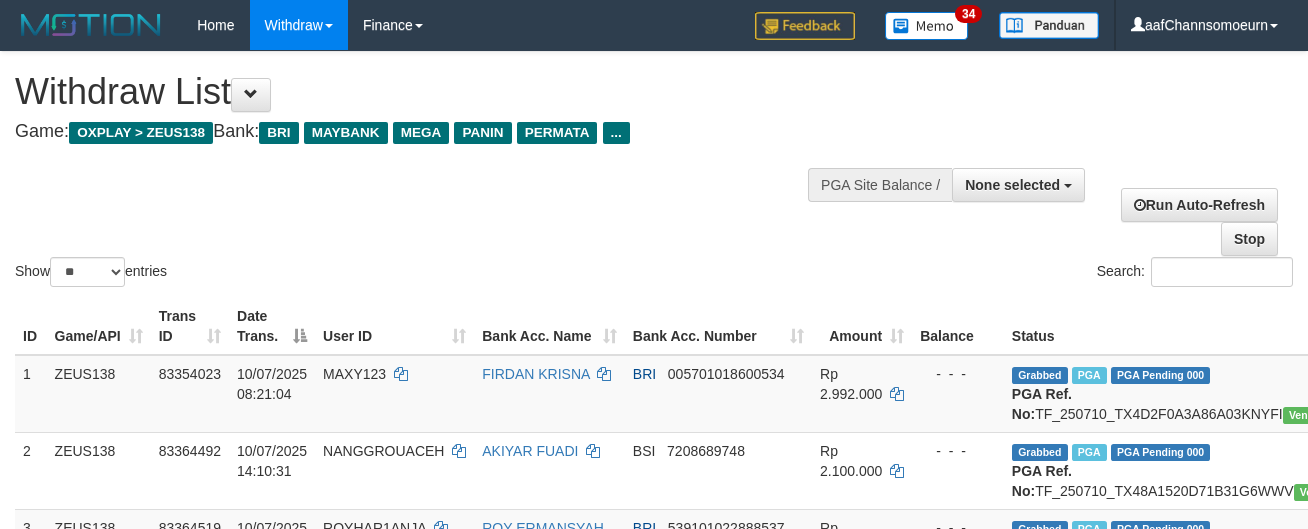 select 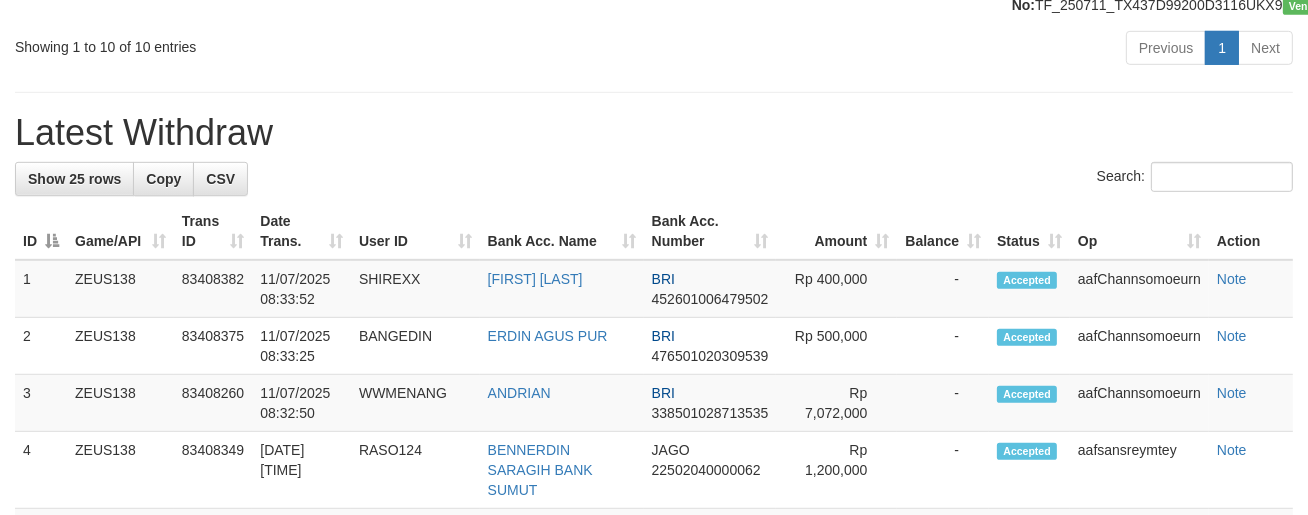 scroll, scrollTop: 1047, scrollLeft: 0, axis: vertical 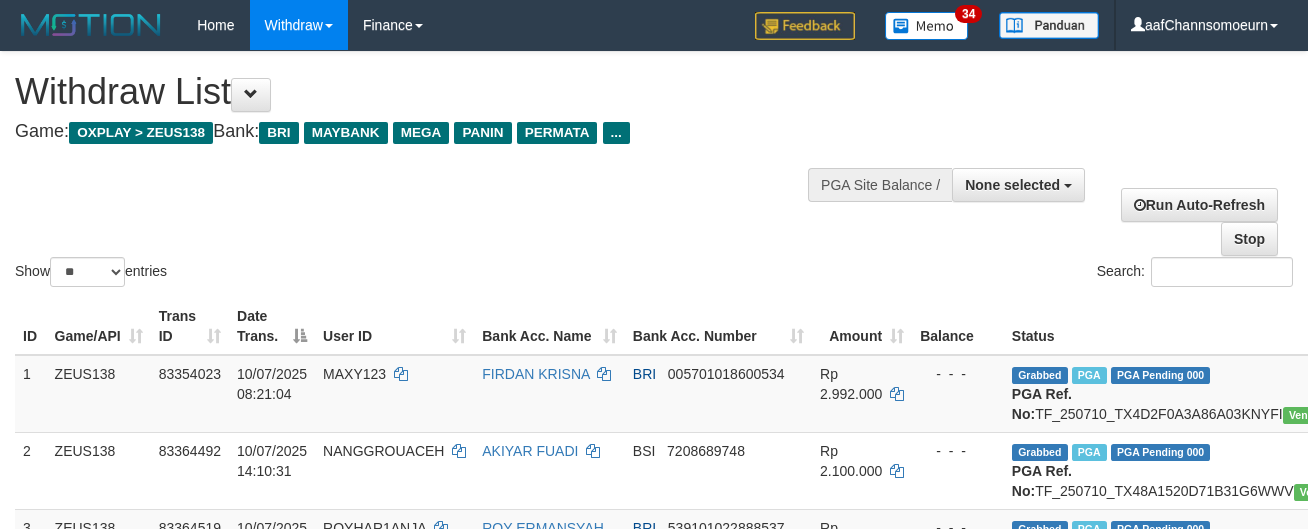 select 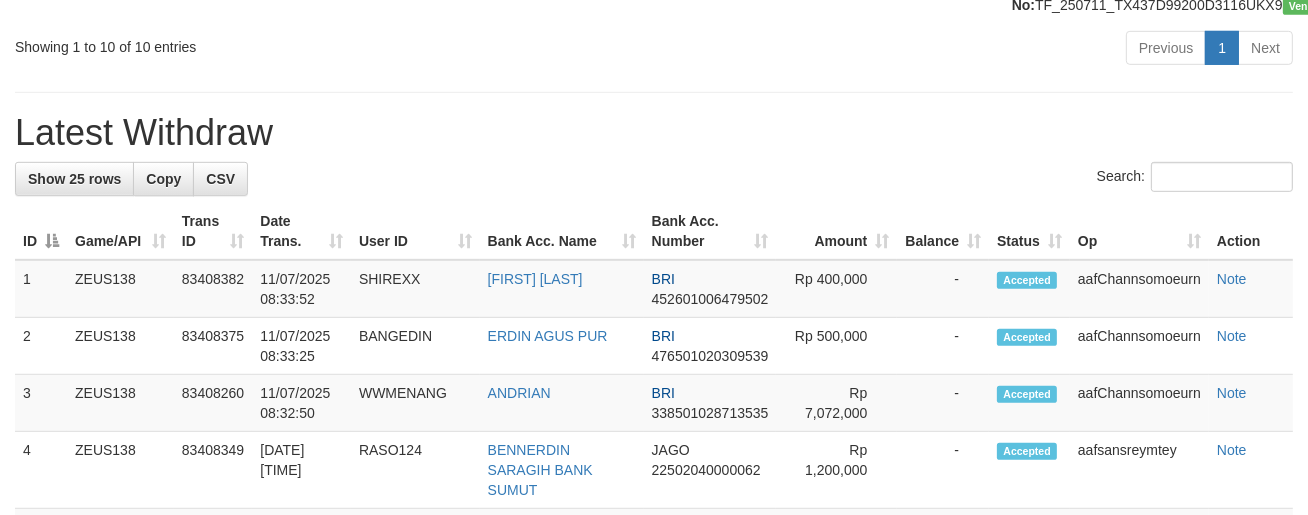 scroll, scrollTop: 1047, scrollLeft: 0, axis: vertical 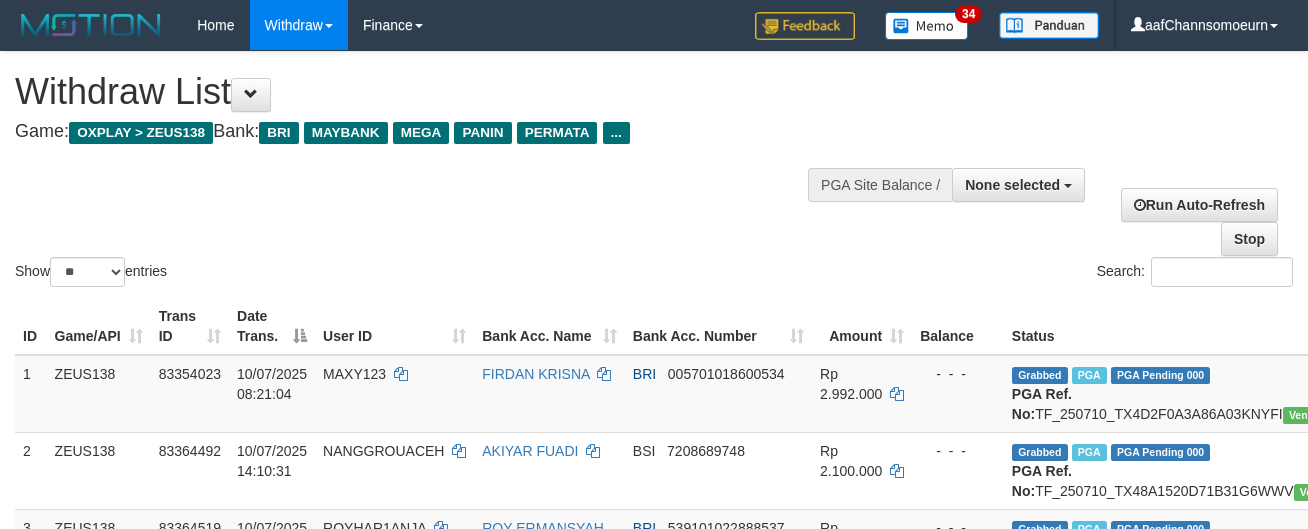 select 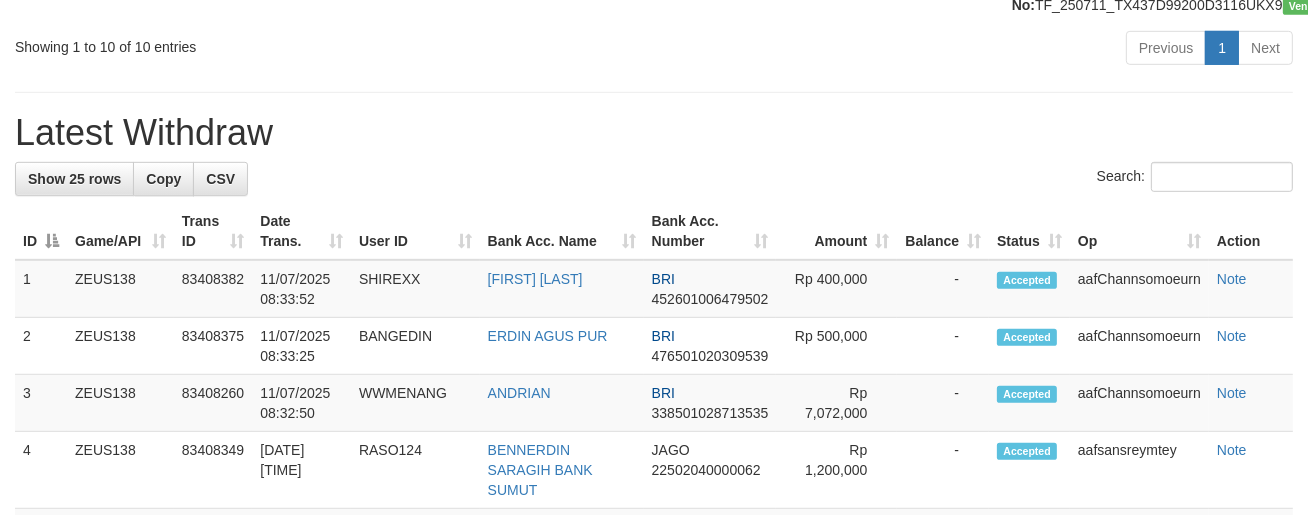 scroll, scrollTop: 1047, scrollLeft: 0, axis: vertical 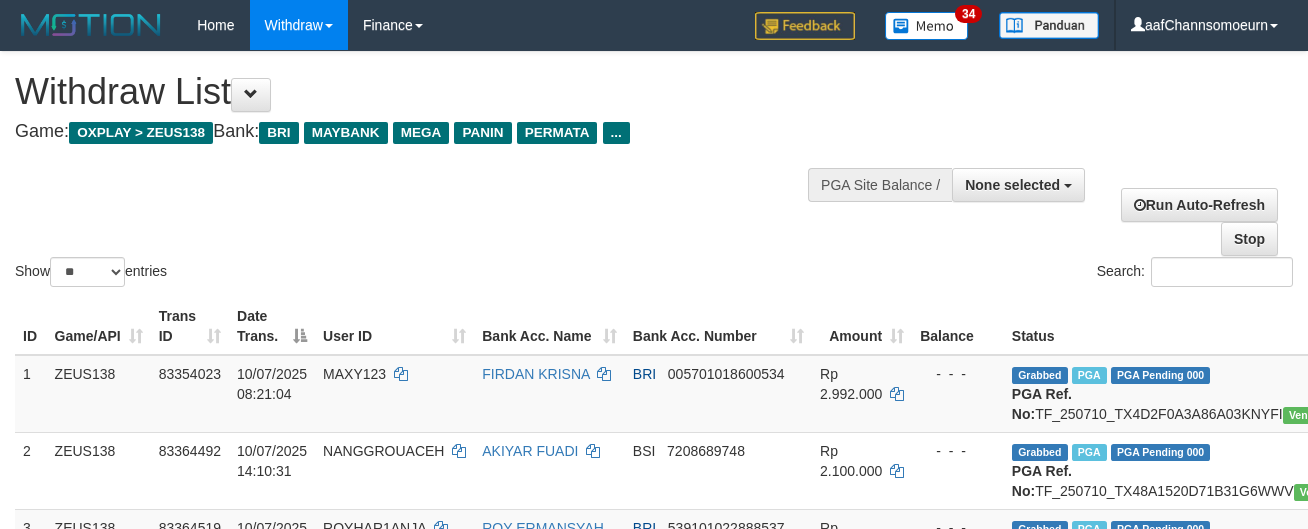 select 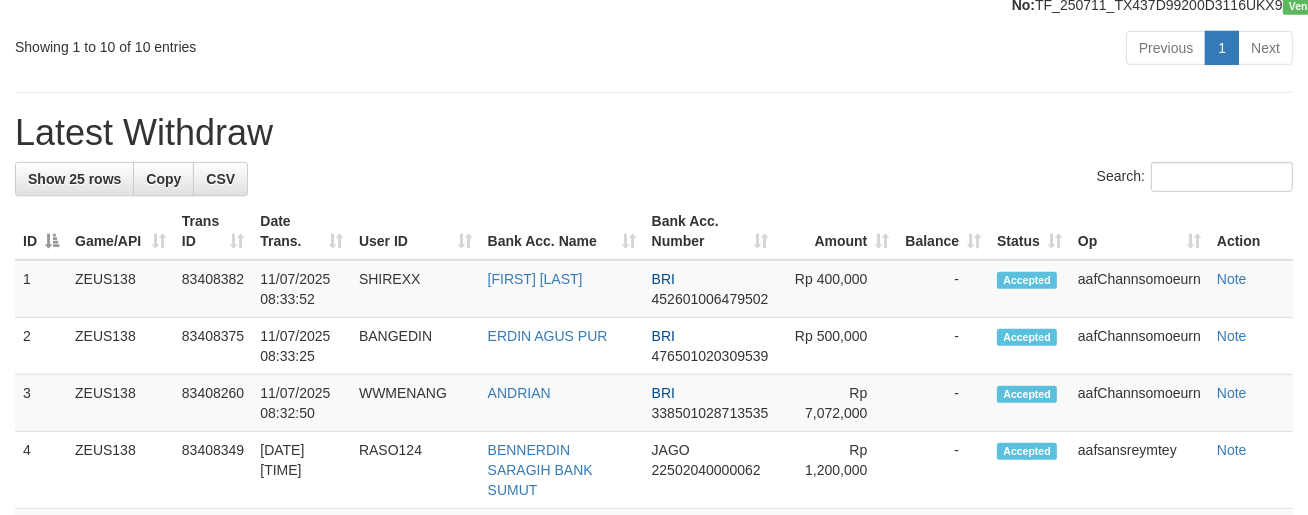 scroll, scrollTop: 1047, scrollLeft: 0, axis: vertical 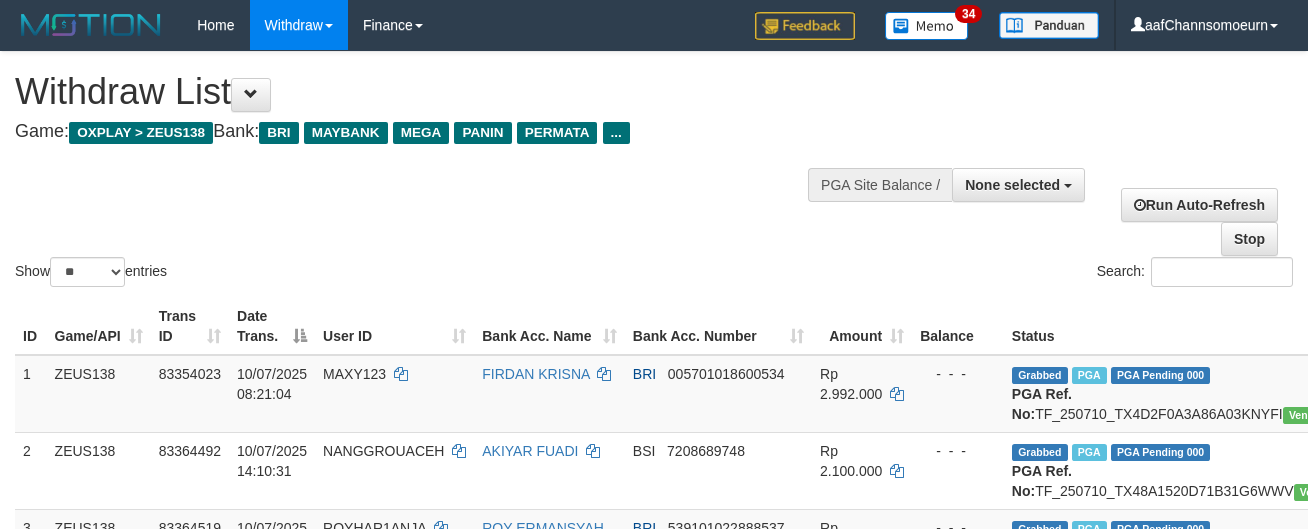 select 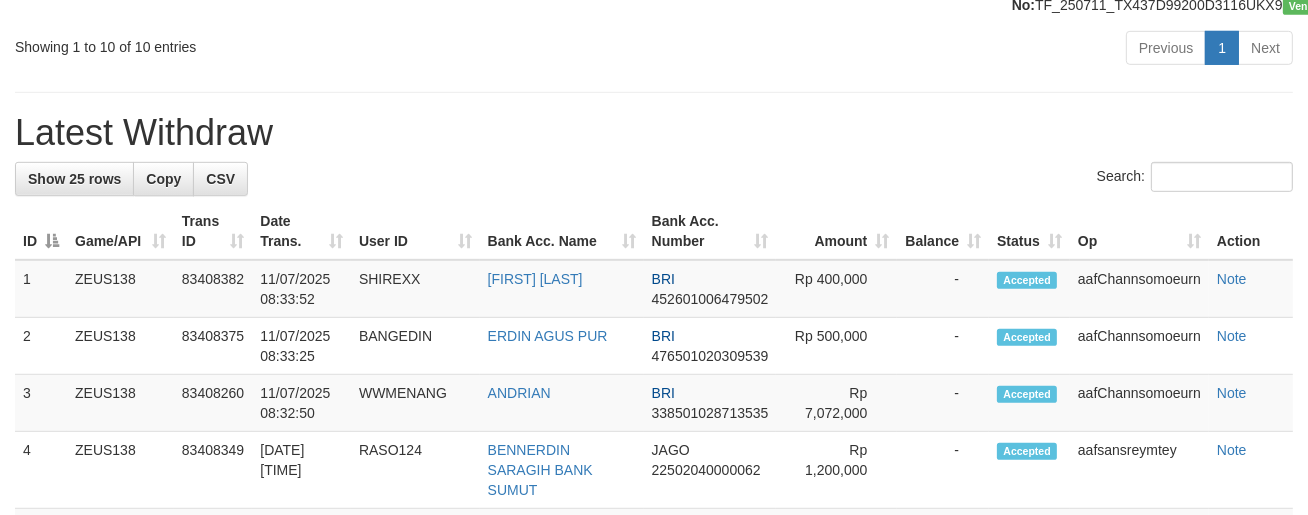 scroll, scrollTop: 1047, scrollLeft: 0, axis: vertical 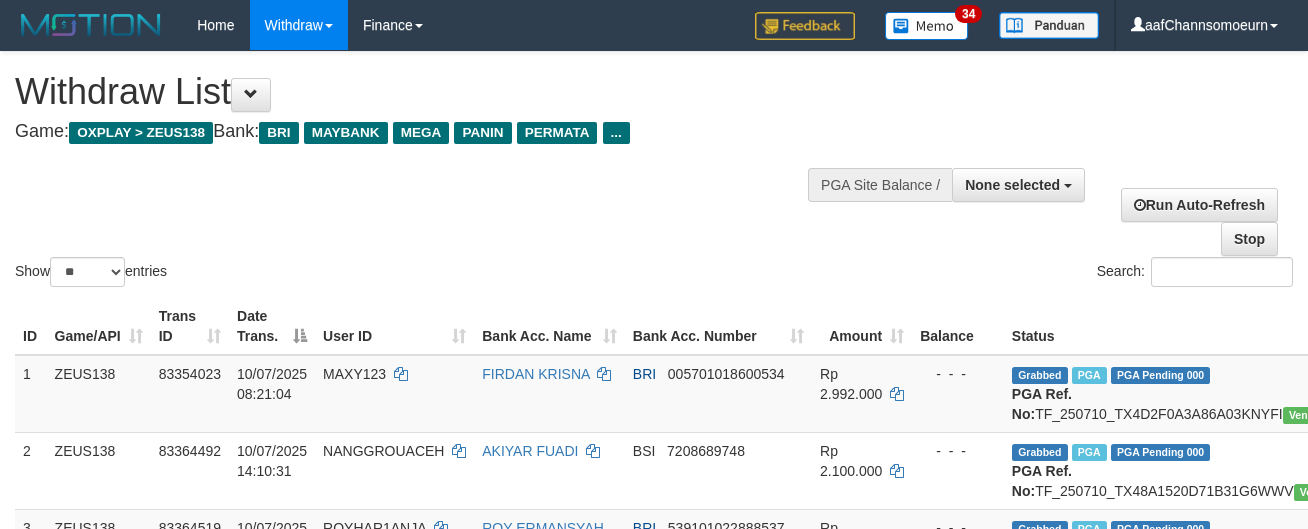 select 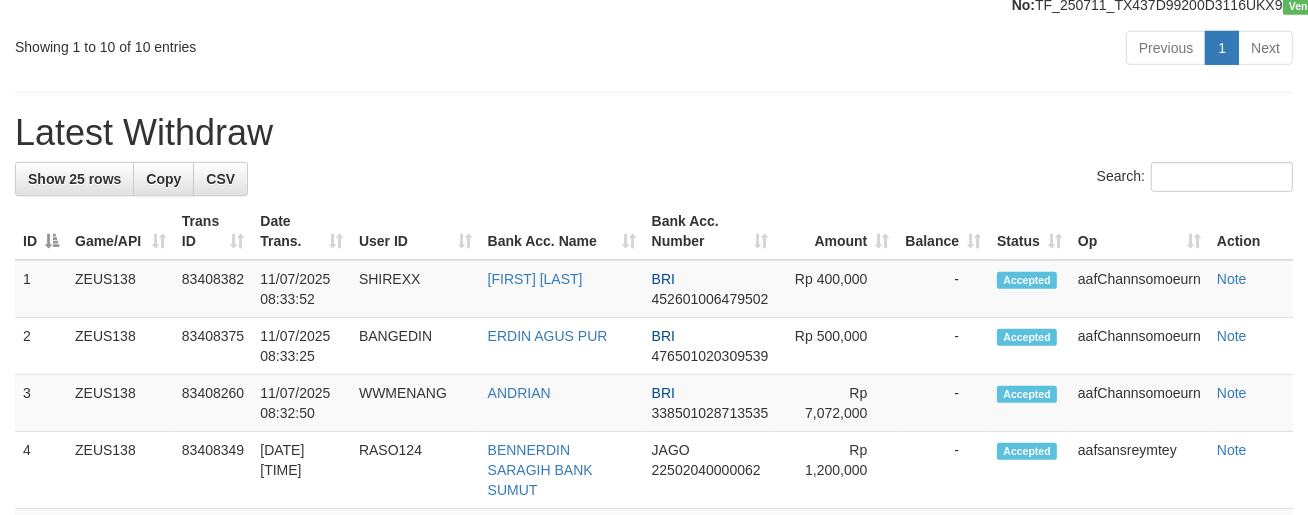 scroll, scrollTop: 1047, scrollLeft: 0, axis: vertical 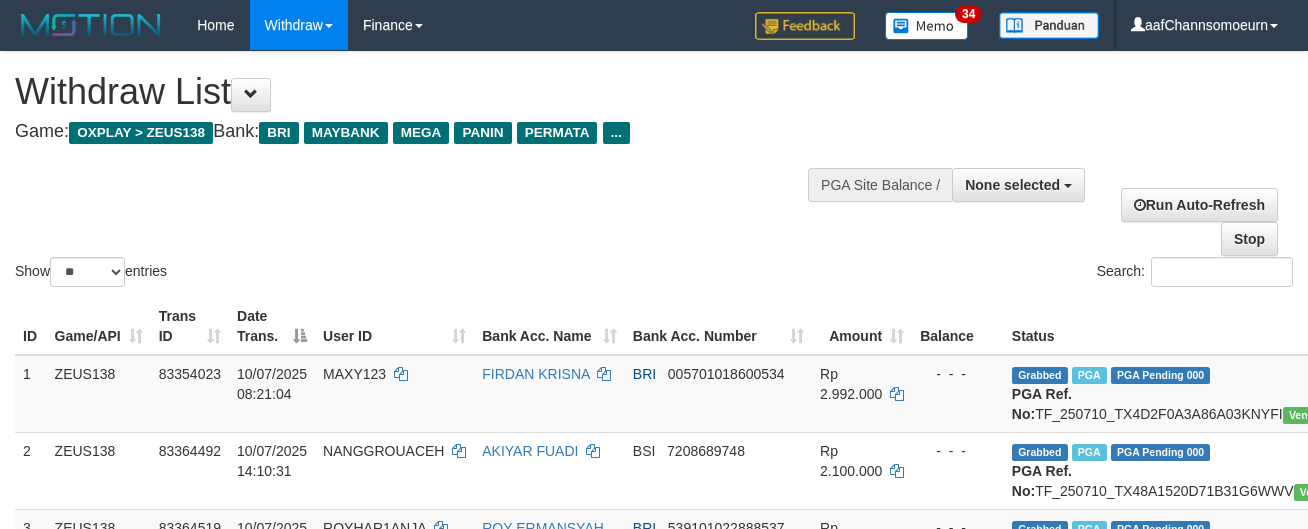 select 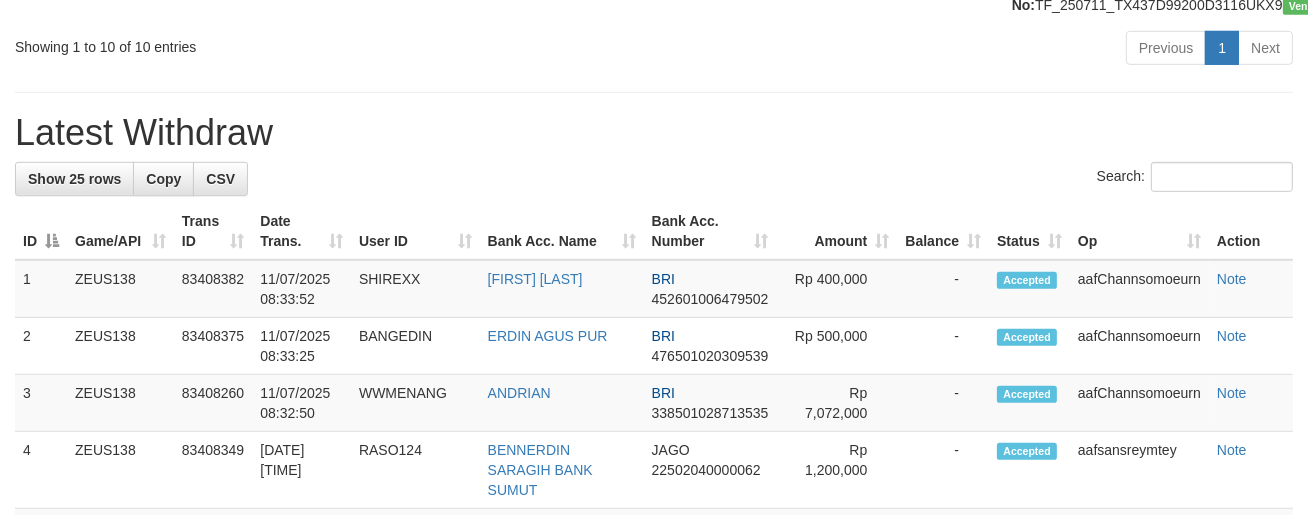 scroll, scrollTop: 1047, scrollLeft: 0, axis: vertical 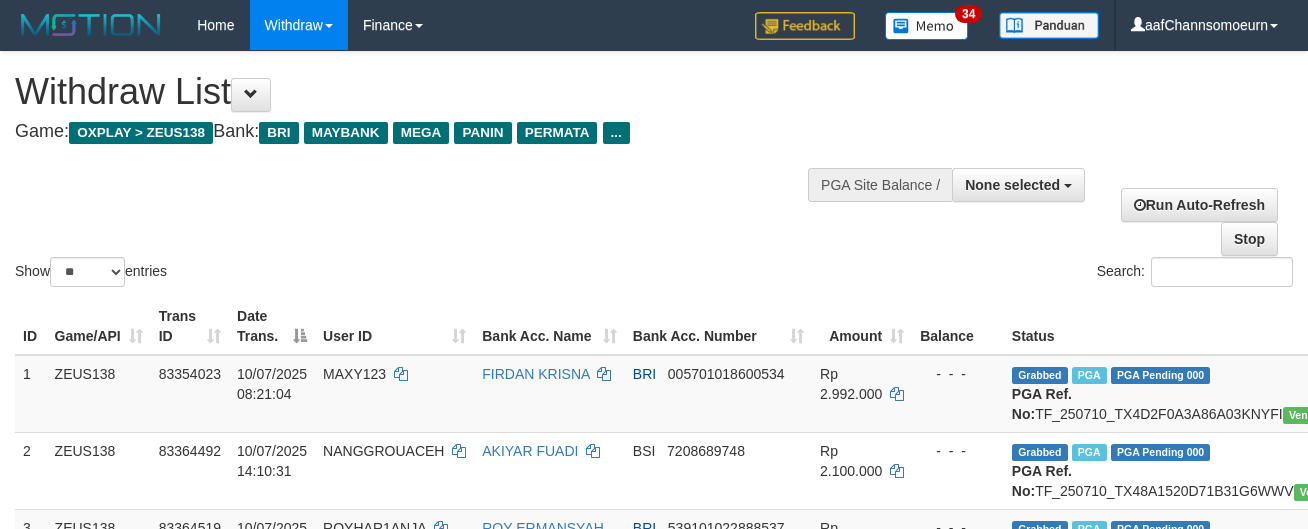 select 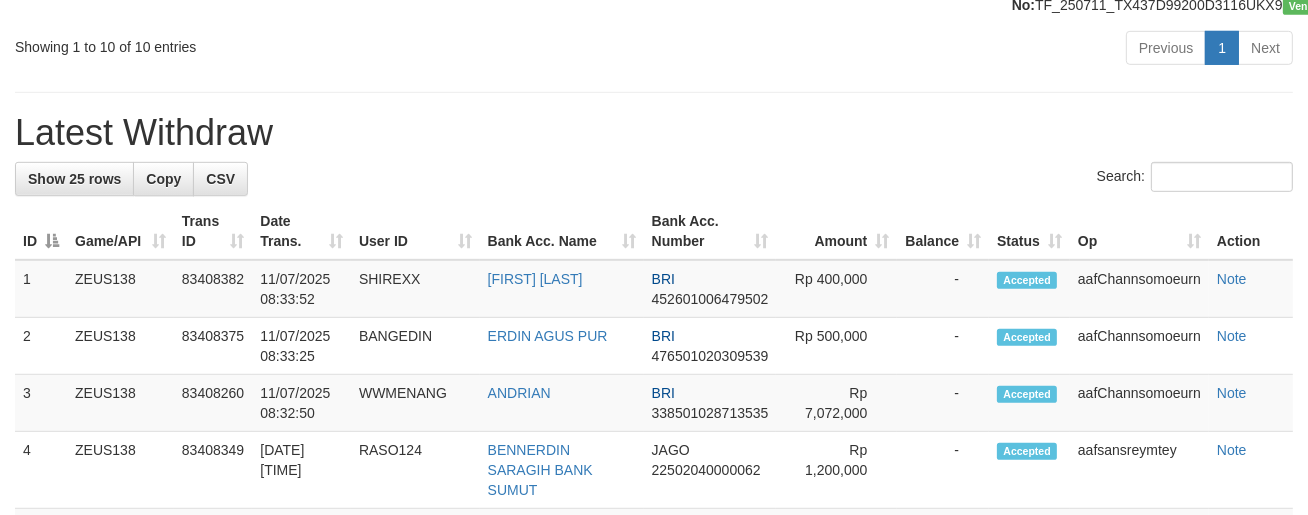 scroll, scrollTop: 1047, scrollLeft: 0, axis: vertical 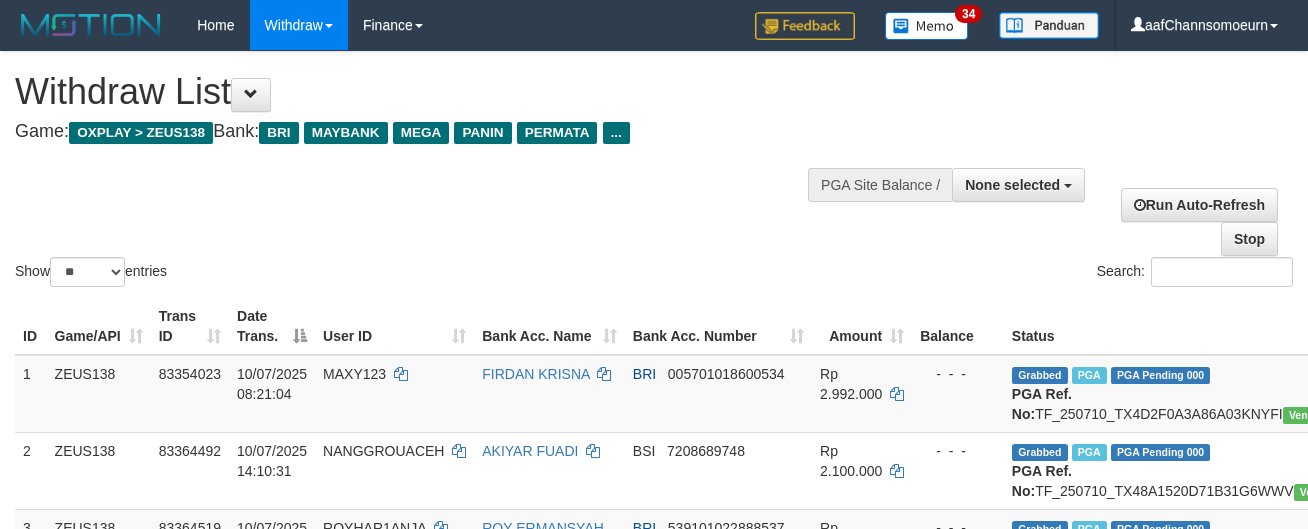 select 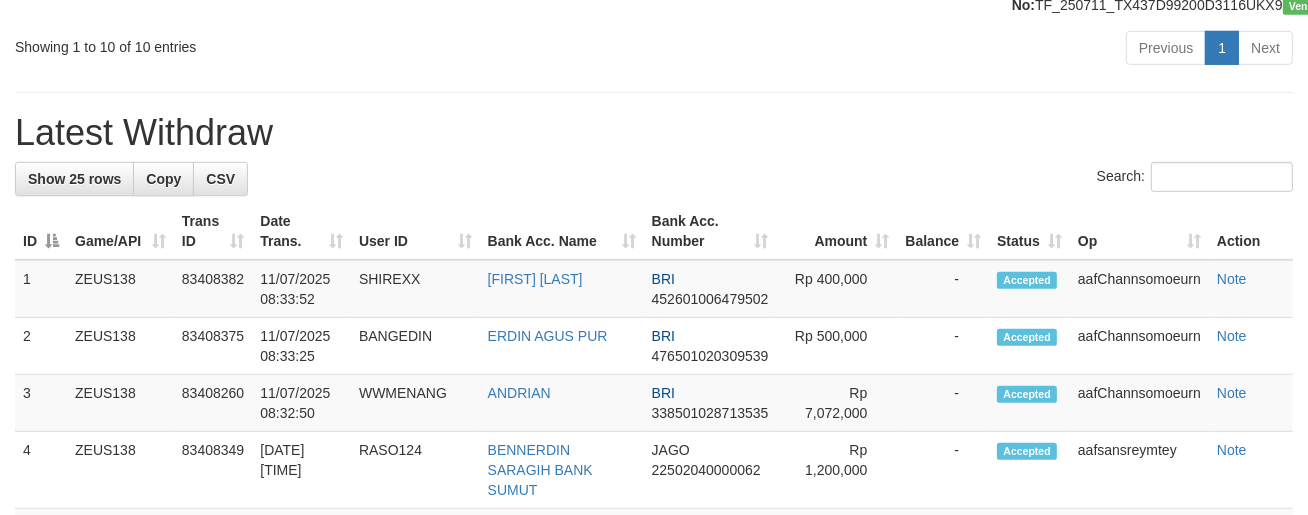 scroll, scrollTop: 1047, scrollLeft: 0, axis: vertical 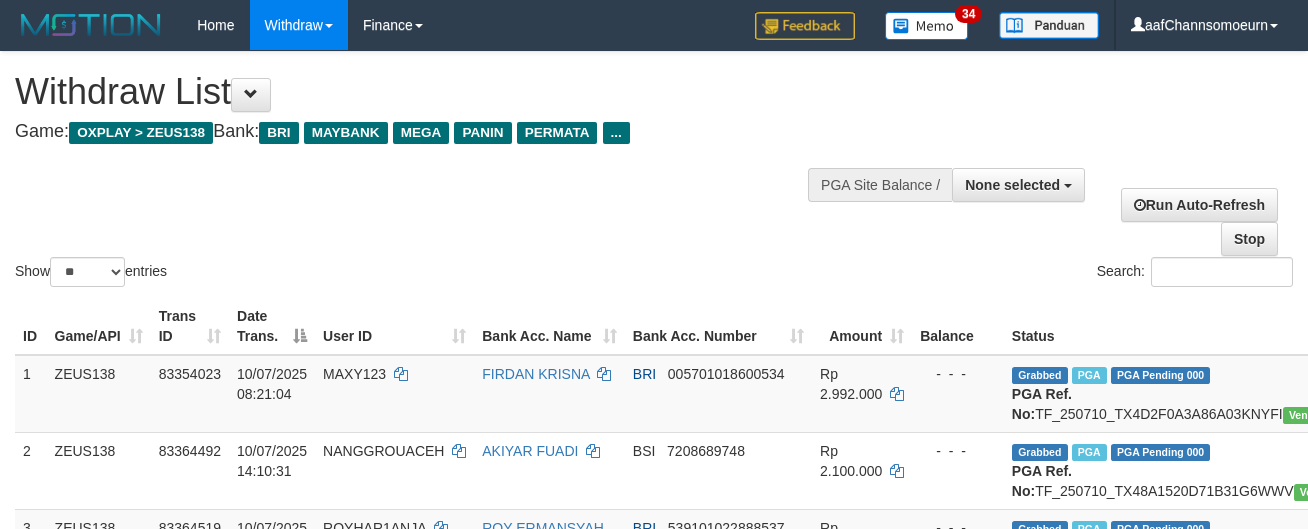 select 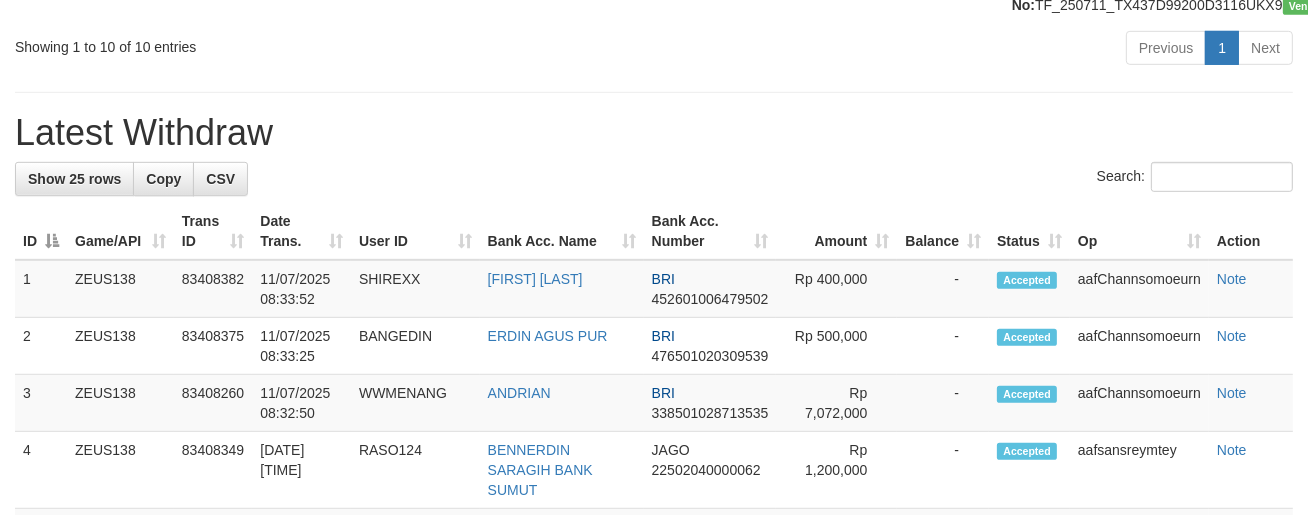 scroll, scrollTop: 1047, scrollLeft: 0, axis: vertical 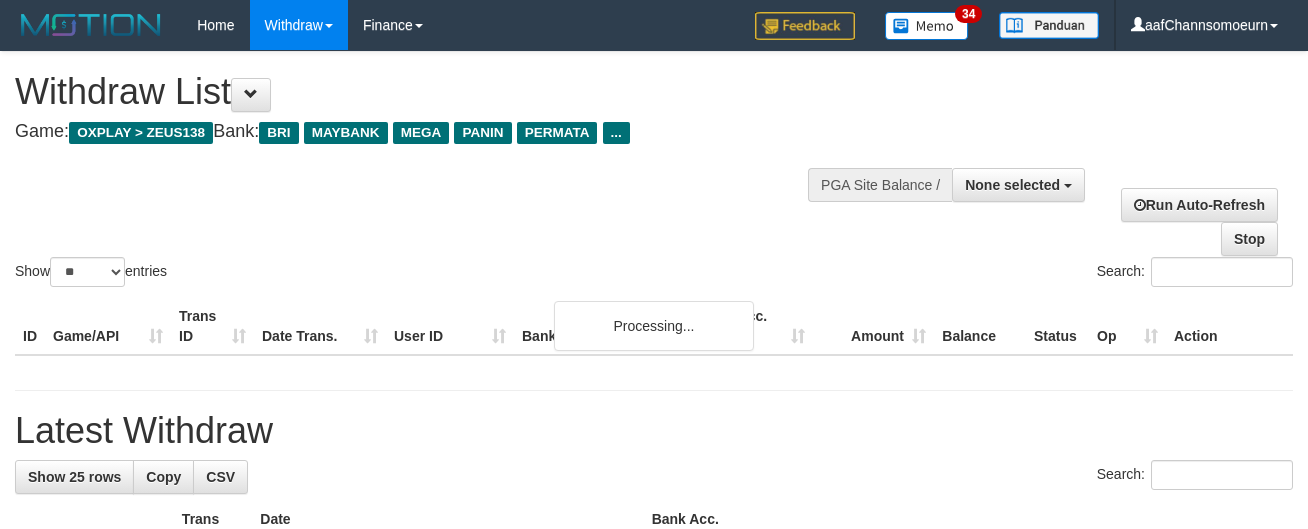 select 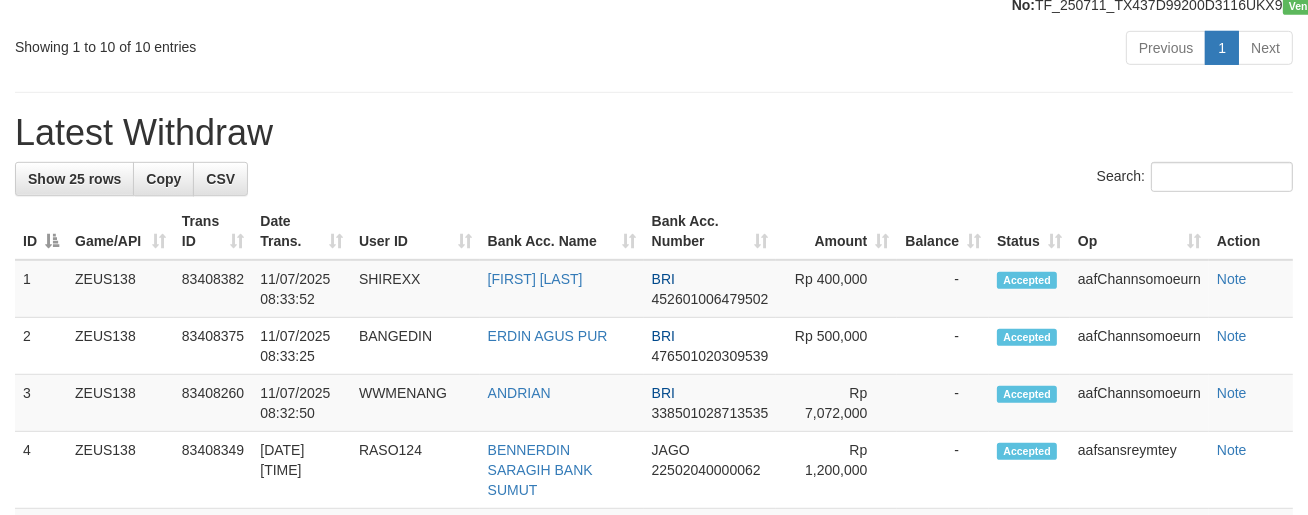 scroll, scrollTop: 1047, scrollLeft: 0, axis: vertical 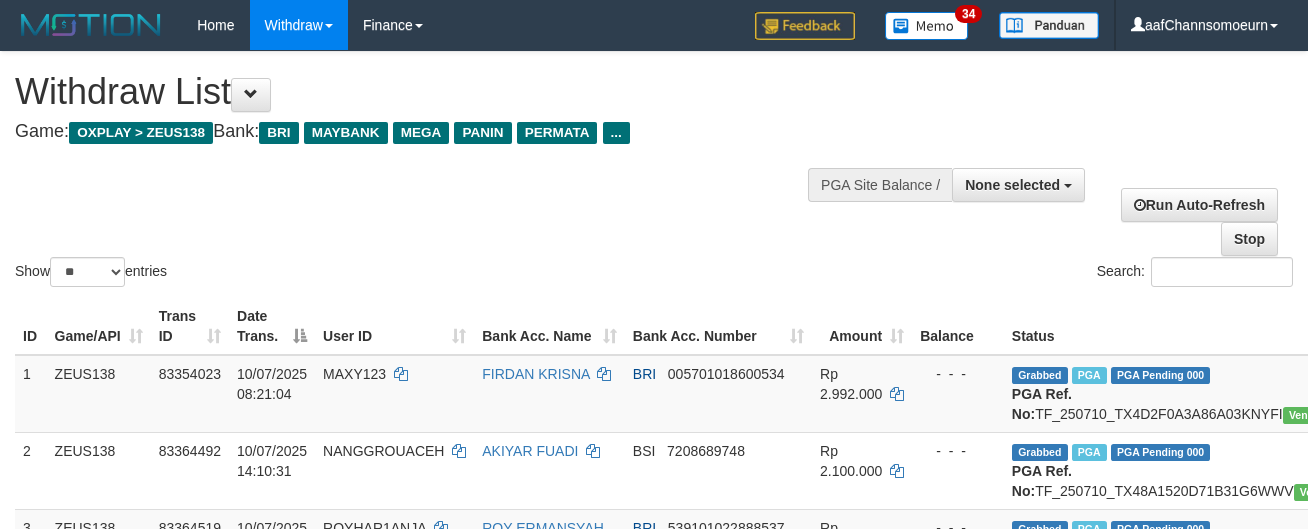 select 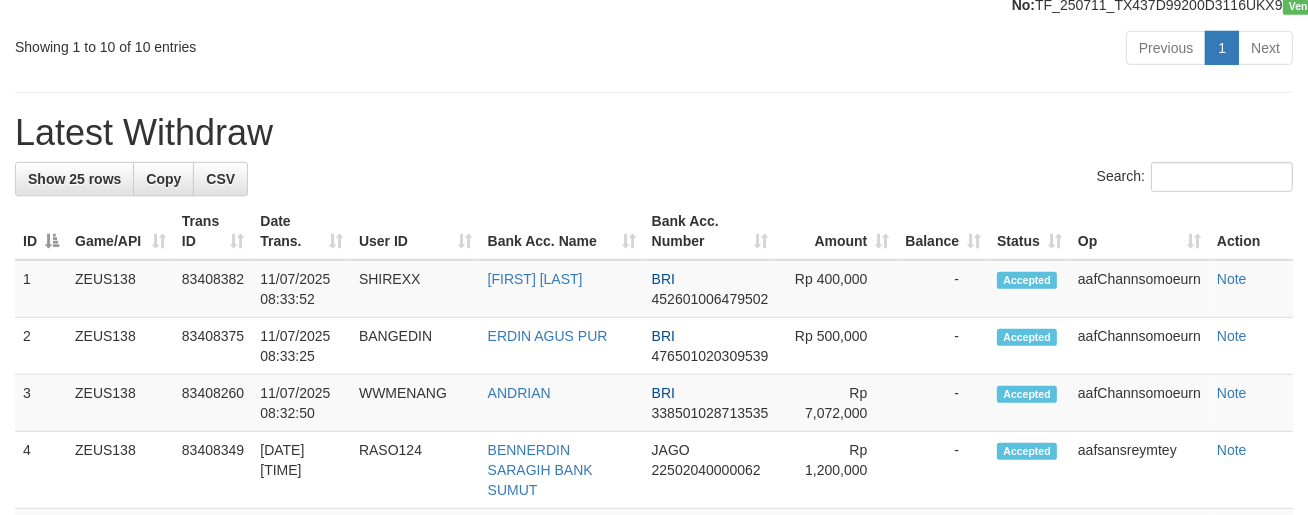 scroll, scrollTop: 1047, scrollLeft: 0, axis: vertical 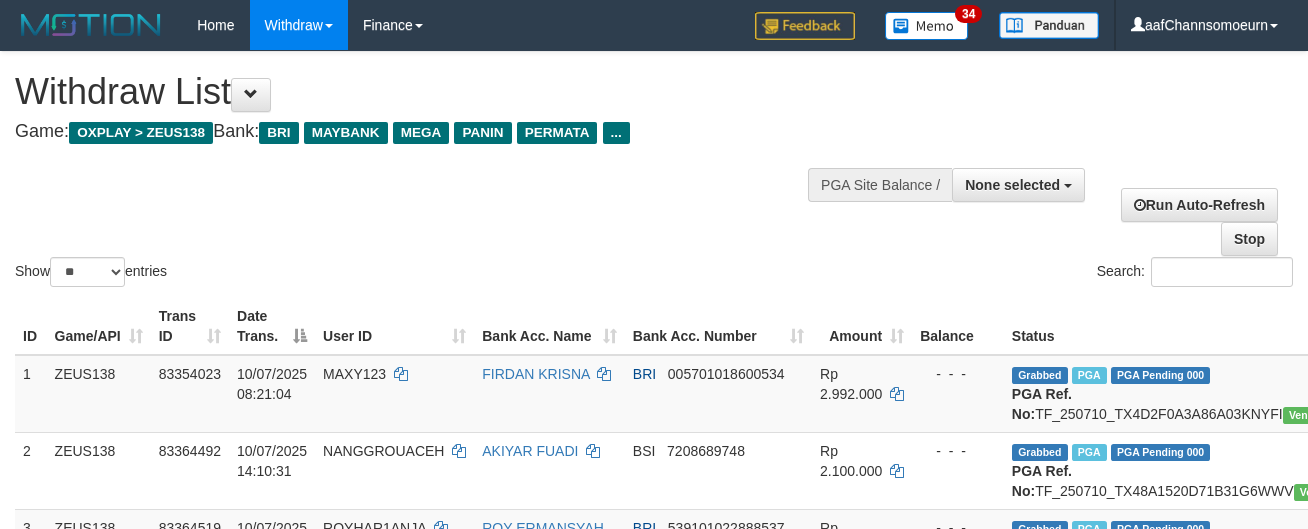 select 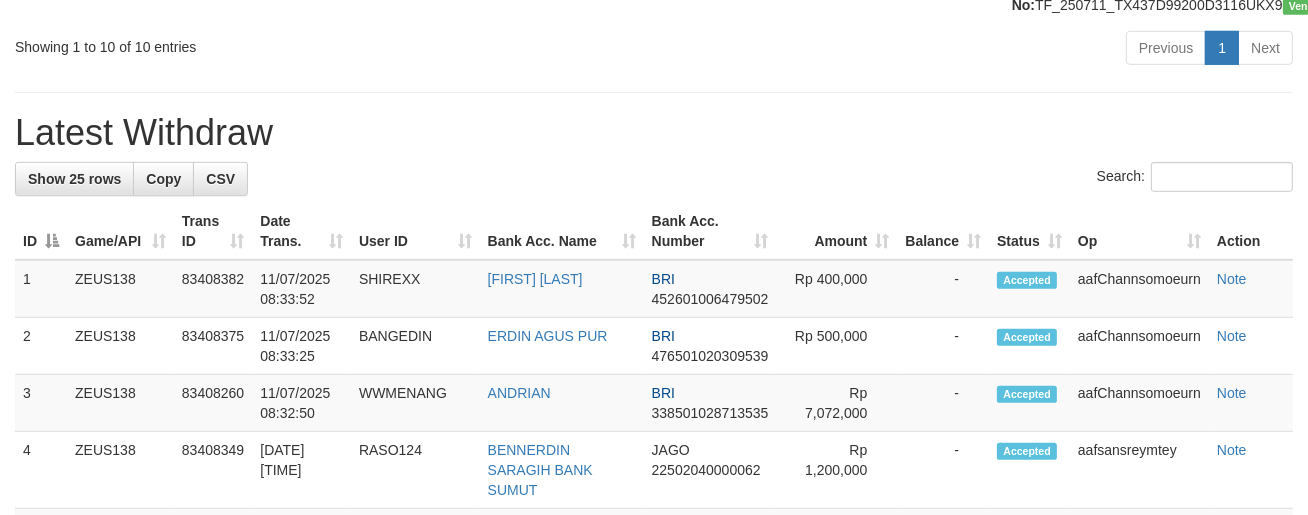 scroll, scrollTop: 1047, scrollLeft: 0, axis: vertical 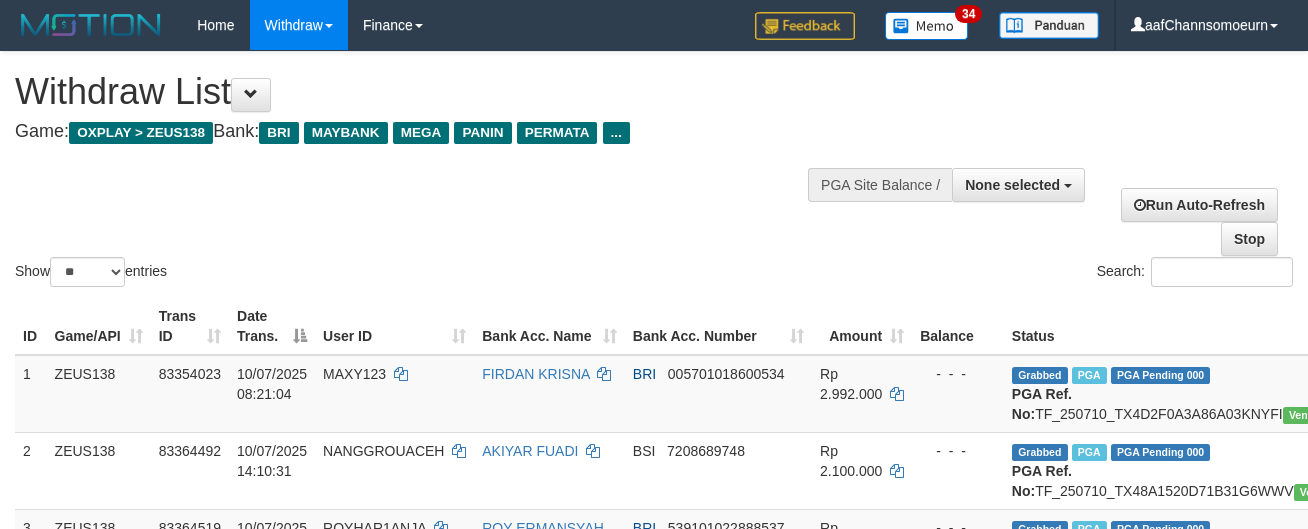 select 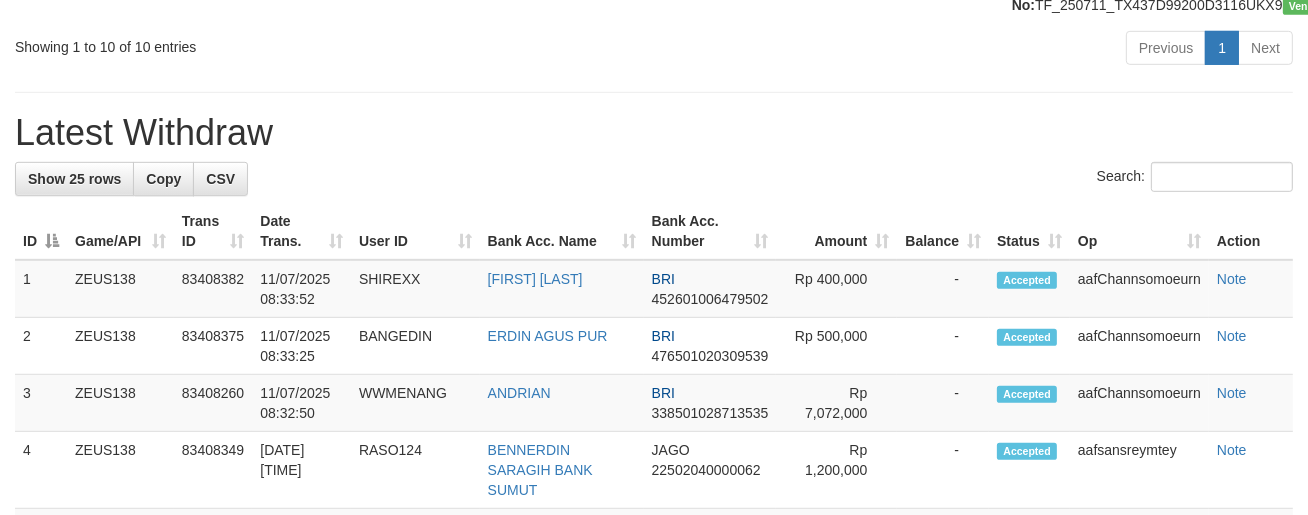 scroll, scrollTop: 1047, scrollLeft: 0, axis: vertical 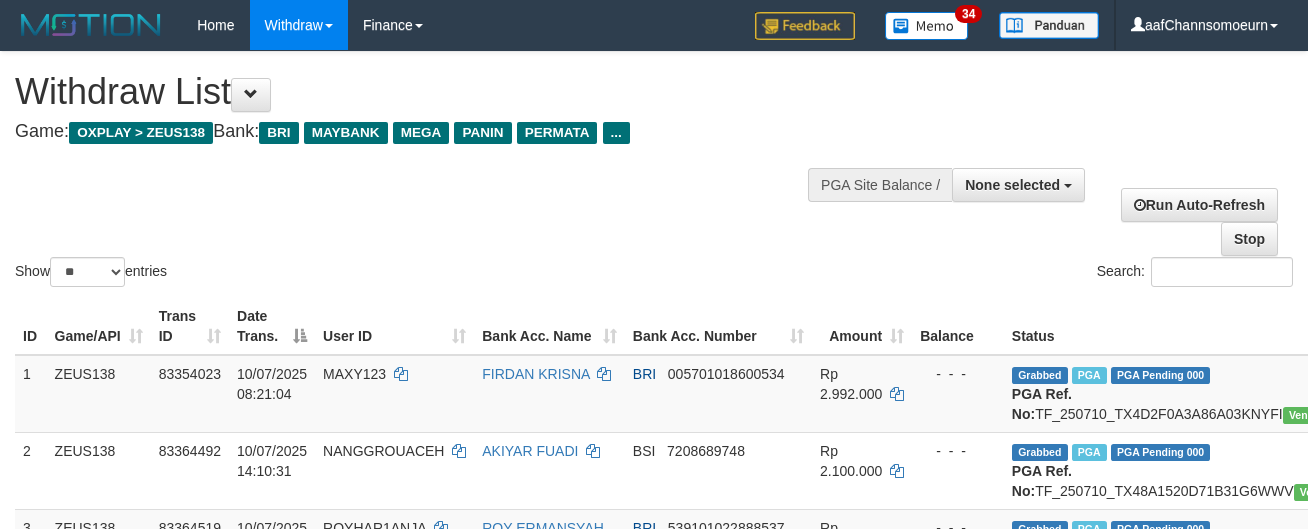 select 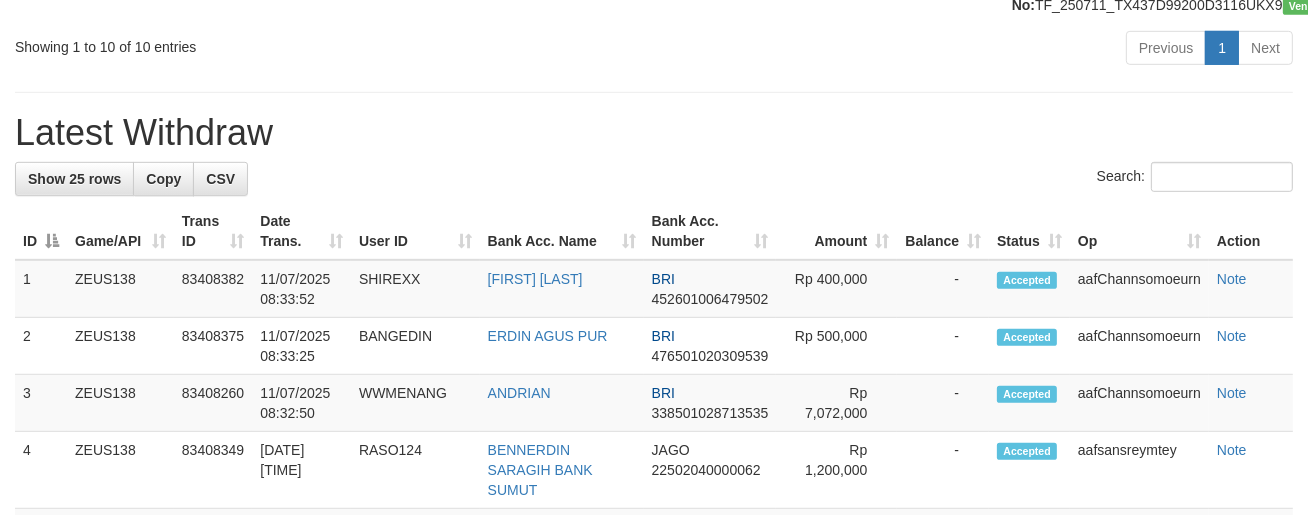 scroll, scrollTop: 1047, scrollLeft: 0, axis: vertical 